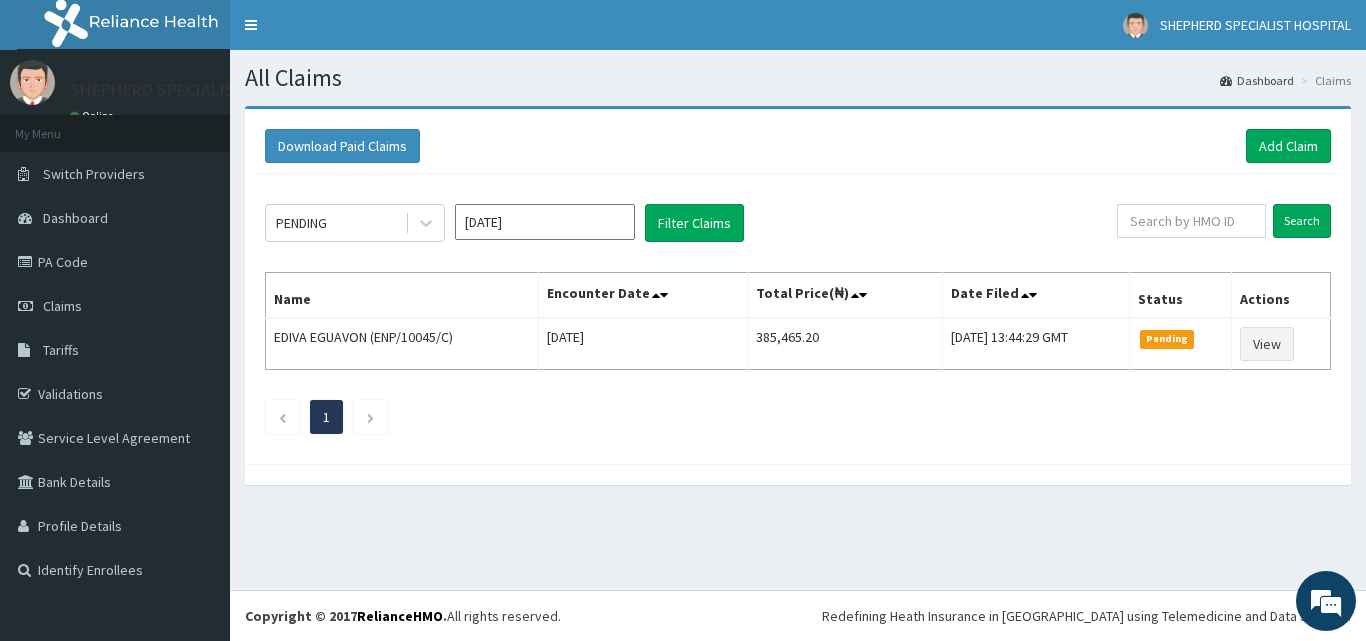 scroll, scrollTop: 0, scrollLeft: 0, axis: both 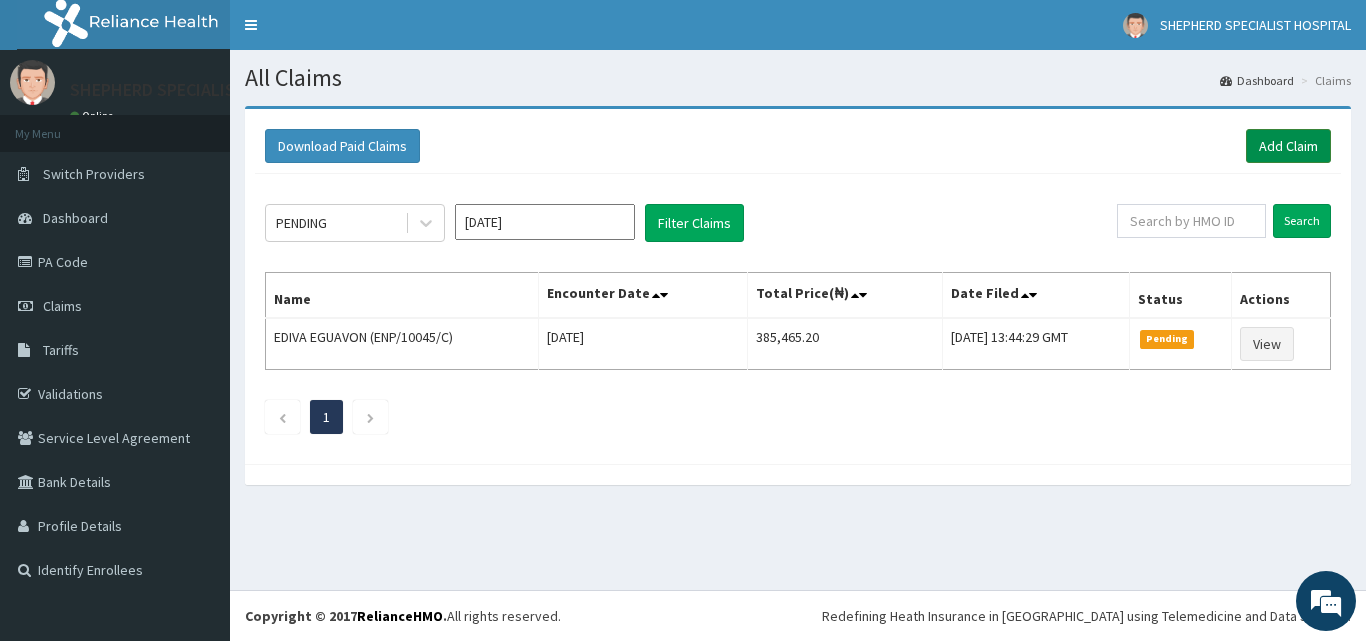 click on "Add Claim" at bounding box center (1288, 146) 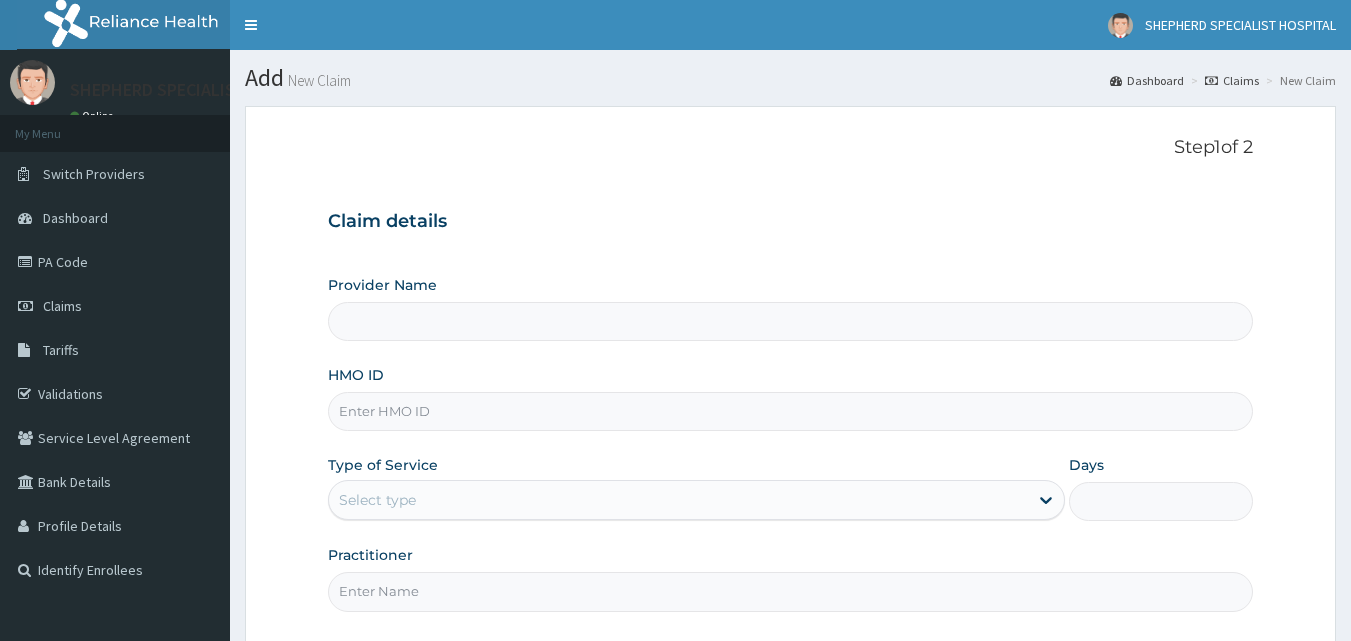 scroll, scrollTop: 153, scrollLeft: 0, axis: vertical 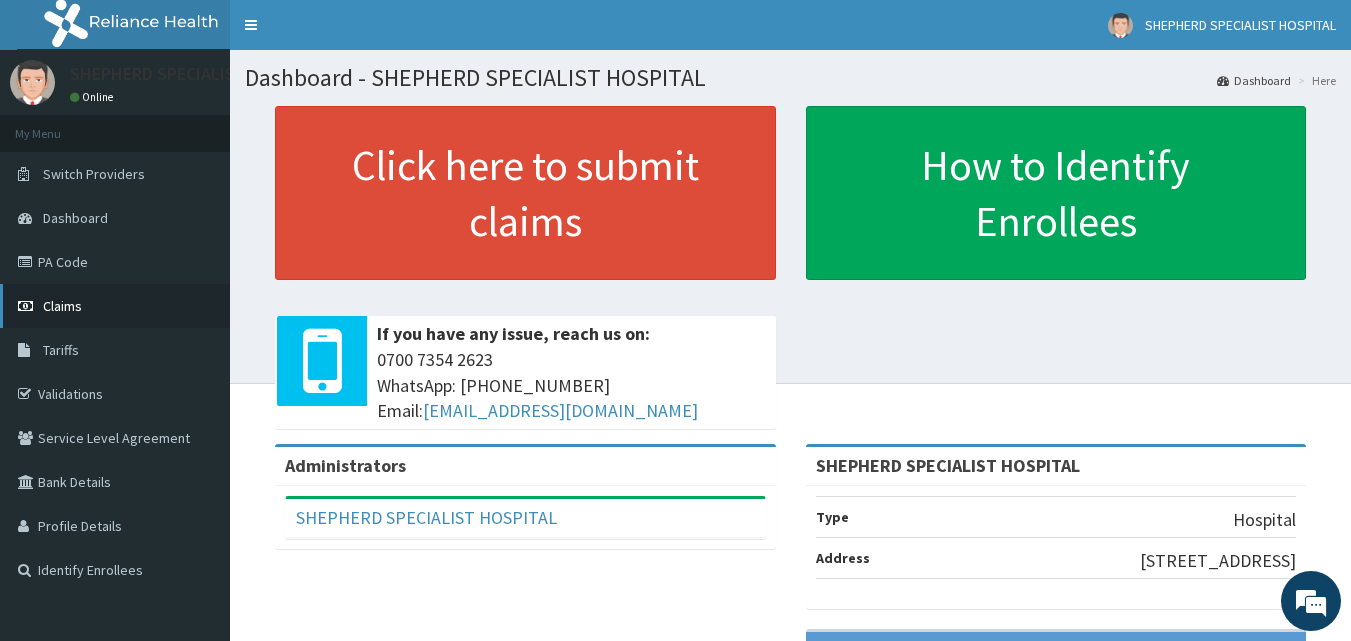 click on "Claims" at bounding box center [62, 306] 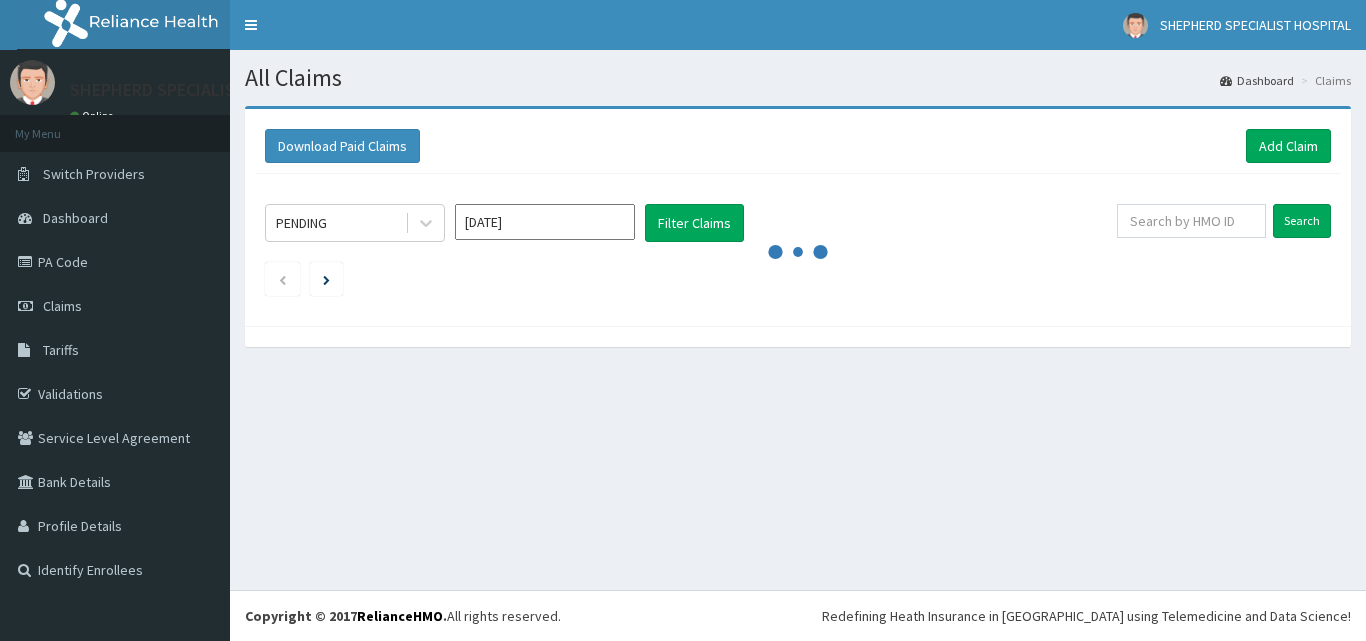 scroll, scrollTop: 0, scrollLeft: 0, axis: both 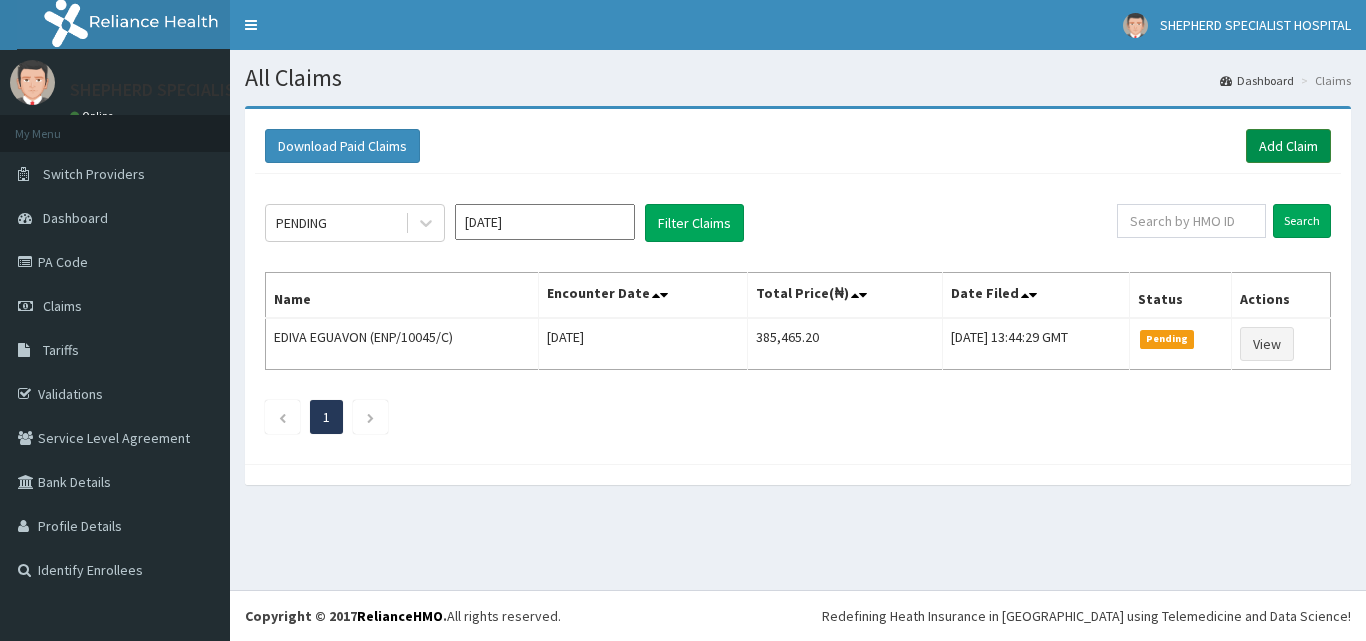 click on "Add Claim" at bounding box center (1288, 146) 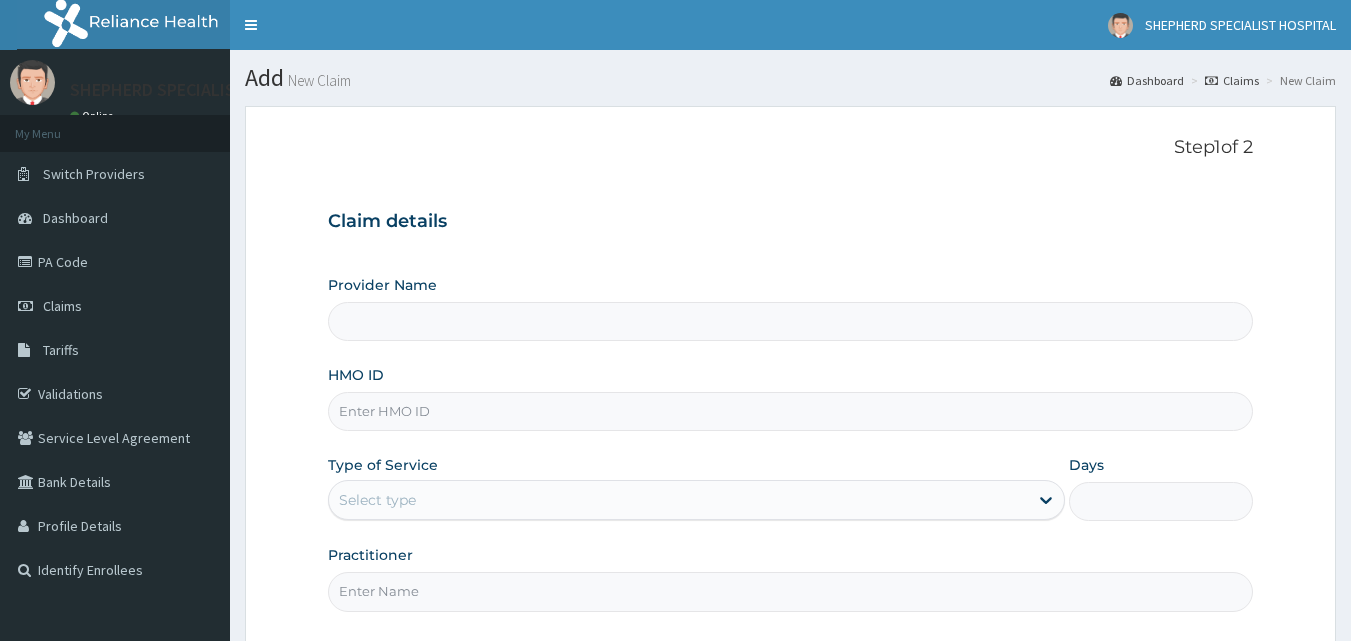 scroll, scrollTop: 0, scrollLeft: 0, axis: both 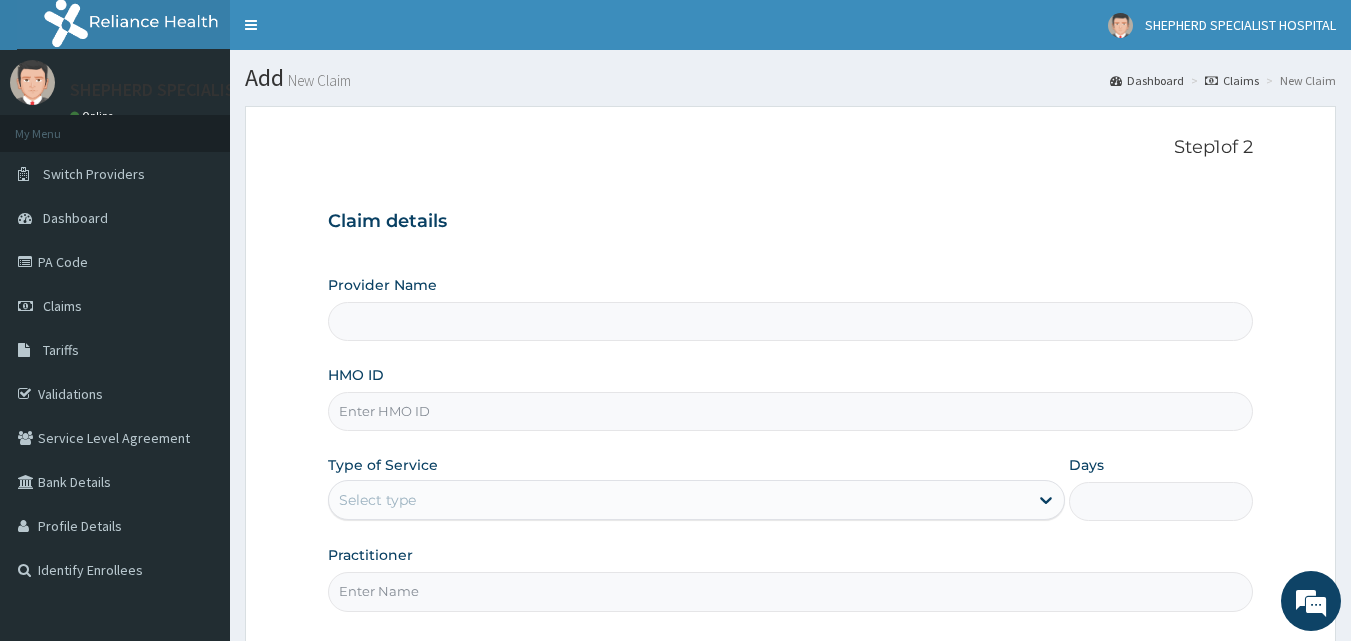 type on "SHEPHERD SPECIALIST HOSPITAL" 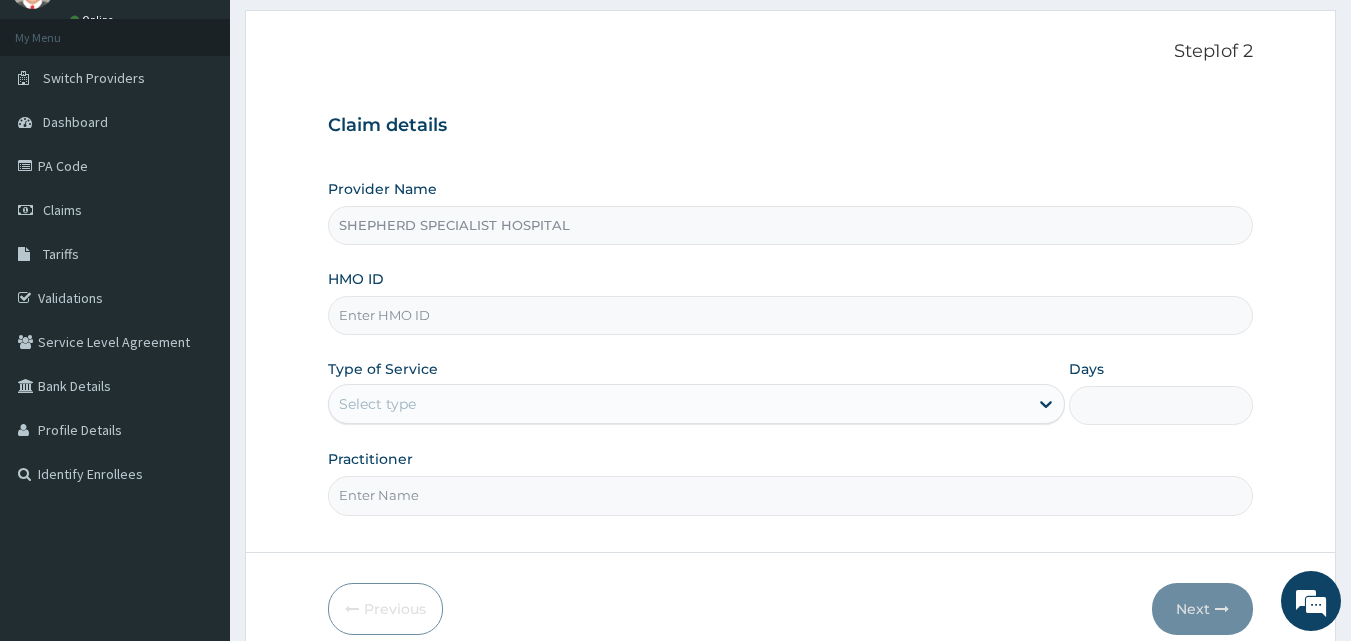 scroll, scrollTop: 104, scrollLeft: 0, axis: vertical 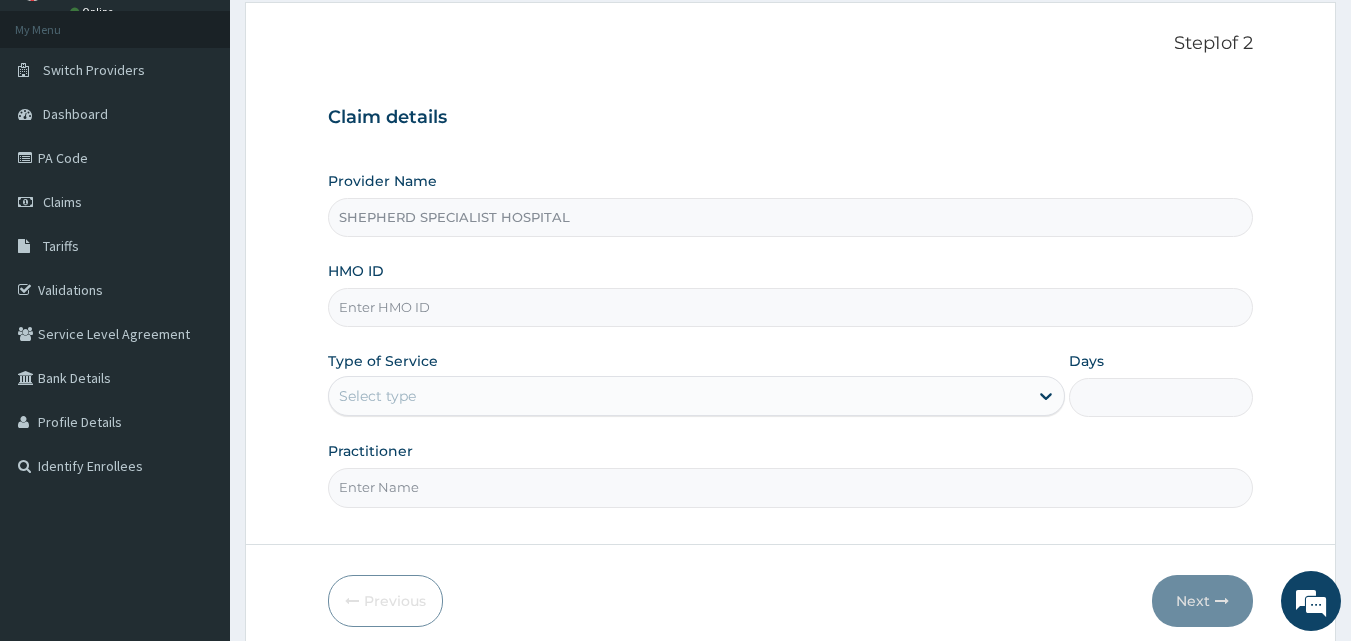 click on "HMO ID" at bounding box center (791, 307) 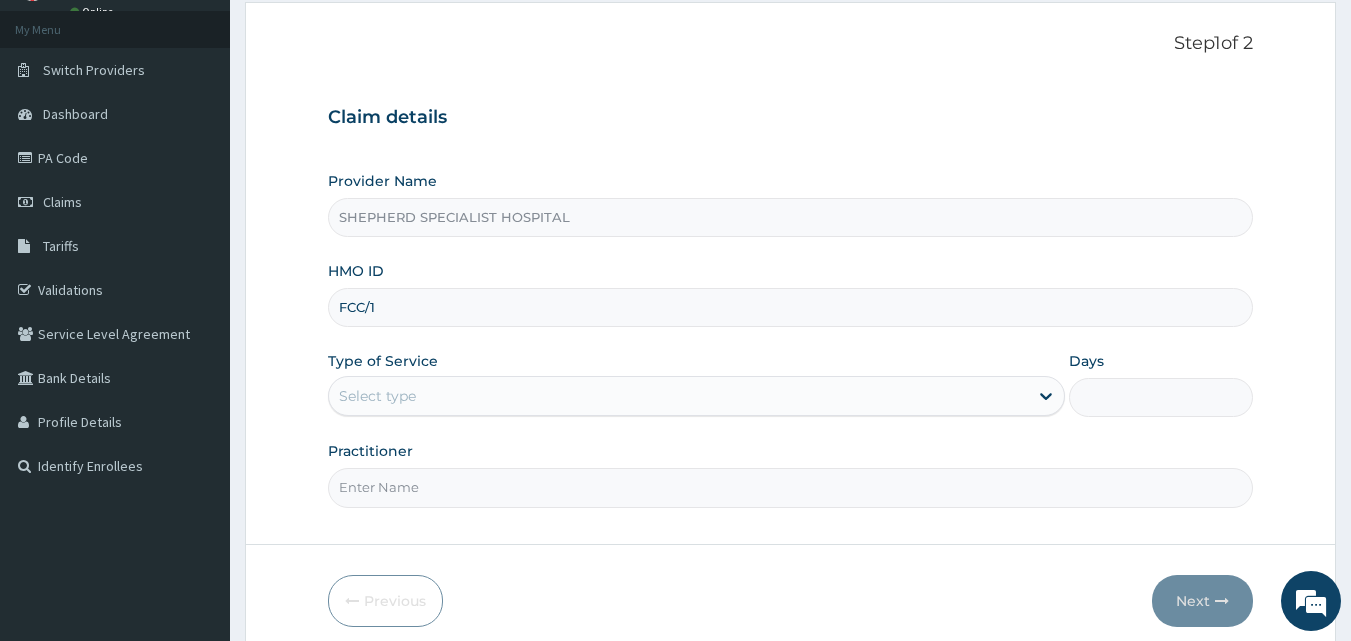 scroll, scrollTop: 0, scrollLeft: 0, axis: both 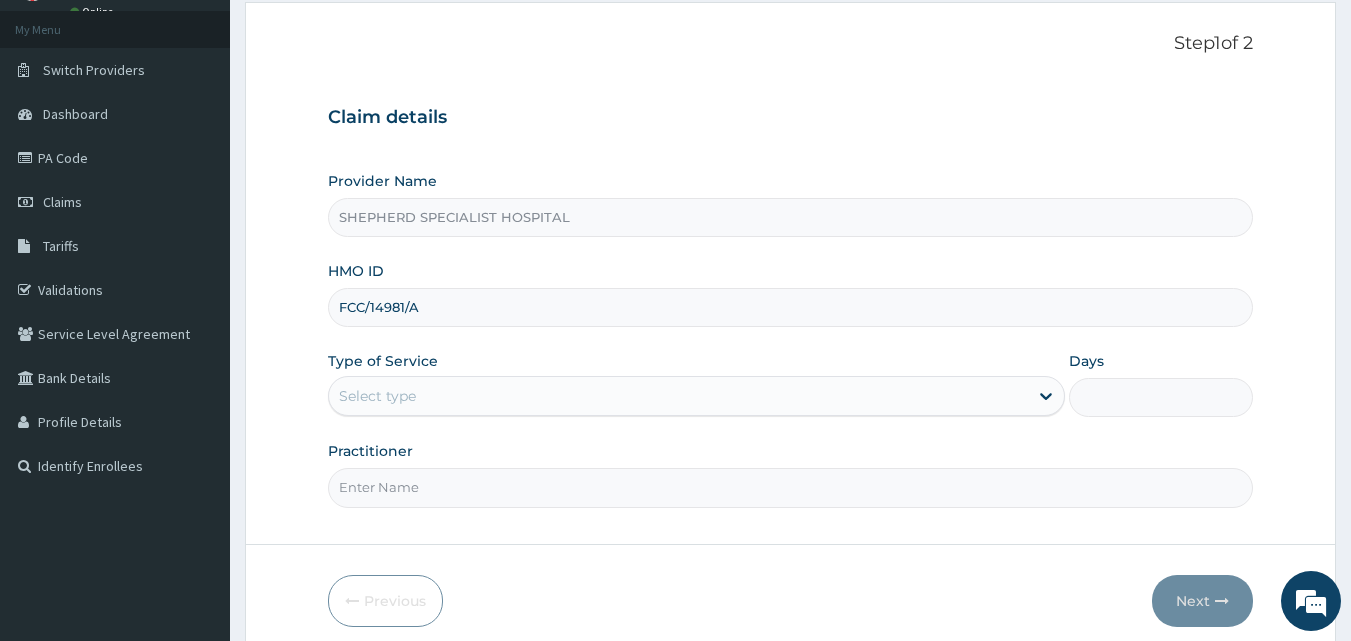 type on "FCC/14981/A" 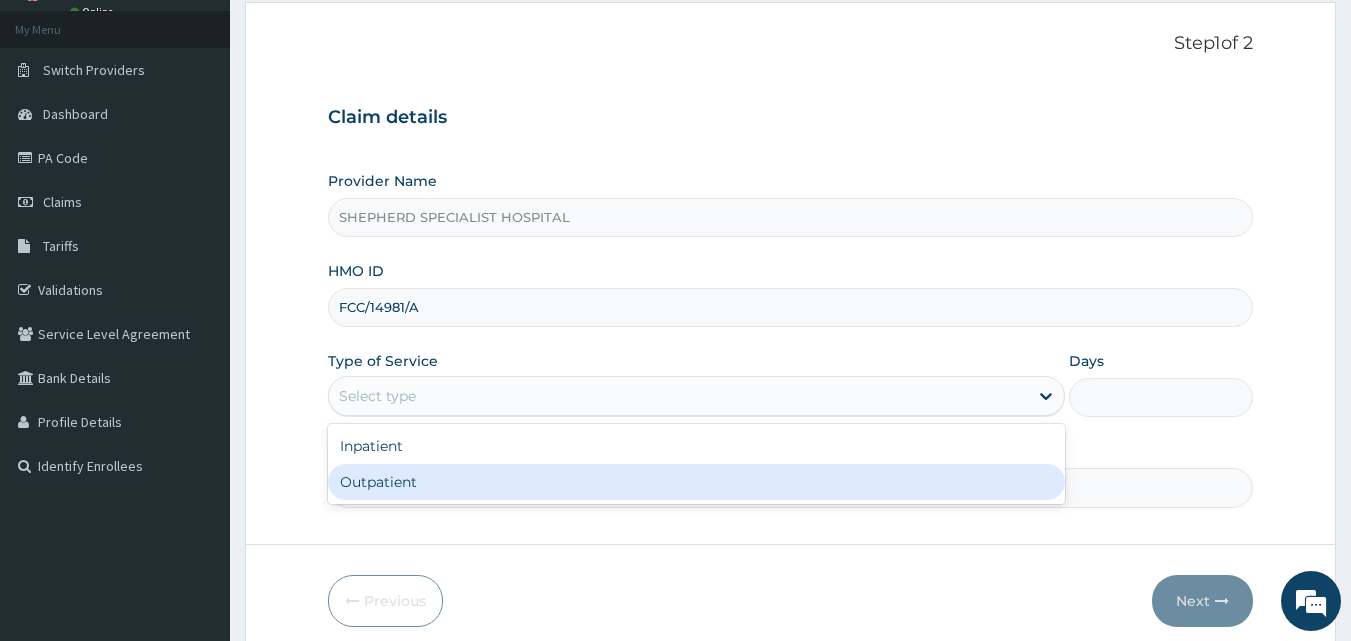 click on "Inpatient Outpatient" at bounding box center [696, 464] 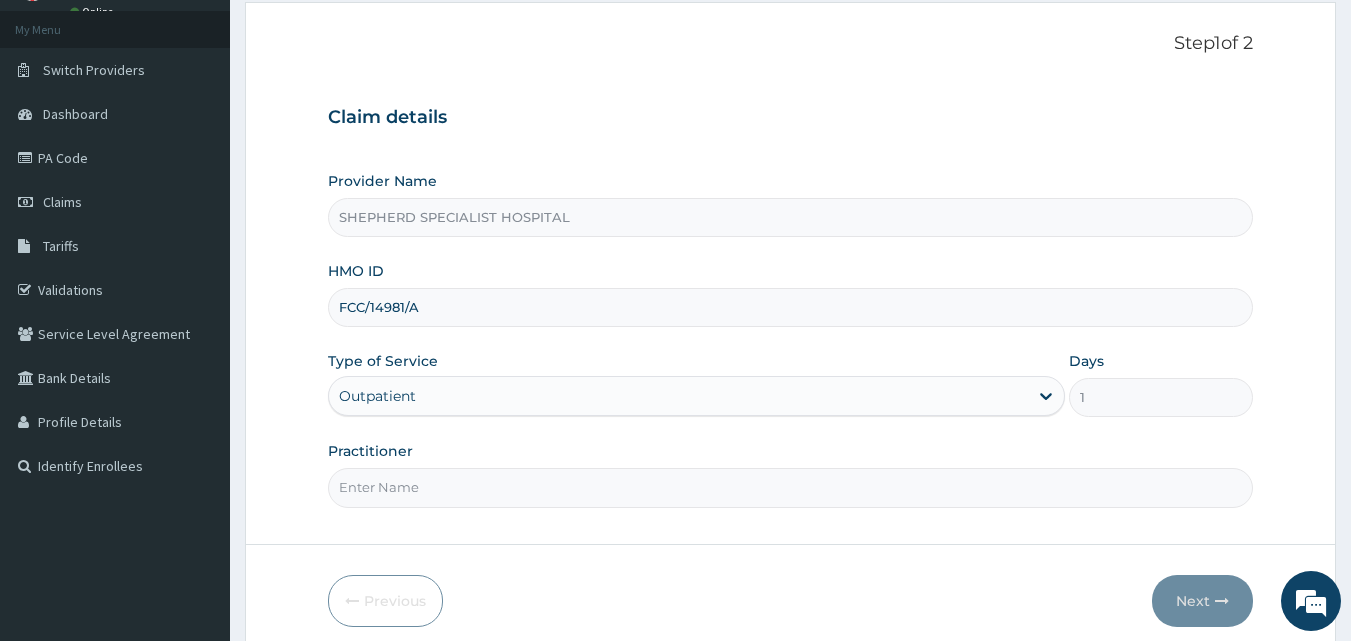 click on "Practitioner" at bounding box center [791, 487] 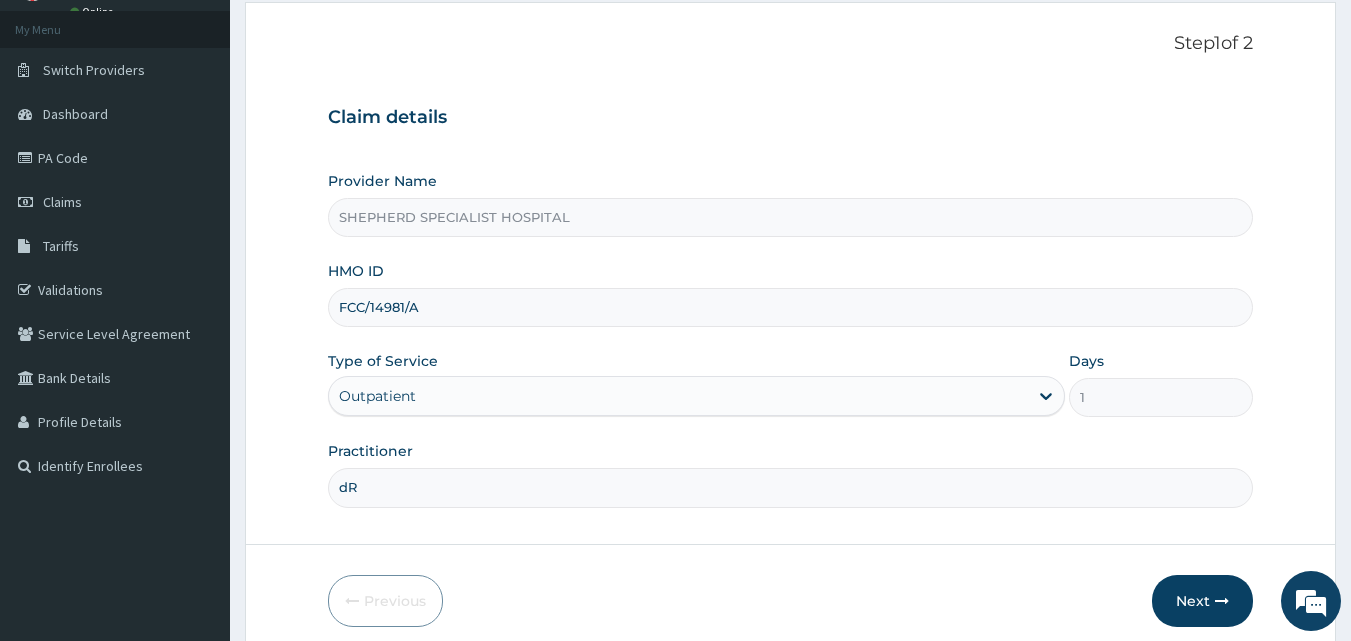type on "d" 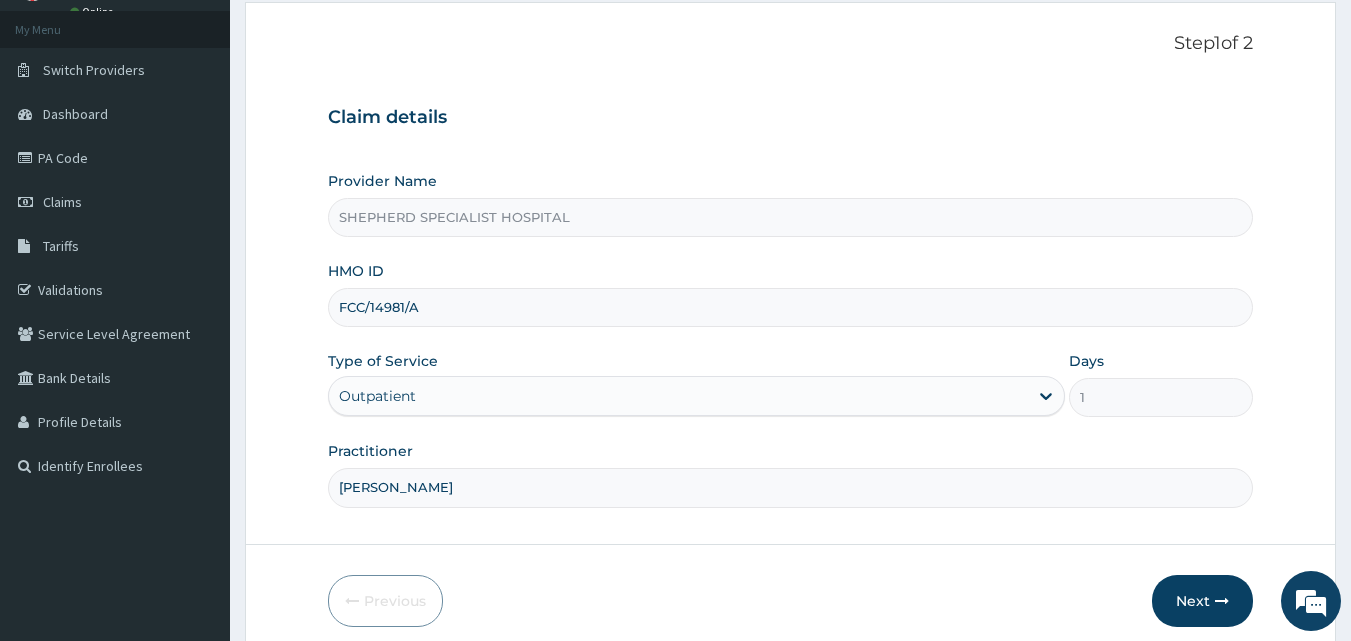 type on "Dr Bashar" 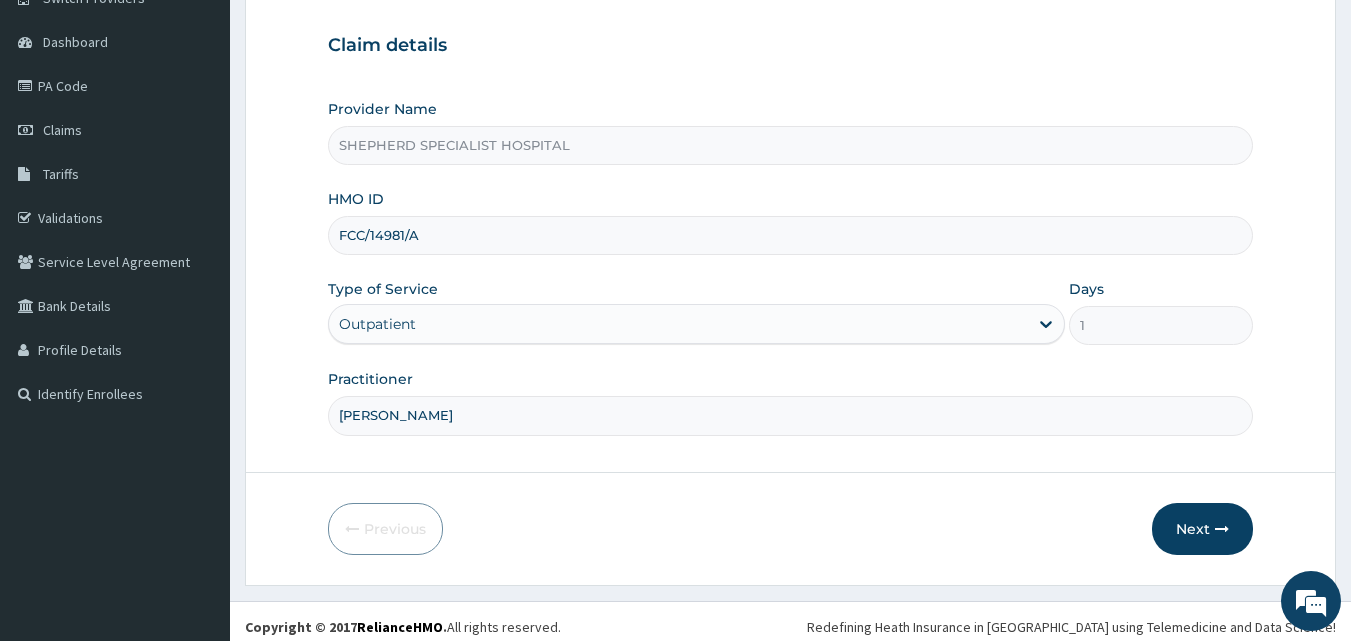 scroll, scrollTop: 187, scrollLeft: 0, axis: vertical 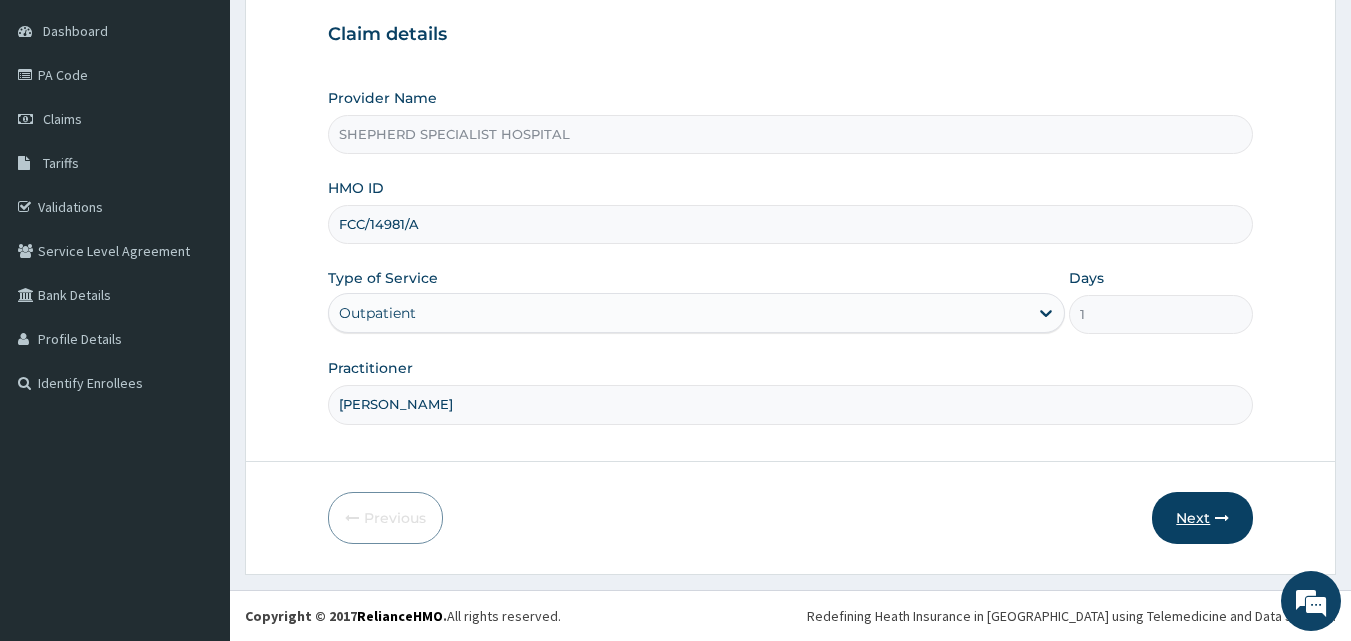 click on "Next" at bounding box center [1202, 518] 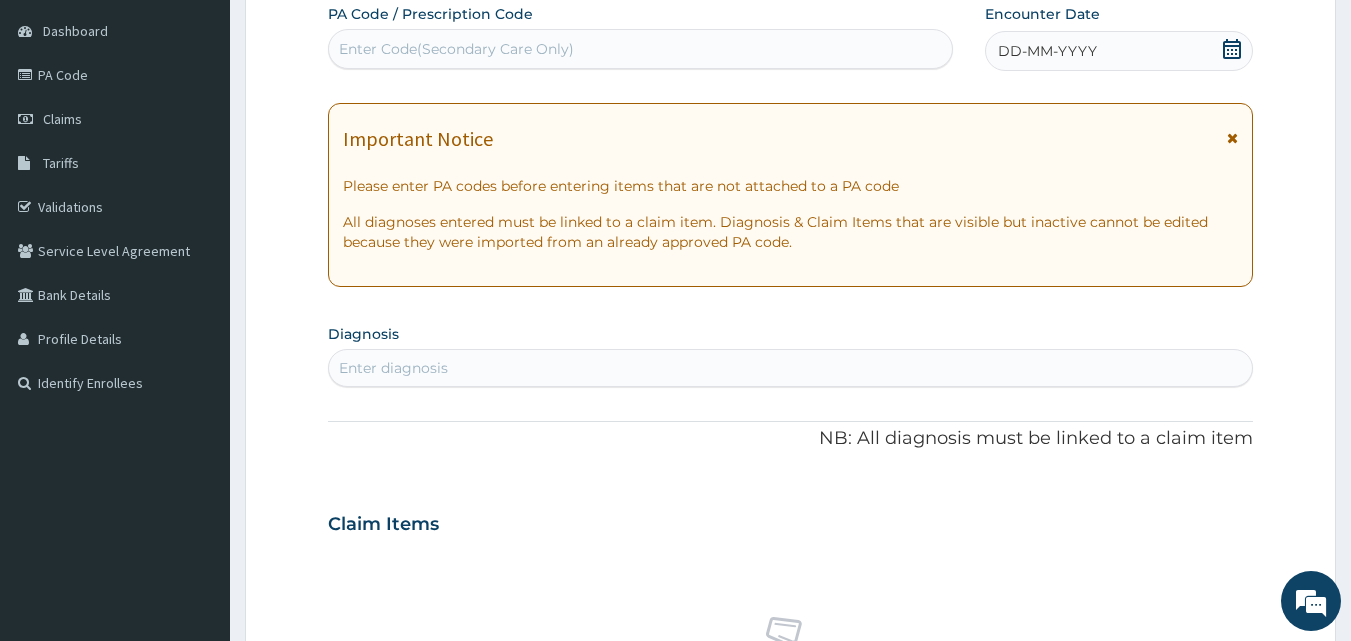 click on "DD-MM-YYYY" at bounding box center [1119, 51] 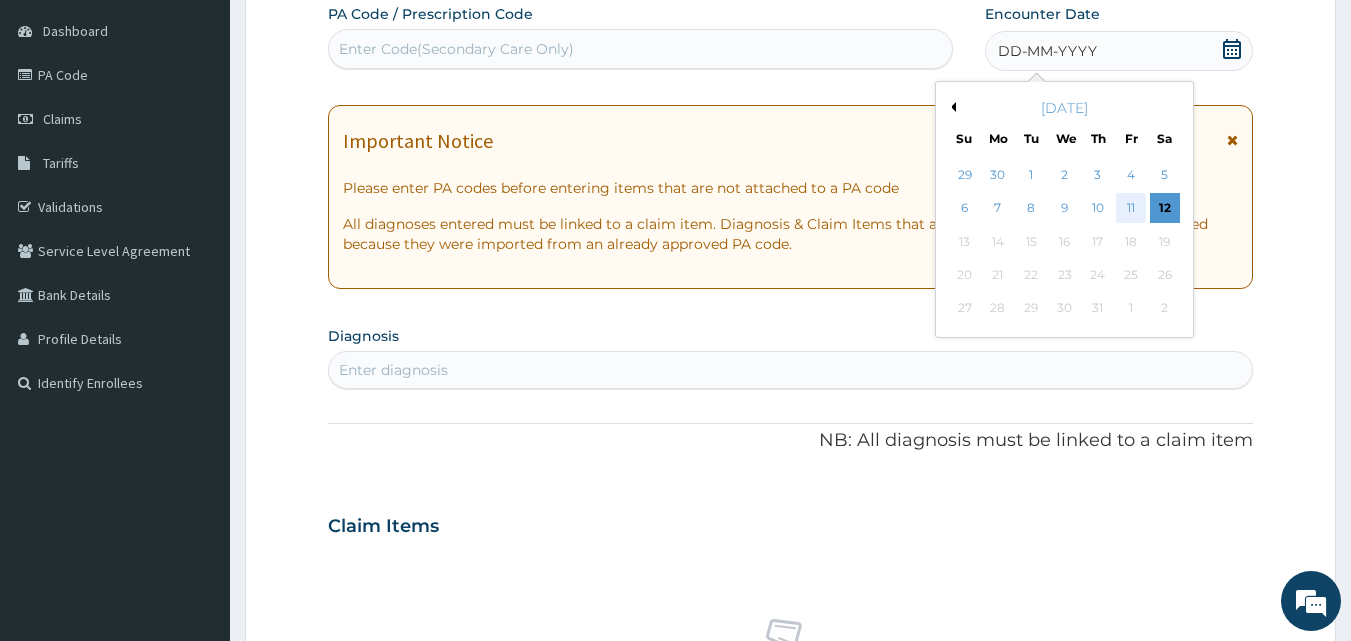 click on "11" at bounding box center (1131, 209) 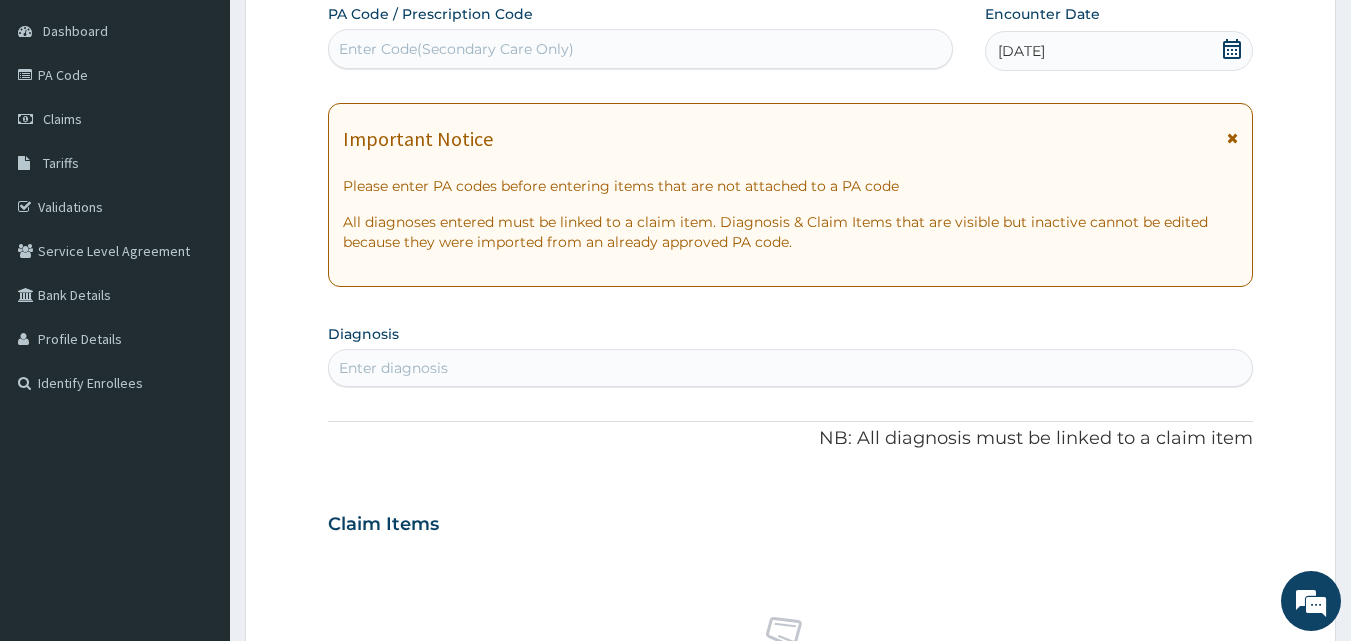 click on "Enter diagnosis" at bounding box center (791, 368) 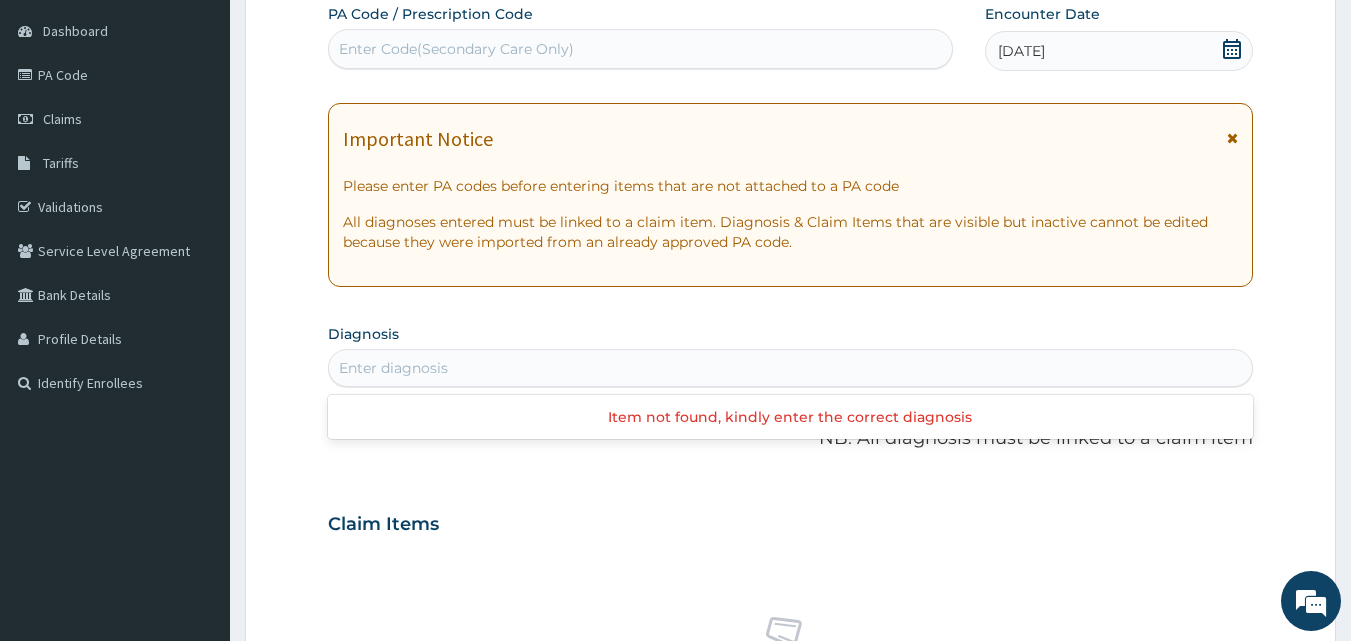 click on "Enter diagnosis" at bounding box center [791, 368] 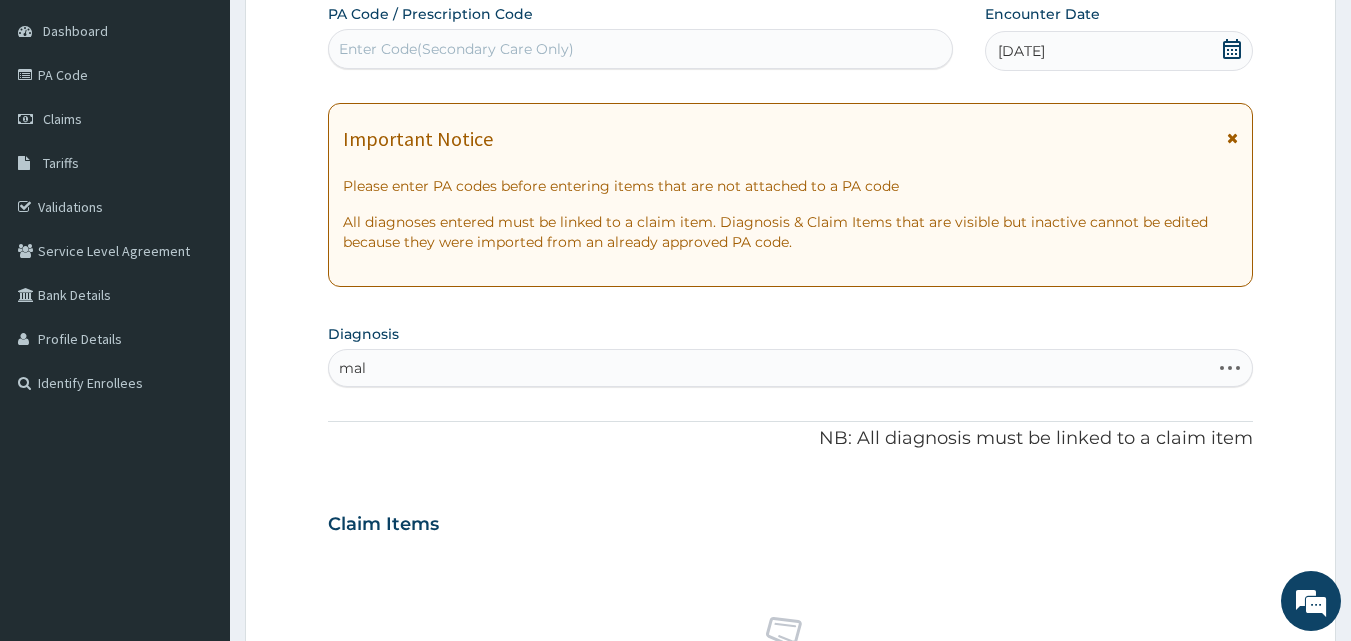 type on "mala" 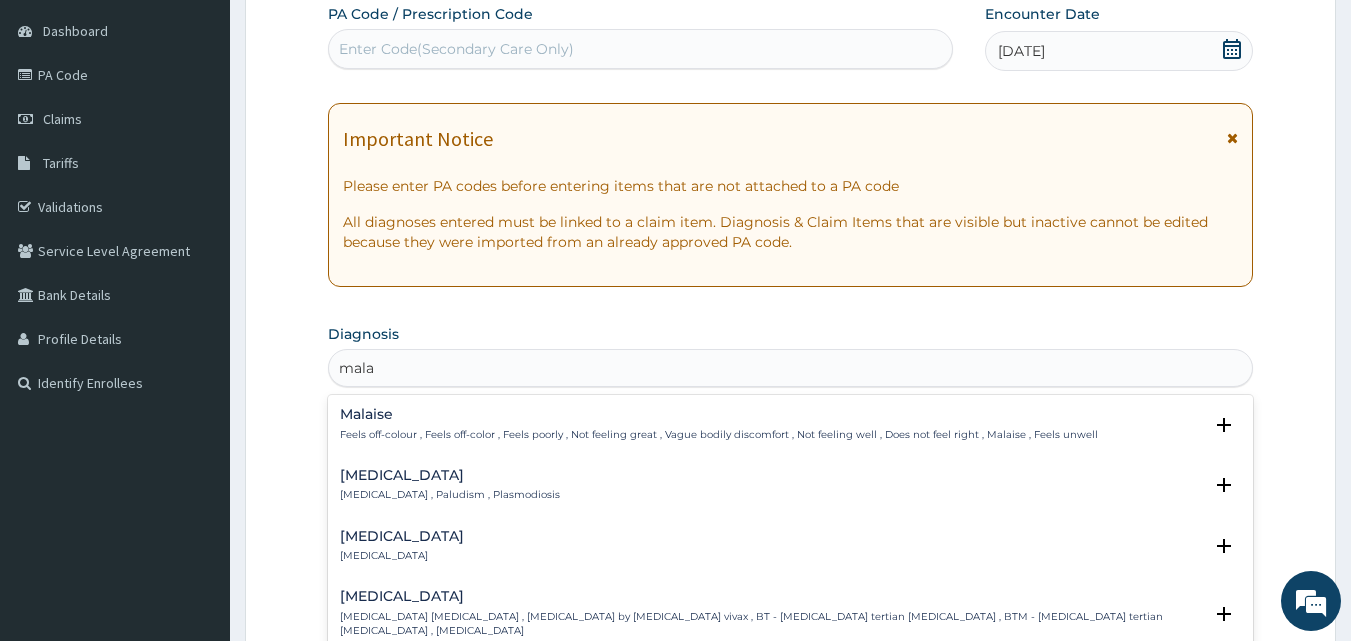 click on "Malaria Malaria , Paludism , Plasmodiosis Select Status Query Query covers suspected (?), Keep in view (kiv), Ruled out (r/o) Confirmed" at bounding box center (791, 490) 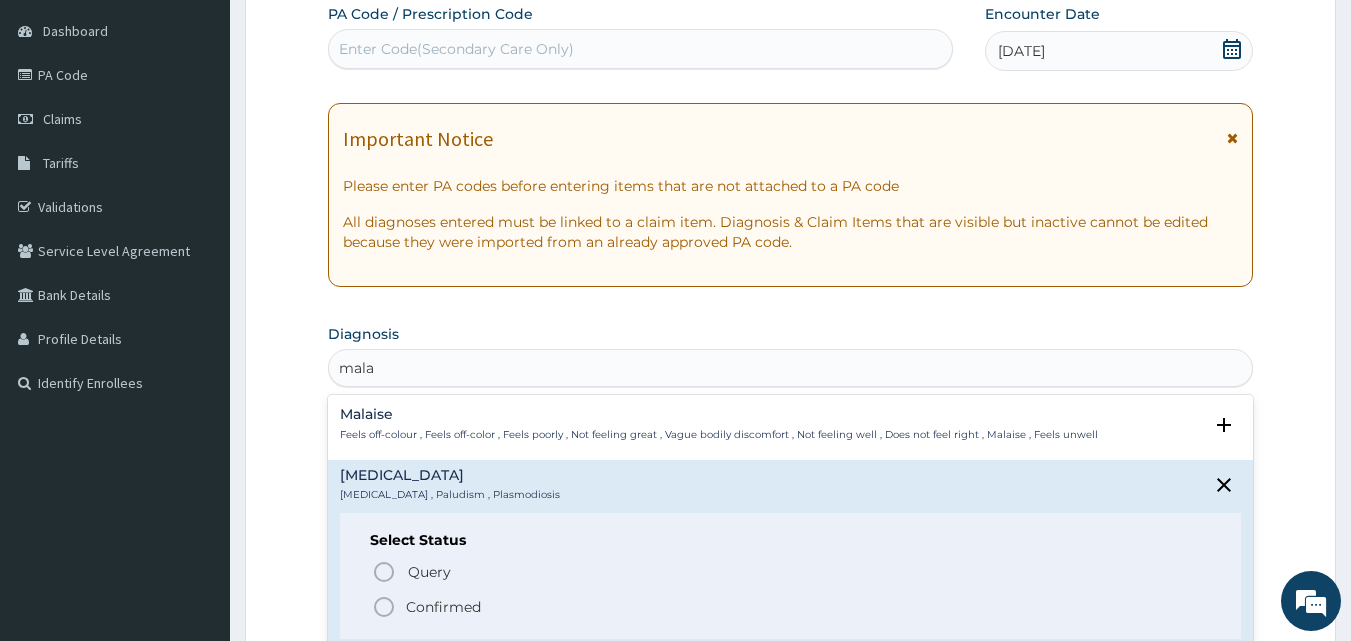 click on "Confirmed" at bounding box center (443, 607) 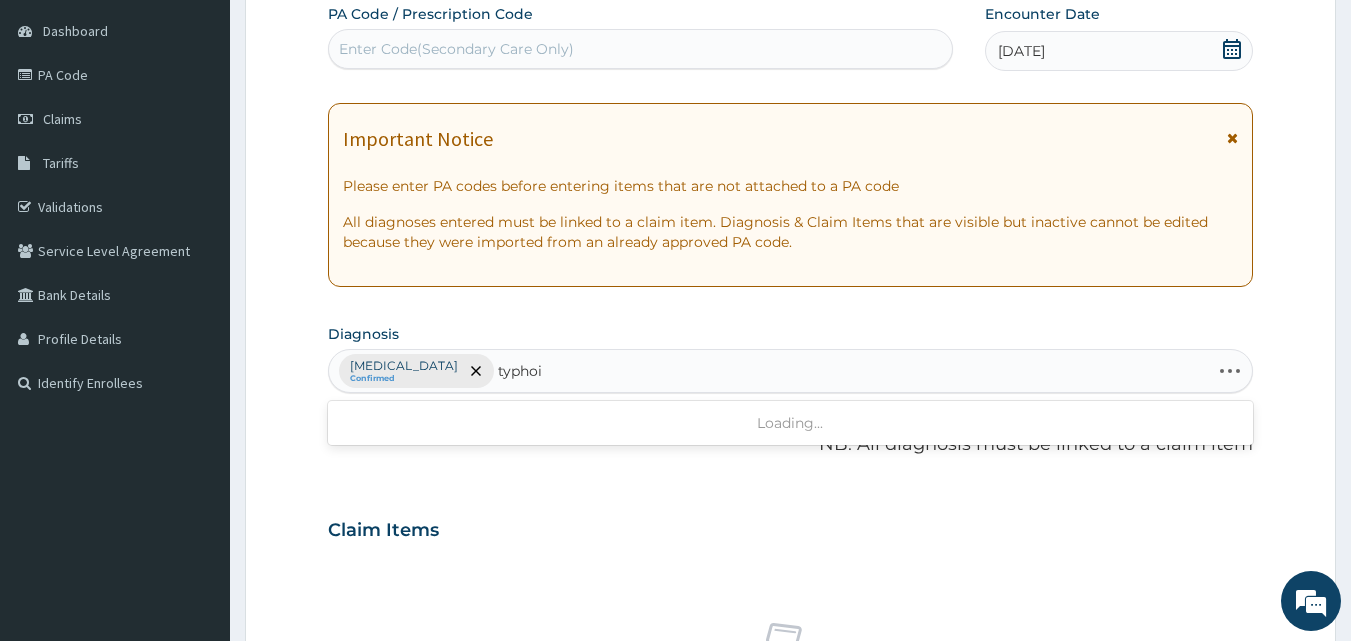 type on "typhoid" 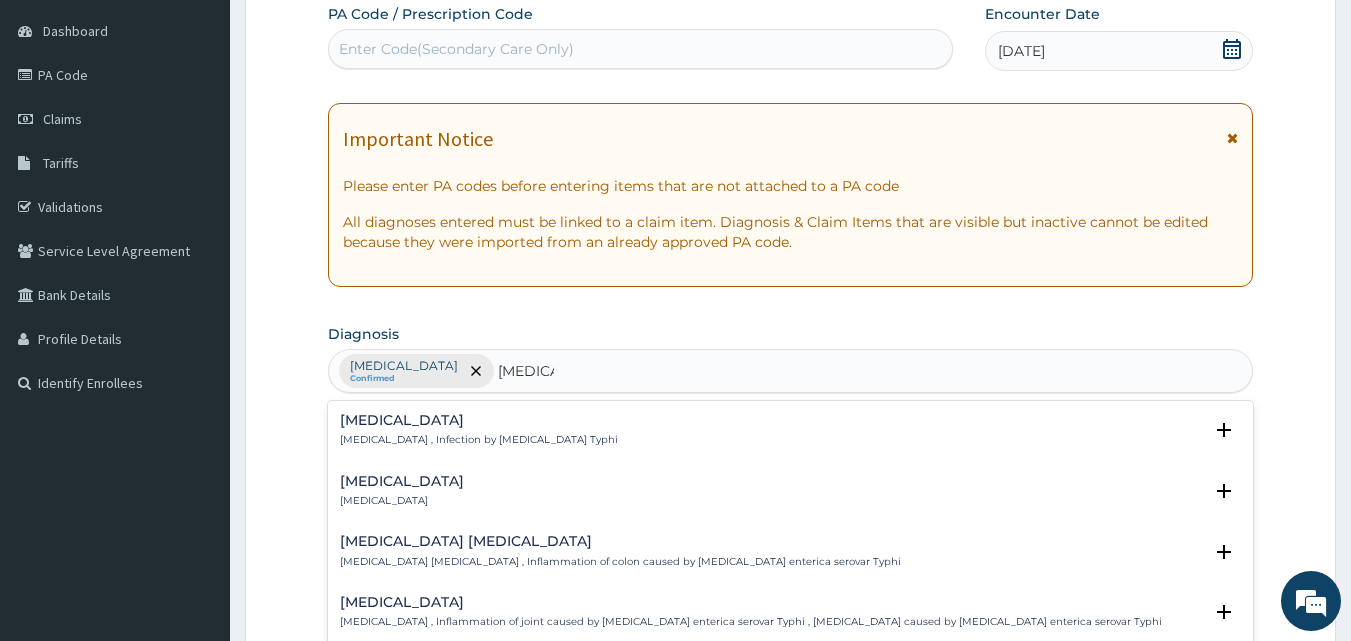 click on "Typhoid fever Typhoid fever , Infection by Salmonella Typhi" at bounding box center [479, 430] 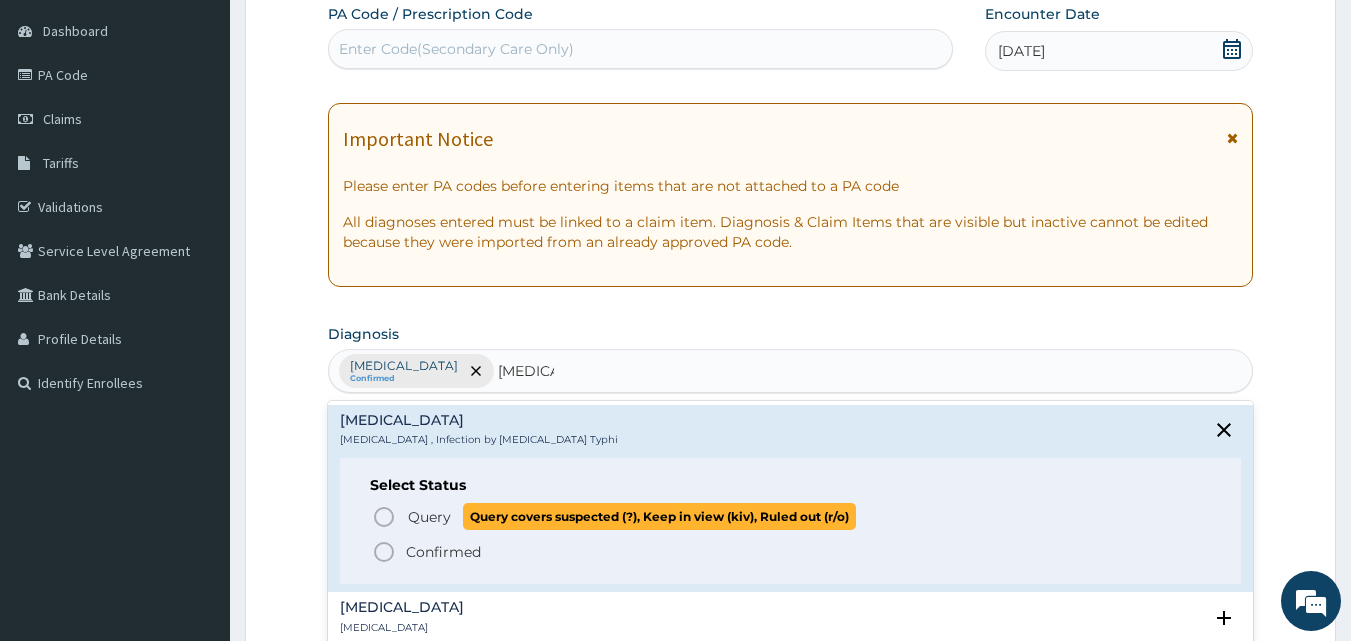 click on "Query" at bounding box center [429, 517] 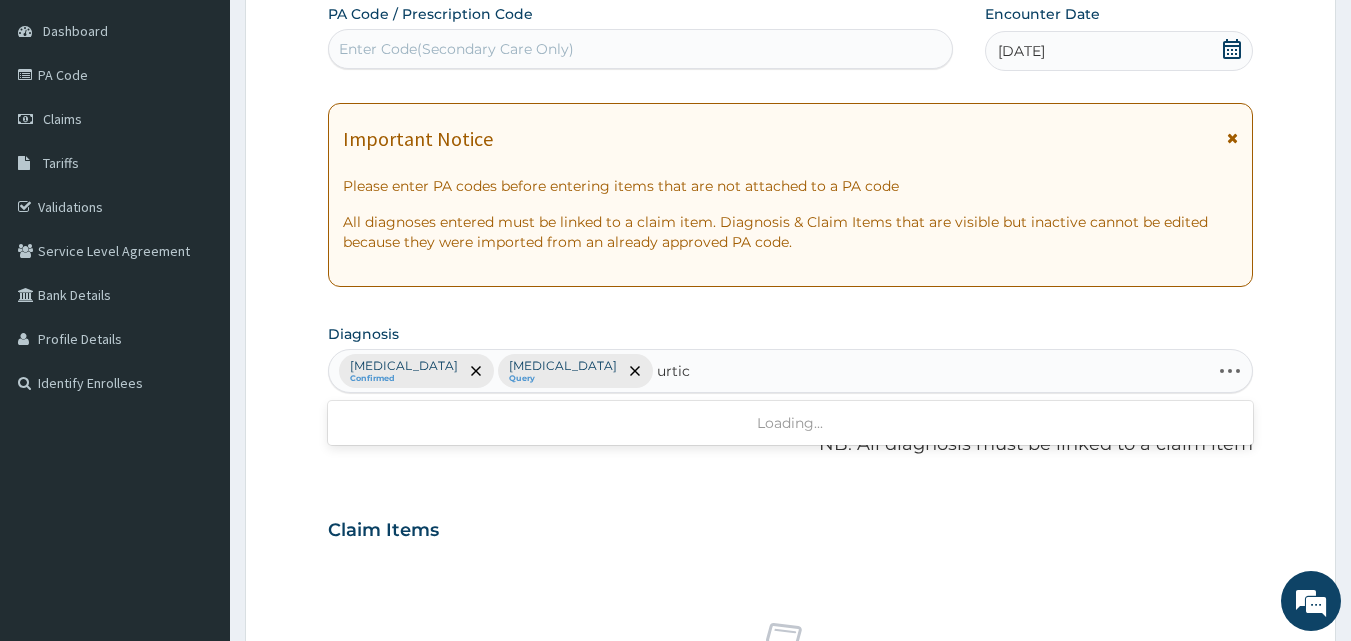 type on "urtica" 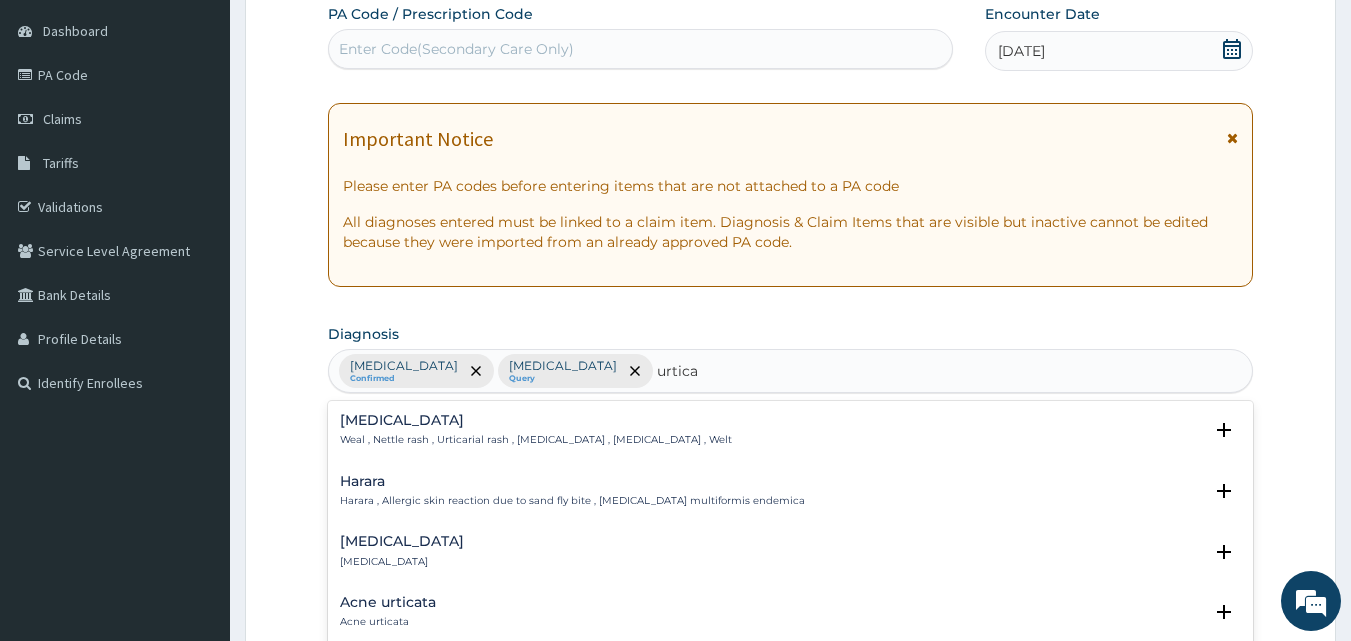 click on "Urticaria Urticaria" at bounding box center (791, 551) 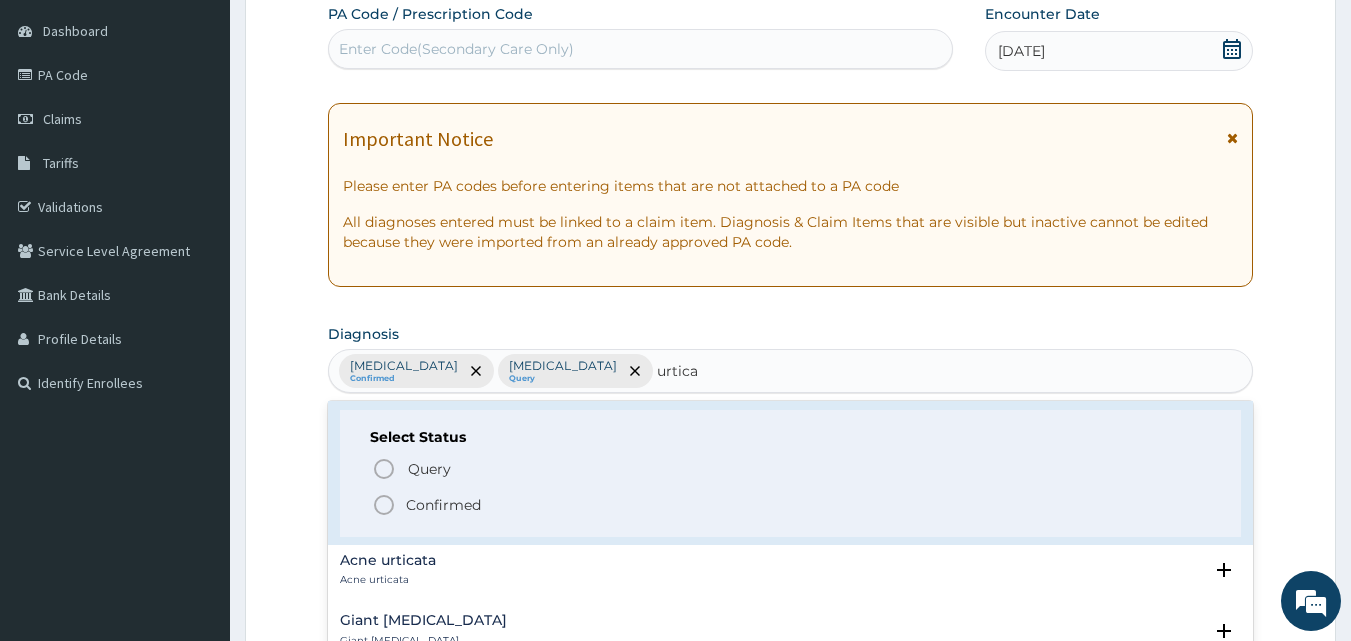 scroll, scrollTop: 193, scrollLeft: 0, axis: vertical 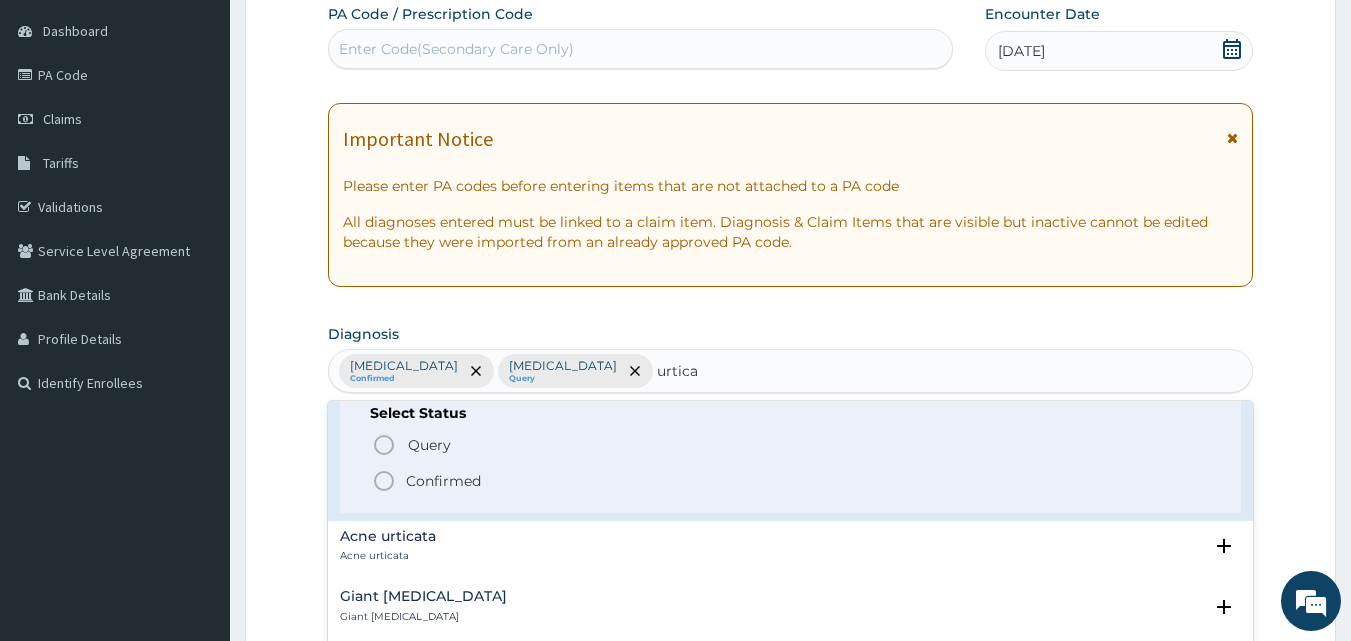 click on "Confirmed" at bounding box center [443, 481] 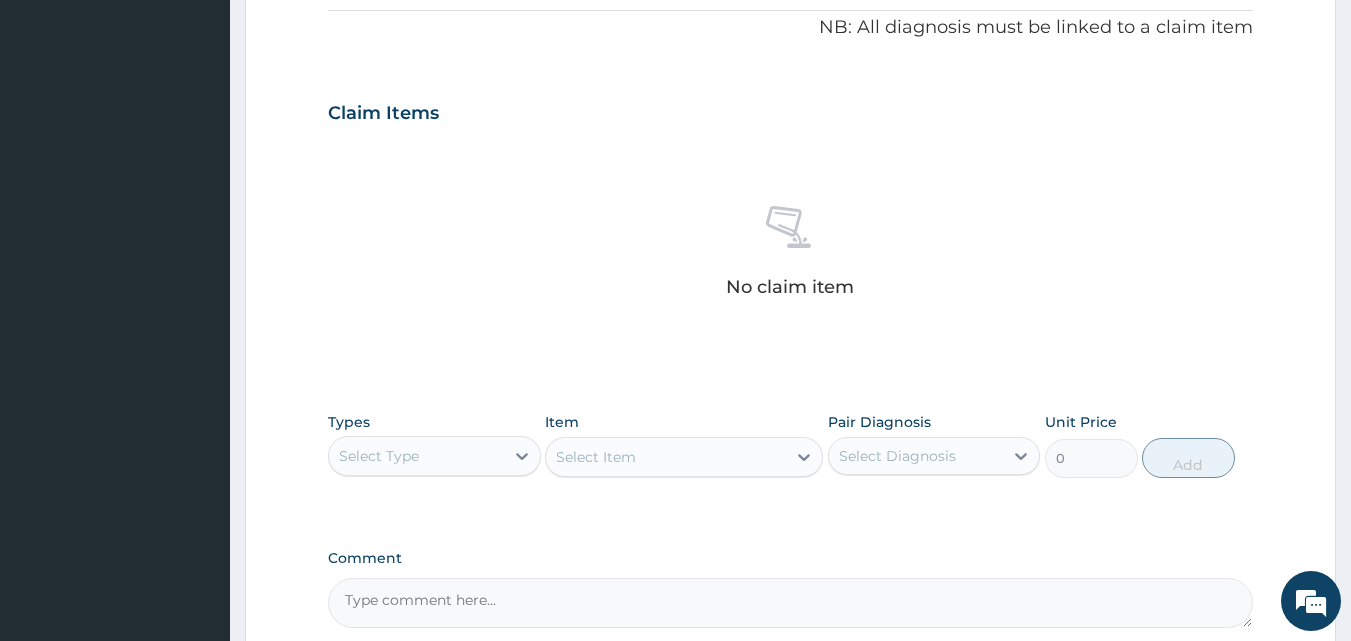 scroll, scrollTop: 766, scrollLeft: 0, axis: vertical 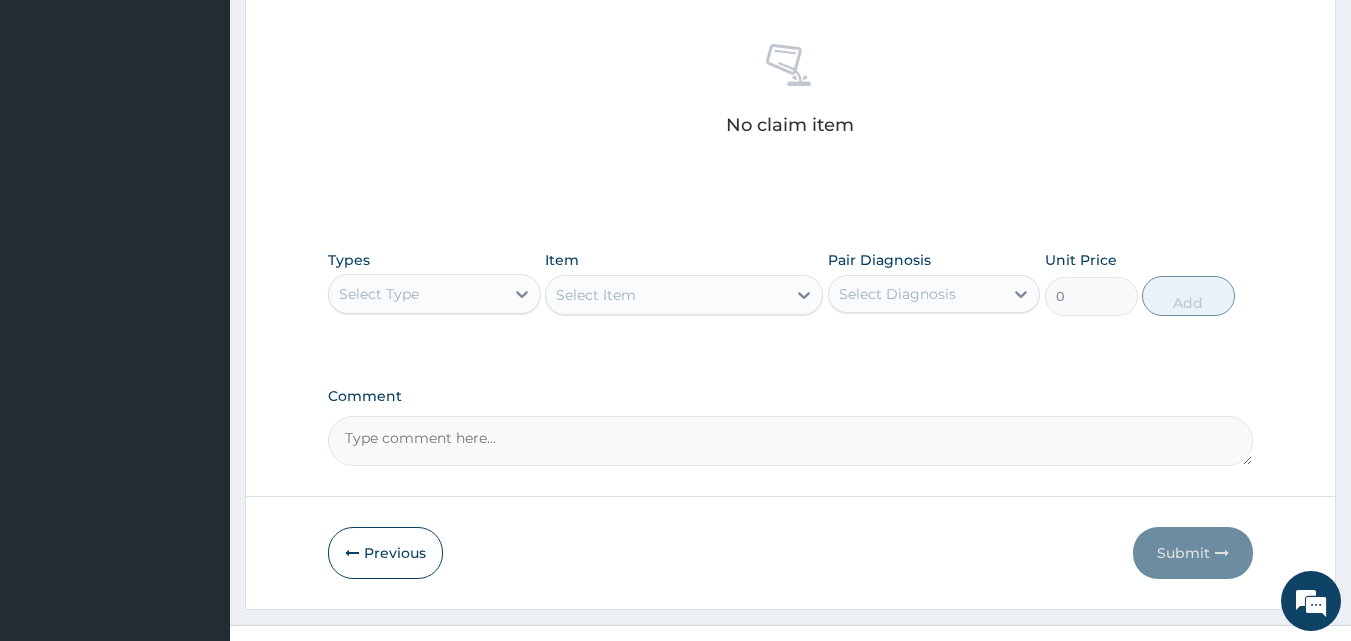 click on "Select Type" at bounding box center [379, 294] 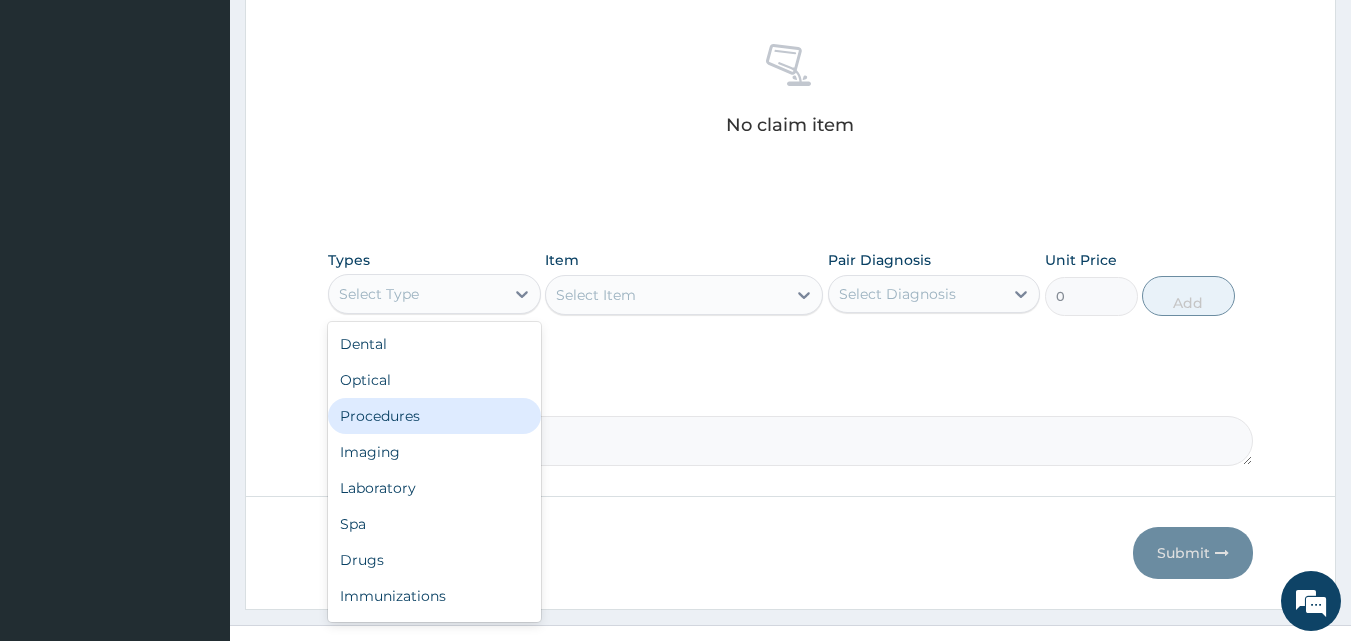 click on "Procedures" at bounding box center (434, 416) 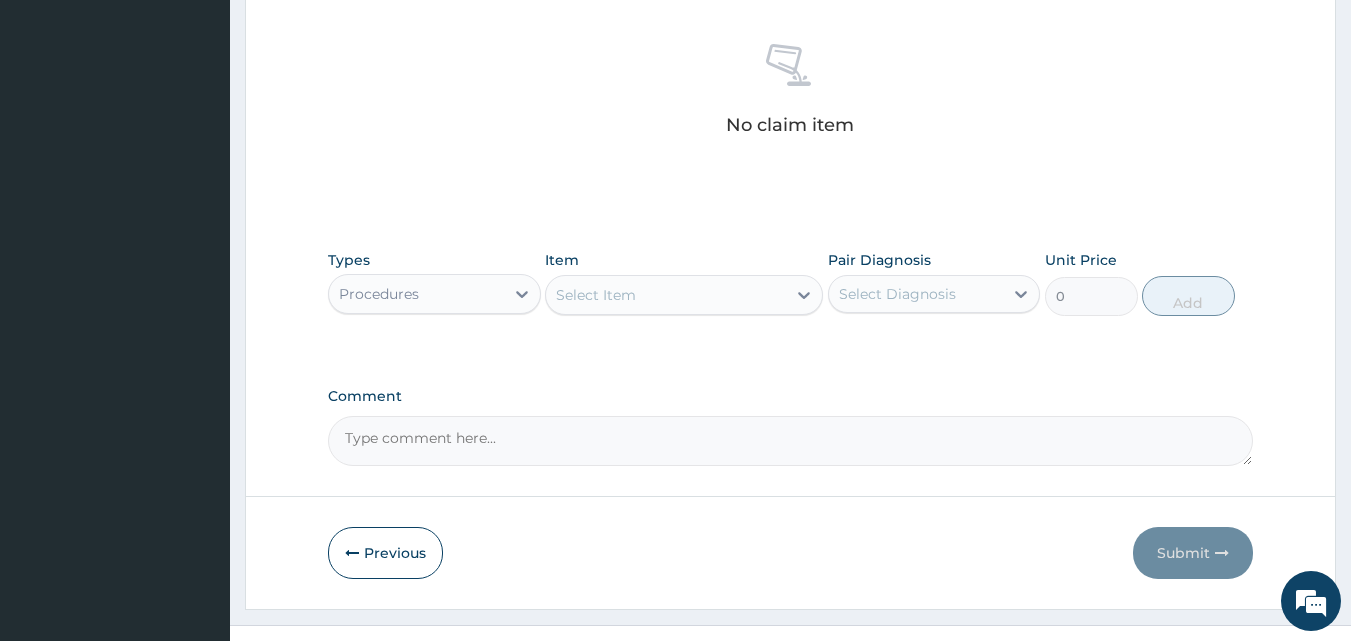 click on "Select Item" at bounding box center [666, 295] 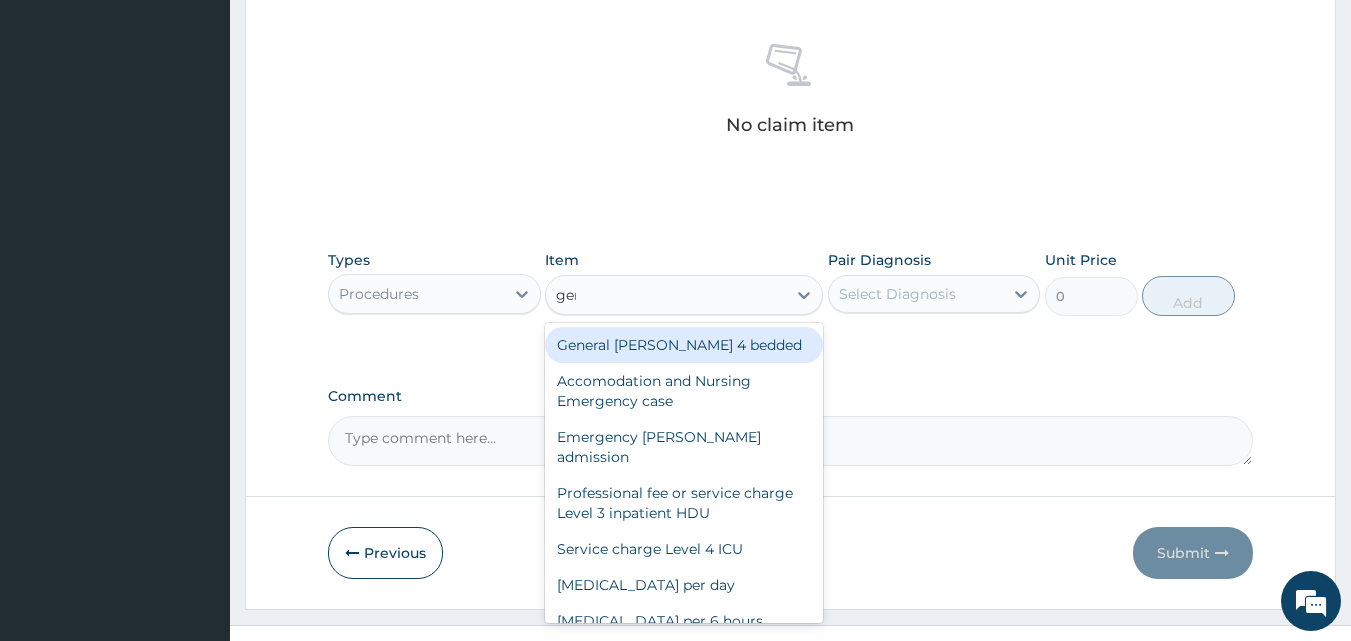 type on "gene" 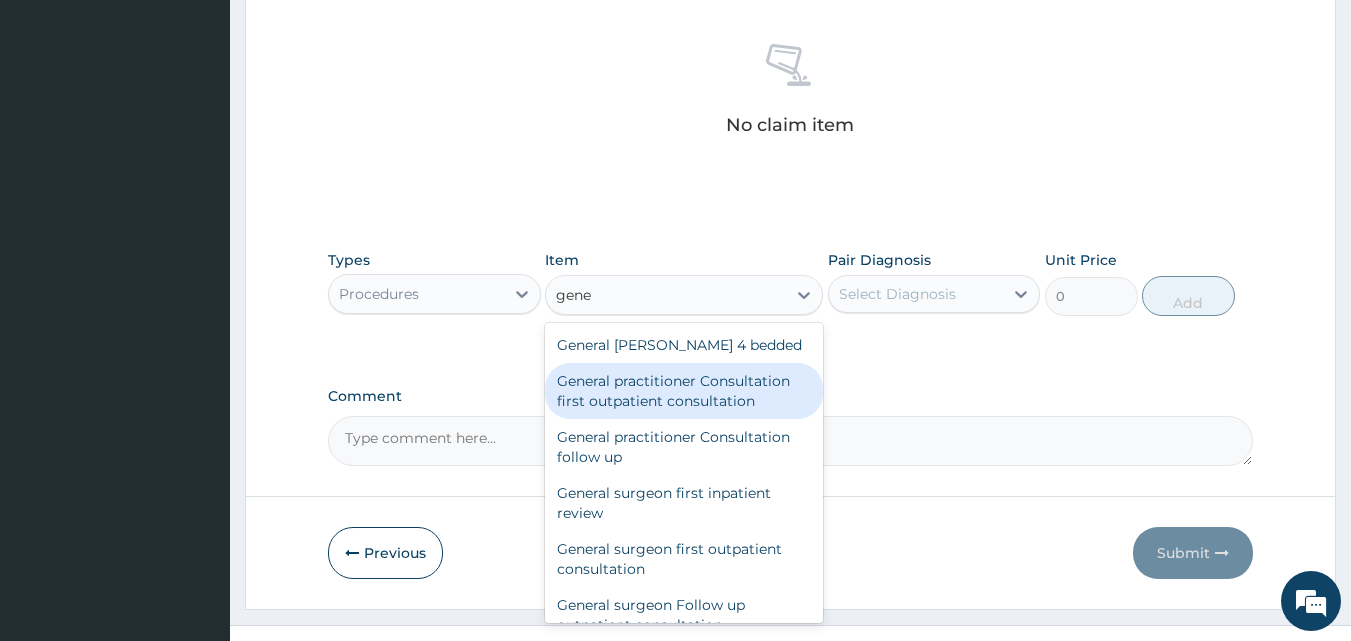 click on "General practitioner Consultation first outpatient consultation" at bounding box center (684, 391) 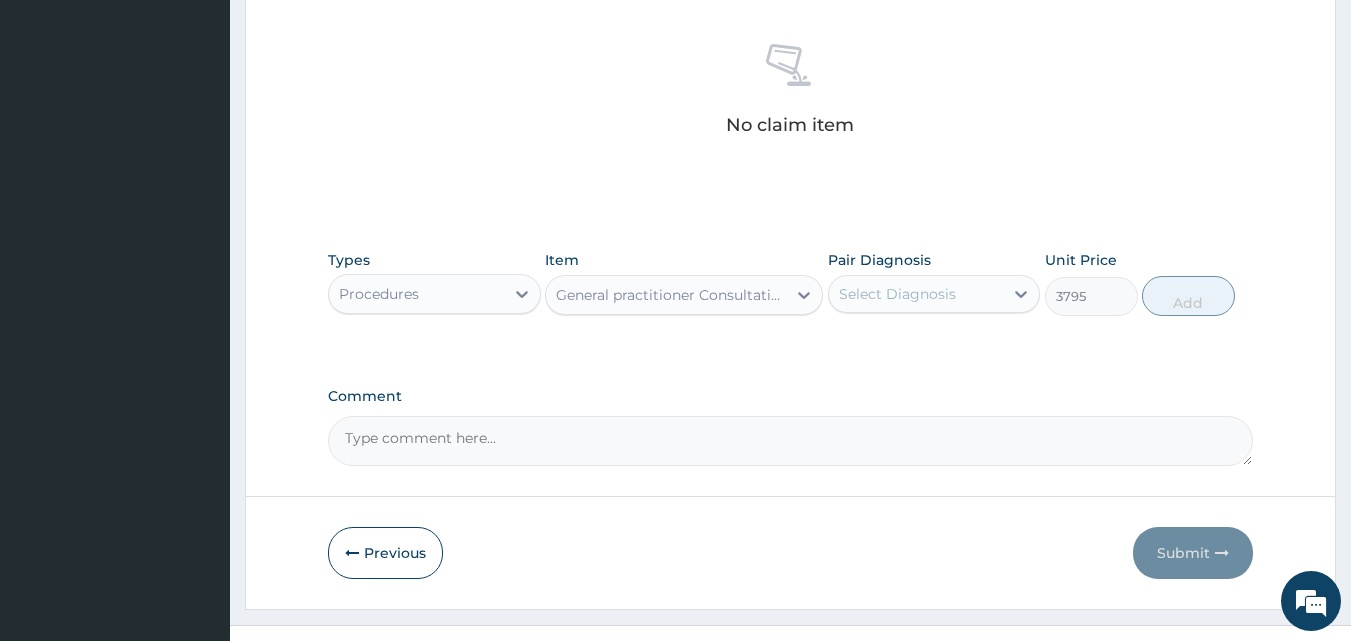click on "Select Diagnosis" at bounding box center (897, 294) 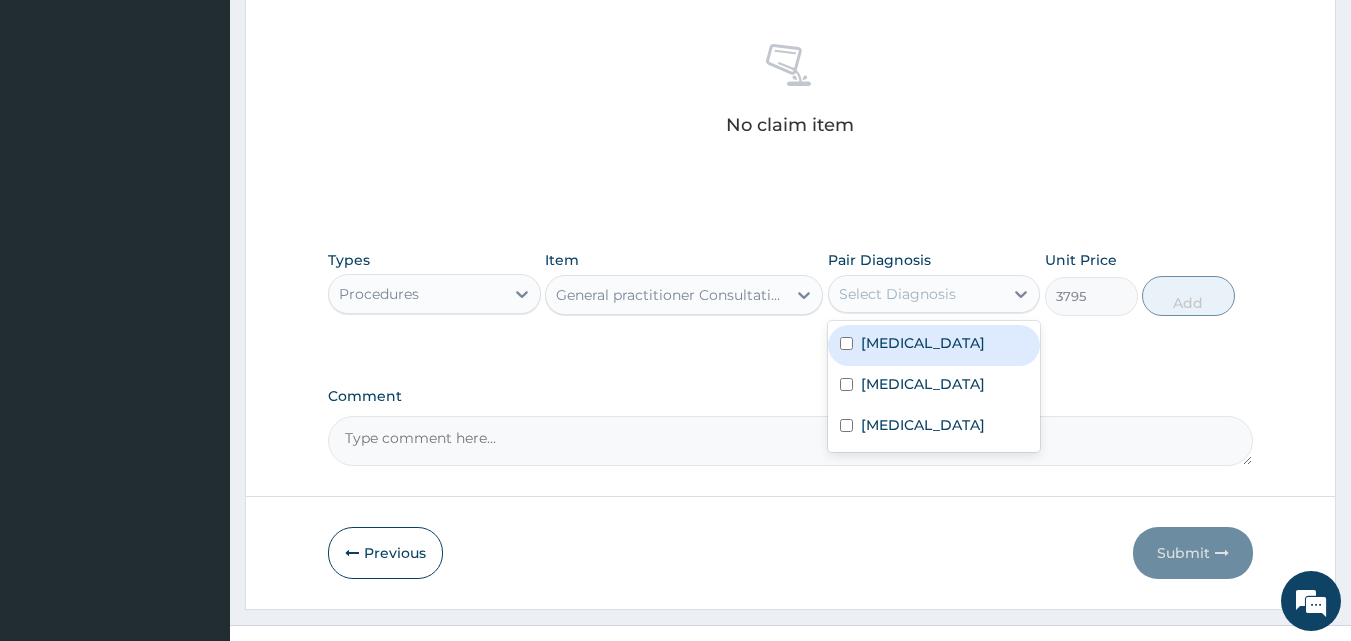 click on "Malaria" at bounding box center [934, 345] 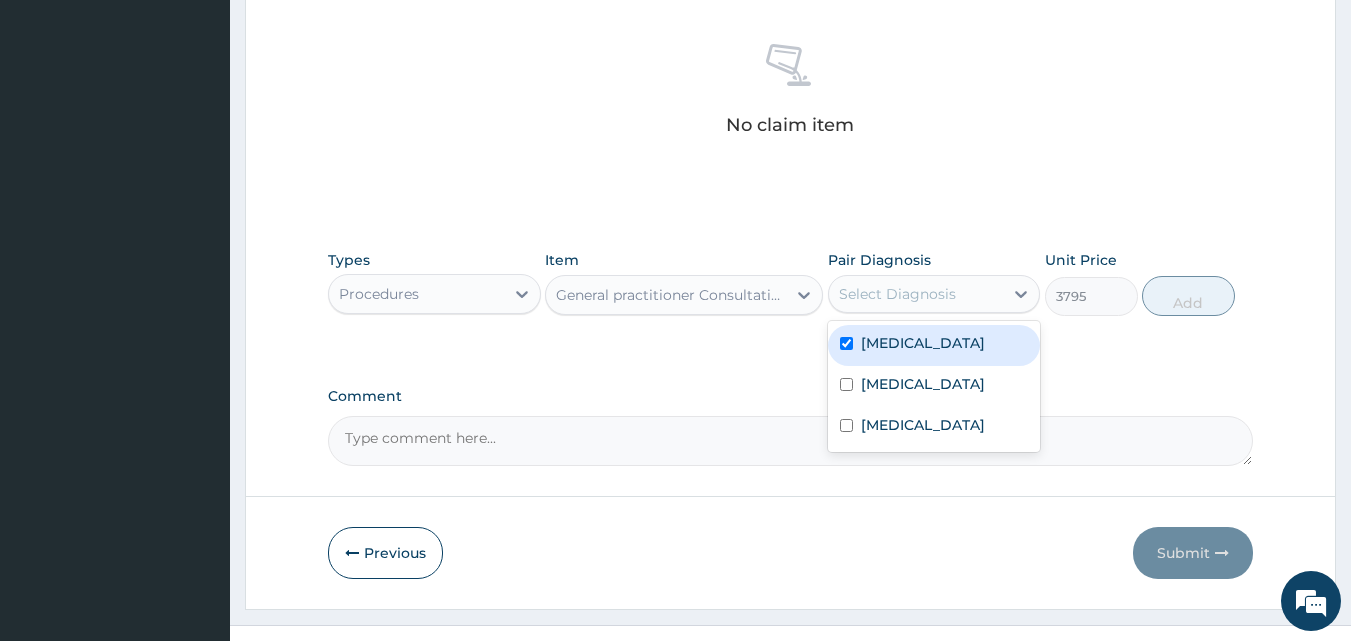 checkbox on "true" 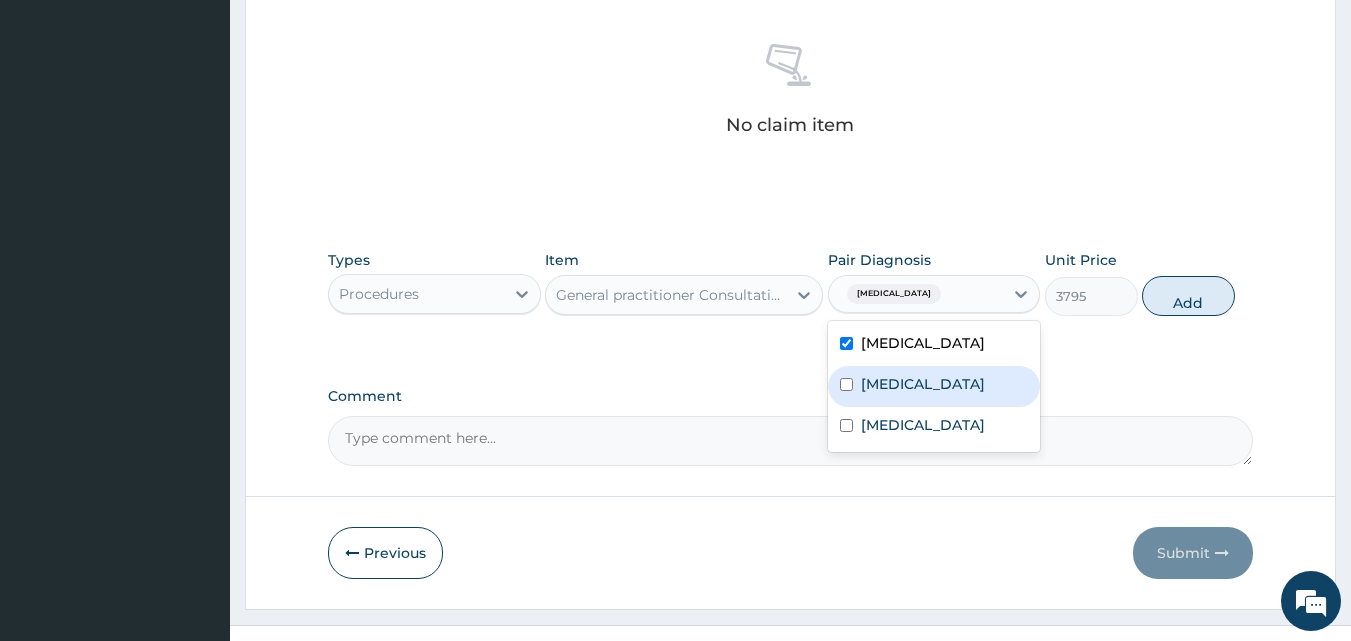 click on "Typhoid fever" at bounding box center [934, 386] 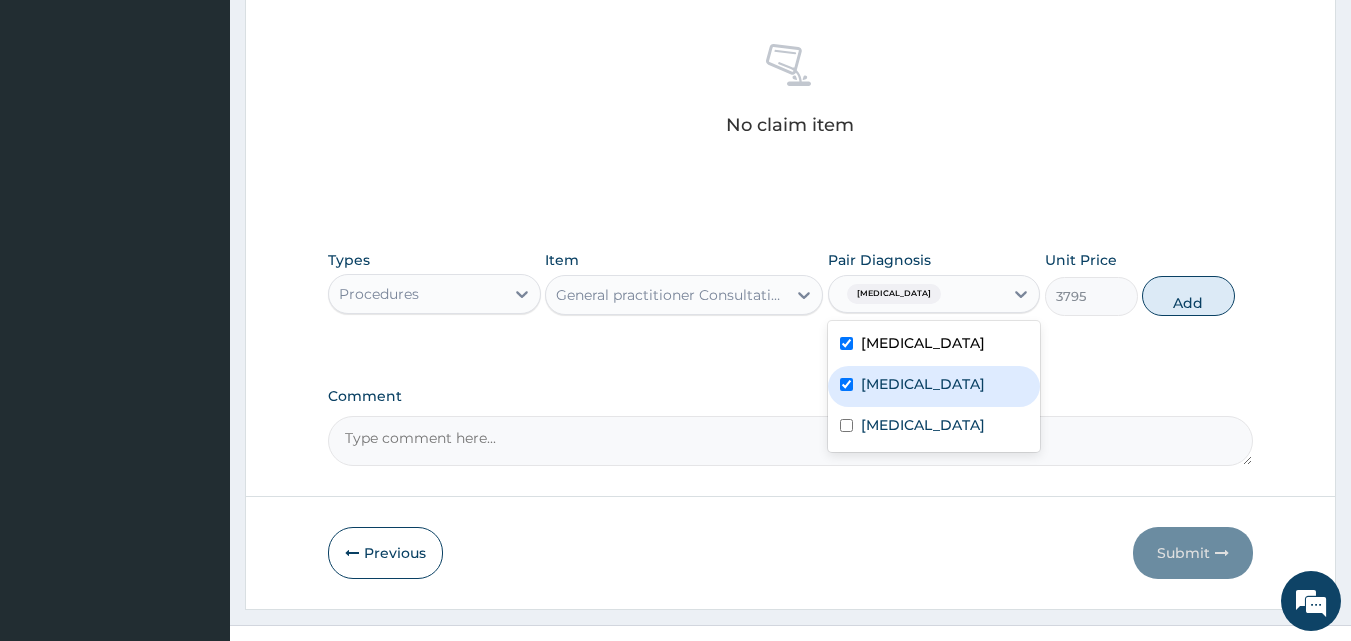 checkbox on "true" 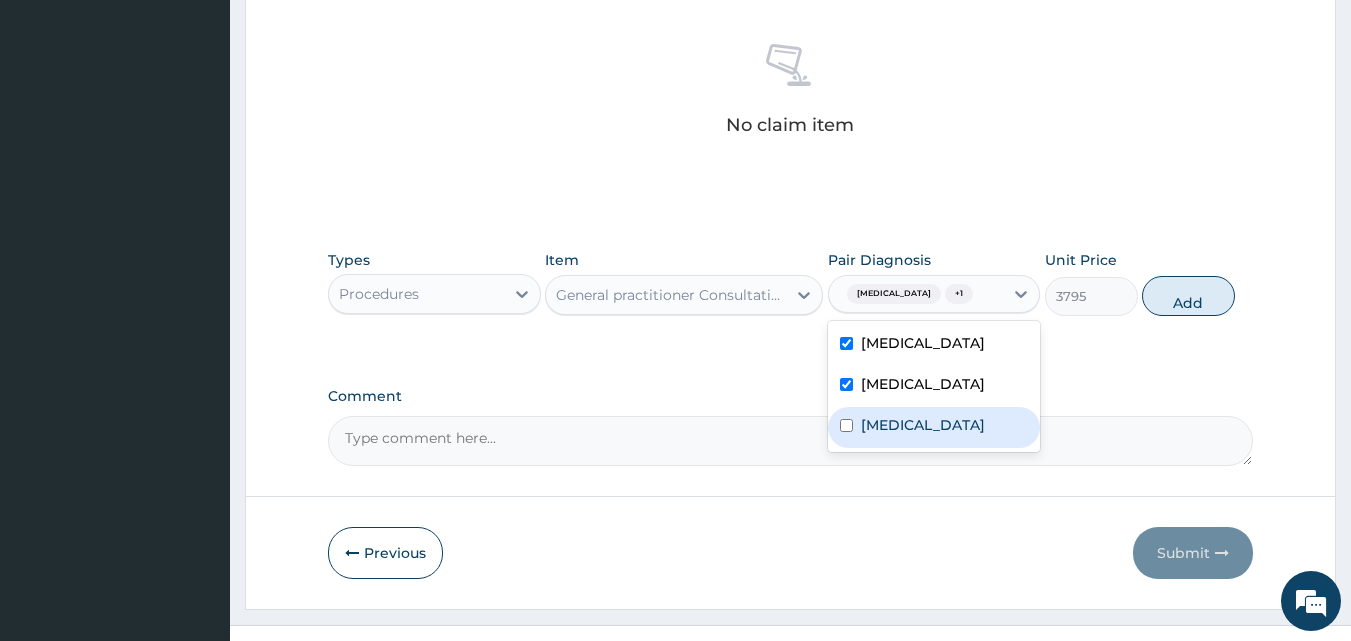 click on "Urticaria" at bounding box center (934, 427) 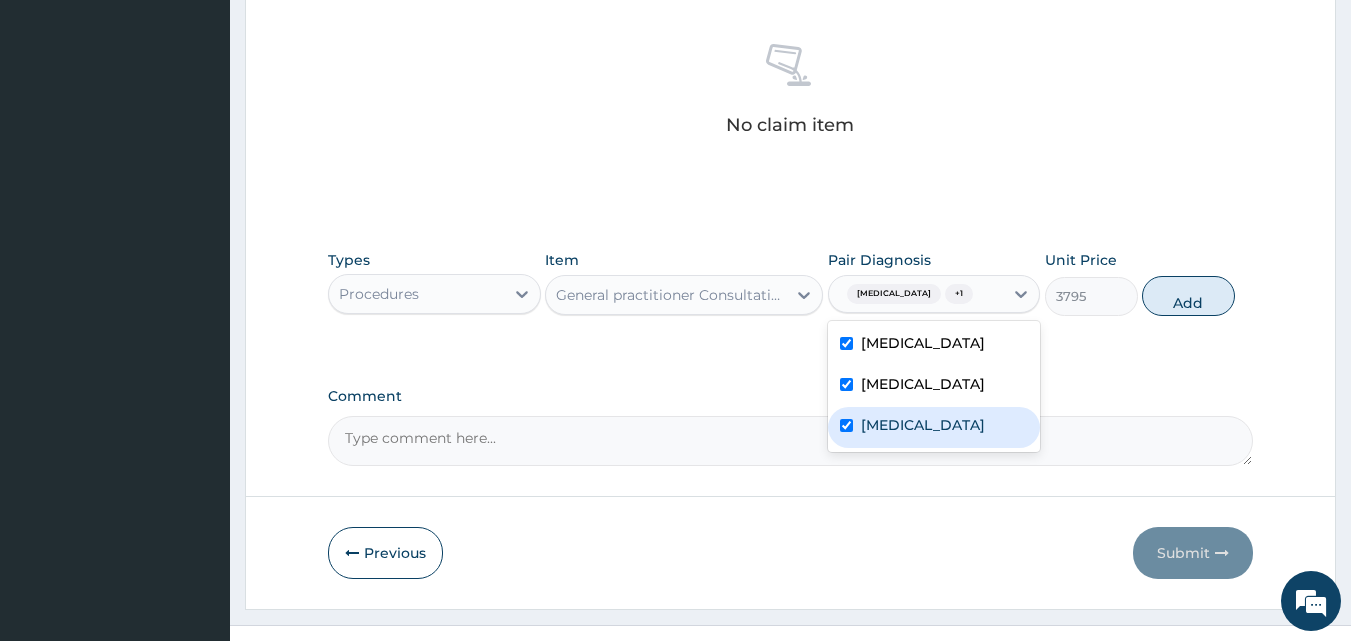 checkbox on "true" 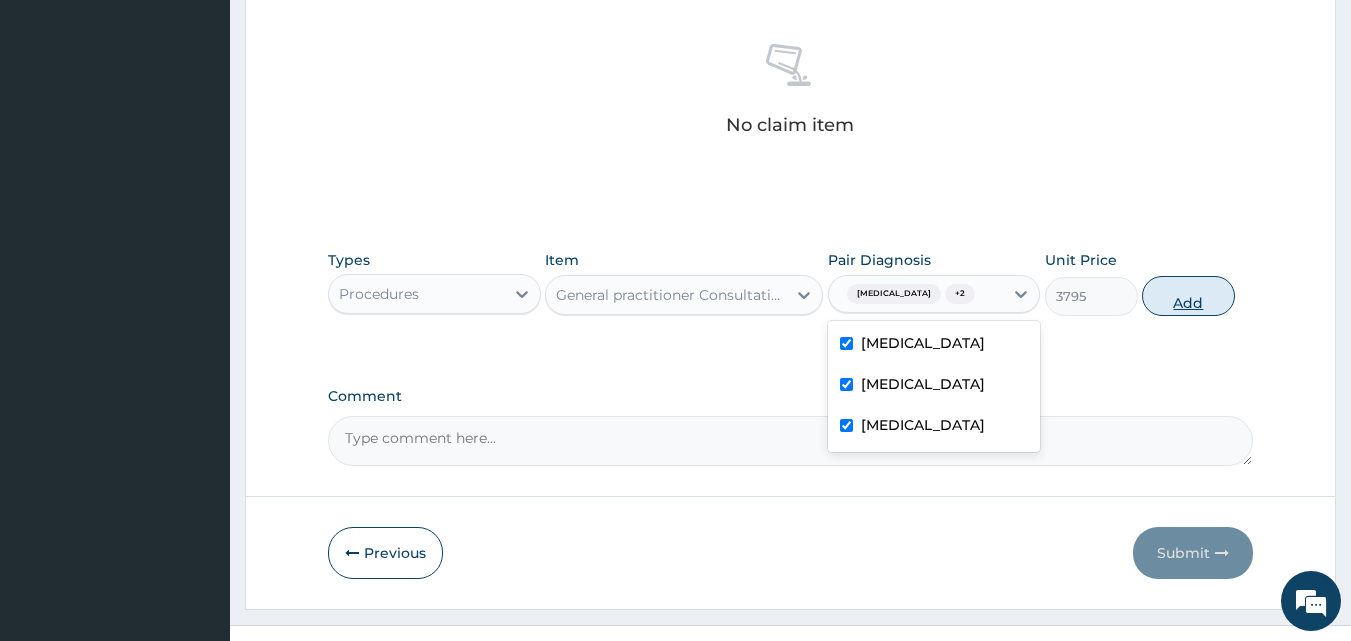 click on "Add" at bounding box center (1188, 296) 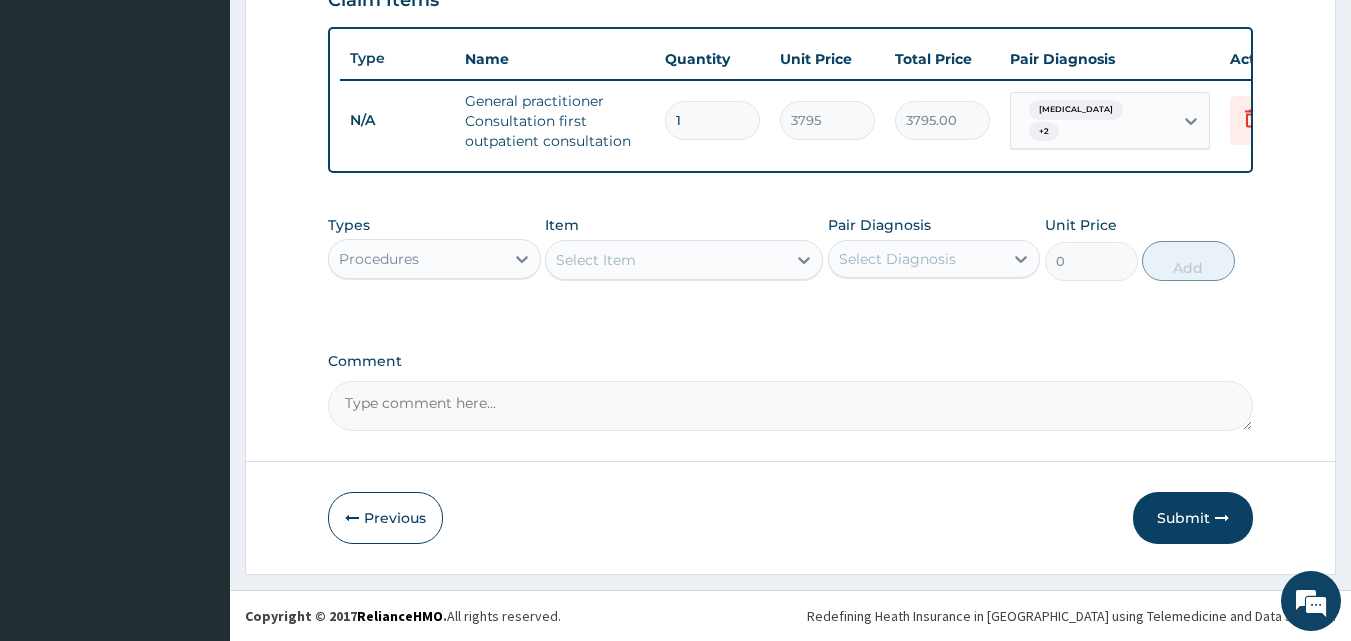 scroll, scrollTop: 732, scrollLeft: 0, axis: vertical 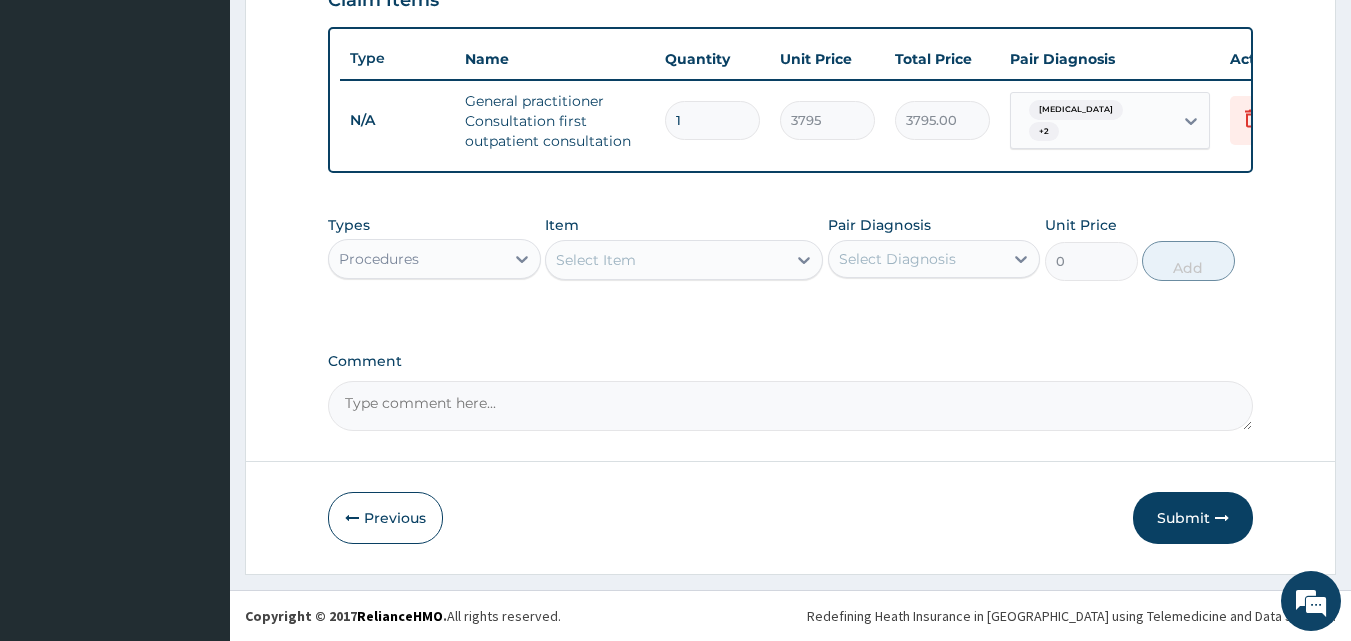 click on "Select Item" at bounding box center [684, 260] 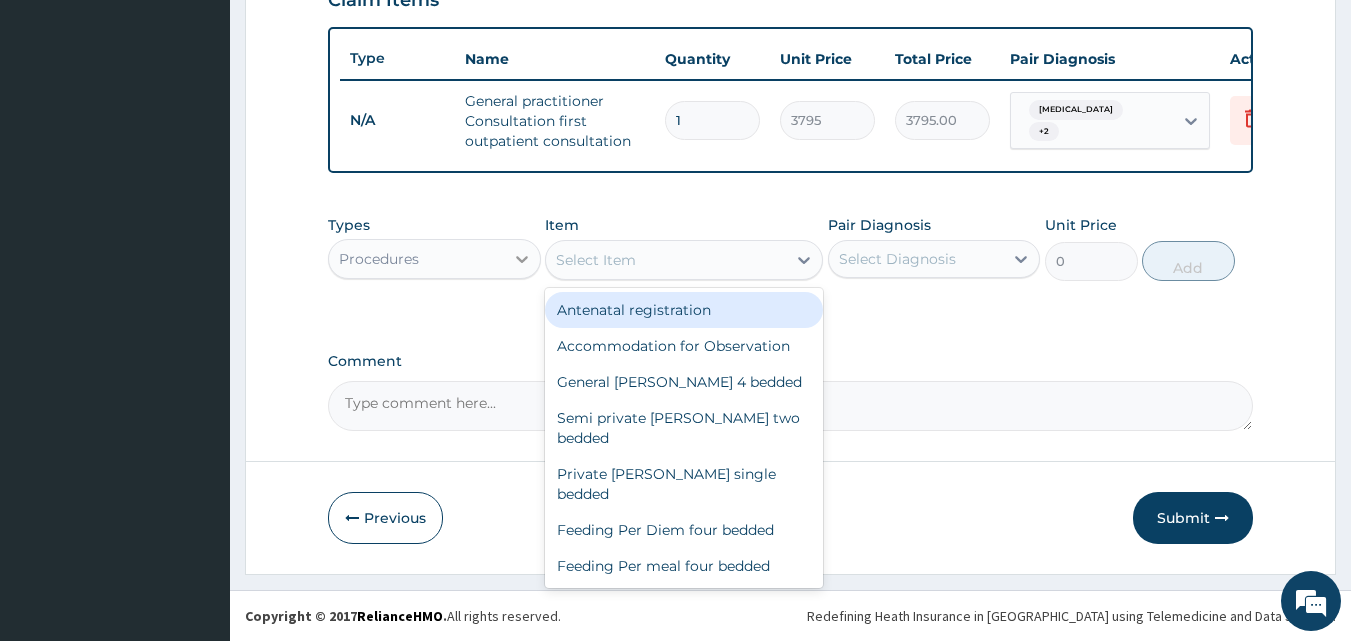 click at bounding box center [522, 259] 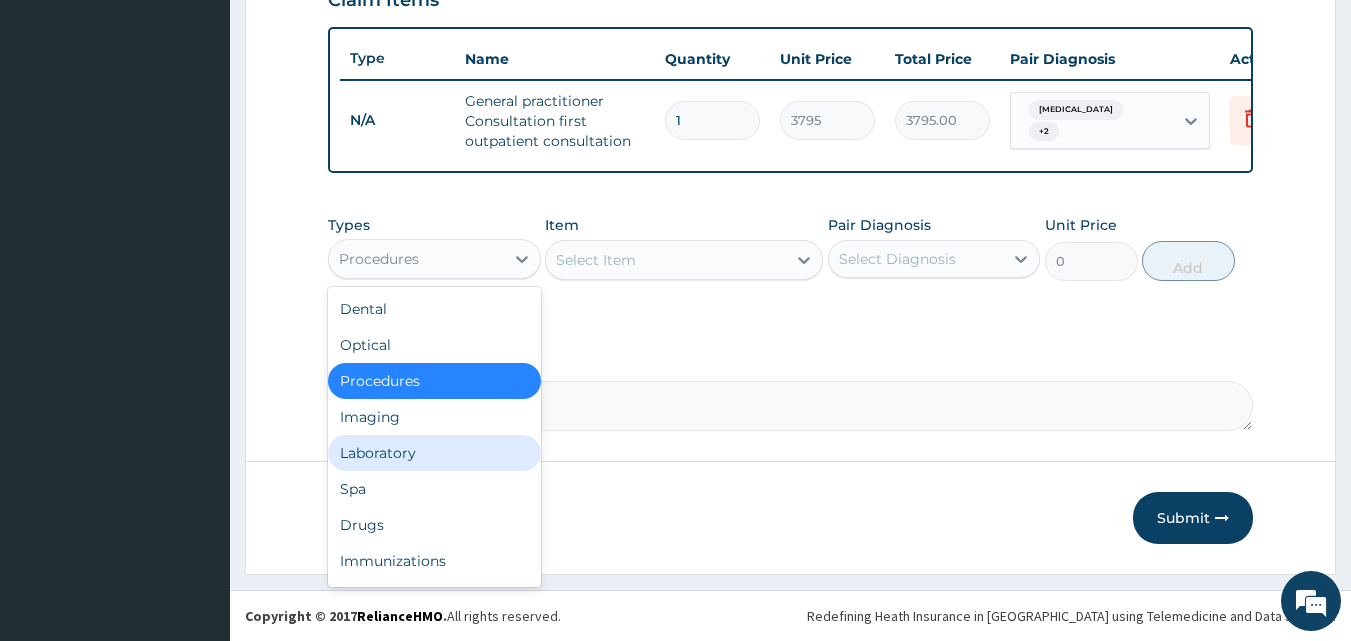 click on "Laboratory" at bounding box center (434, 453) 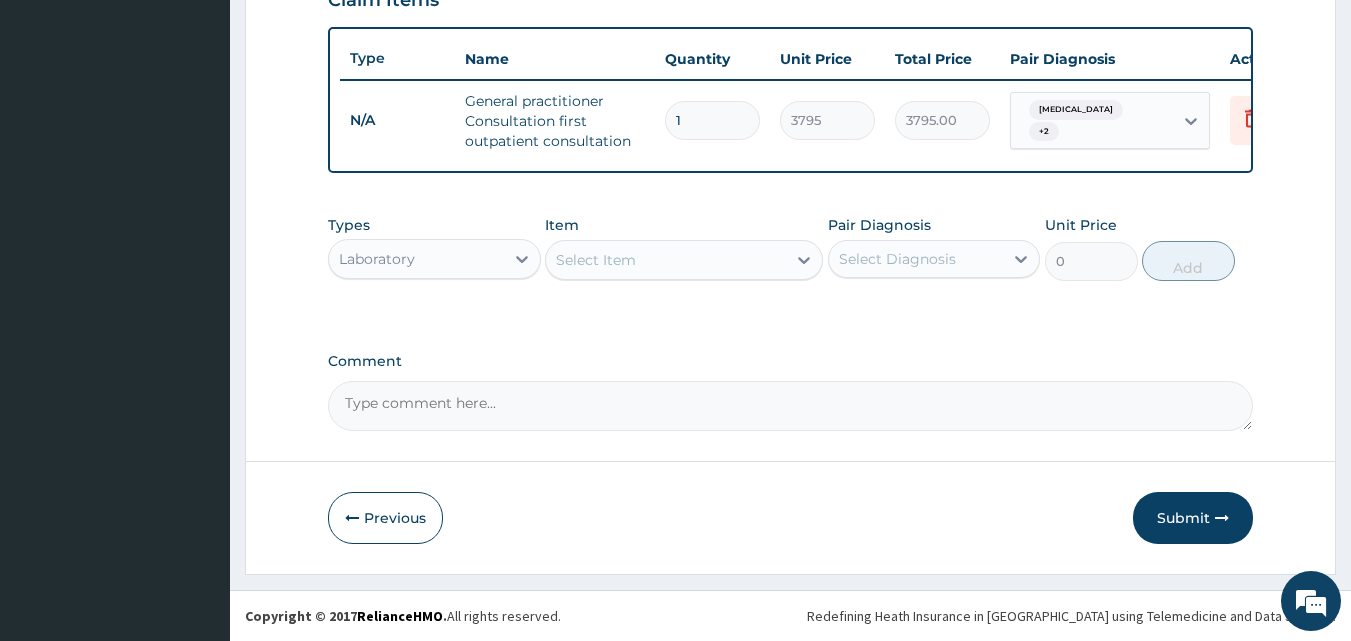 click on "Select Item" at bounding box center [666, 260] 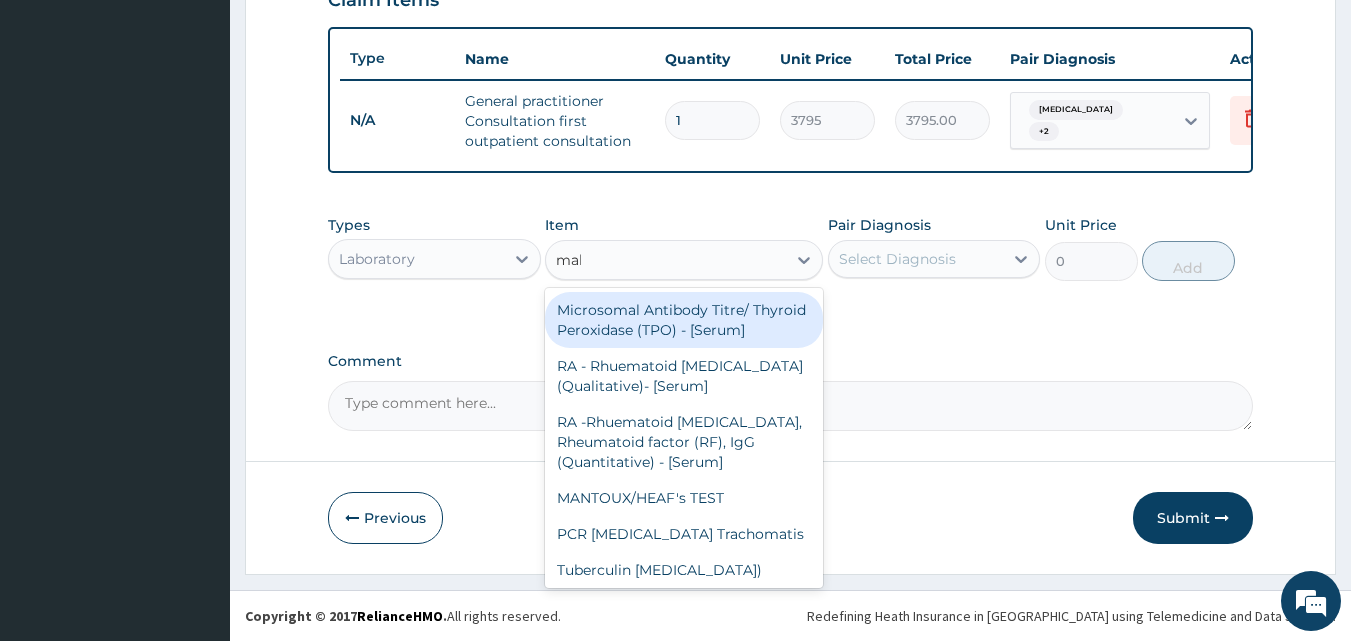 type on "mala" 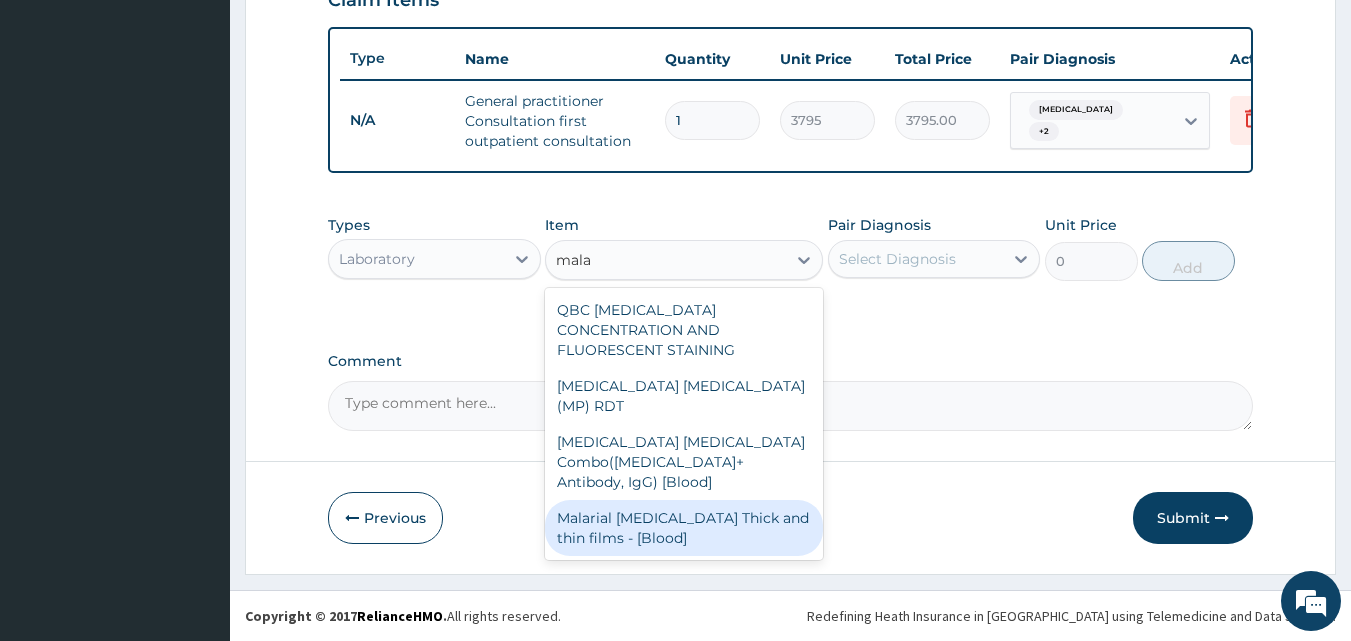 click on "Malarial Parasite Thick and thin films - [Blood]" at bounding box center [684, 528] 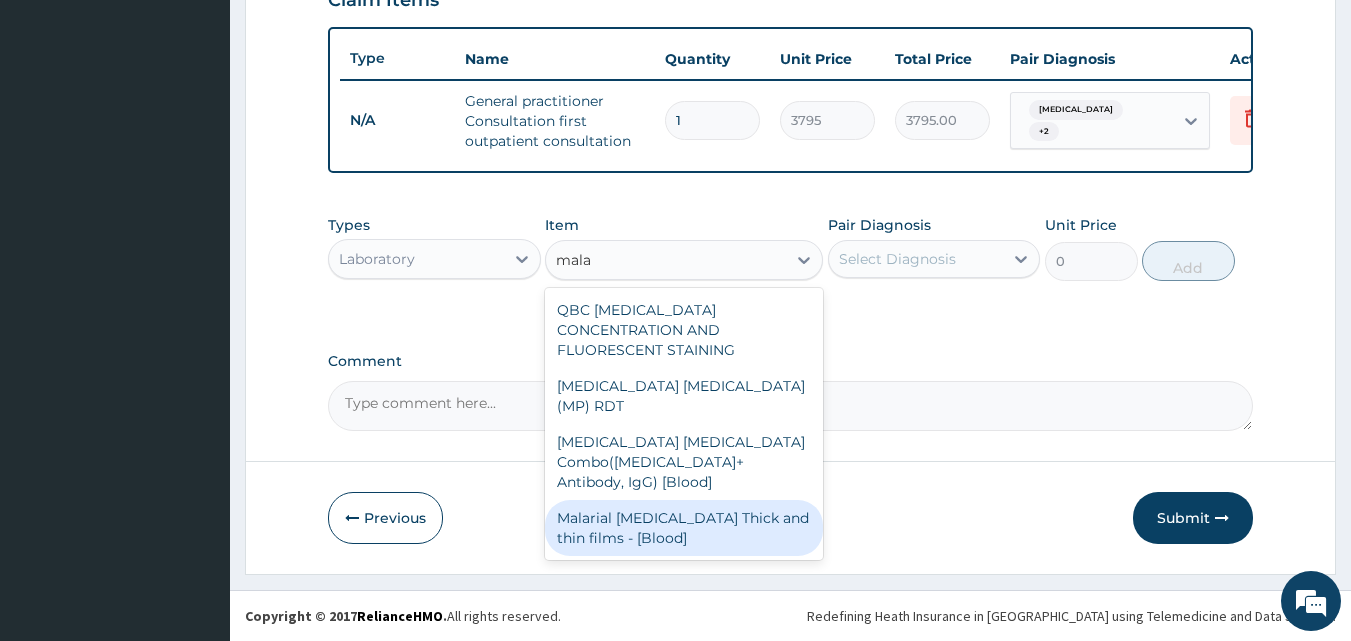 type 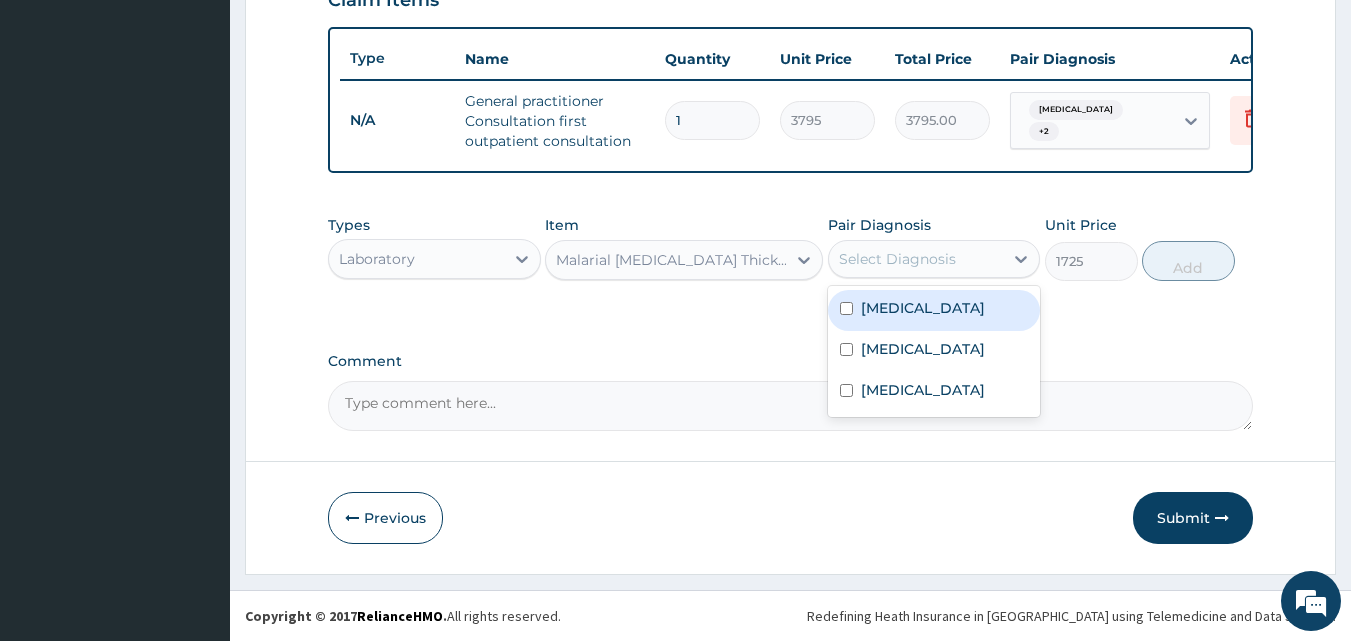 click on "Select Diagnosis" at bounding box center (897, 259) 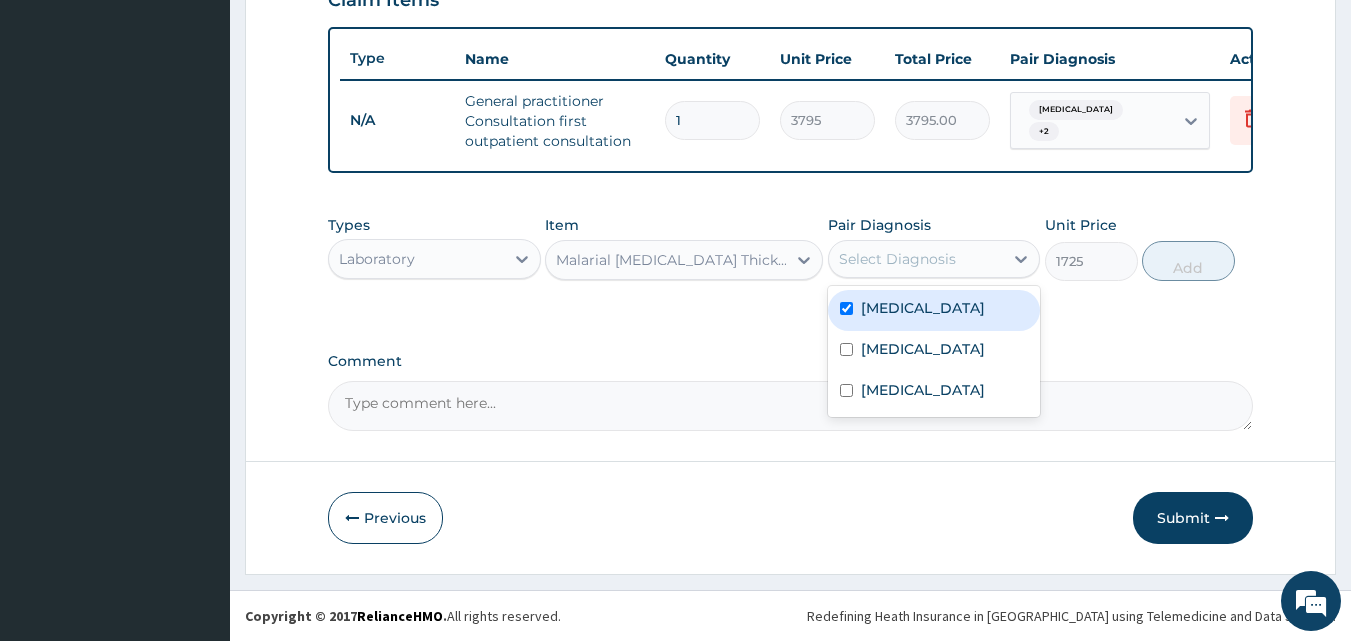 checkbox on "true" 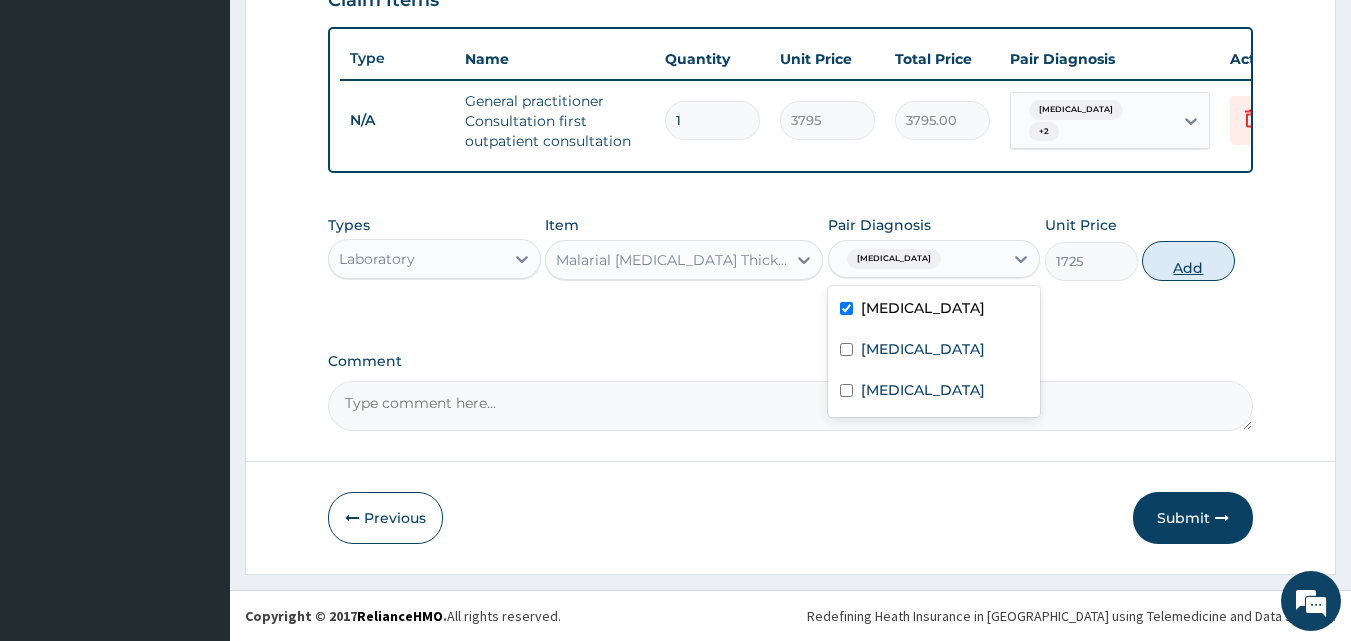 click on "Add" at bounding box center (1188, 261) 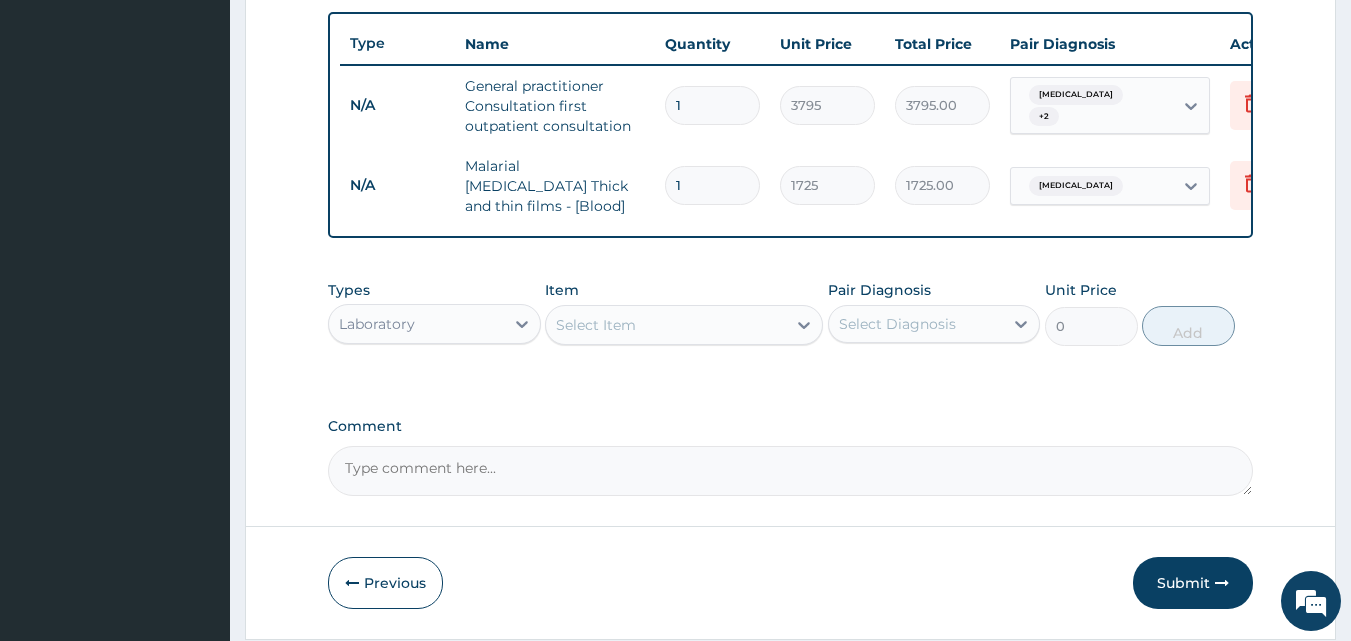 click on "Select Item" at bounding box center [666, 325] 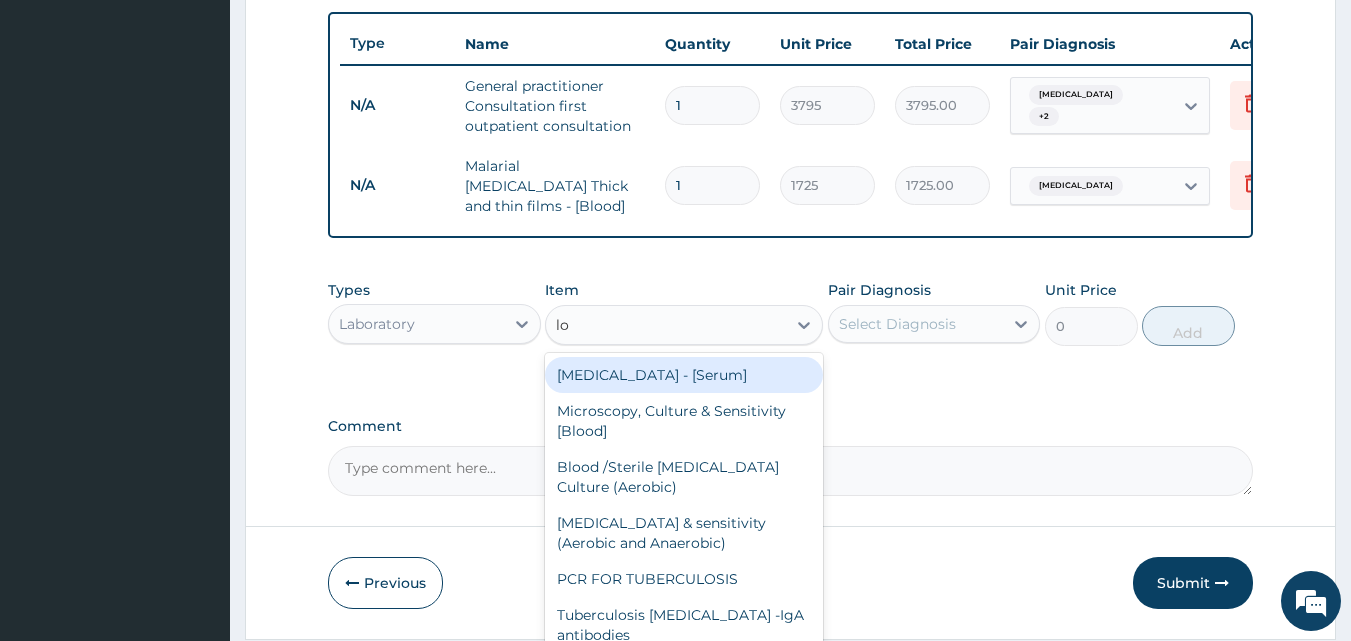 type on "l" 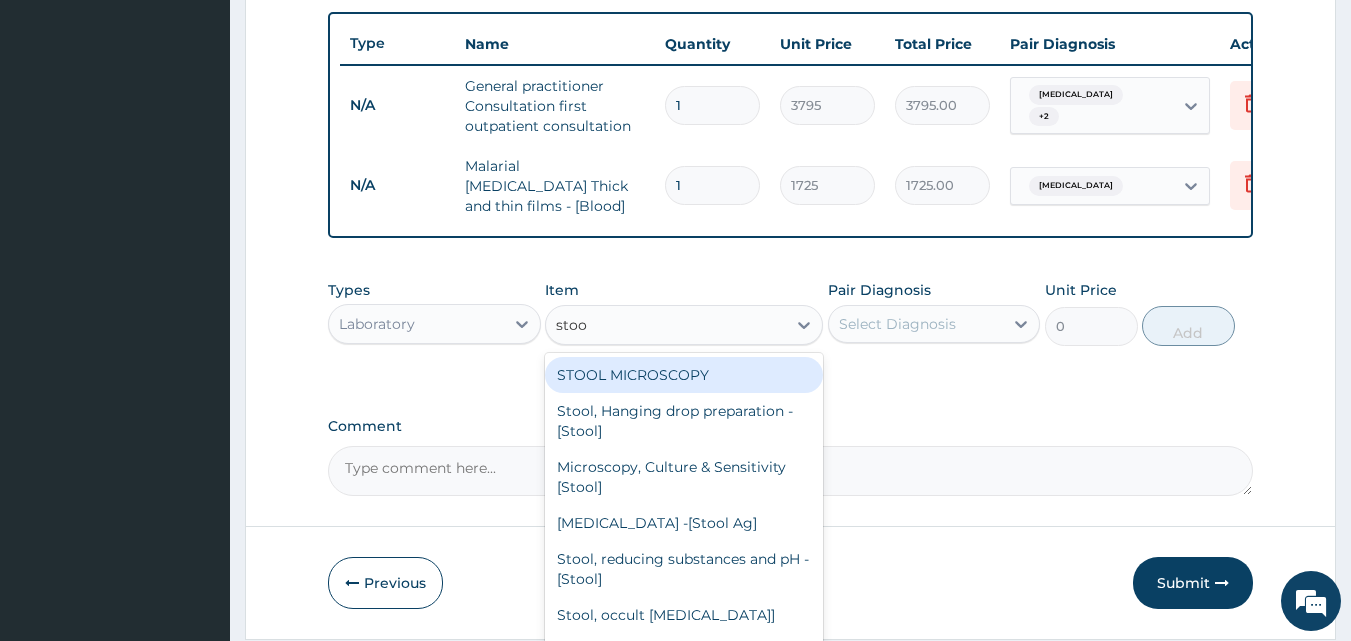 type on "stool" 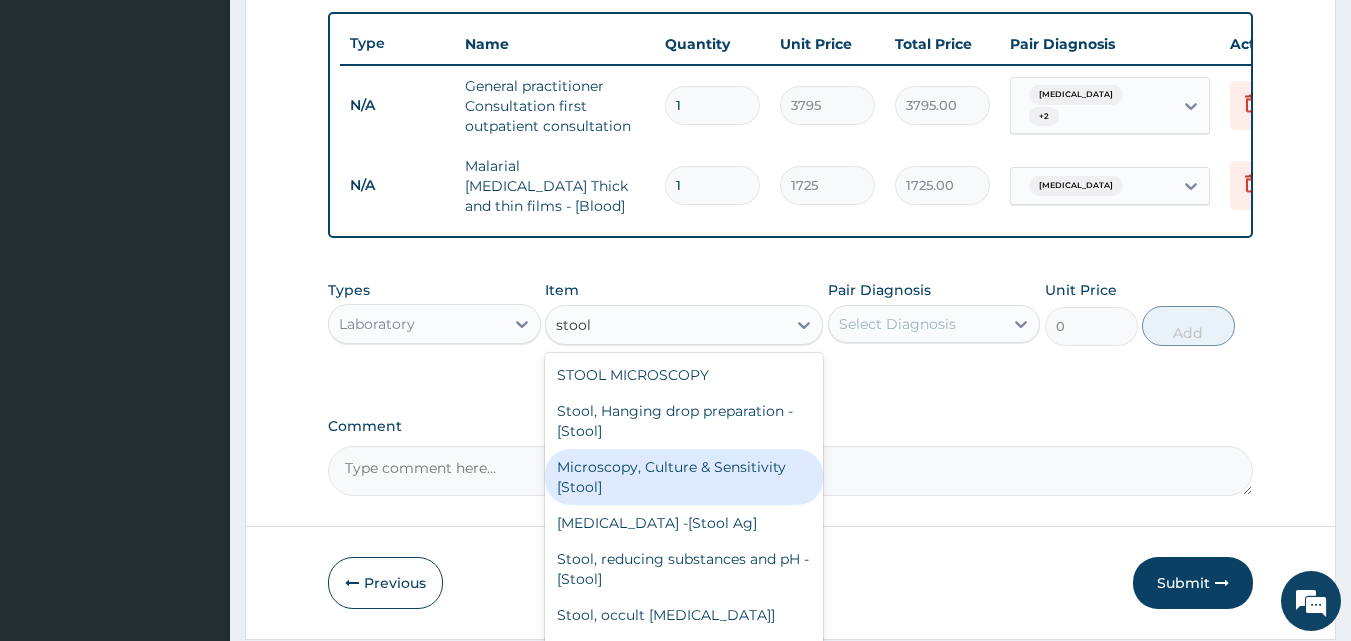 click on "Microscopy, Culture & Sensitivity [Stool]" at bounding box center (684, 477) 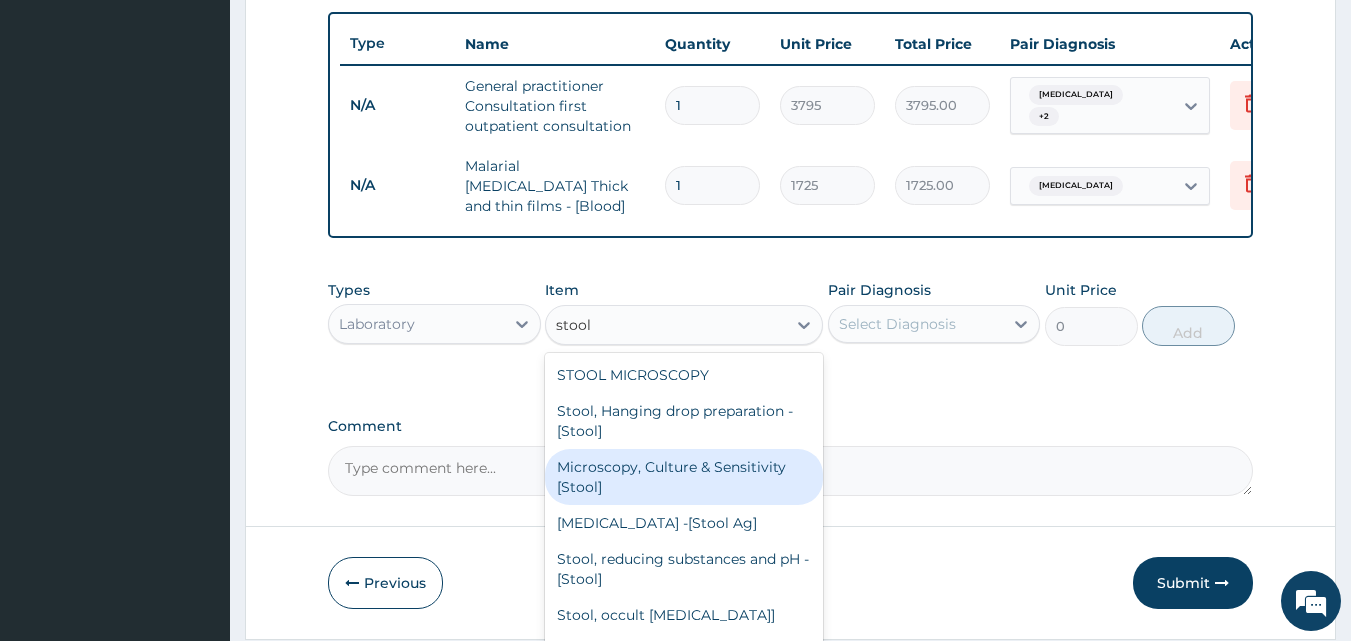 type 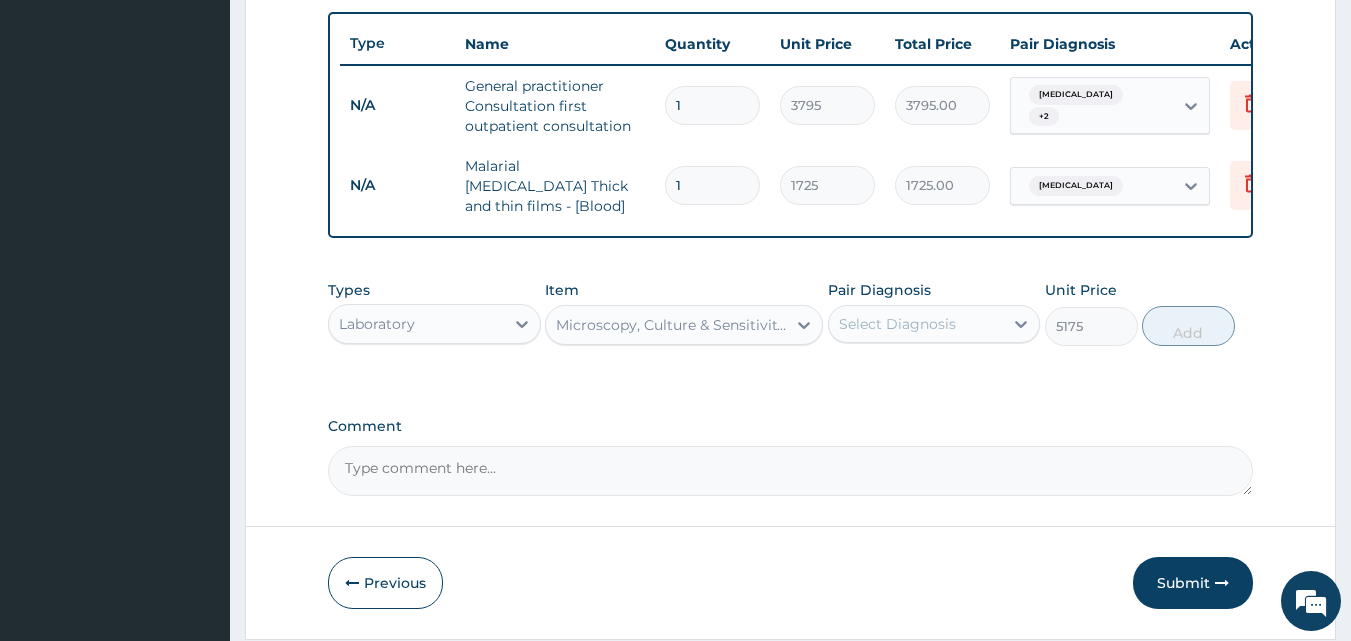 click on "Select Diagnosis" at bounding box center [897, 324] 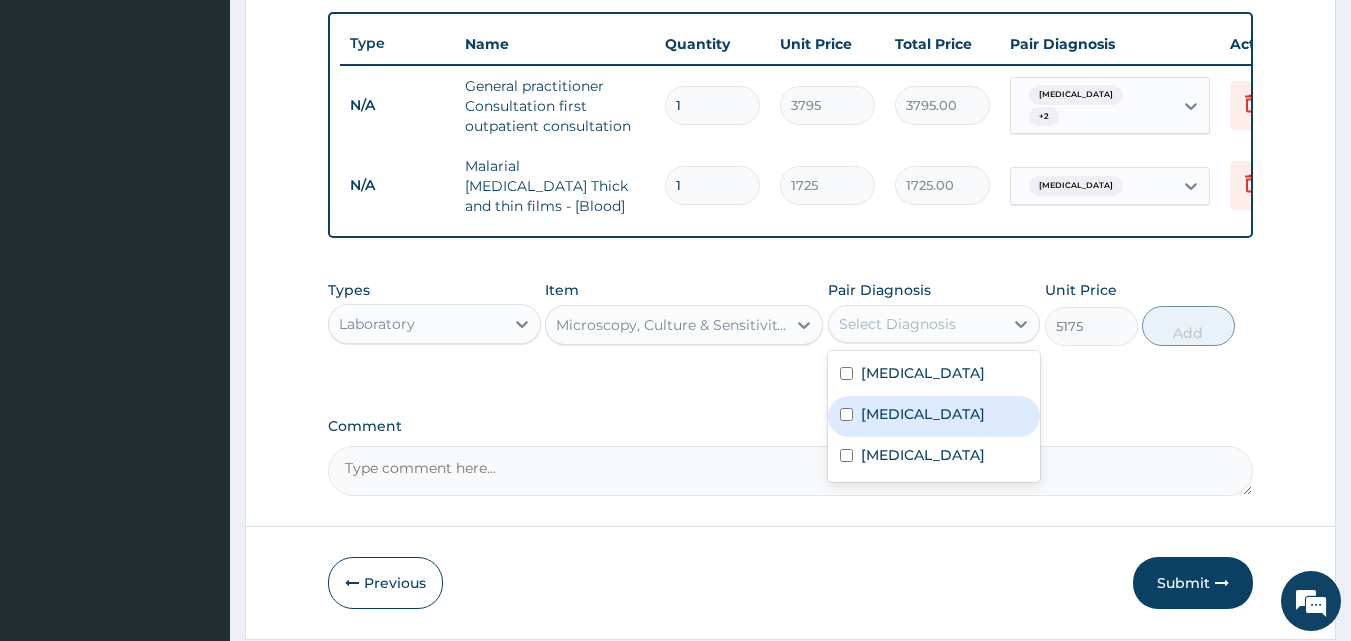 click on "Typhoid fever" at bounding box center [923, 414] 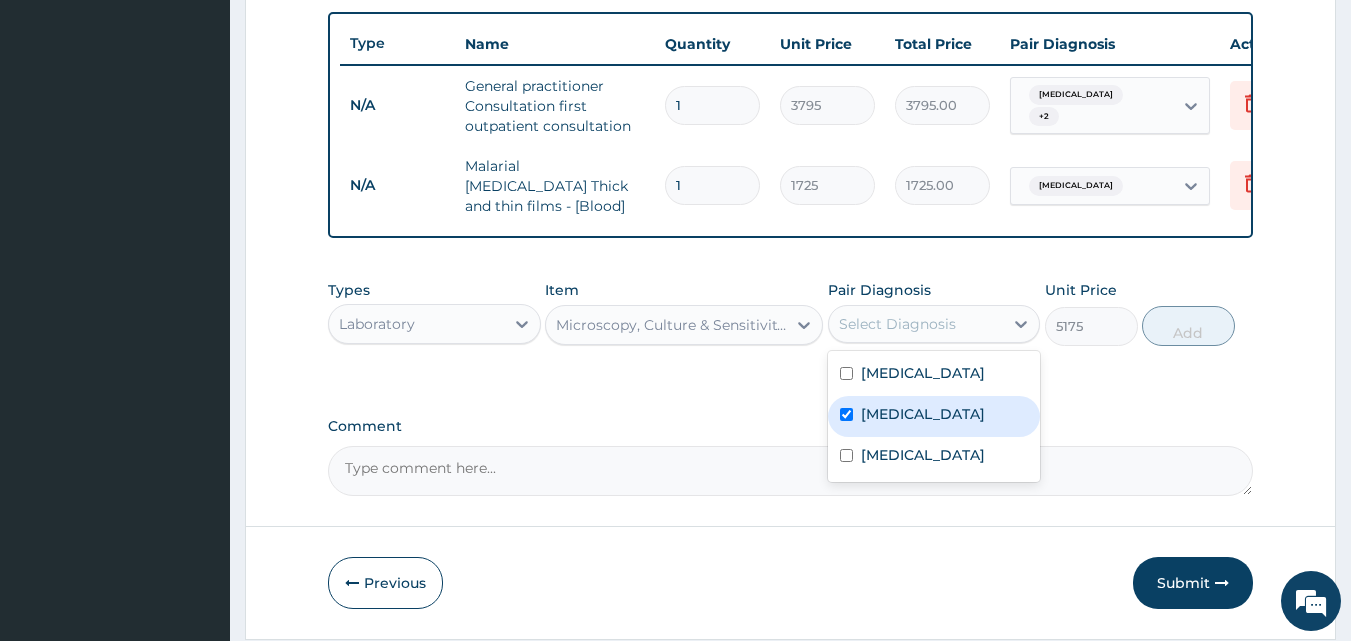 checkbox on "true" 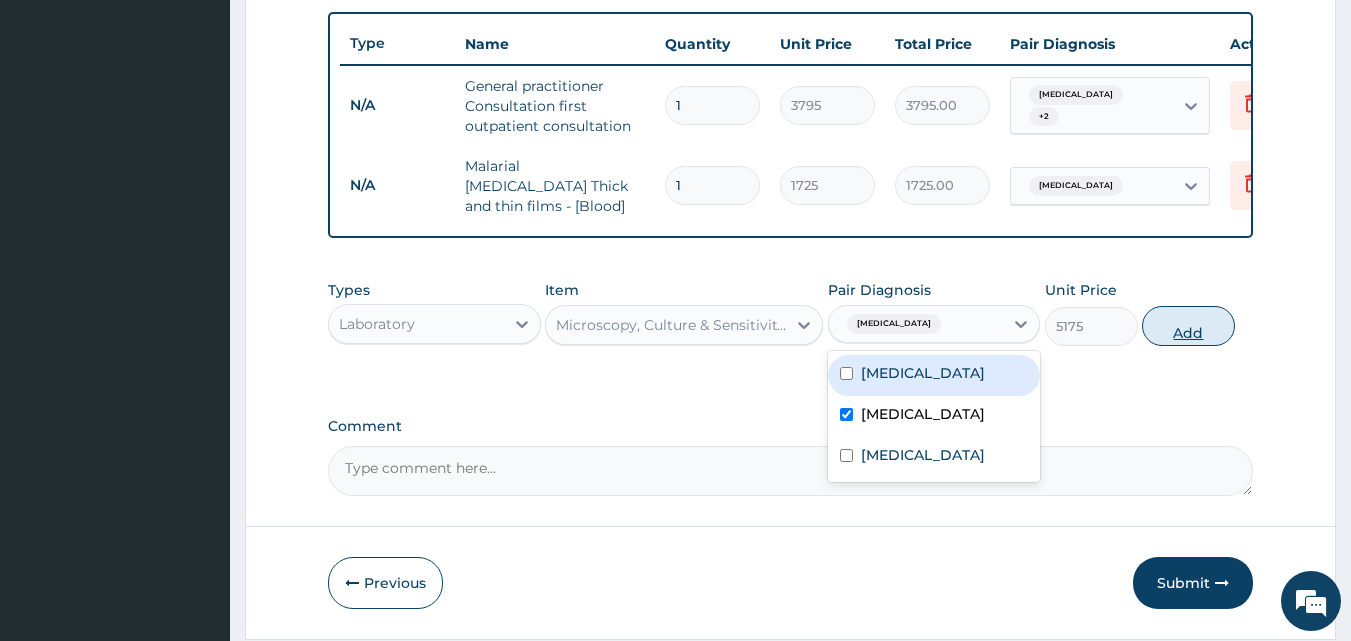 click on "Add" at bounding box center (1188, 326) 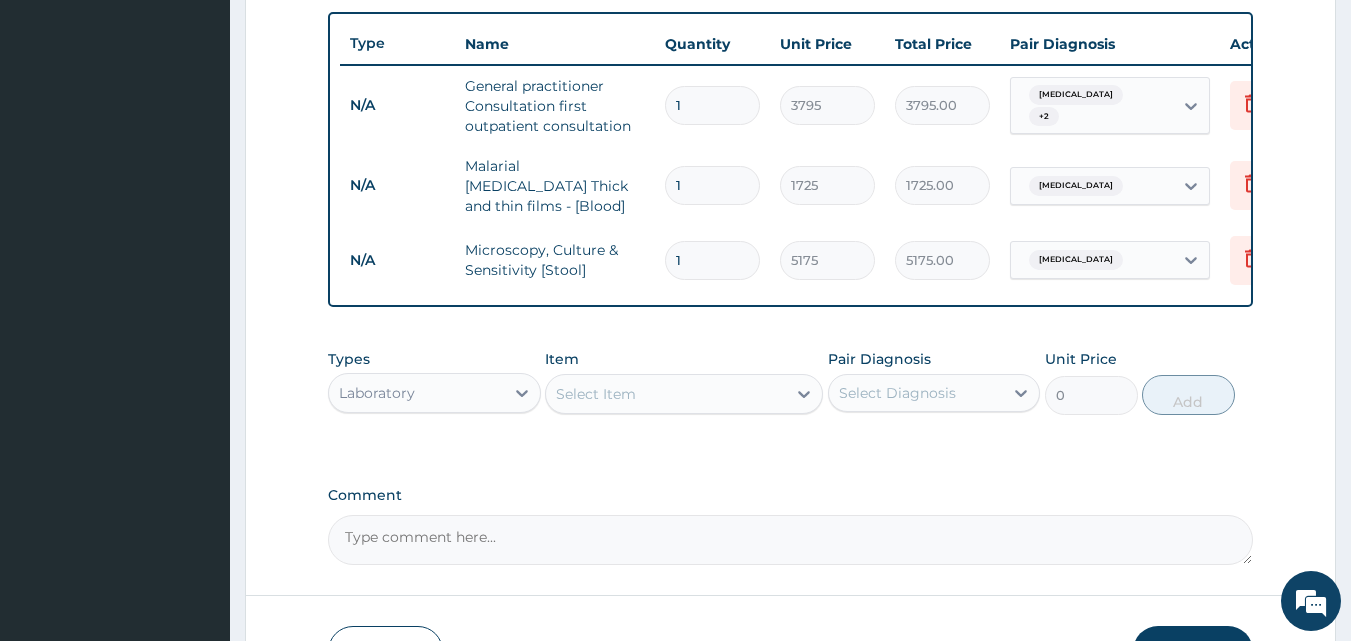 click on "Select Item" at bounding box center [666, 394] 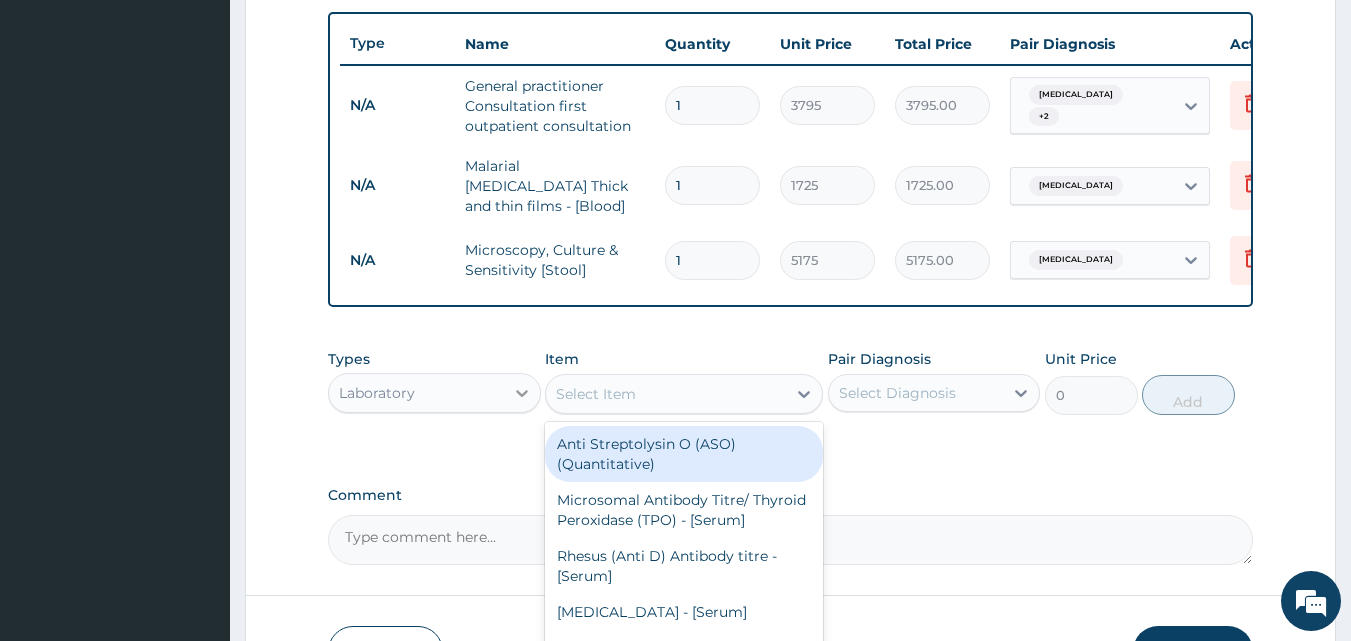 click at bounding box center [522, 393] 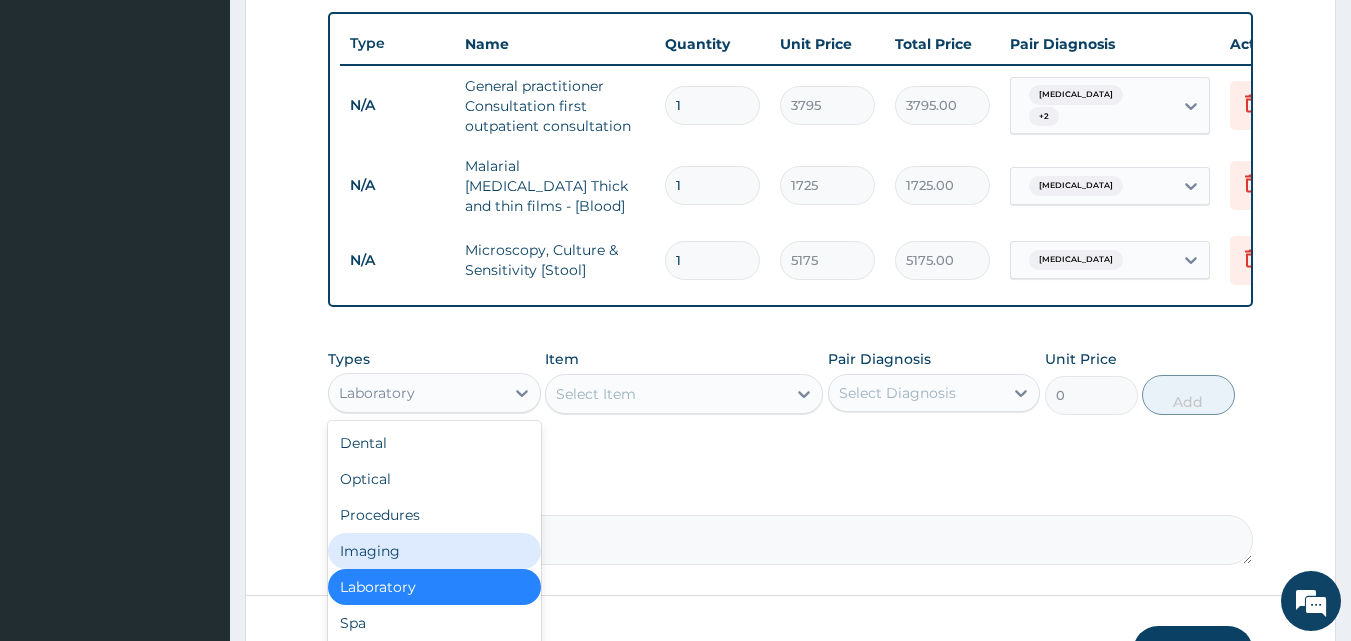 scroll, scrollTop: 870, scrollLeft: 0, axis: vertical 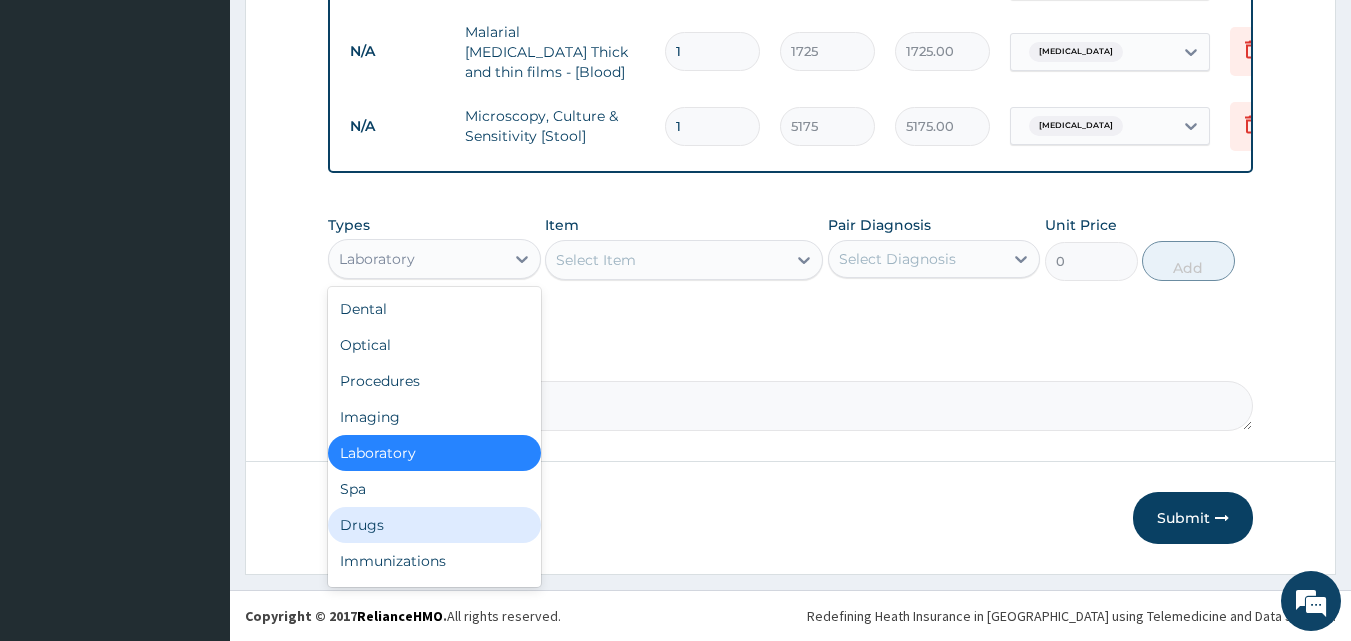 click on "Drugs" at bounding box center [434, 525] 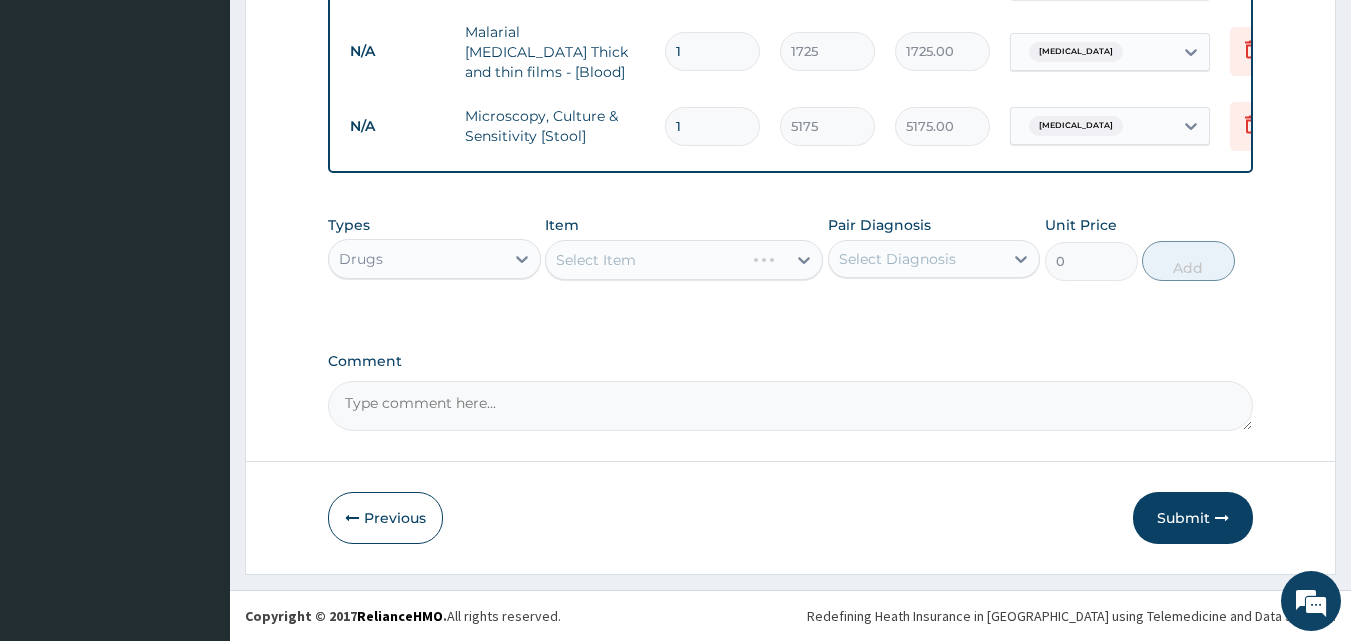 click on "Select Item" at bounding box center [684, 260] 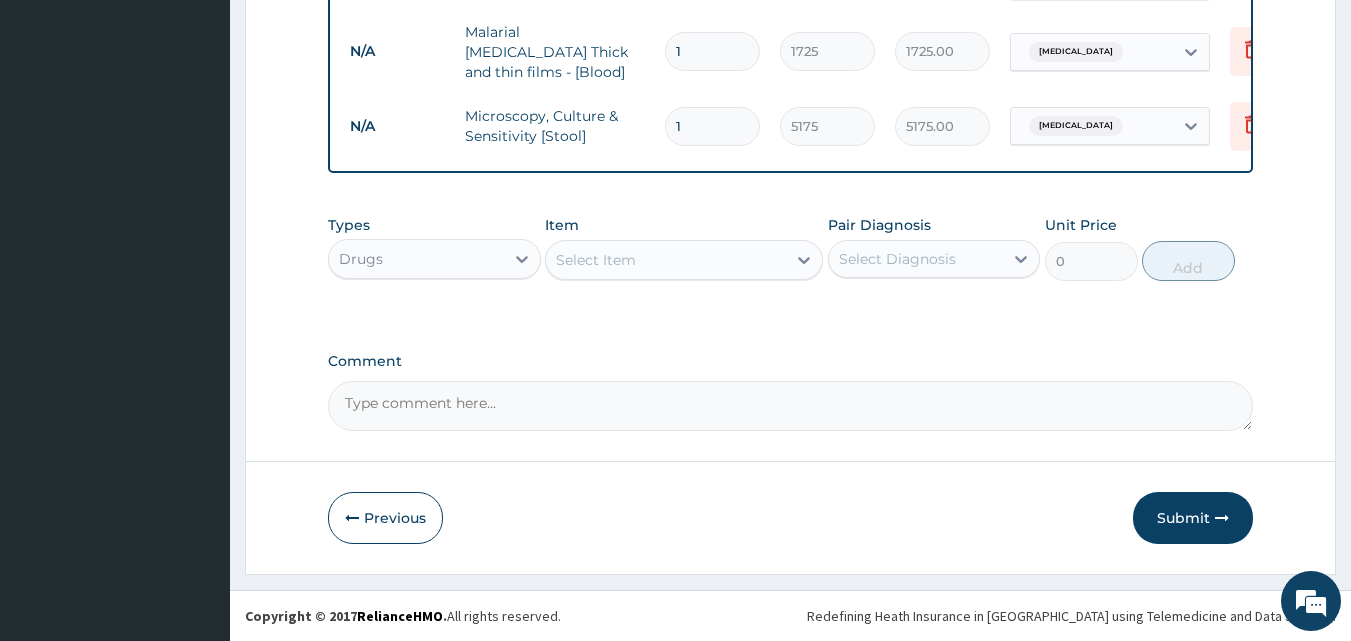 click on "Select Item" at bounding box center [666, 260] 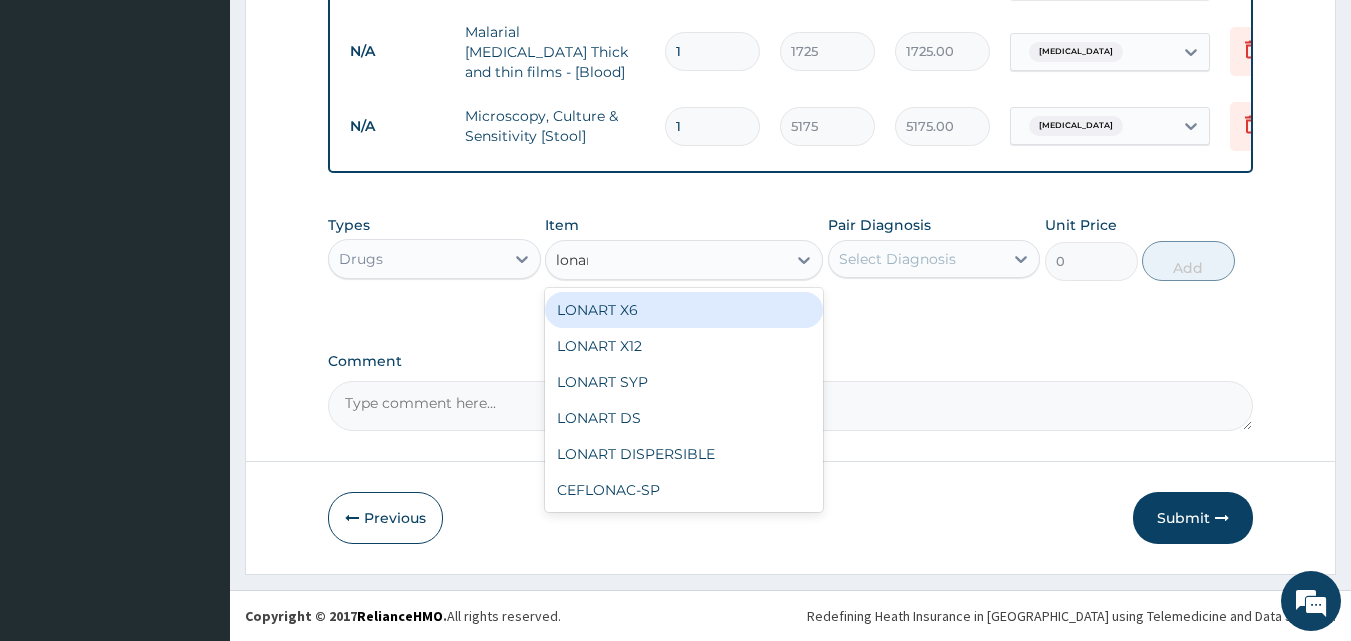 type on "lonart" 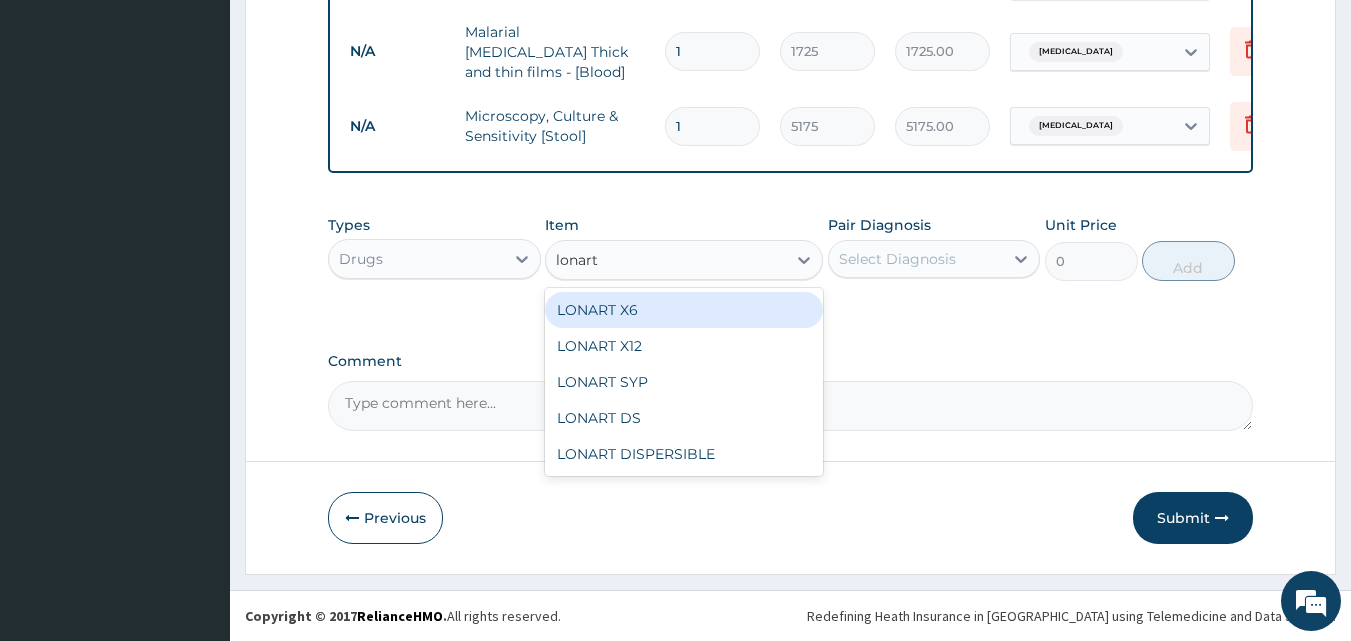 click on "LONART X6" at bounding box center (684, 310) 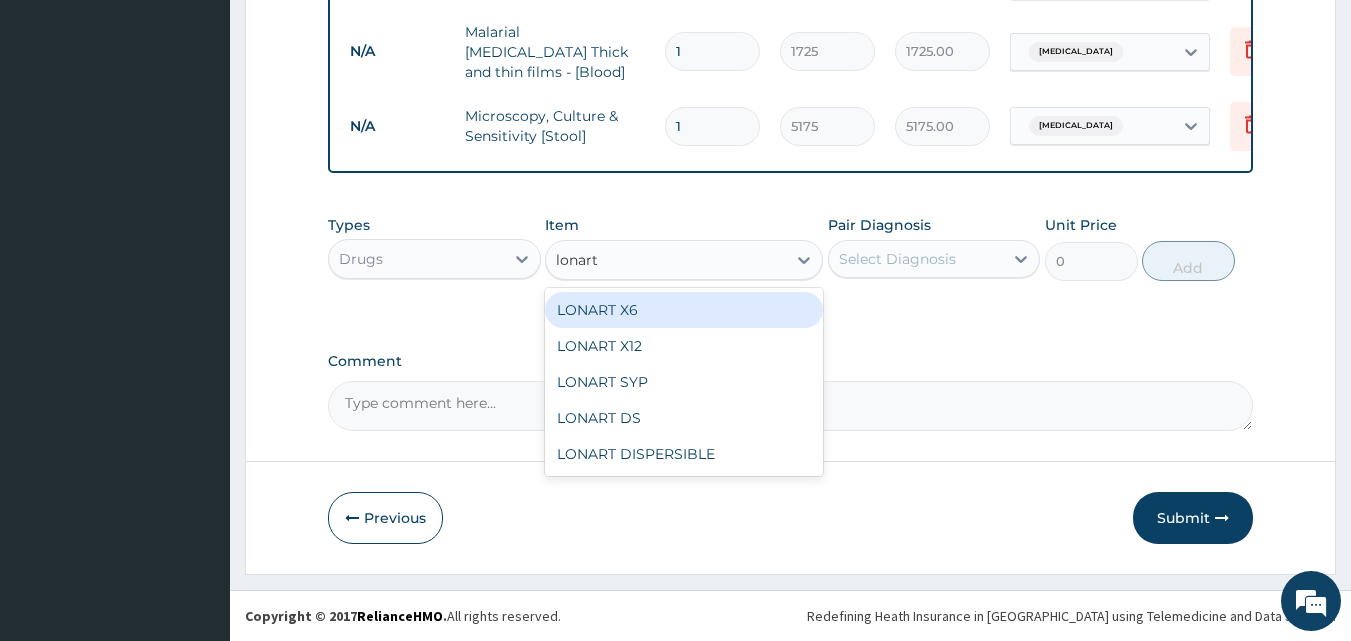 type 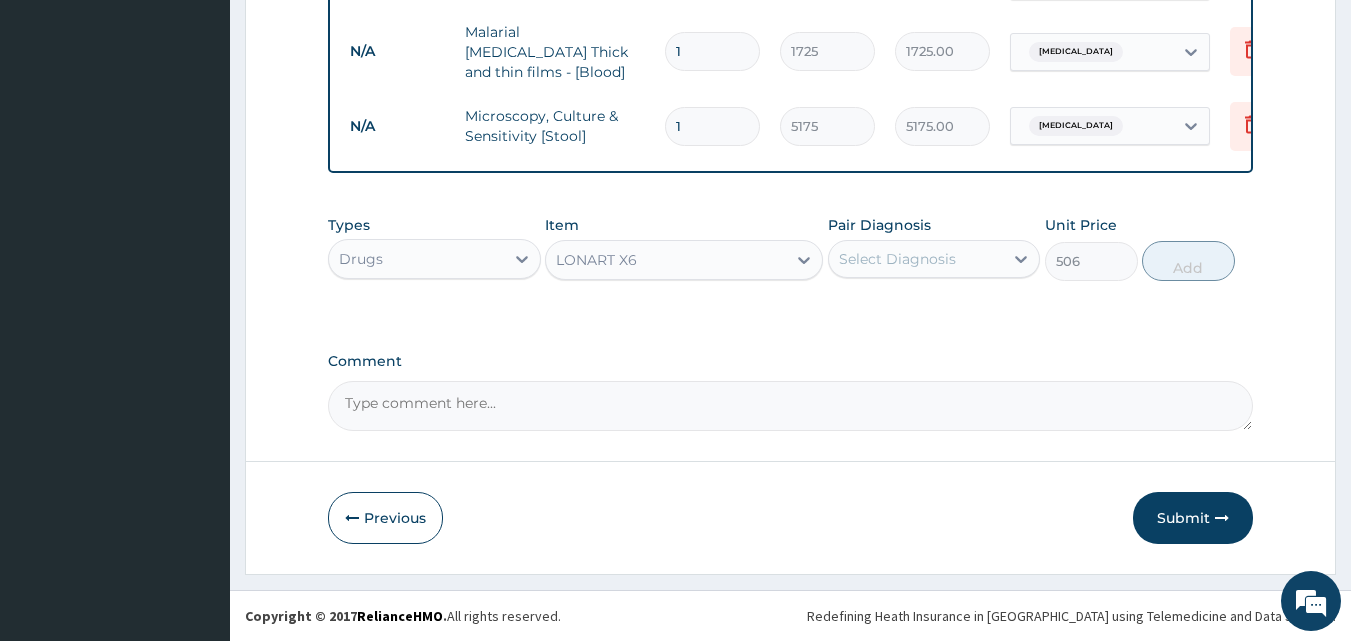 click on "Select Diagnosis" at bounding box center [916, 259] 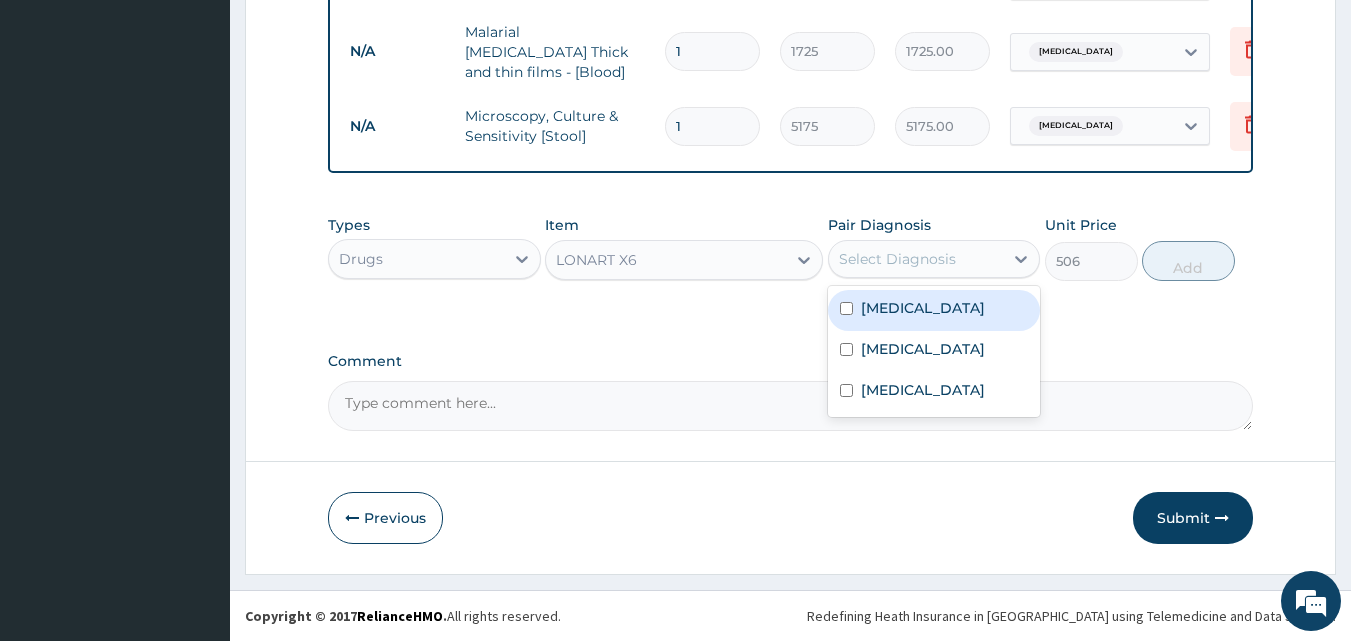click on "Malaria" at bounding box center (934, 310) 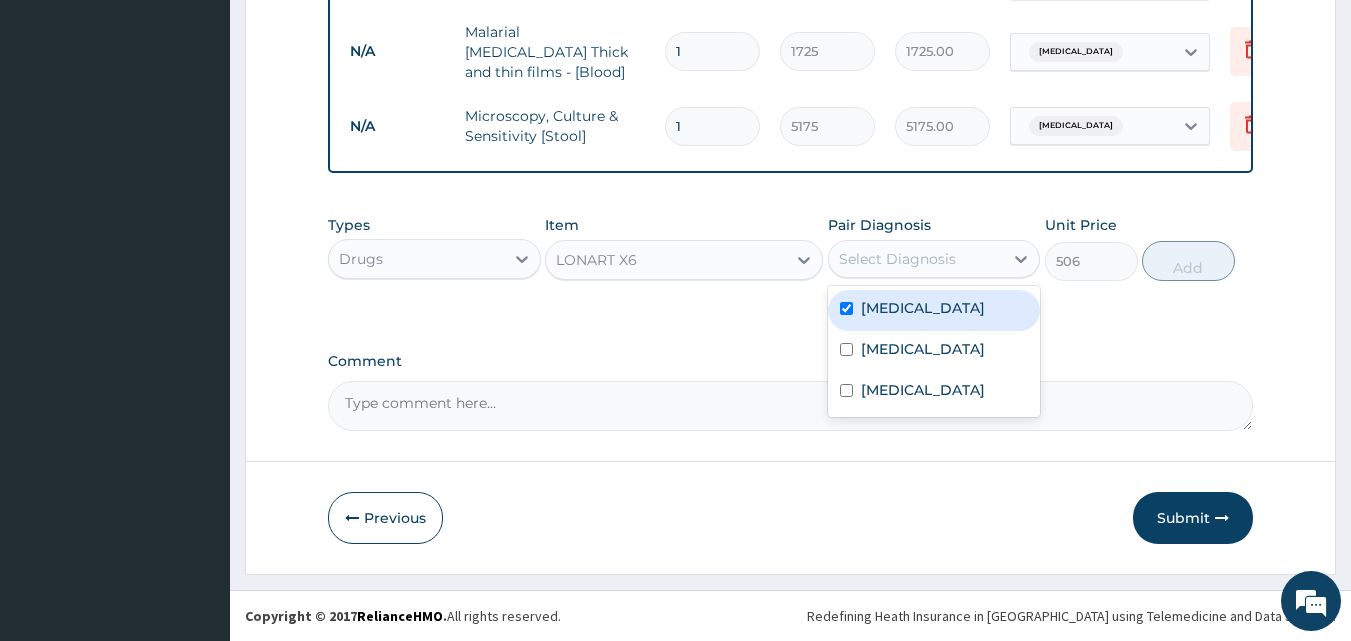 checkbox on "true" 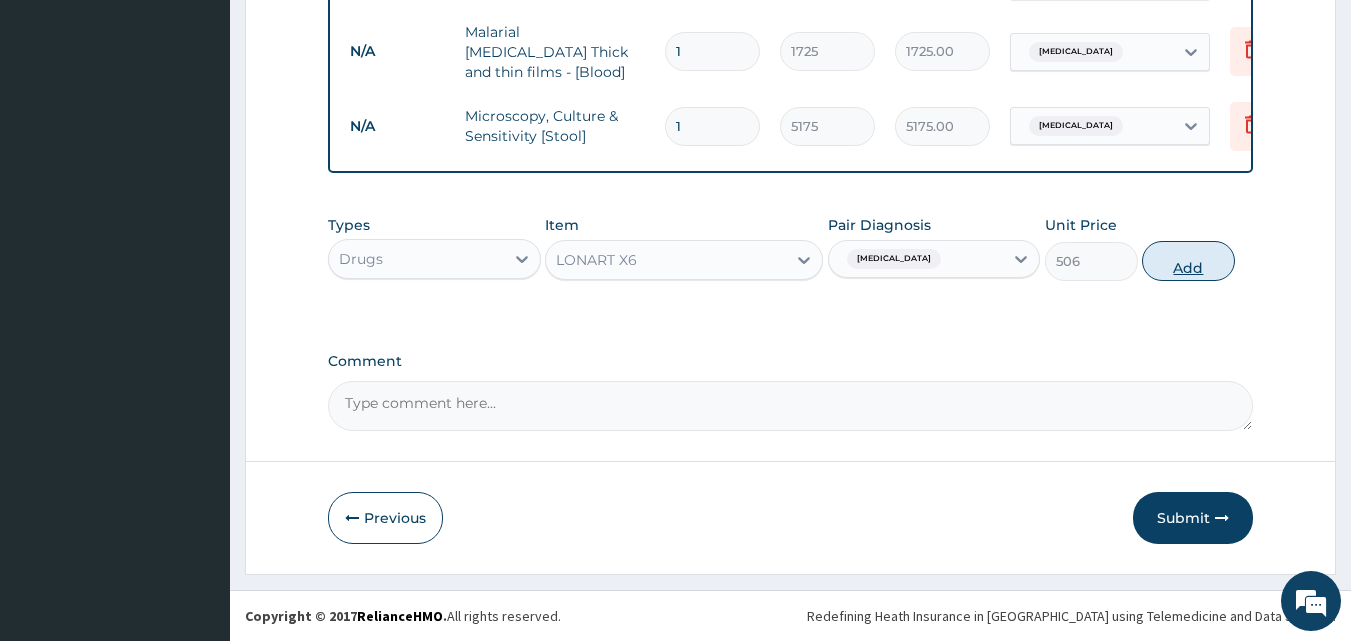 click on "Add" at bounding box center (1188, 261) 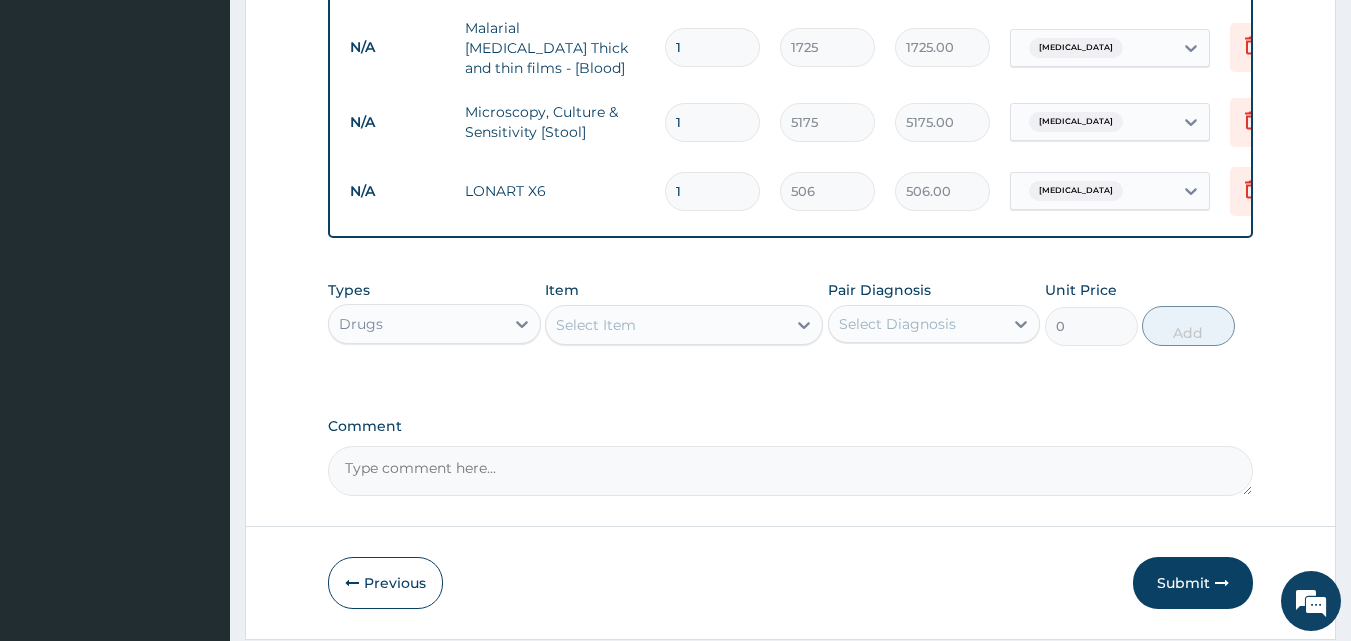 click on "Select Item" at bounding box center (596, 325) 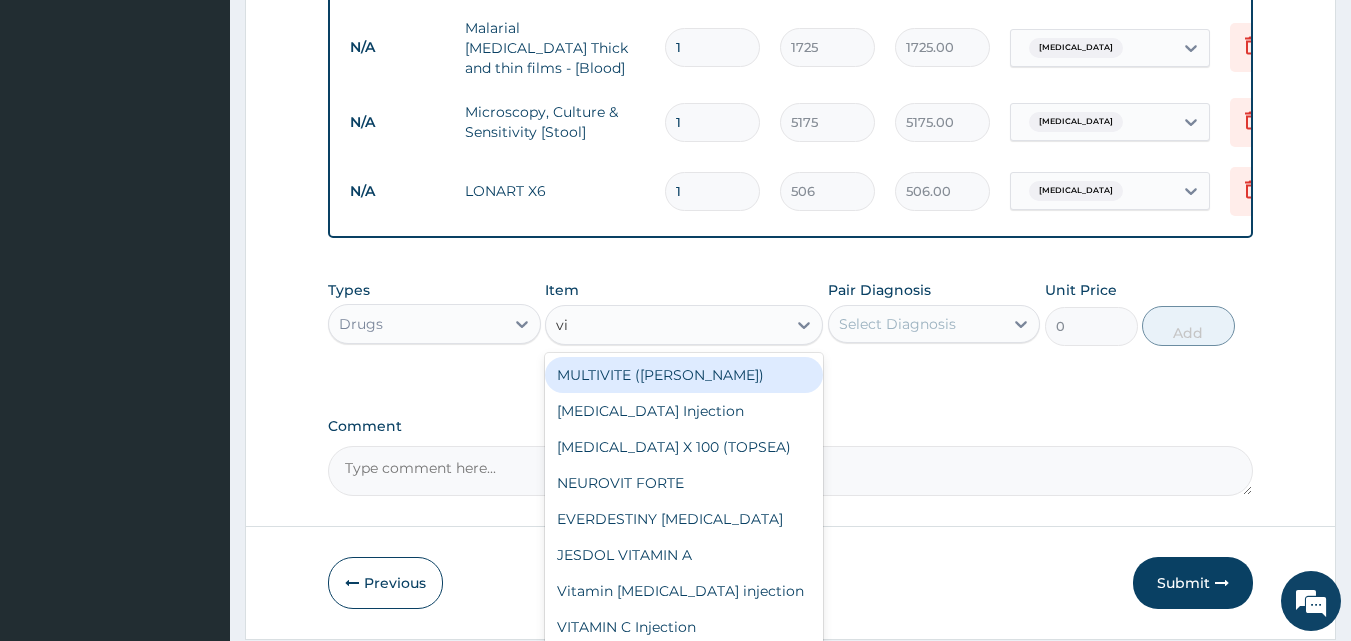 type on "v" 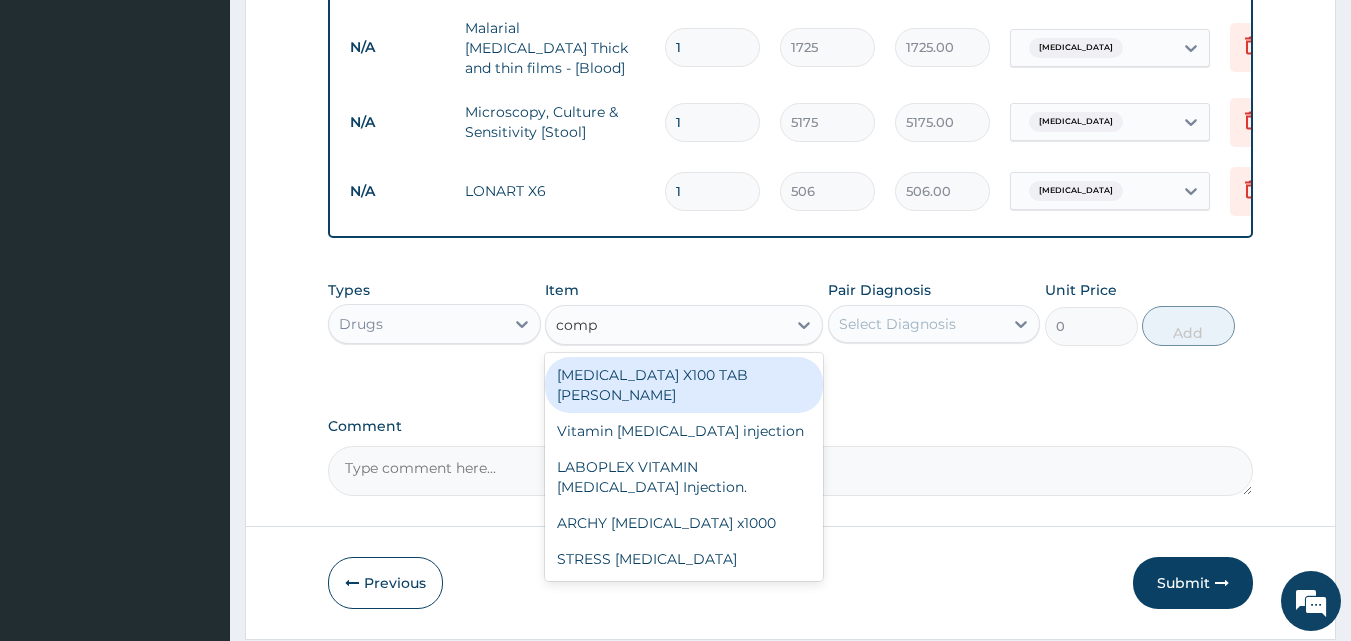 type on "compl" 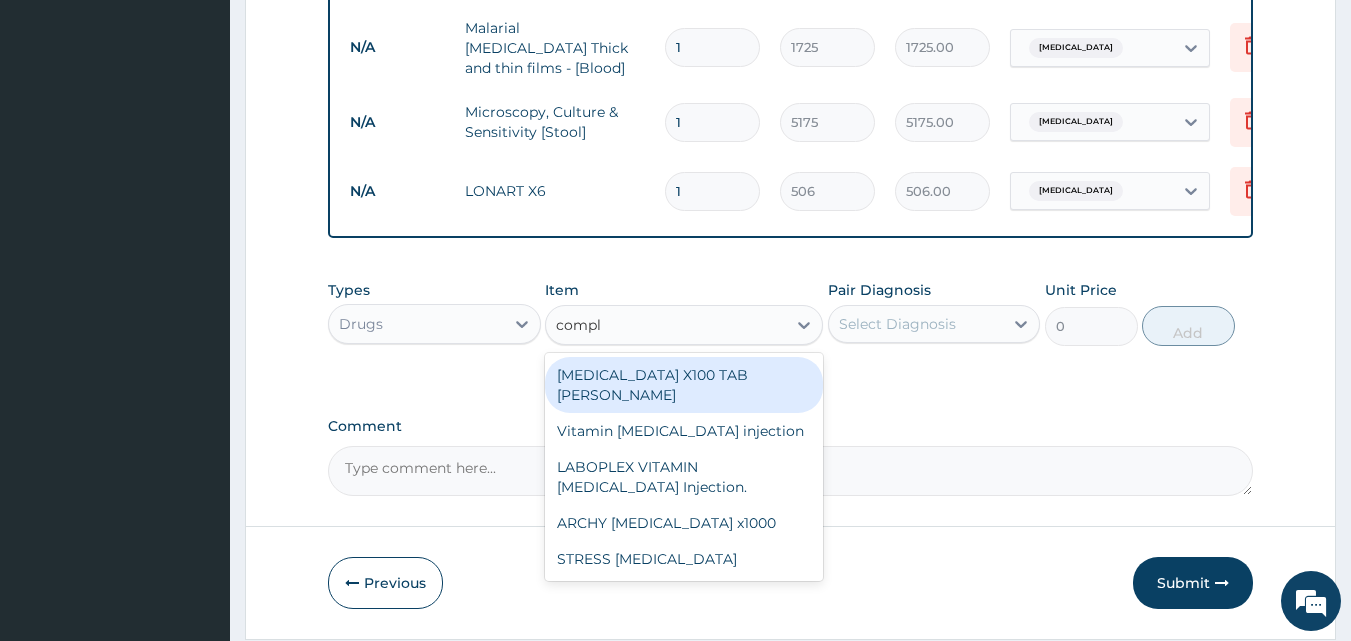 click on "[MEDICAL_DATA] X100 TAB [PERSON_NAME]" at bounding box center (684, 385) 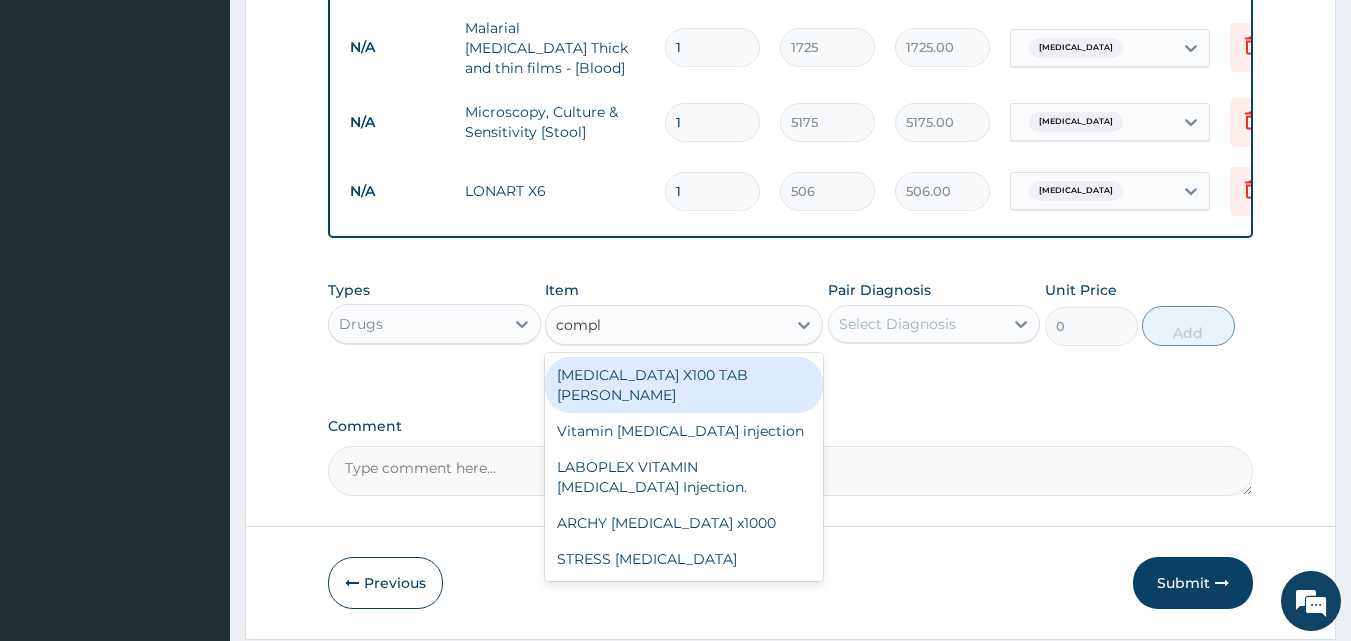 type 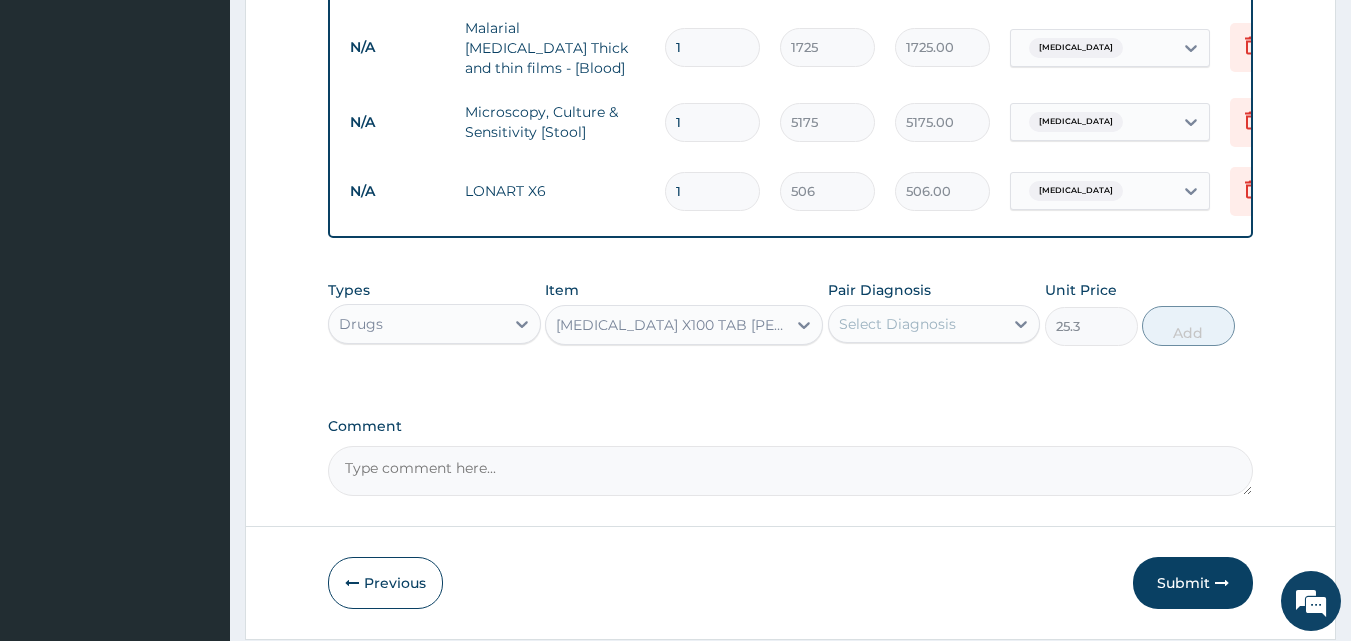 click on "Select Diagnosis" at bounding box center [897, 324] 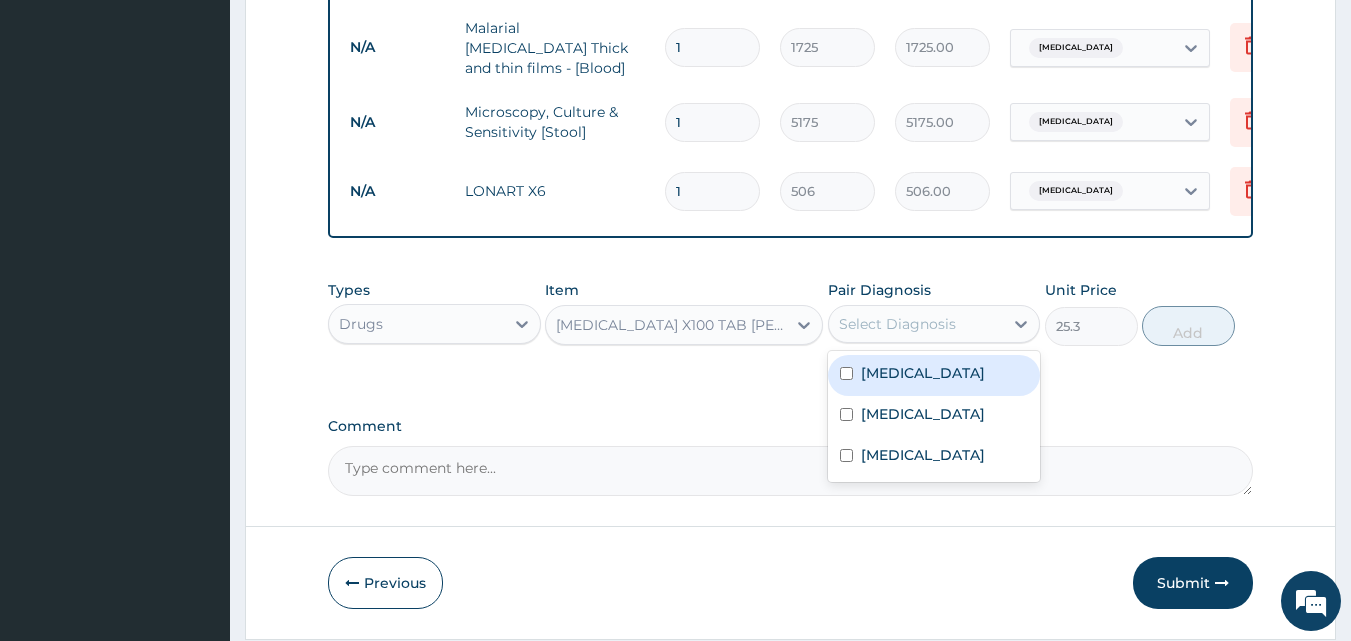 drag, startPoint x: 898, startPoint y: 378, endPoint x: 898, endPoint y: 404, distance: 26 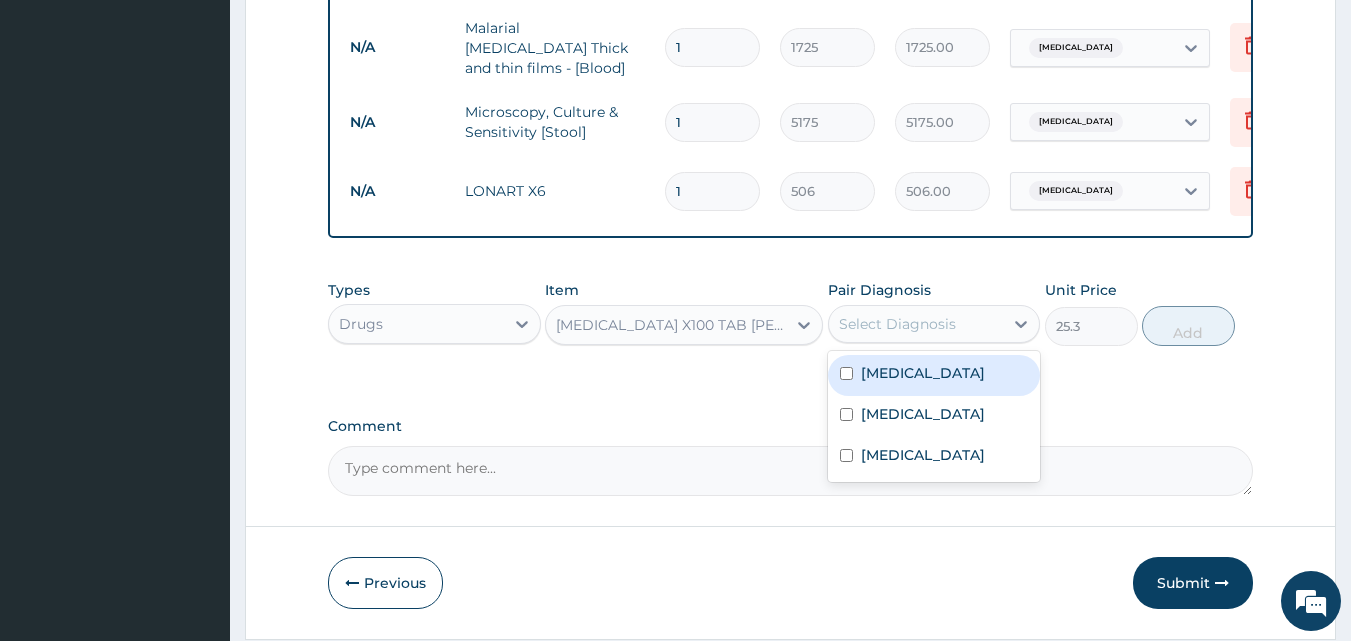 click on "[MEDICAL_DATA]" at bounding box center (923, 373) 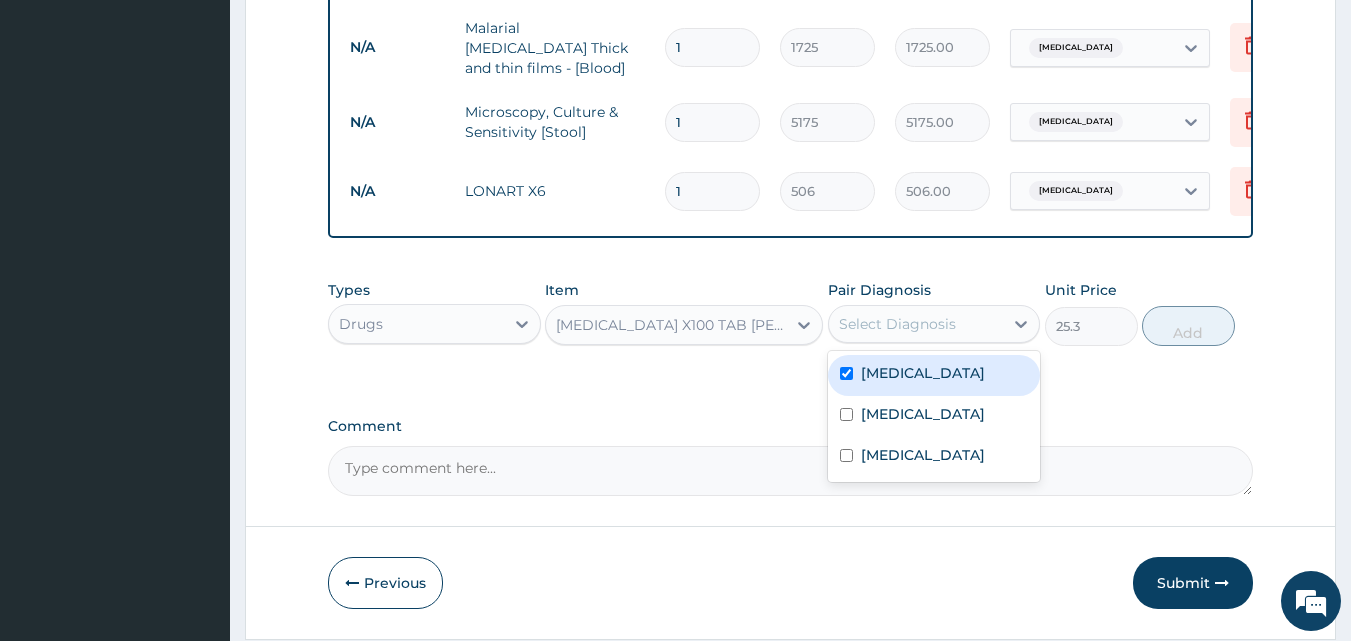 checkbox on "true" 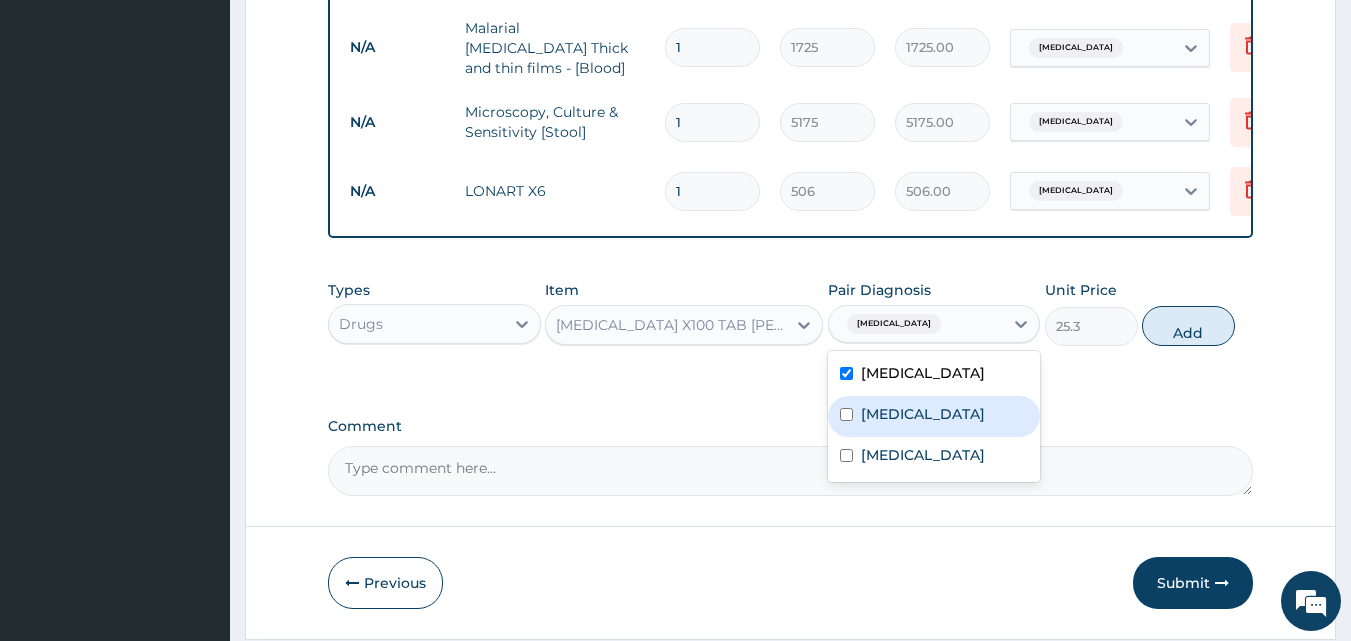 click on "[MEDICAL_DATA]" at bounding box center (923, 414) 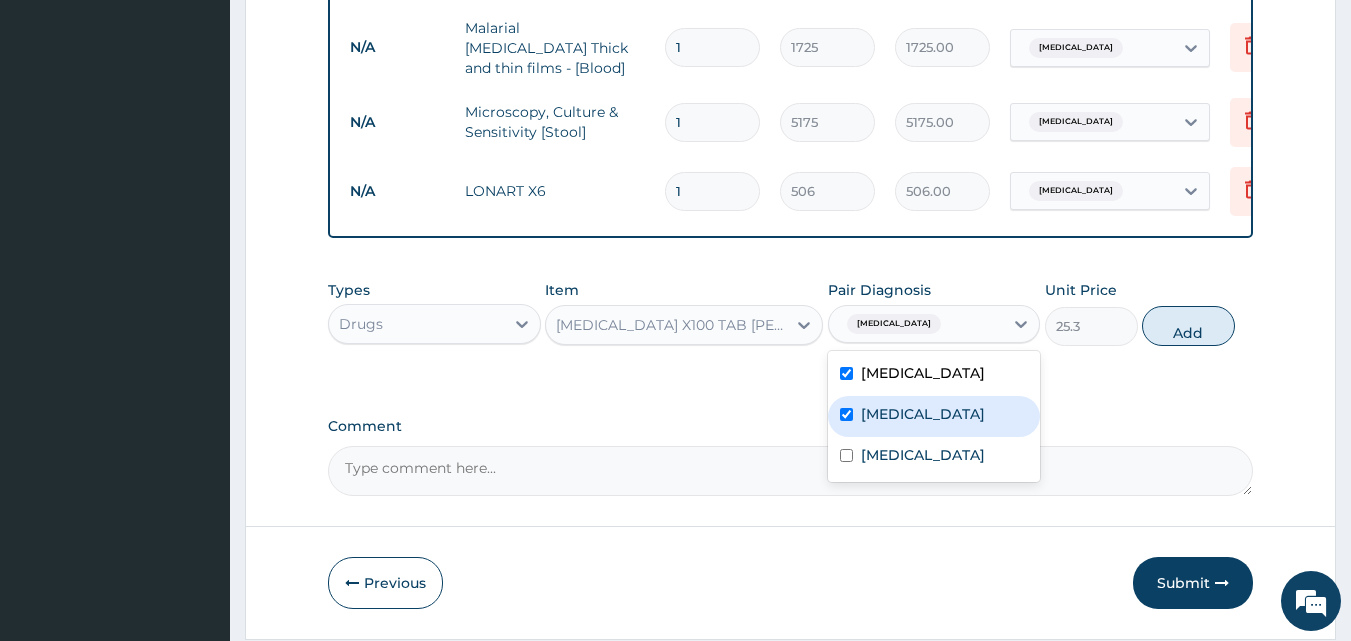 checkbox on "true" 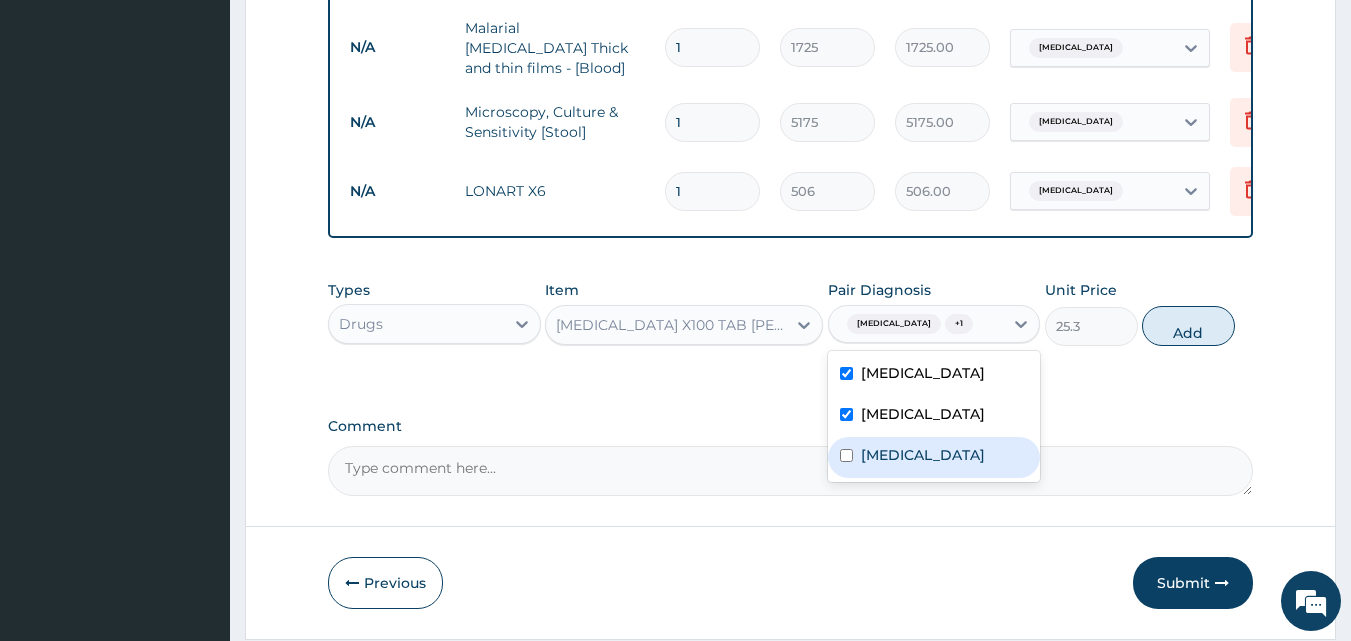 click on "Urticaria" at bounding box center (934, 457) 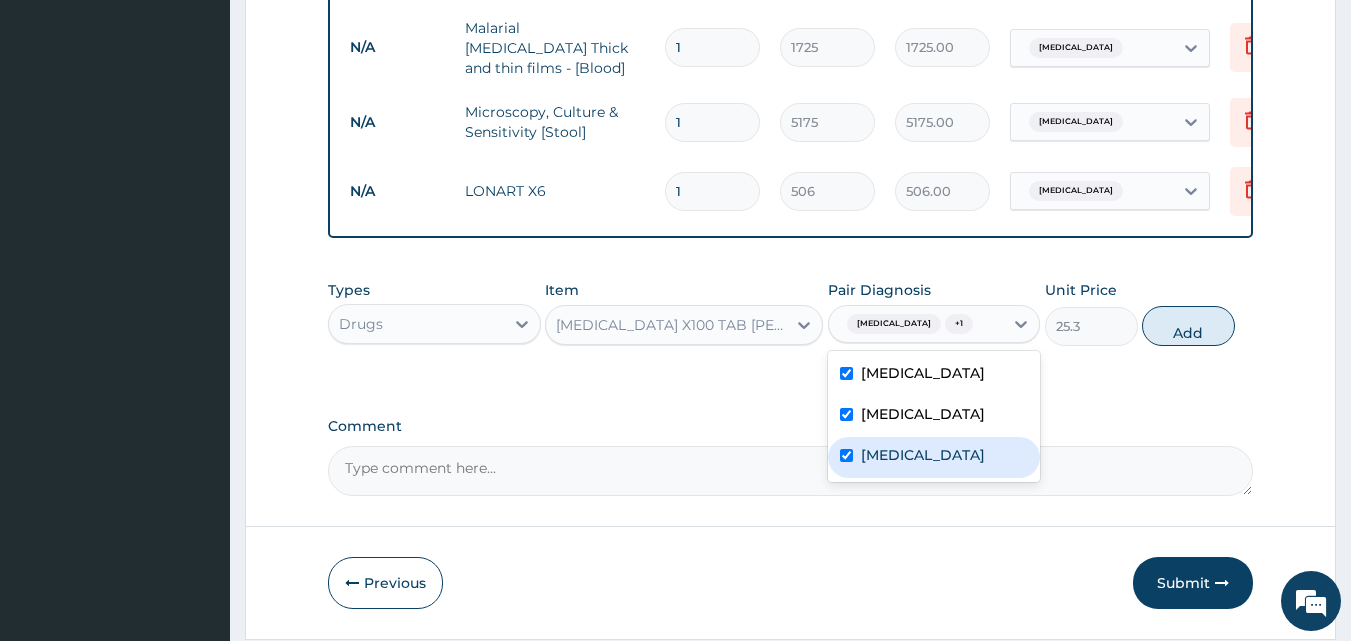 checkbox on "true" 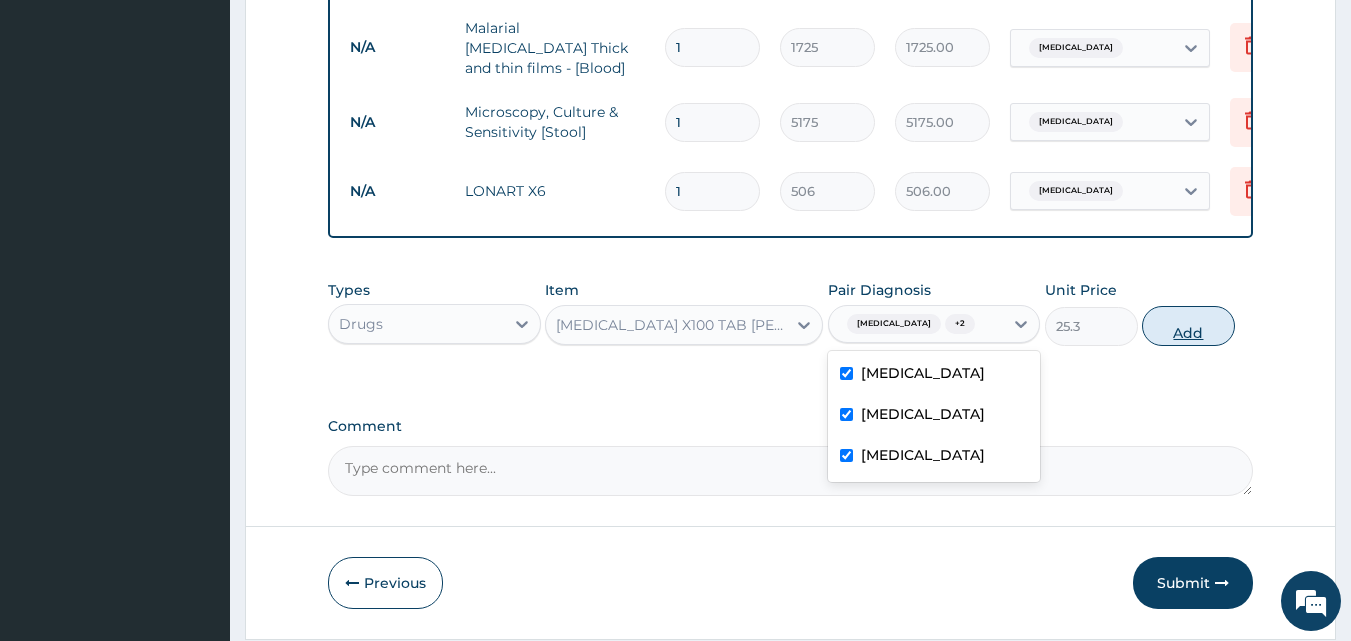 click on "Add" at bounding box center [1188, 326] 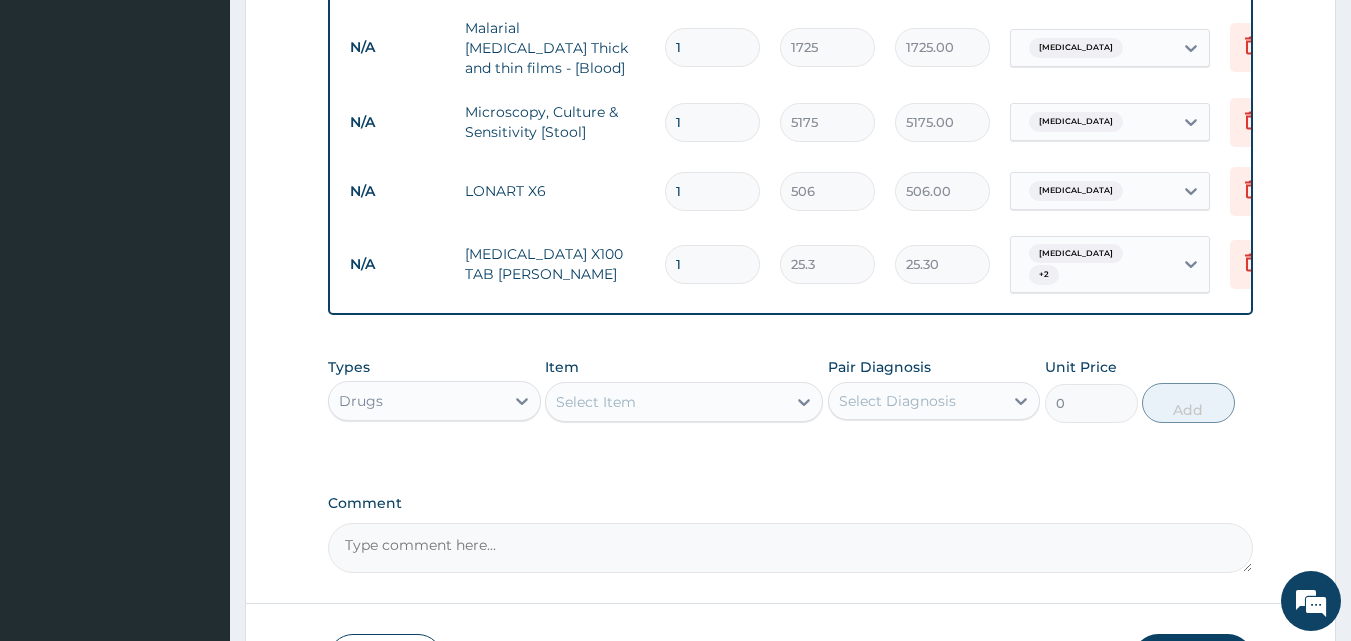 click on "Select Item" at bounding box center (596, 402) 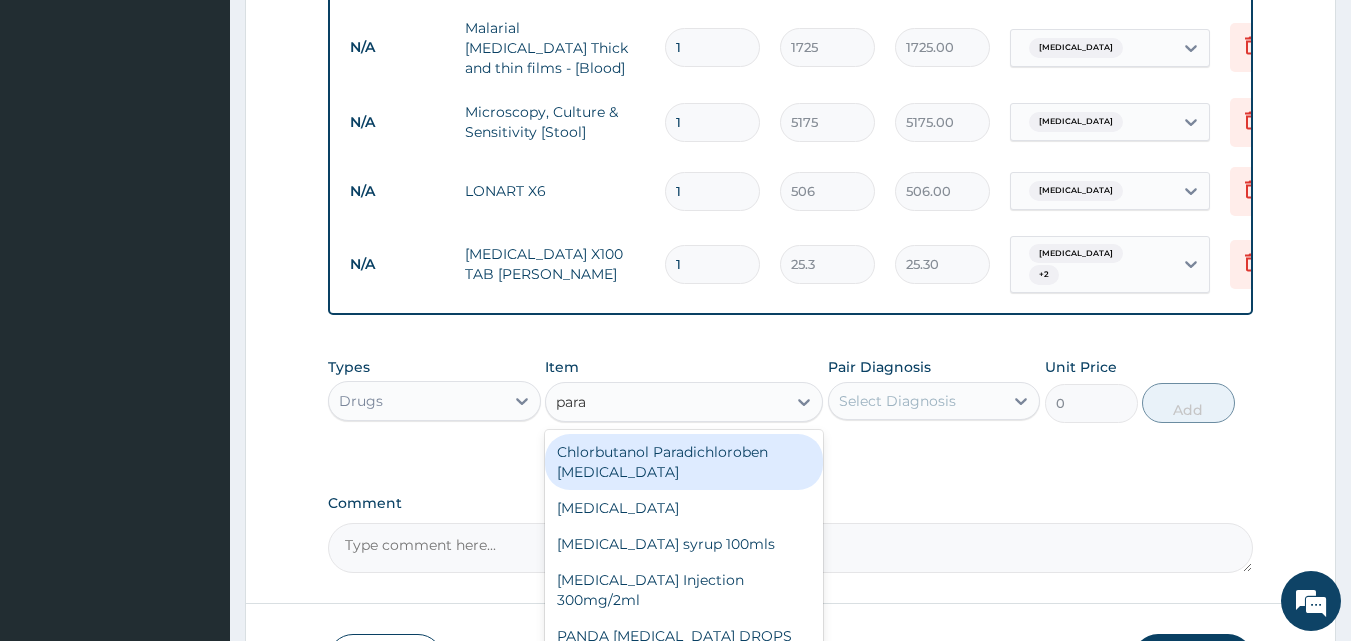 type on "parac" 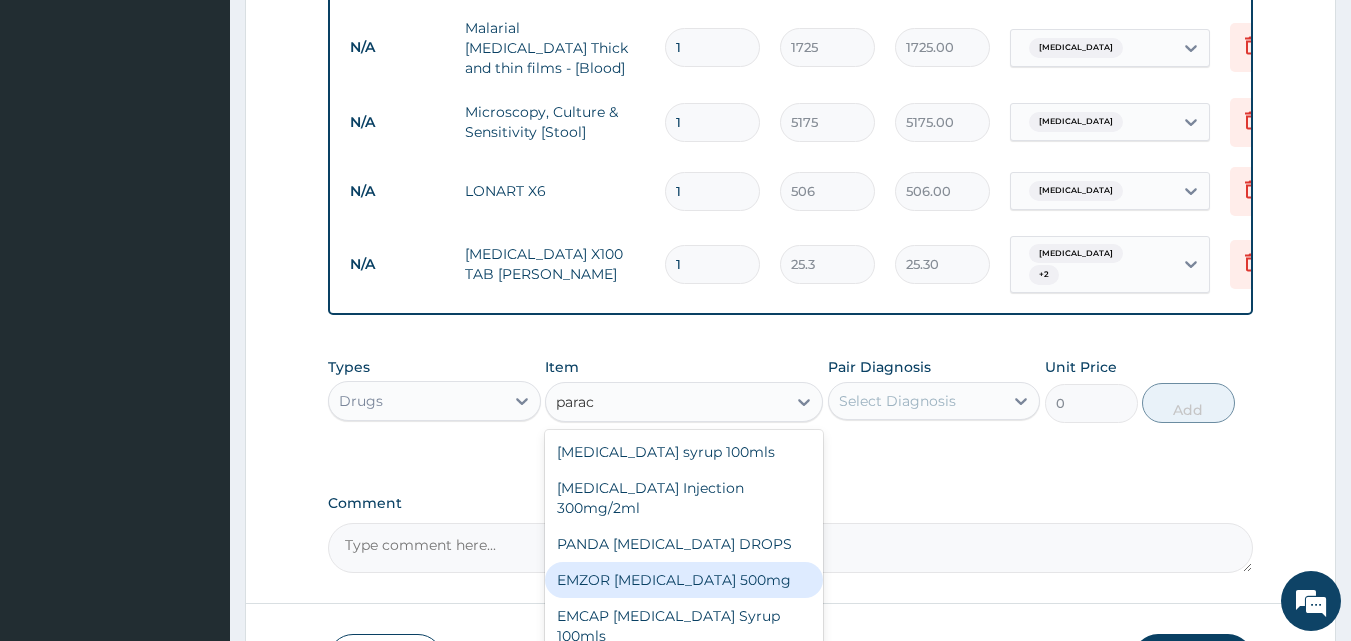 click on "Paracetamol syrup 100mls PARACETAMOL Injection 300mg/2ml PANDA PARACETAMOL DROPS EMZOR PARACETAMOL 500mg EMCAP PARACETAMOL Syrup 100mls" at bounding box center [684, 544] 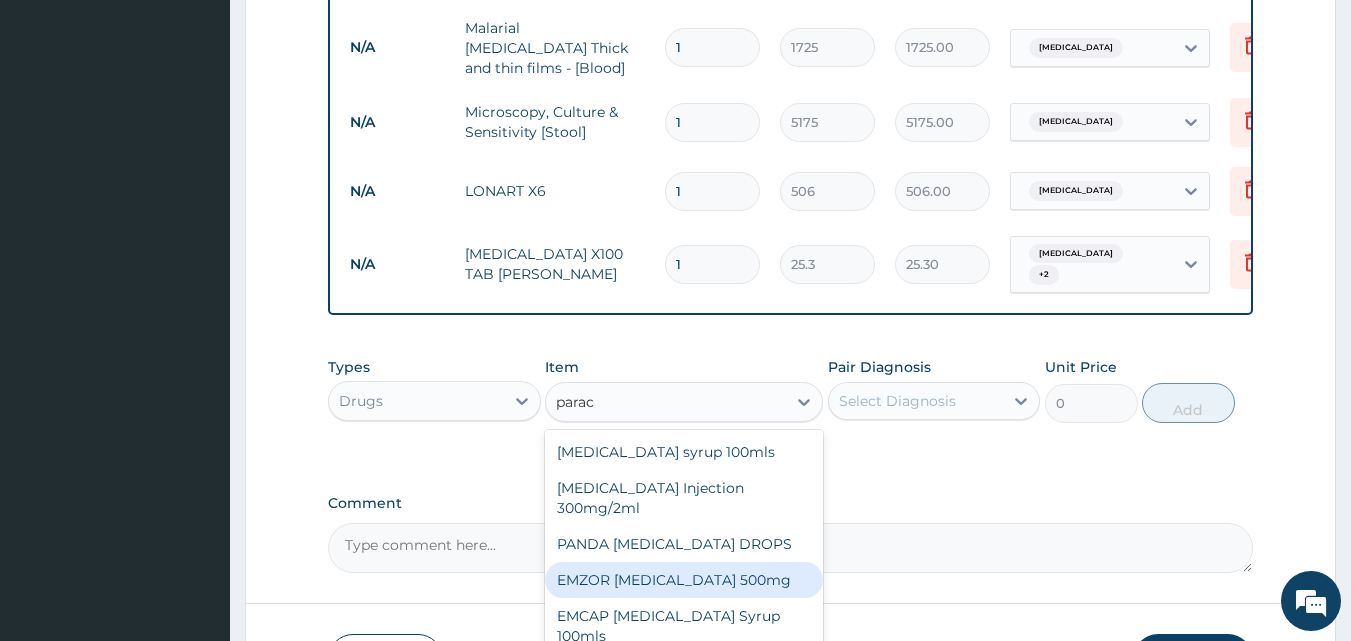 type 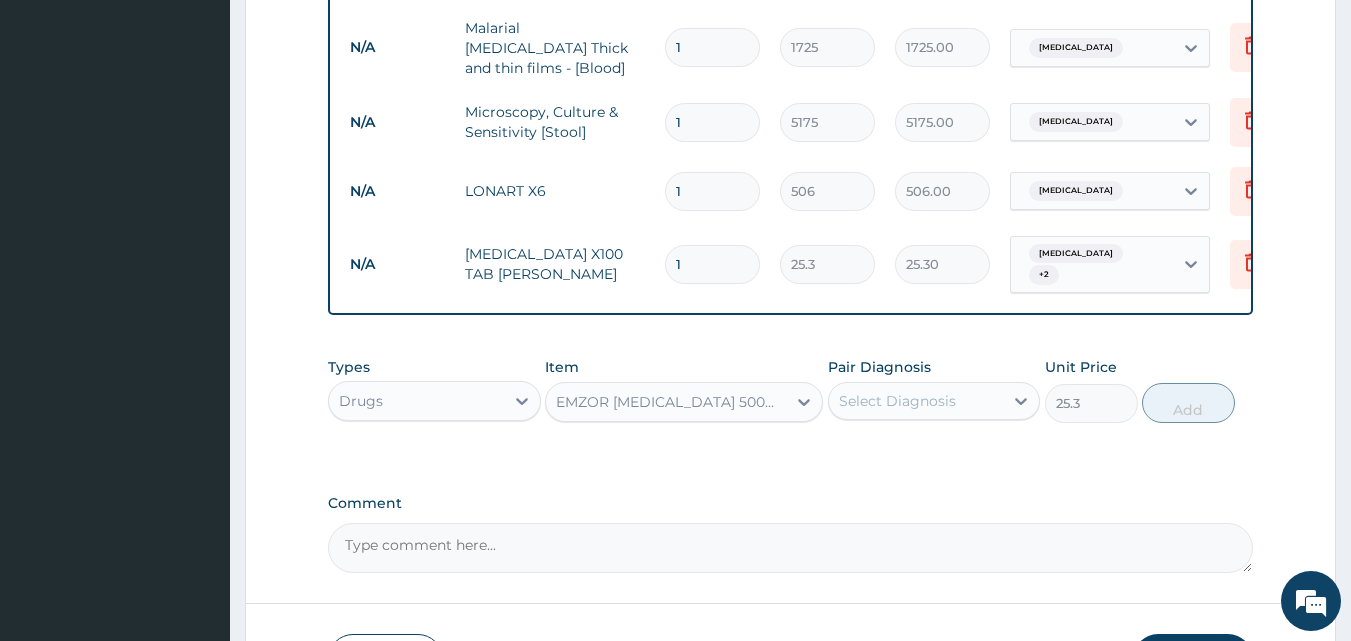 click on "Select Diagnosis" at bounding box center (897, 401) 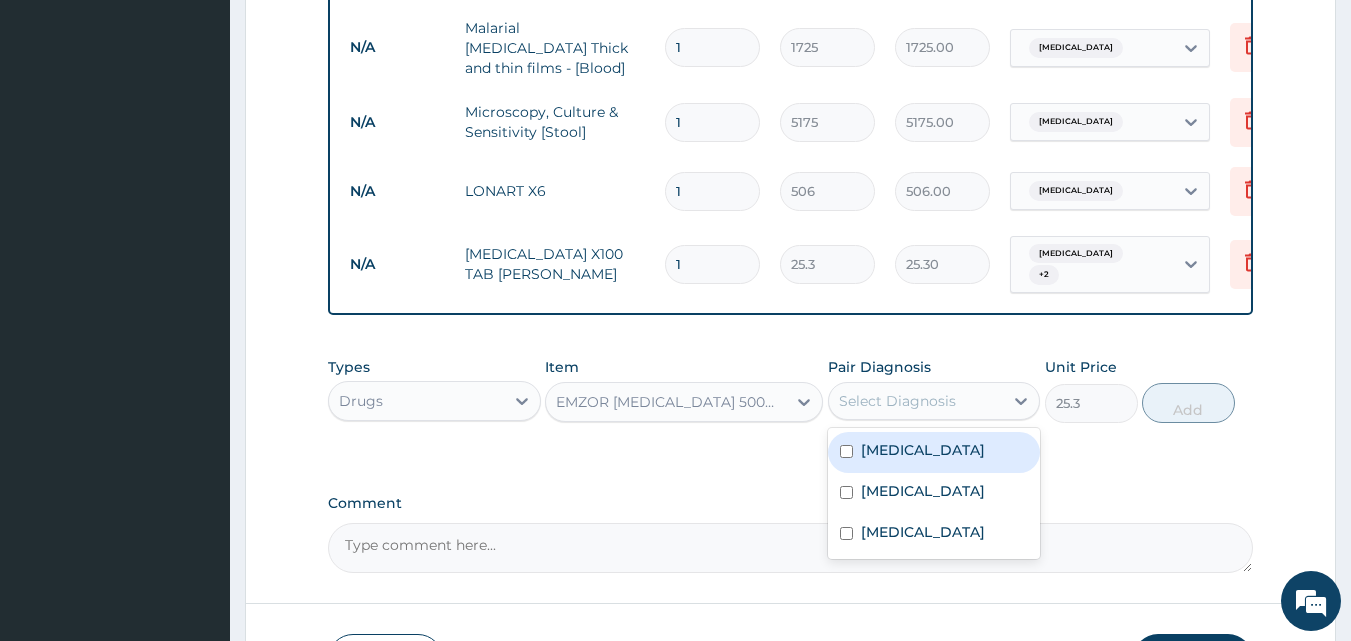 click on "[MEDICAL_DATA]" at bounding box center [934, 452] 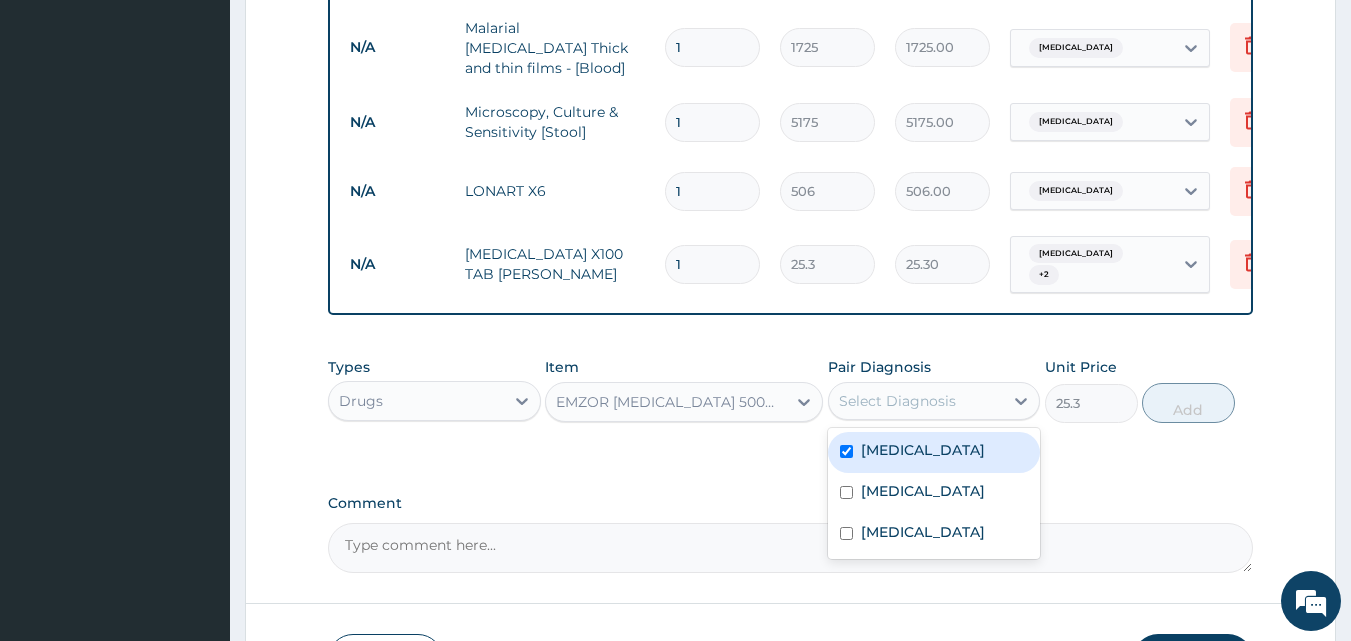 checkbox on "true" 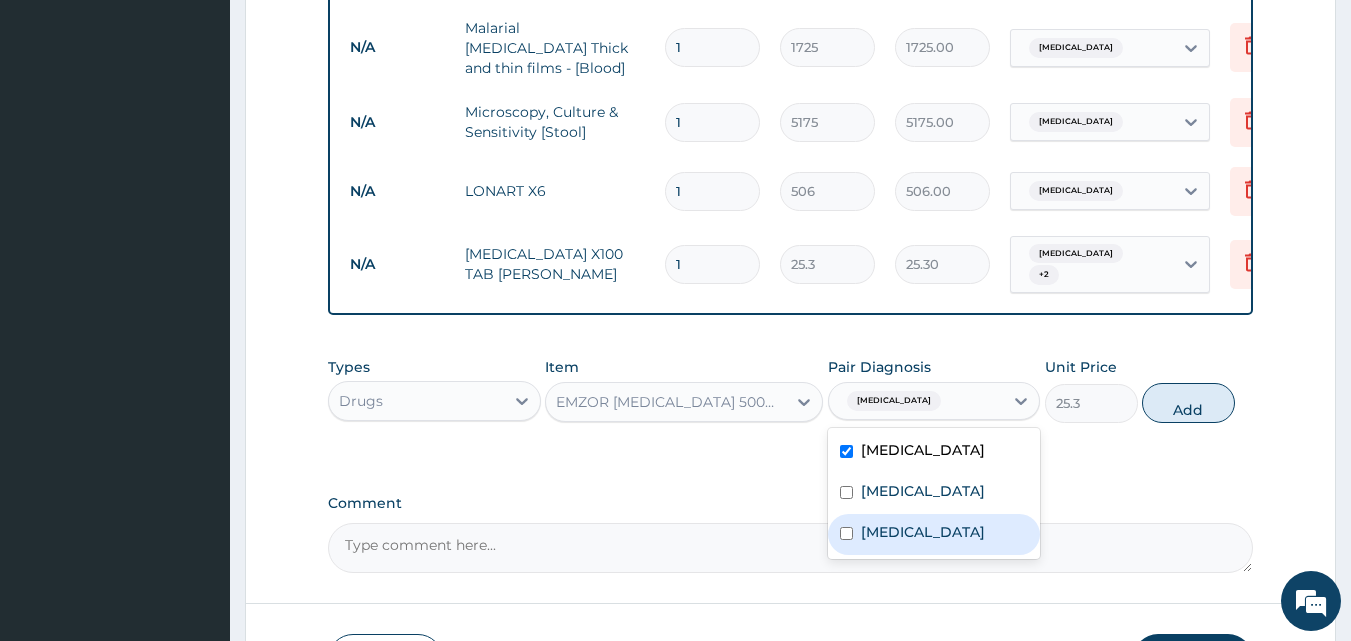click on "[MEDICAL_DATA]" at bounding box center (934, 493) 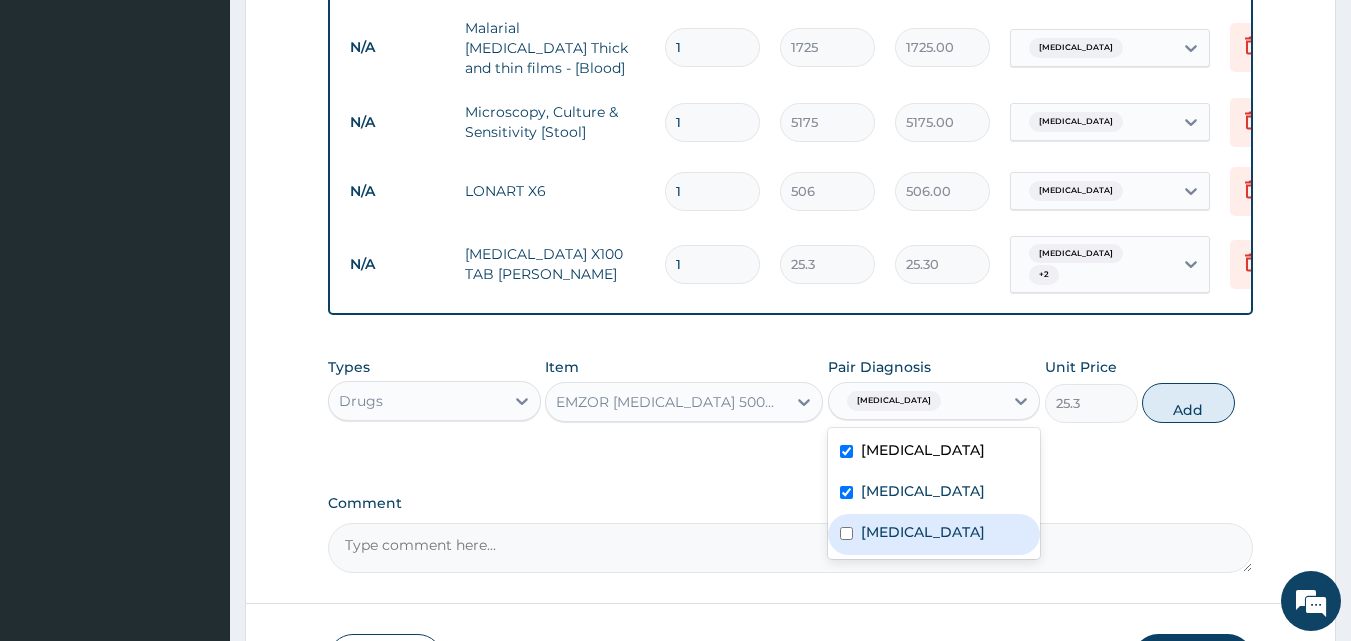 checkbox on "true" 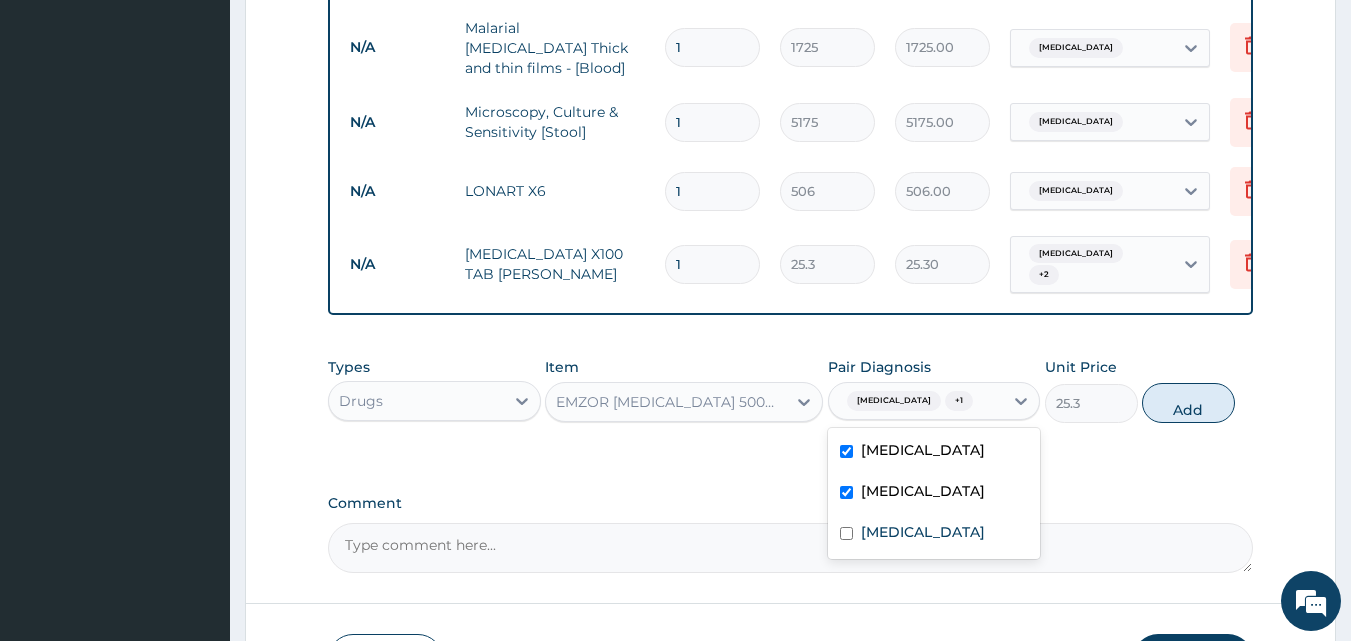 click on "[MEDICAL_DATA]" at bounding box center (934, 452) 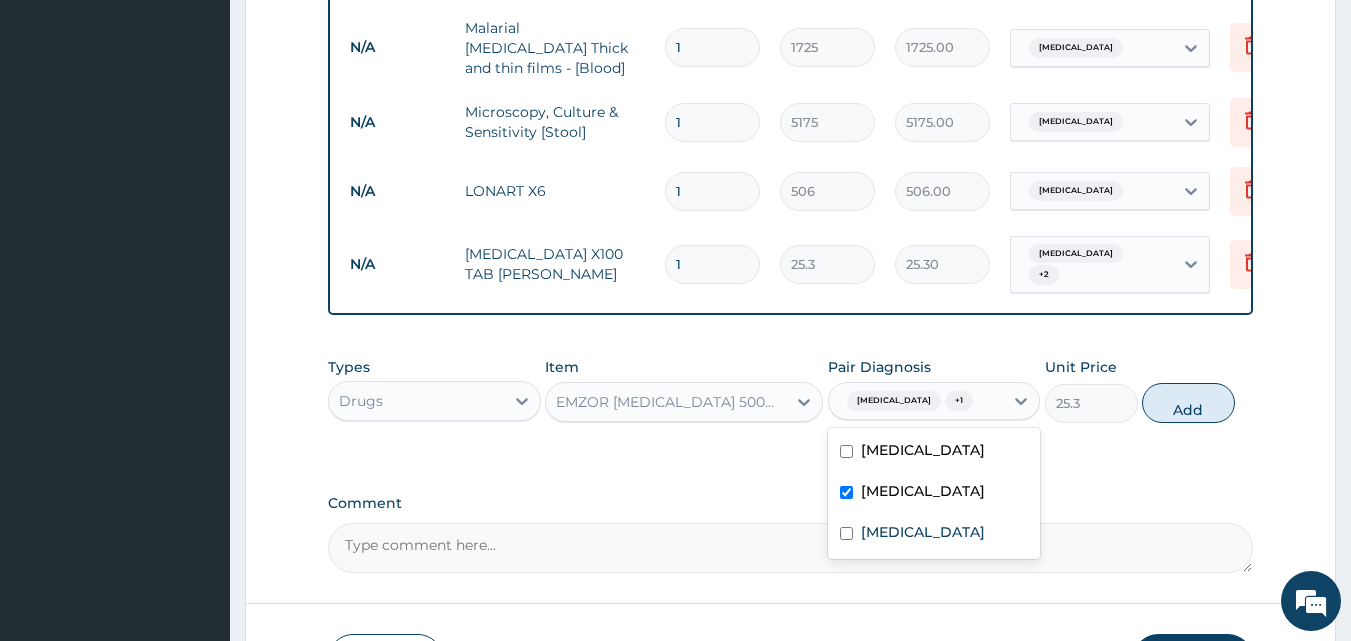 checkbox on "false" 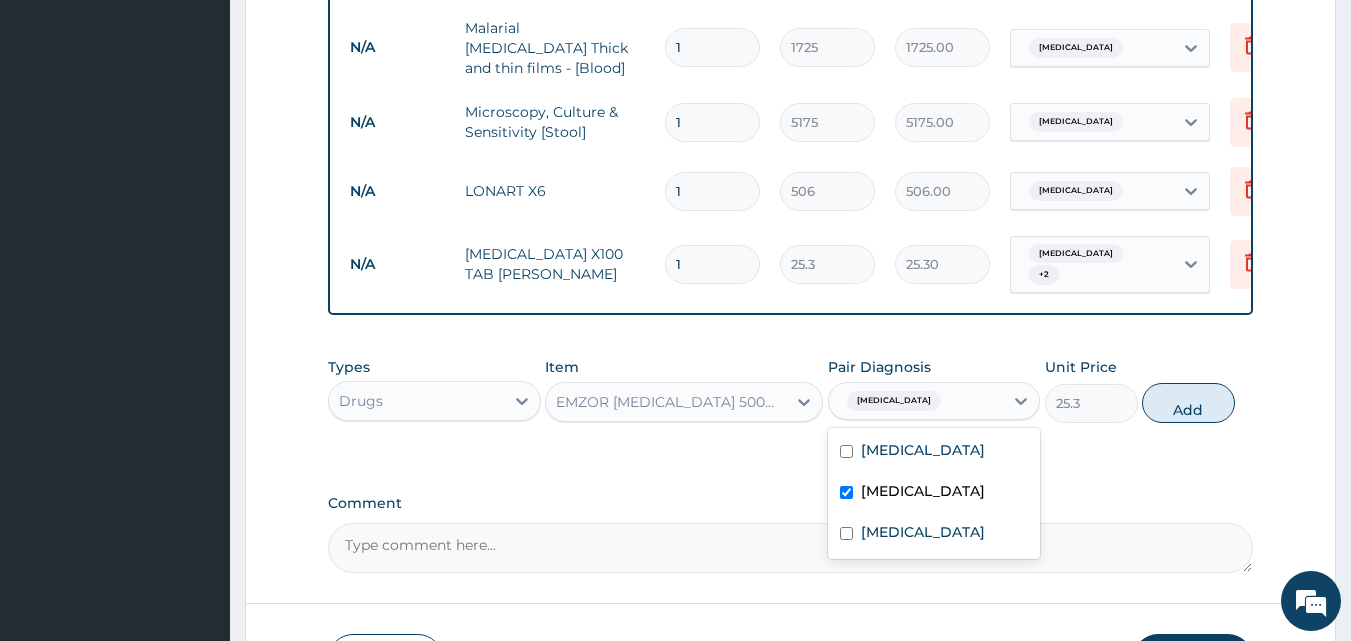 click on "[MEDICAL_DATA]" at bounding box center (923, 491) 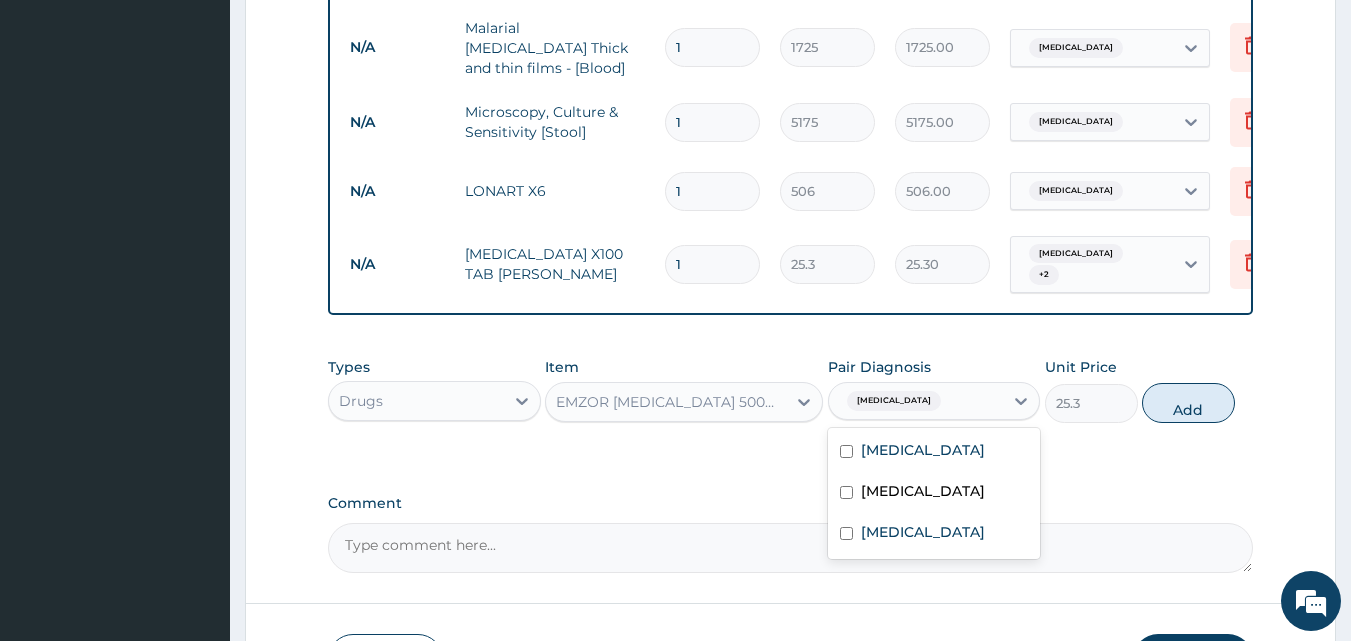checkbox on "false" 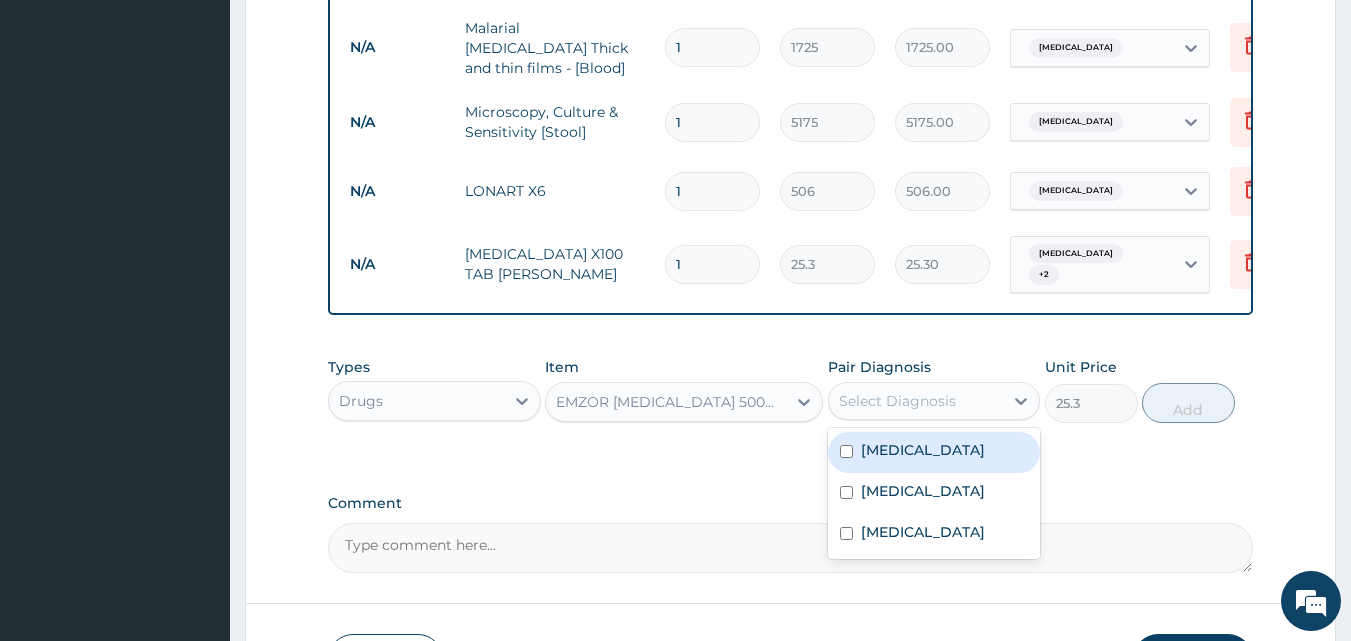 click on "[MEDICAL_DATA]" at bounding box center (923, 450) 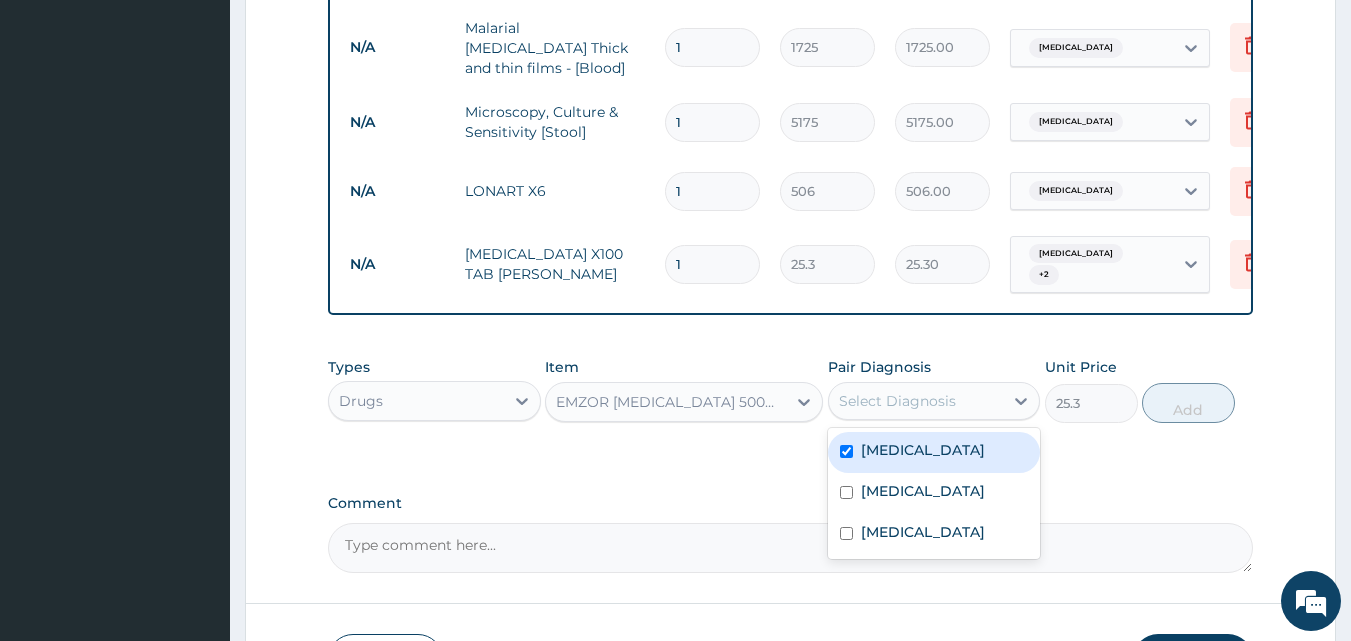 checkbox on "true" 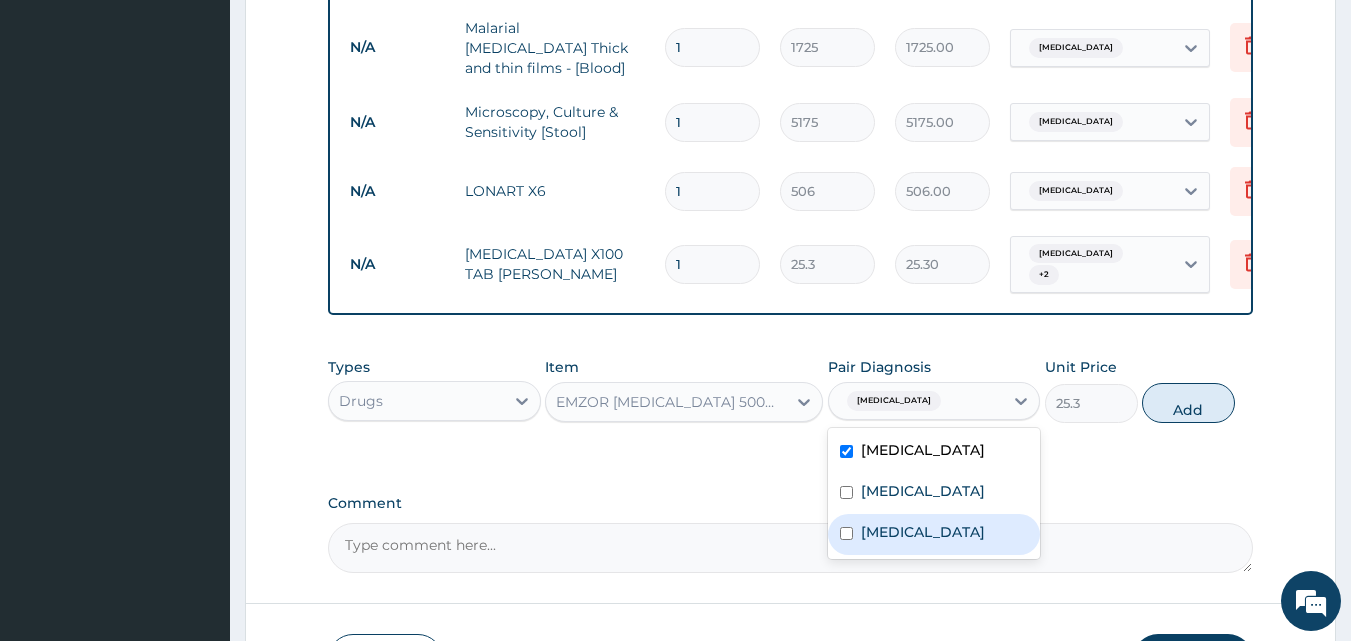 click on "Urticaria" at bounding box center [923, 532] 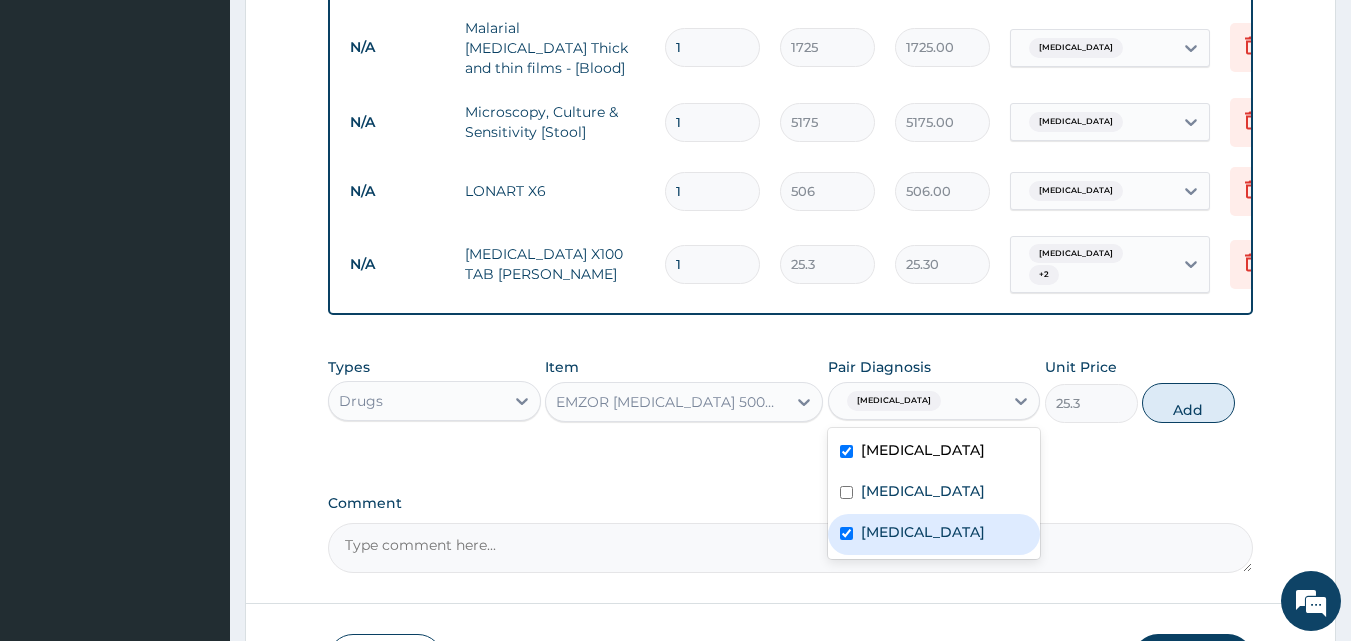 checkbox on "true" 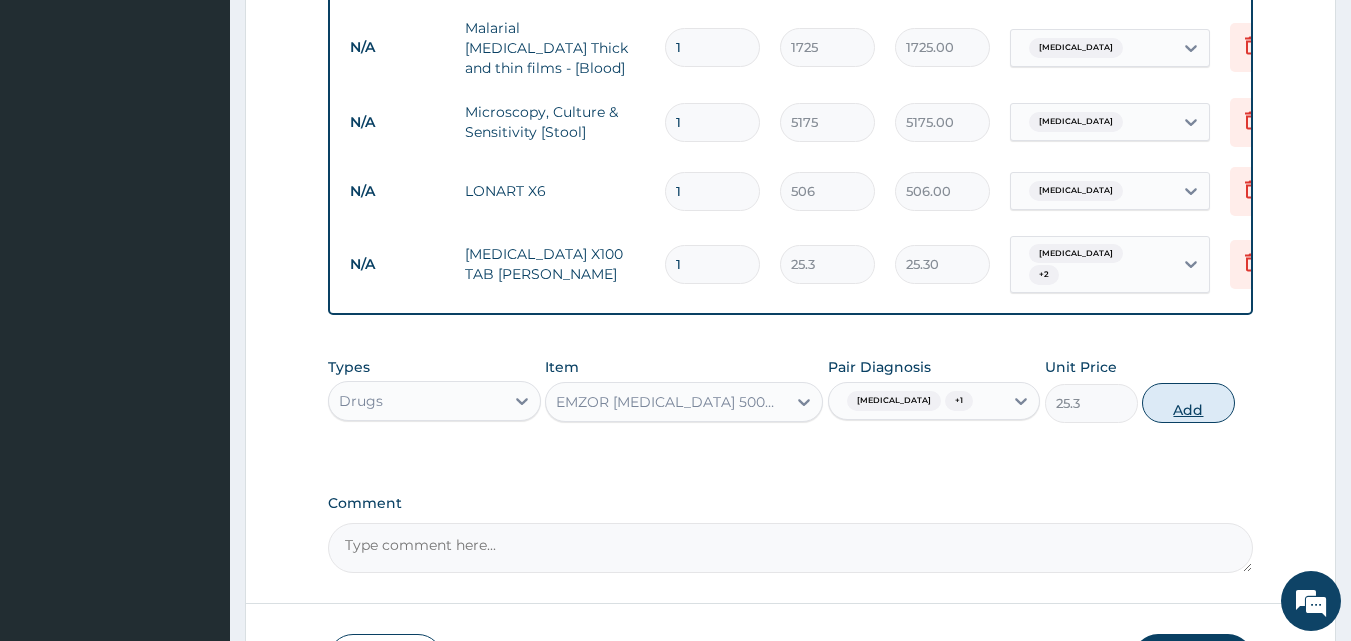 click on "Add" at bounding box center (1188, 403) 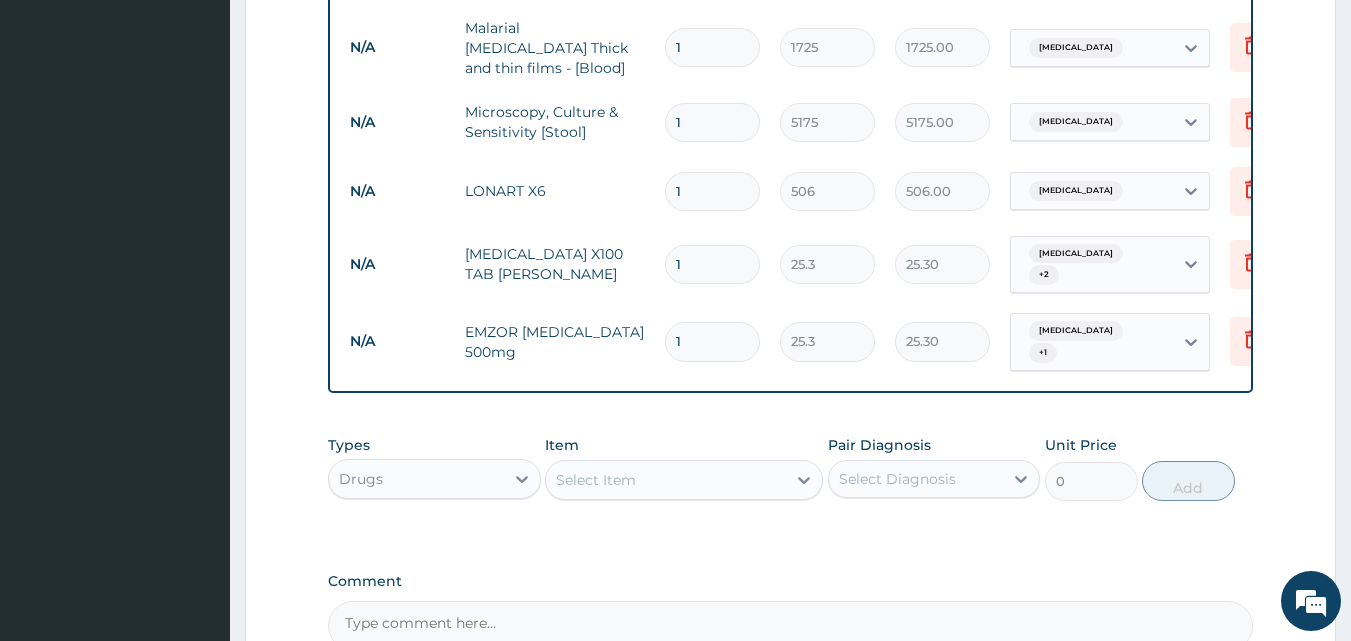 click on "Select Item" at bounding box center [666, 480] 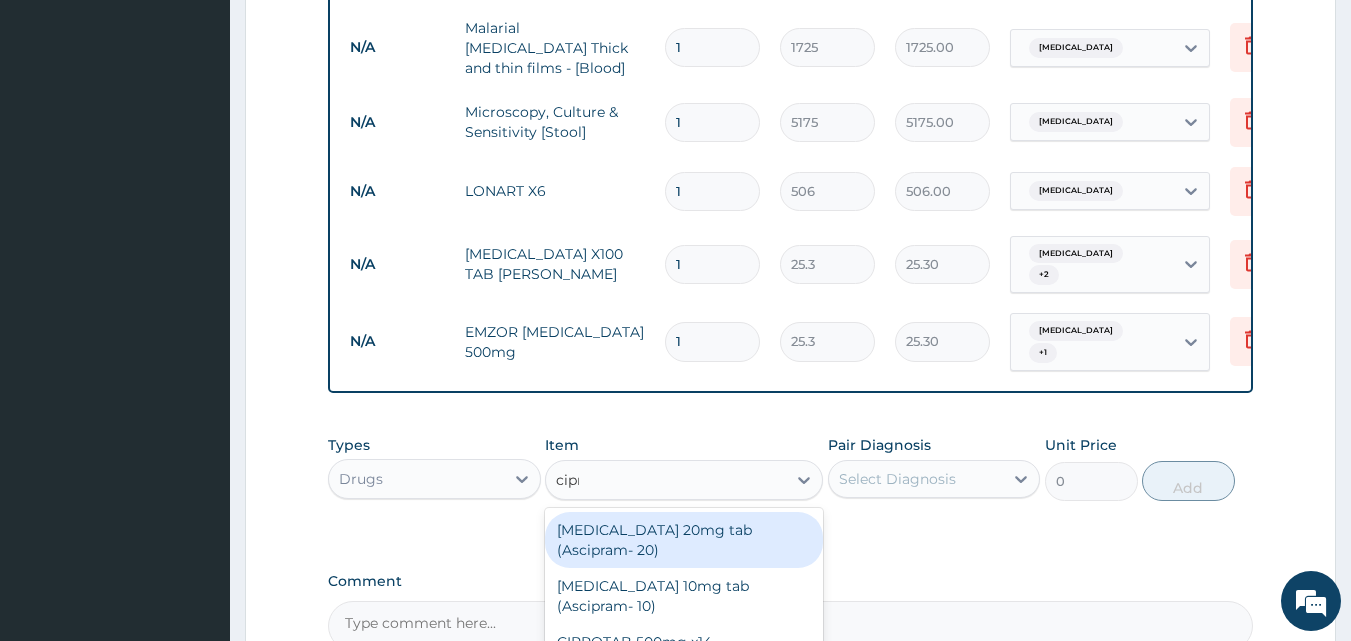 type on "cipro" 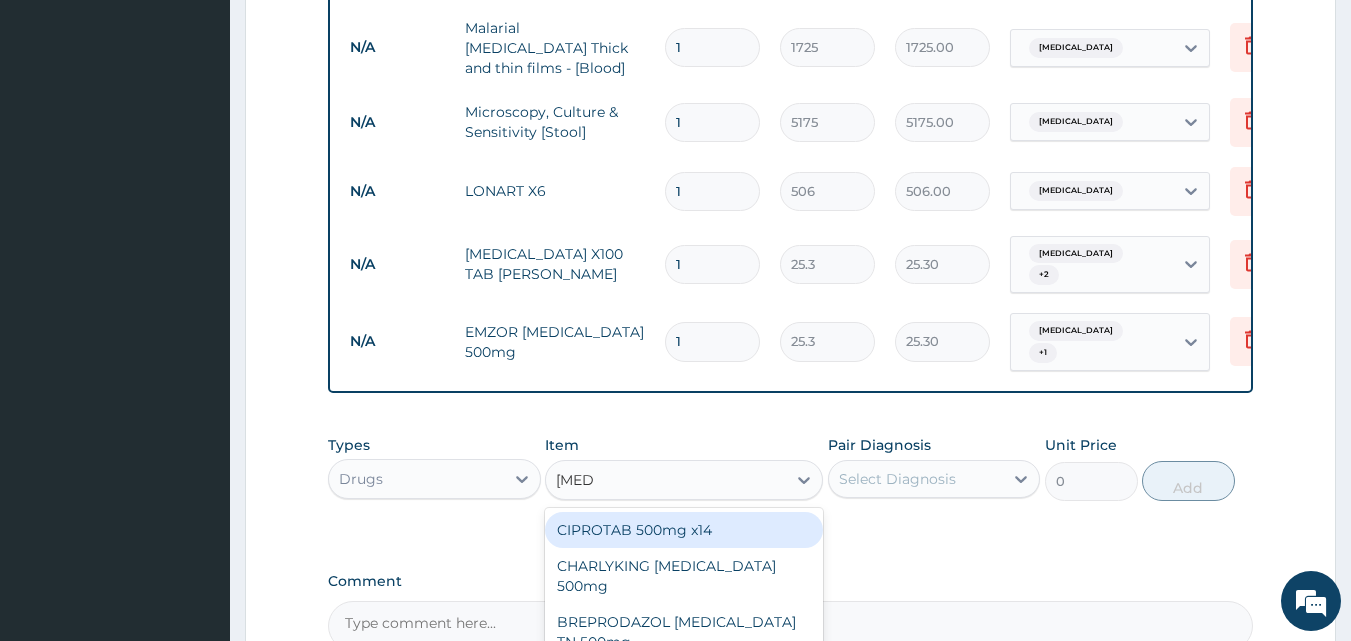click on "CIPROTAB 500mg x14" at bounding box center (684, 530) 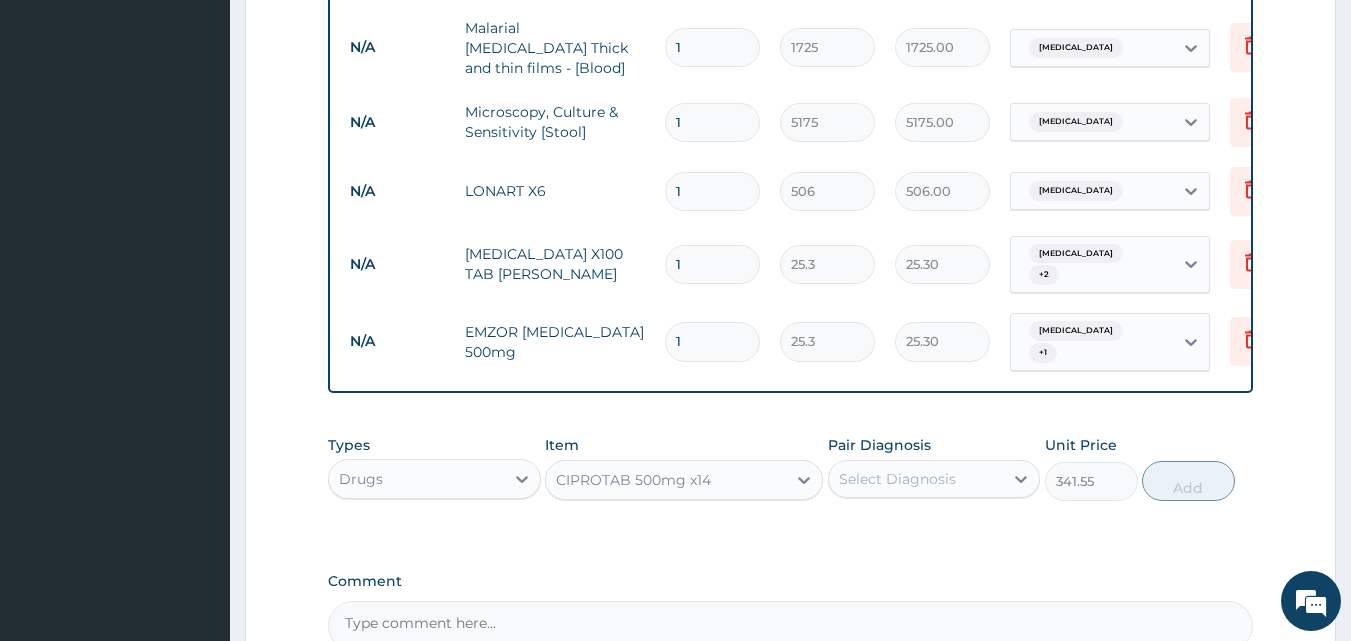 click on "Select Diagnosis" at bounding box center [897, 479] 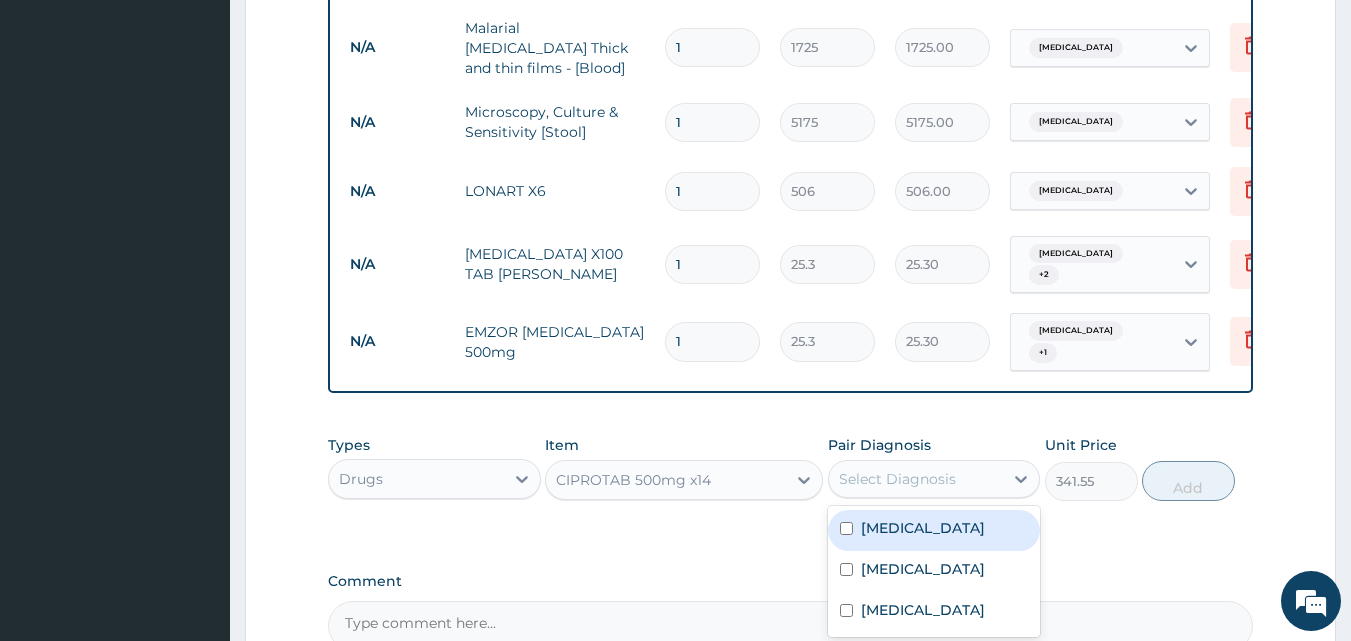 click on "[MEDICAL_DATA]" at bounding box center (934, 571) 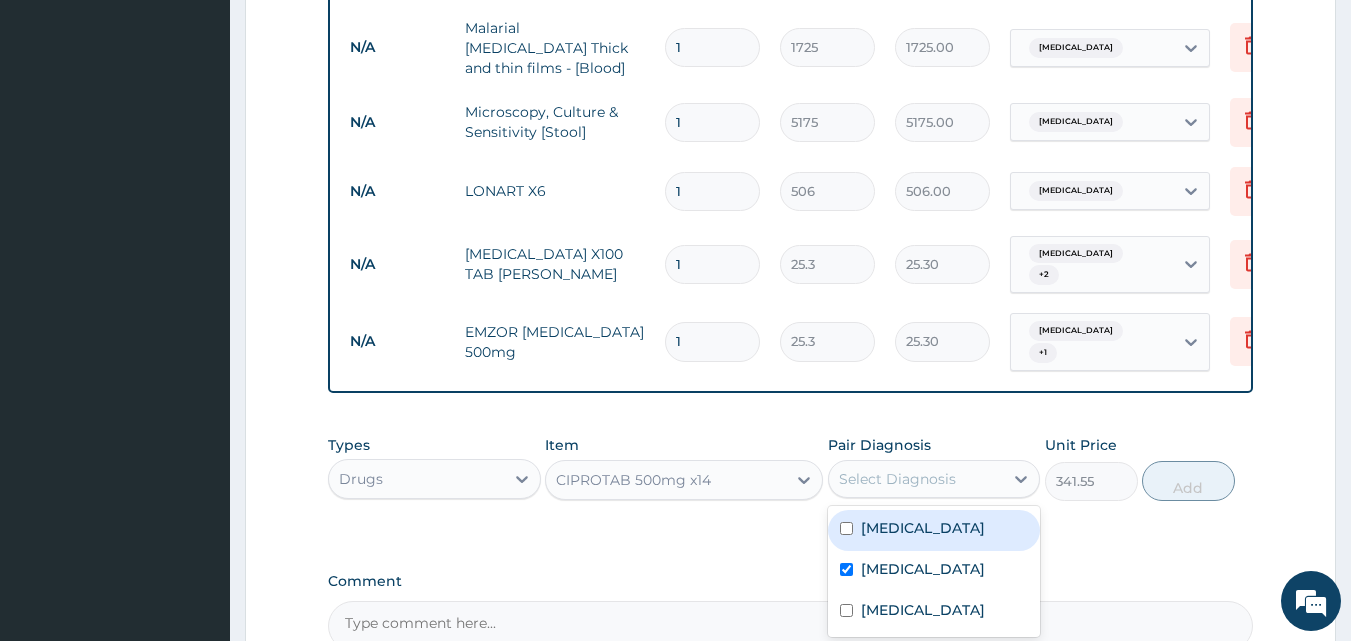 checkbox on "true" 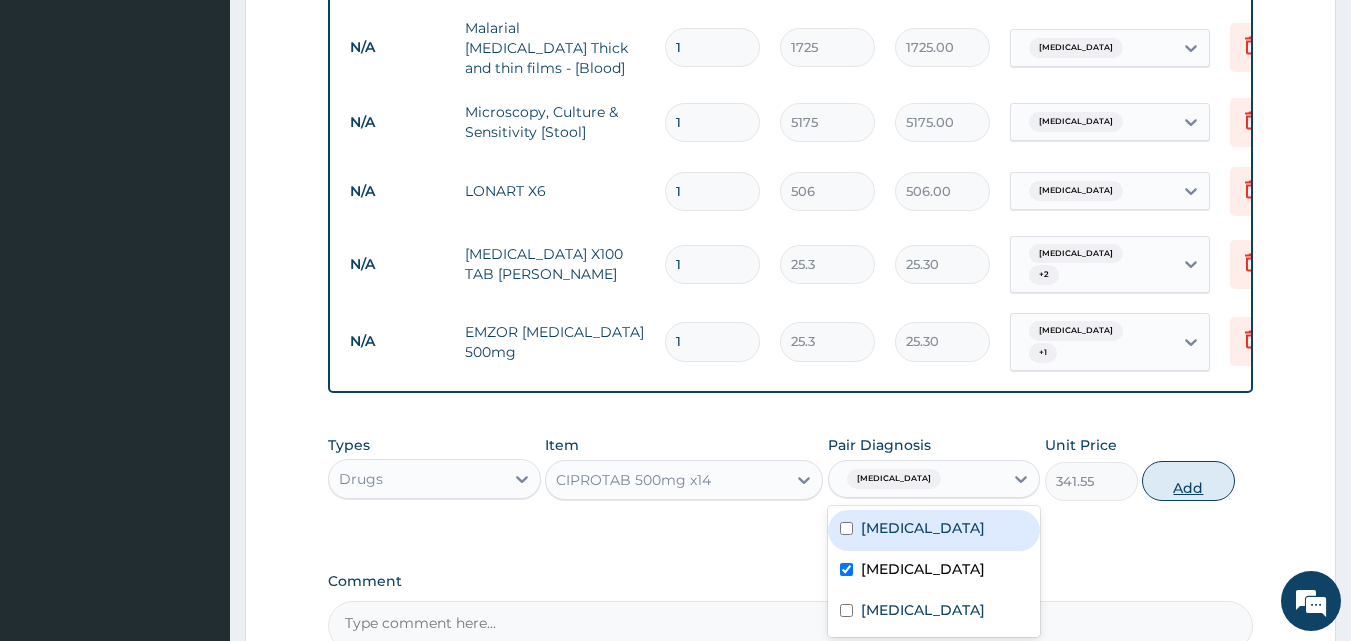 click on "Add" at bounding box center (1188, 481) 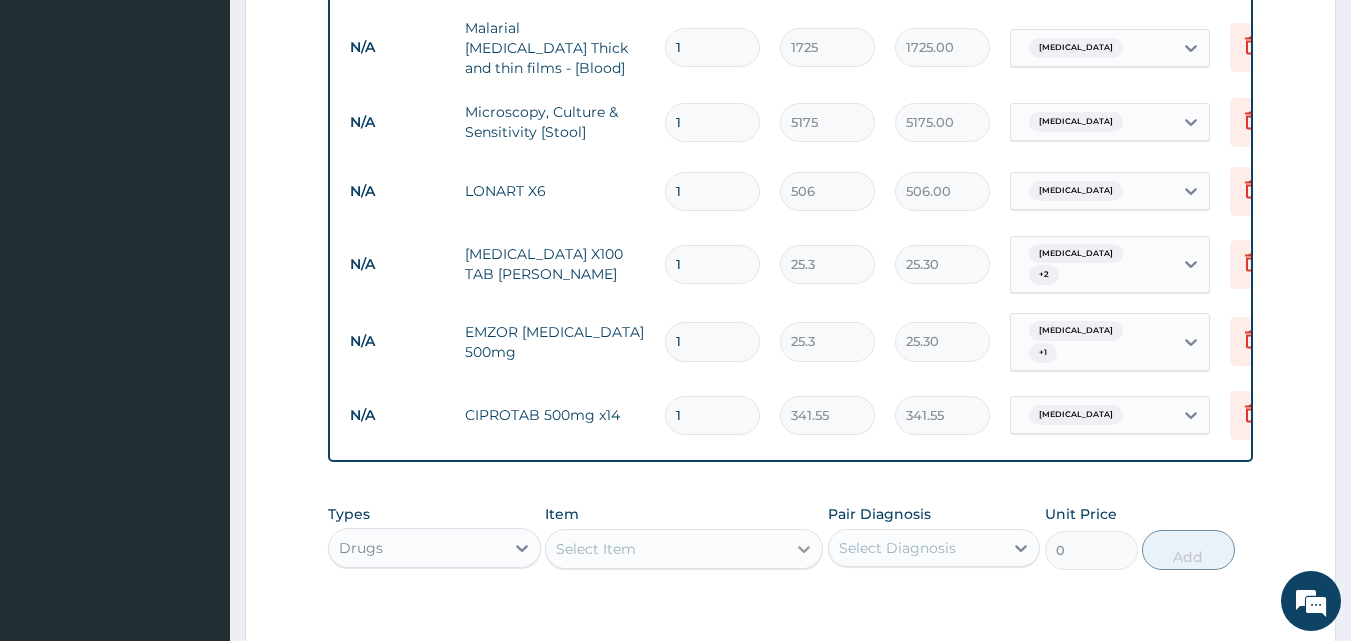 click 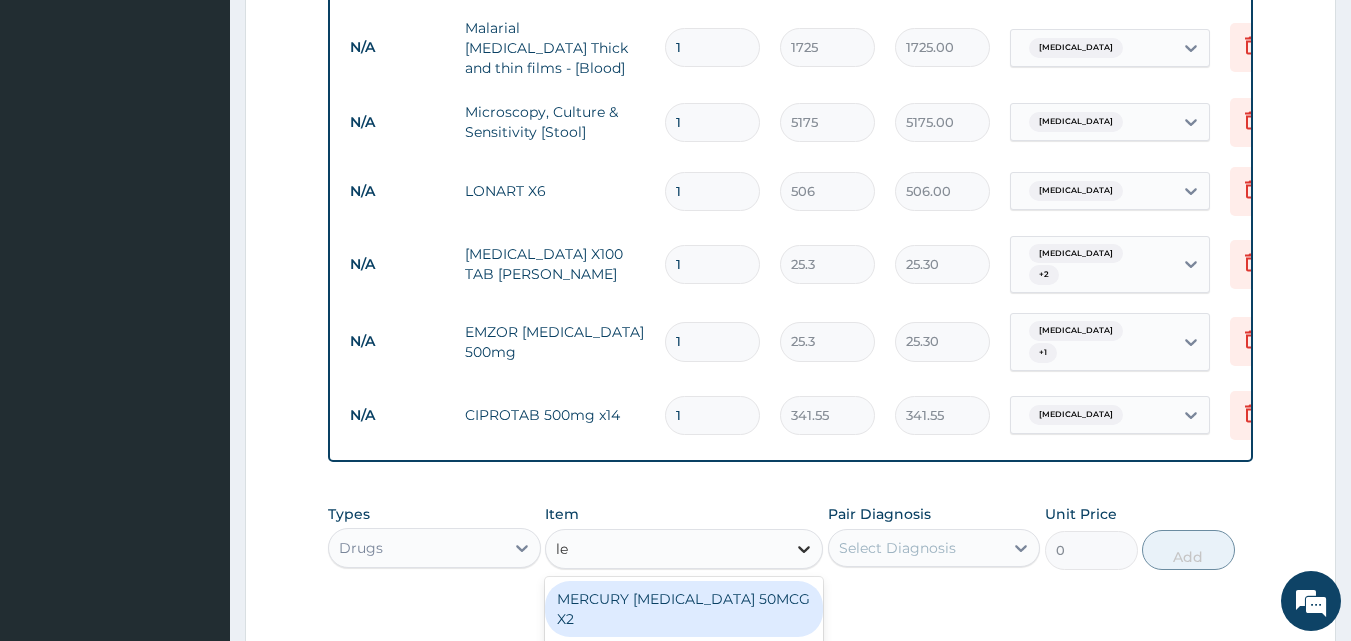 type on "l" 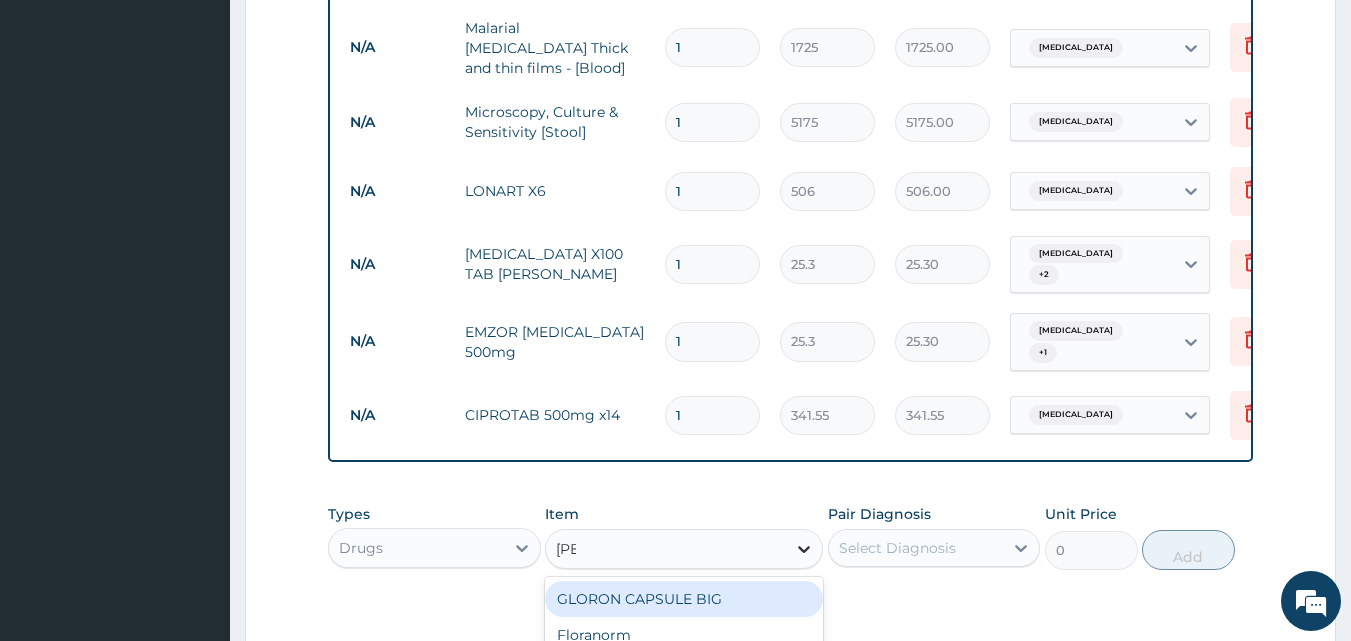 type on "lorat" 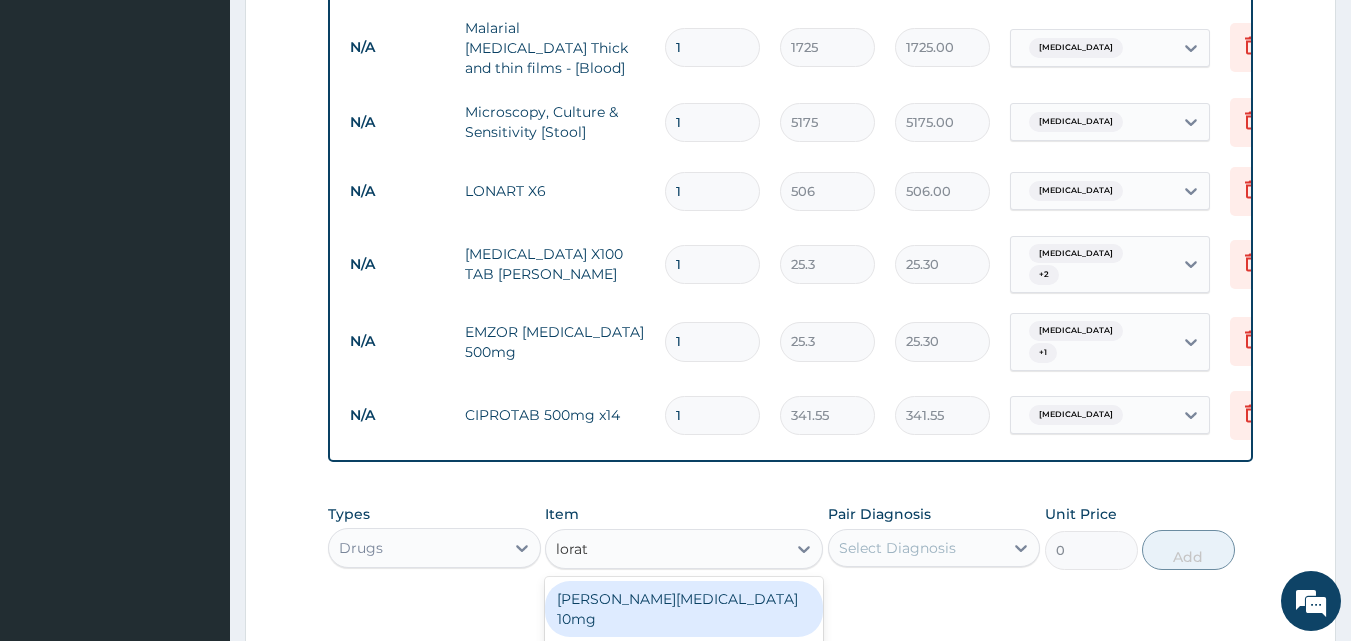 click on "[PERSON_NAME][MEDICAL_DATA] 10mg" at bounding box center [684, 609] 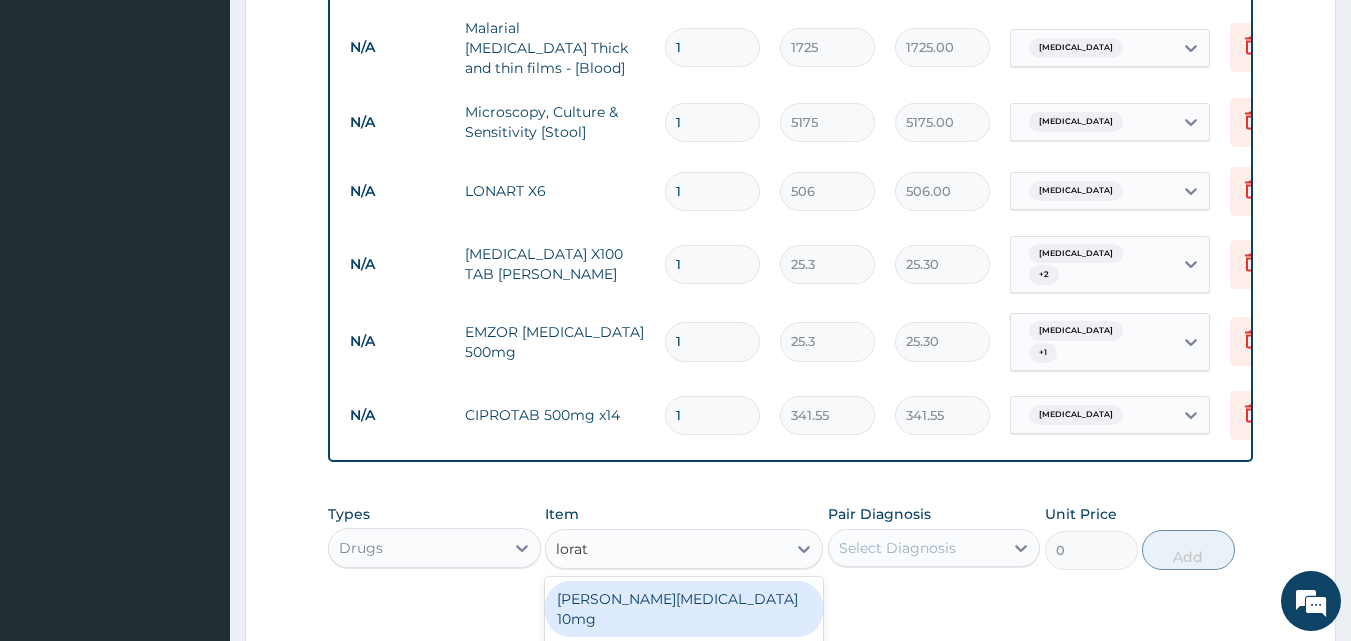 type 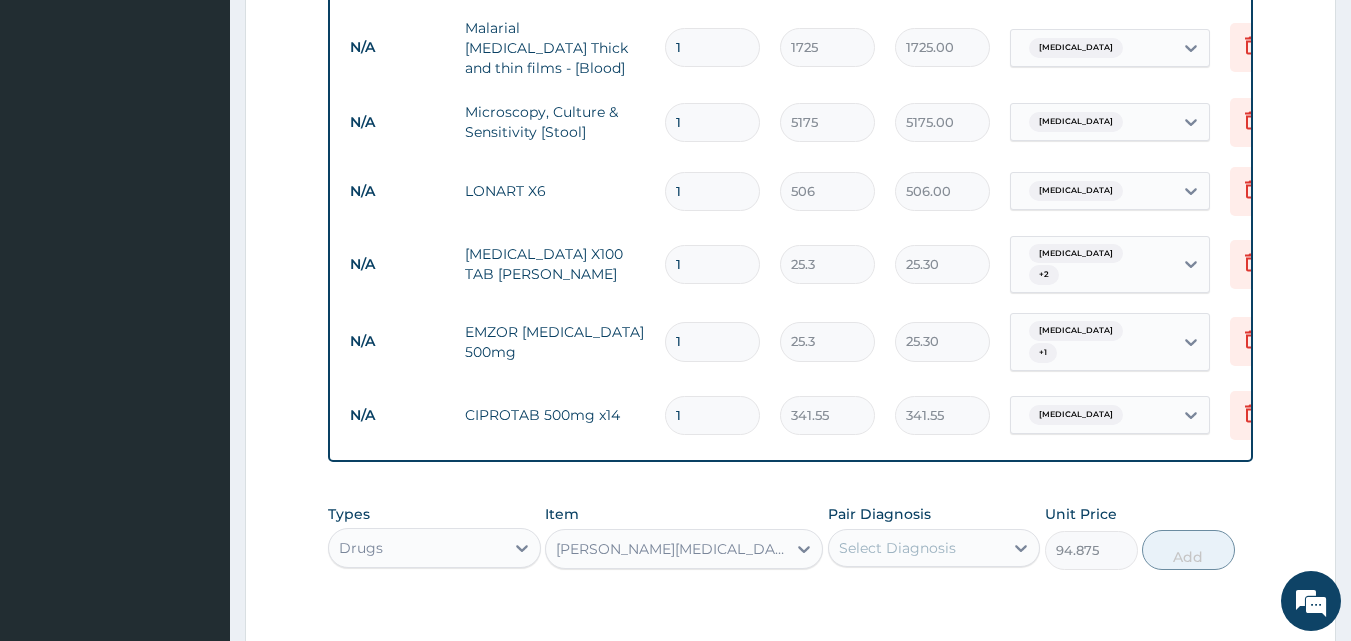 click on "Select Diagnosis" at bounding box center [897, 548] 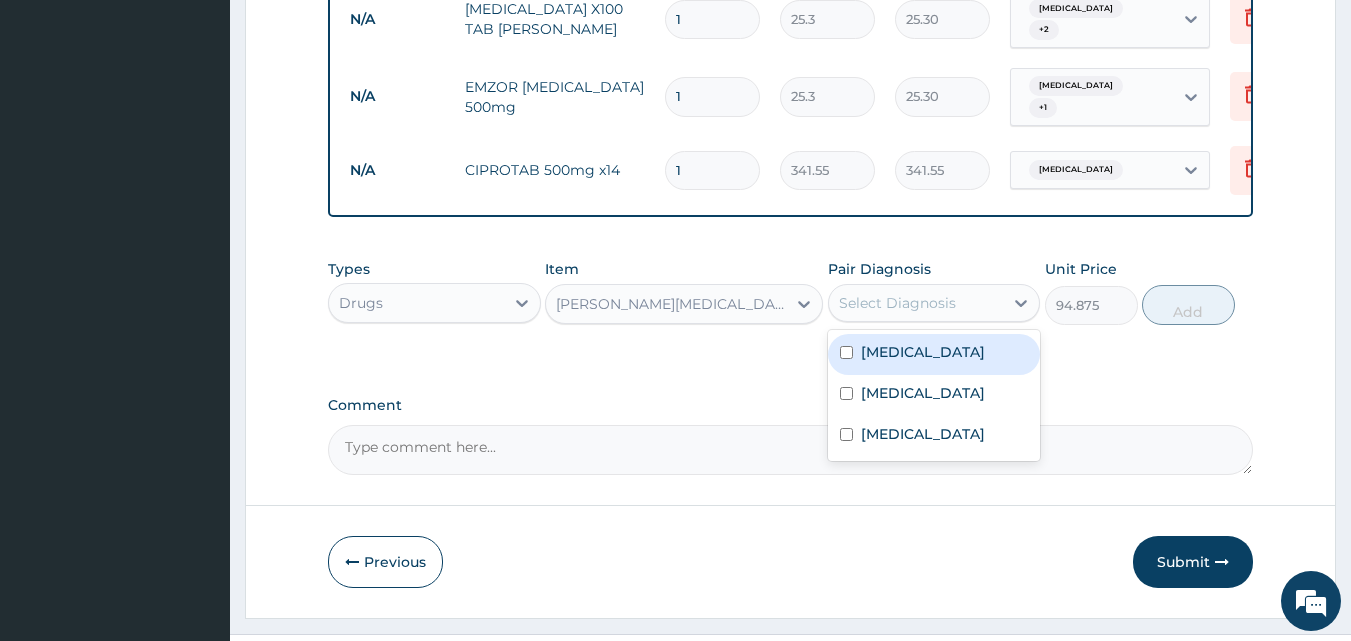 scroll, scrollTop: 1146, scrollLeft: 0, axis: vertical 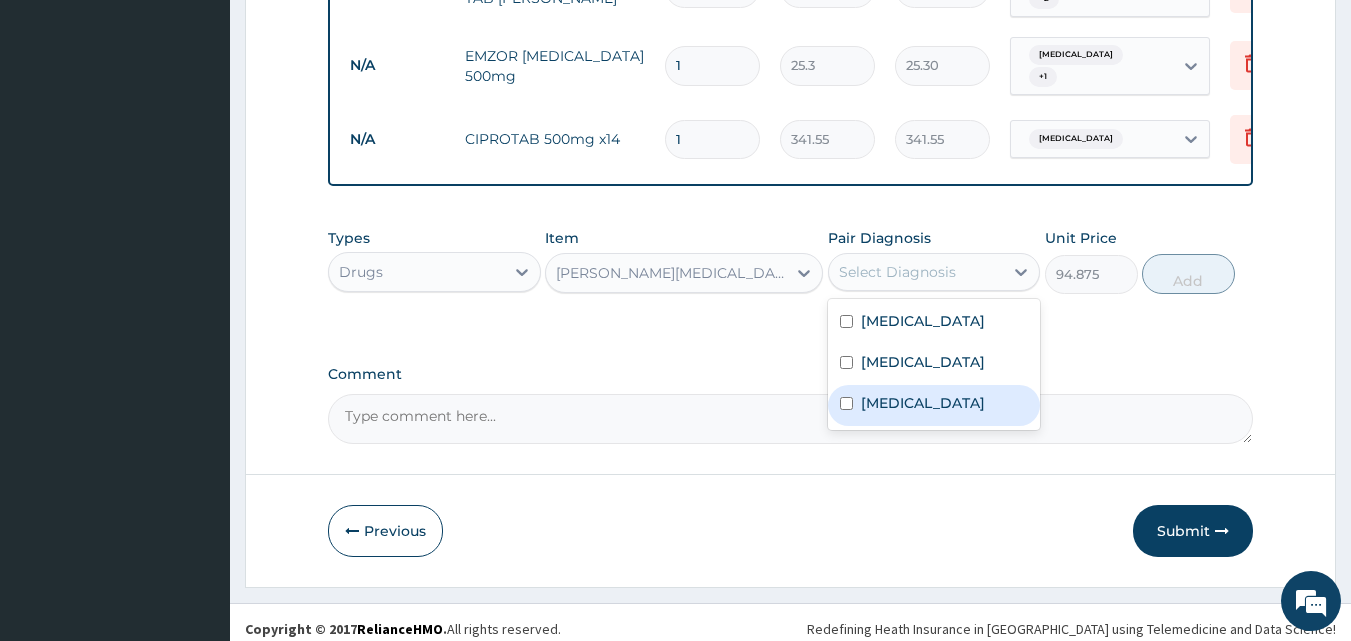 click on "Urticaria" at bounding box center (934, 405) 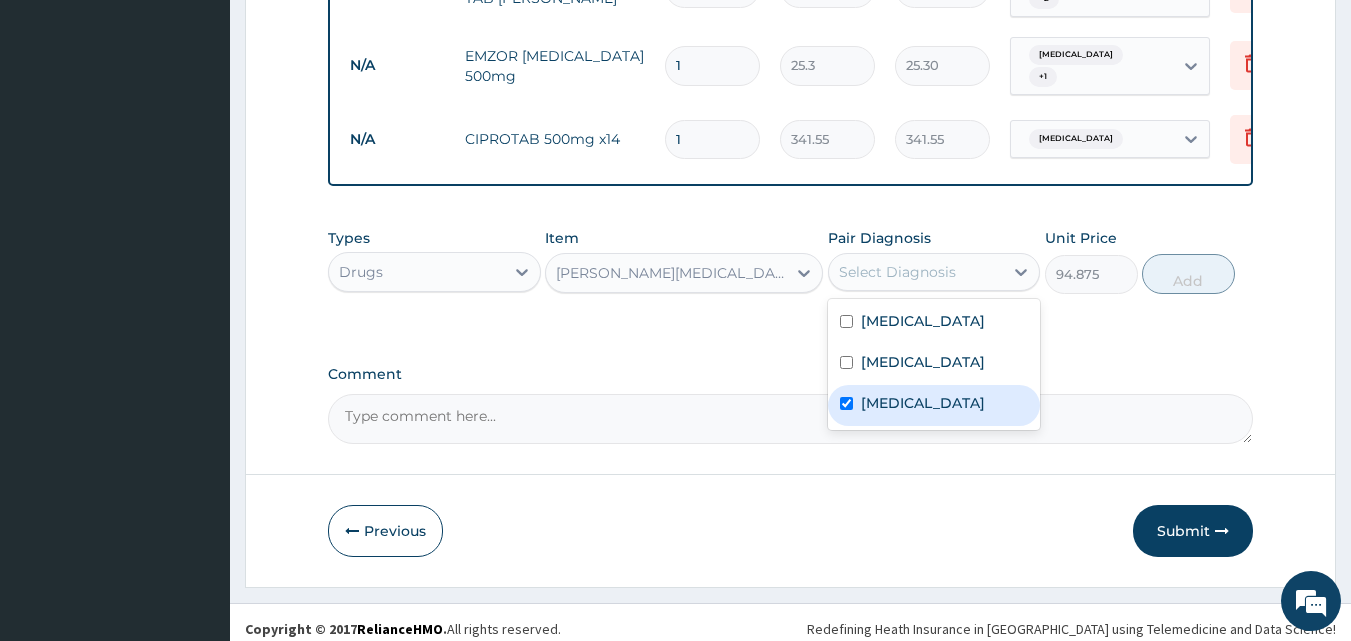 checkbox on "true" 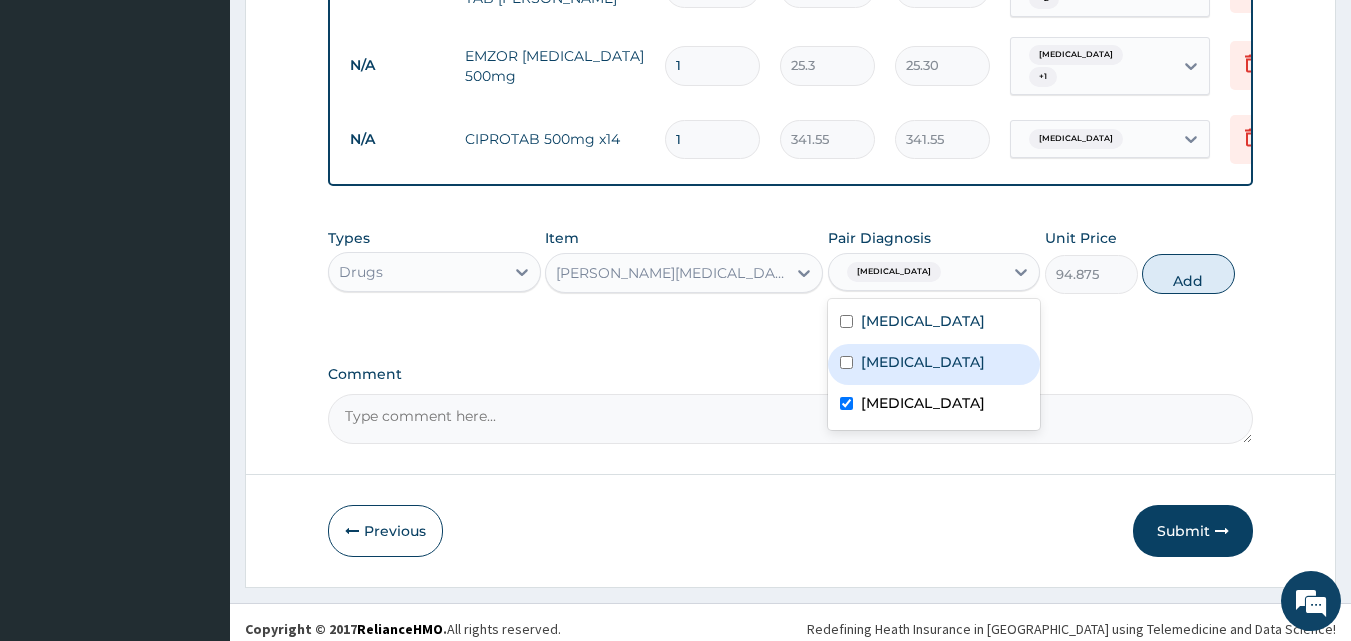 click on "Add" at bounding box center (1188, 274) 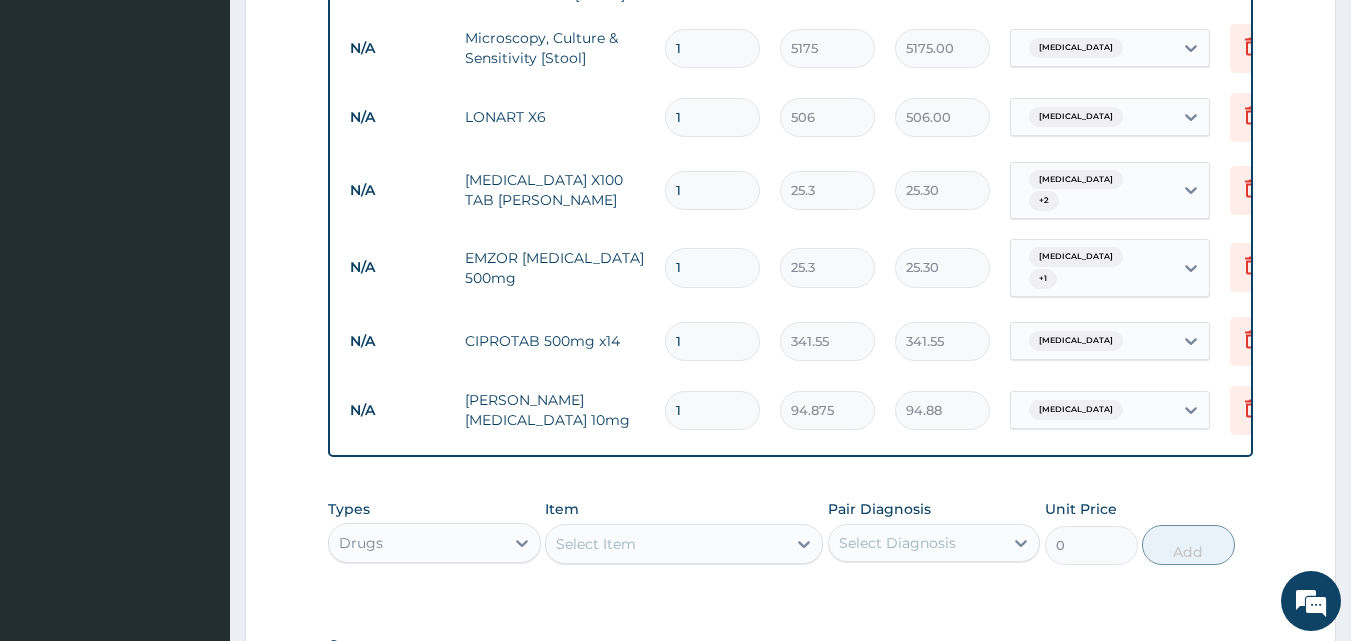 scroll, scrollTop: 931, scrollLeft: 0, axis: vertical 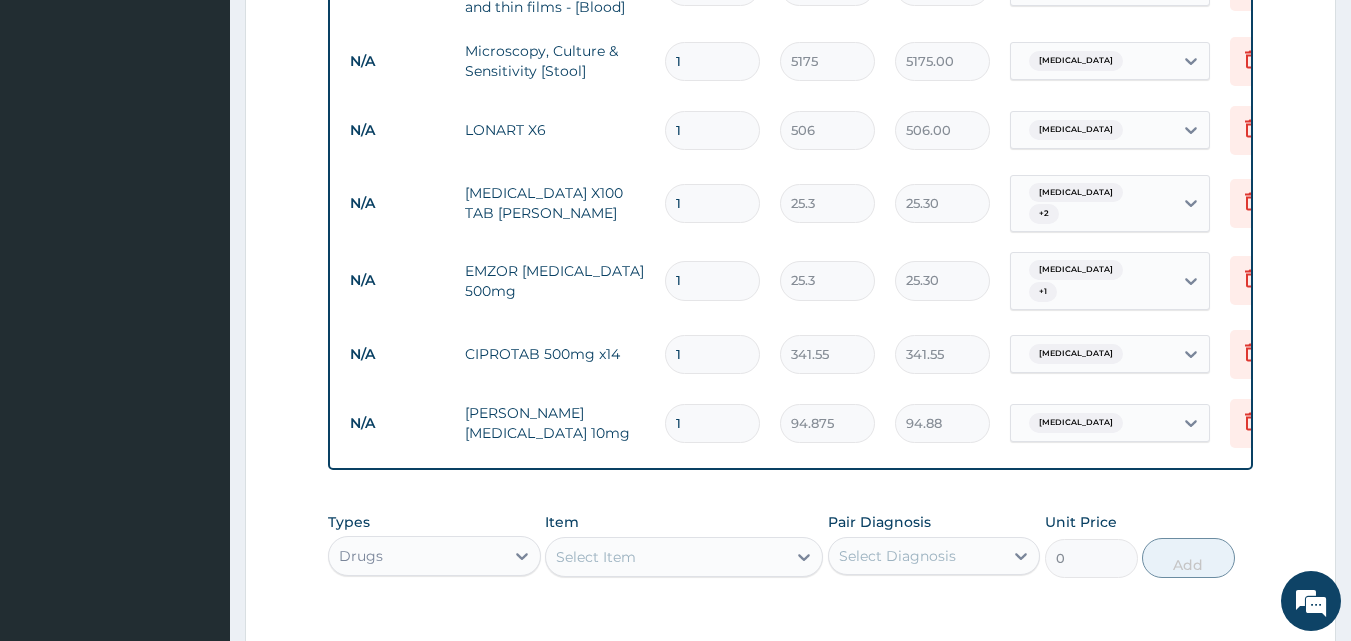 type on "10" 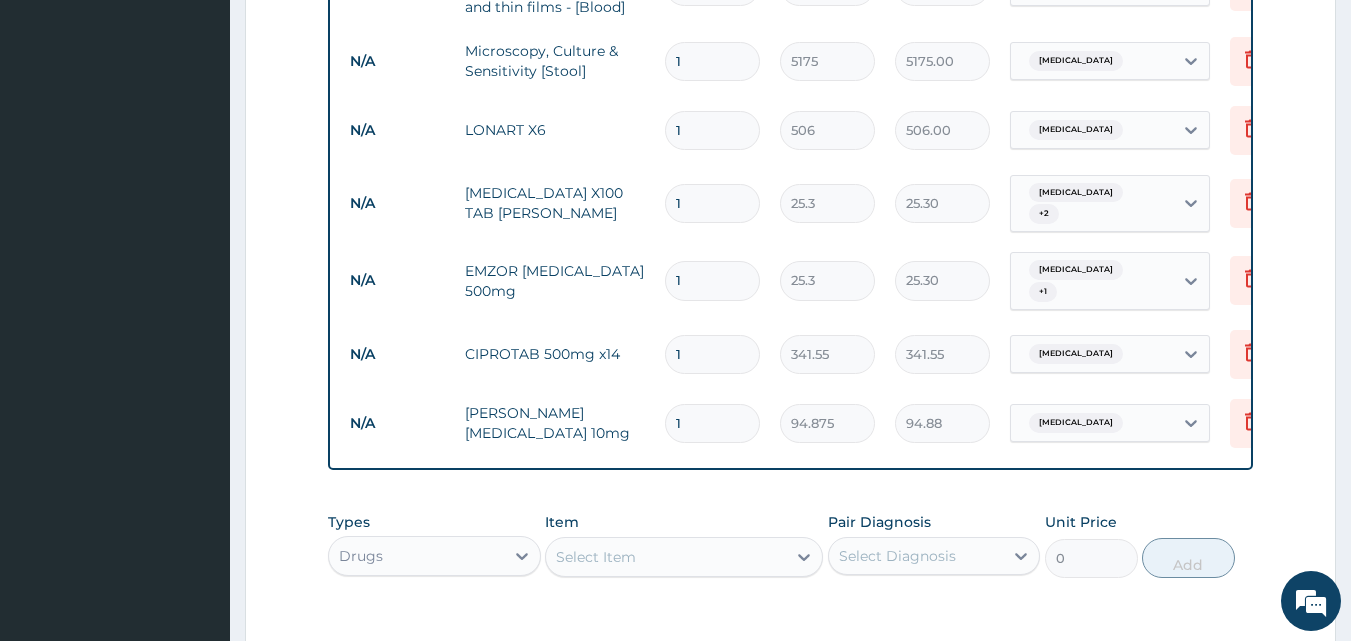 type on "948.75" 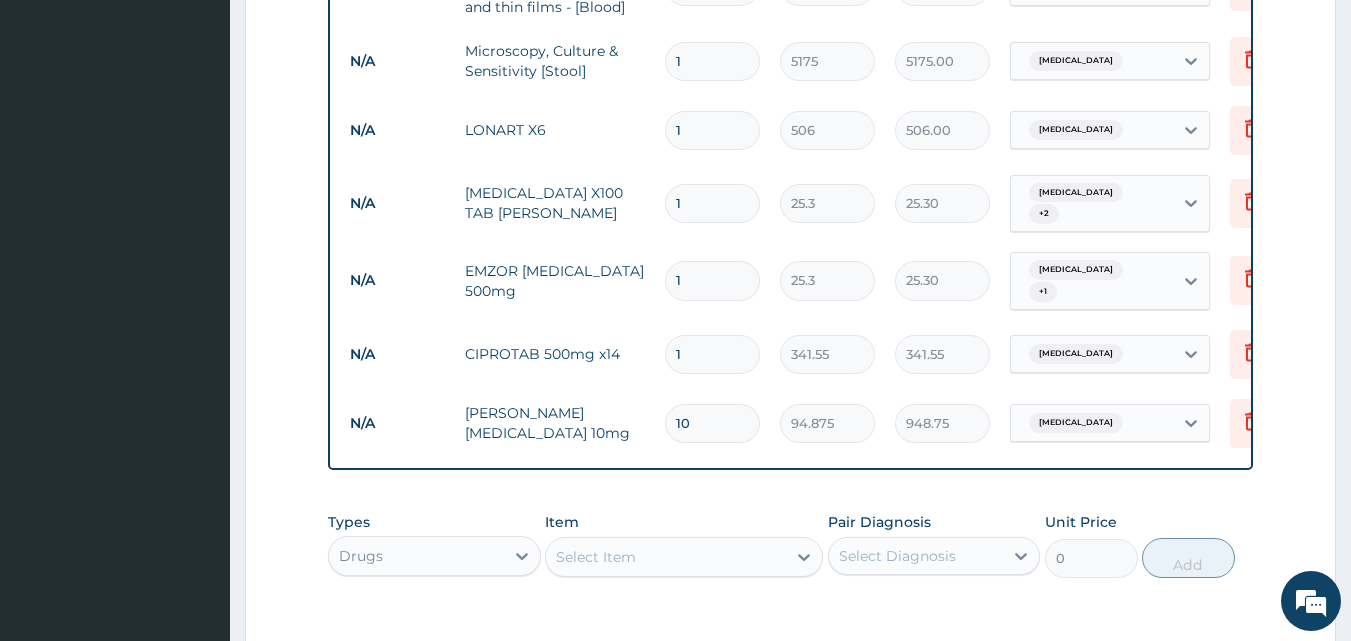 type on "10" 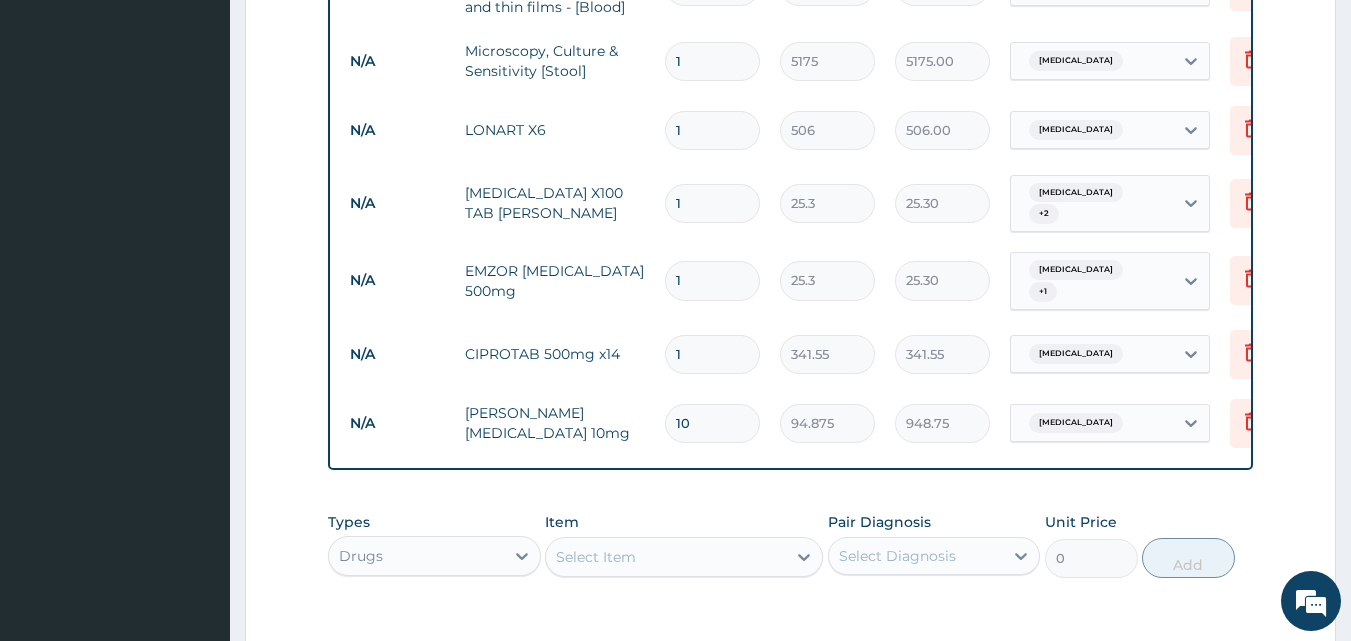 type 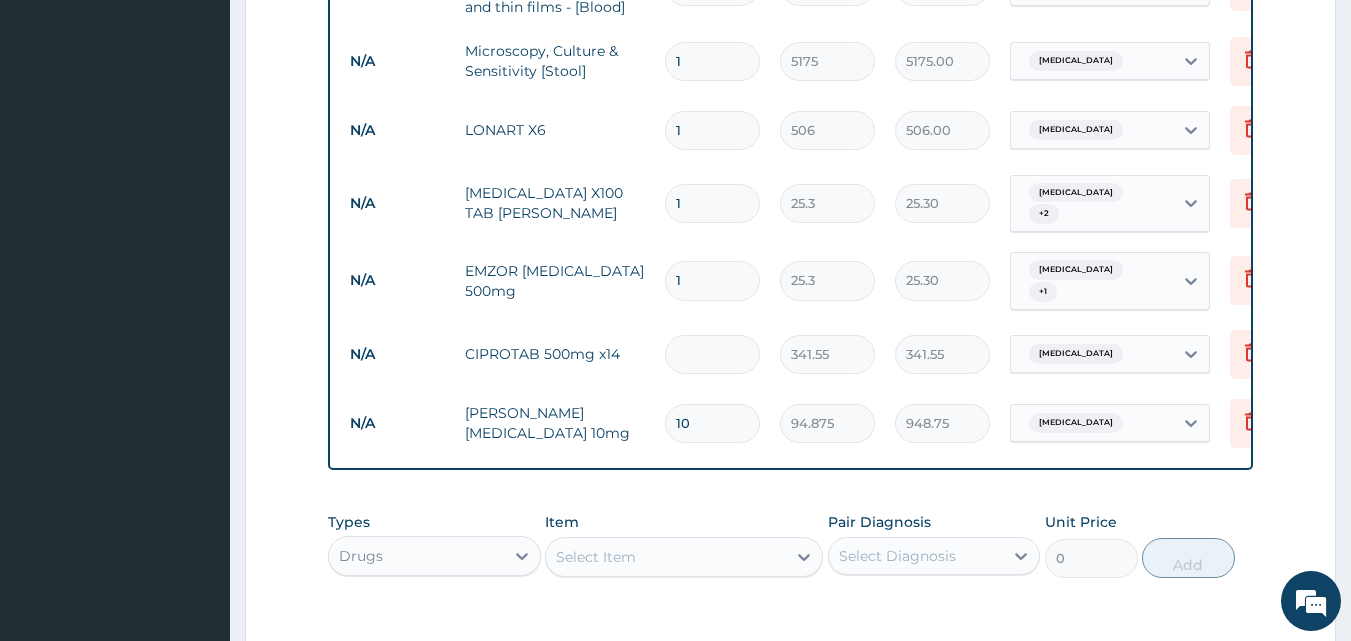 type on "0.00" 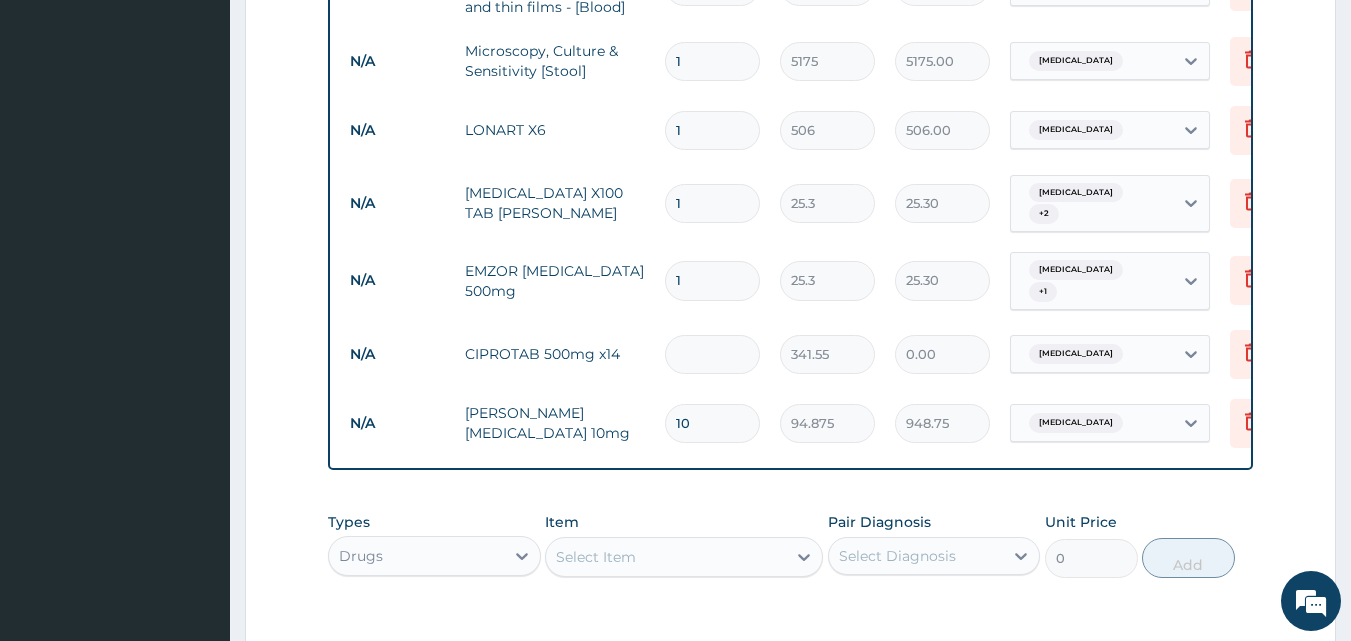 type on "2" 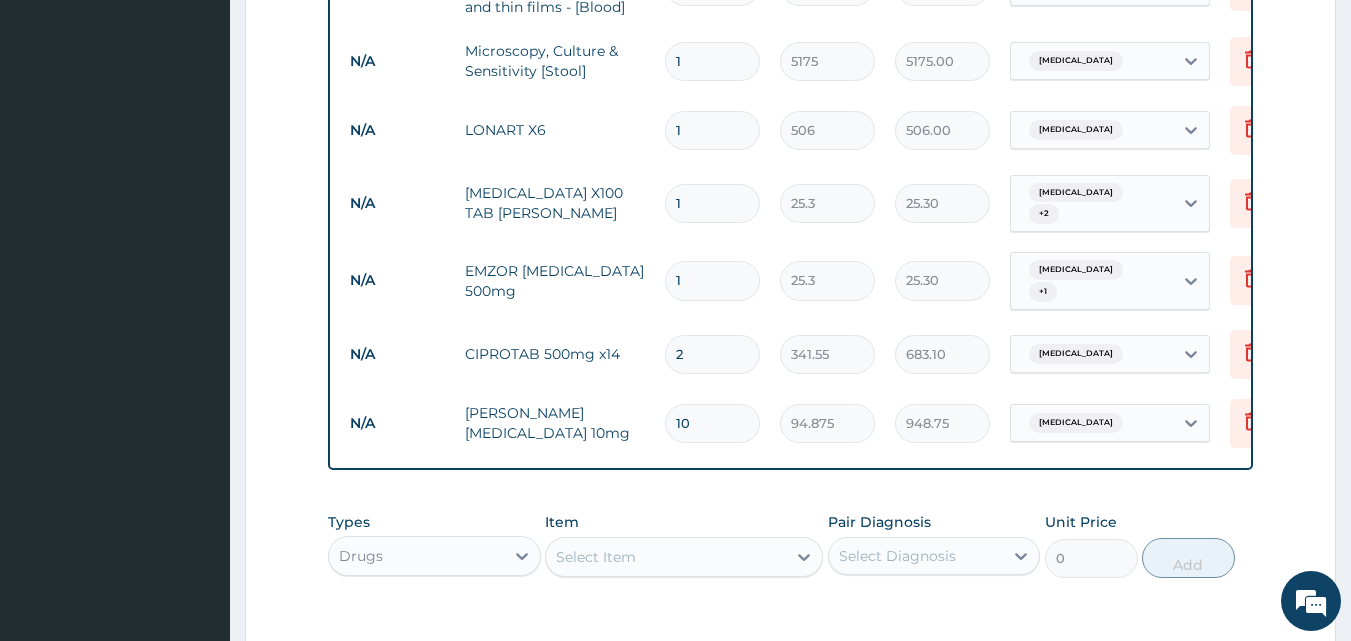 type on "20" 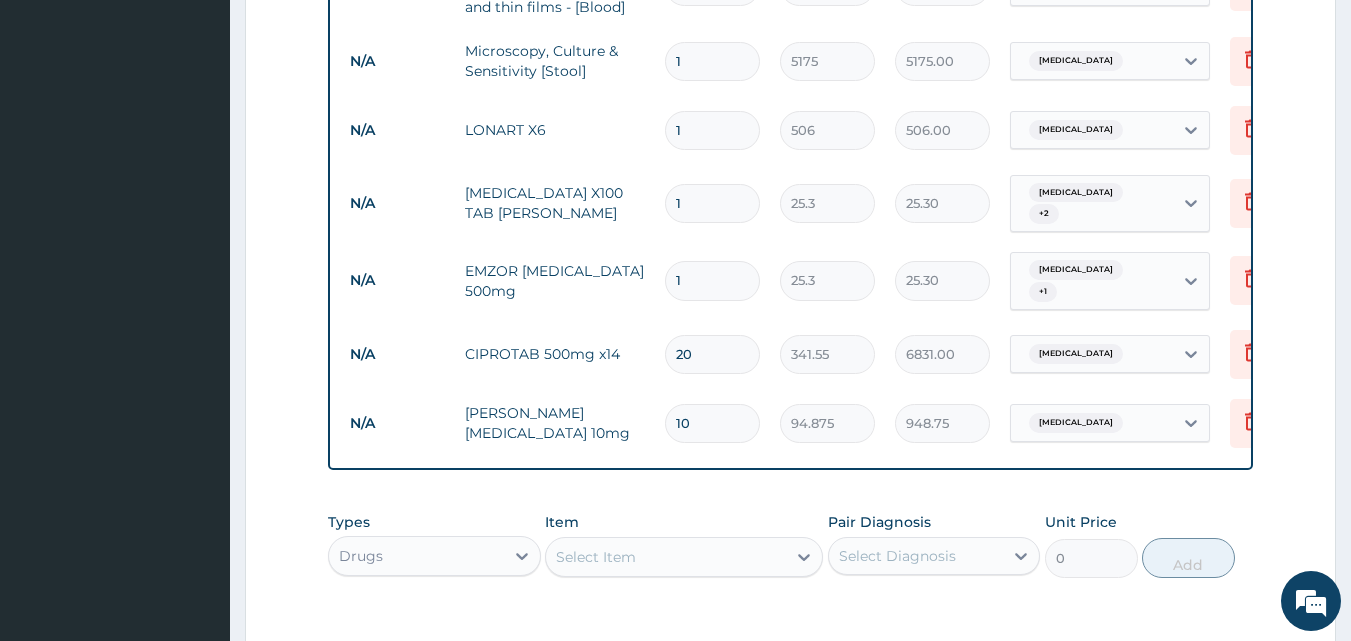 type on "20" 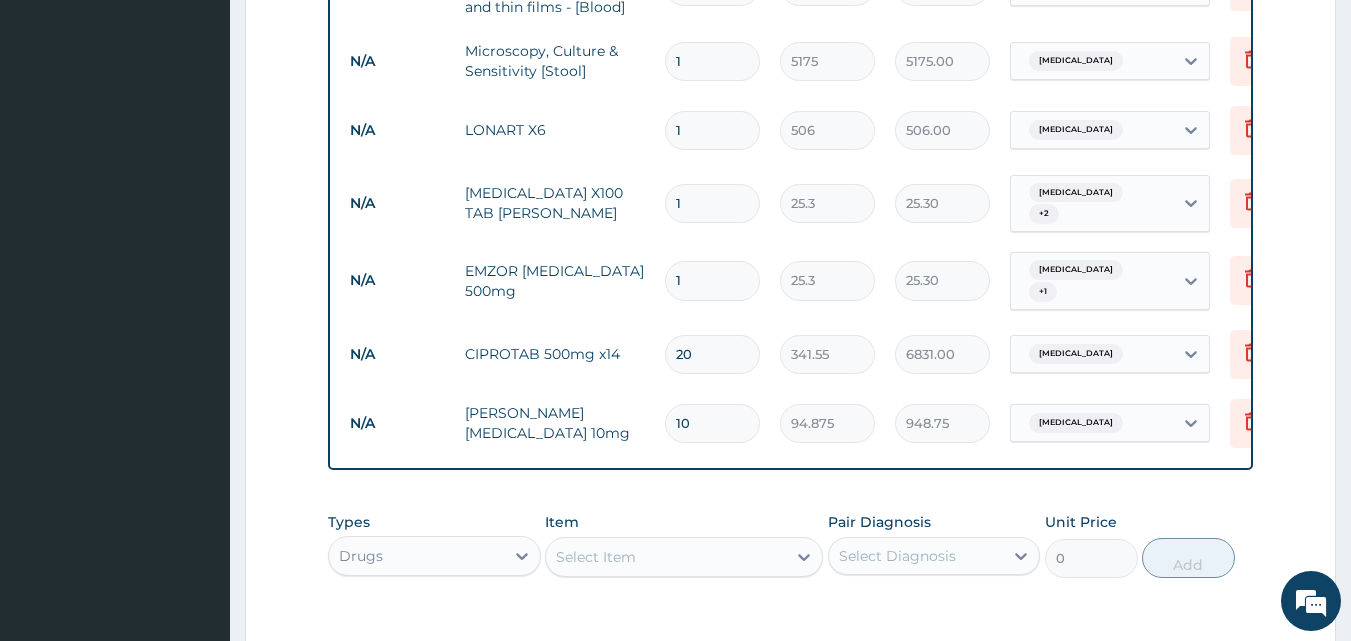 type on "18" 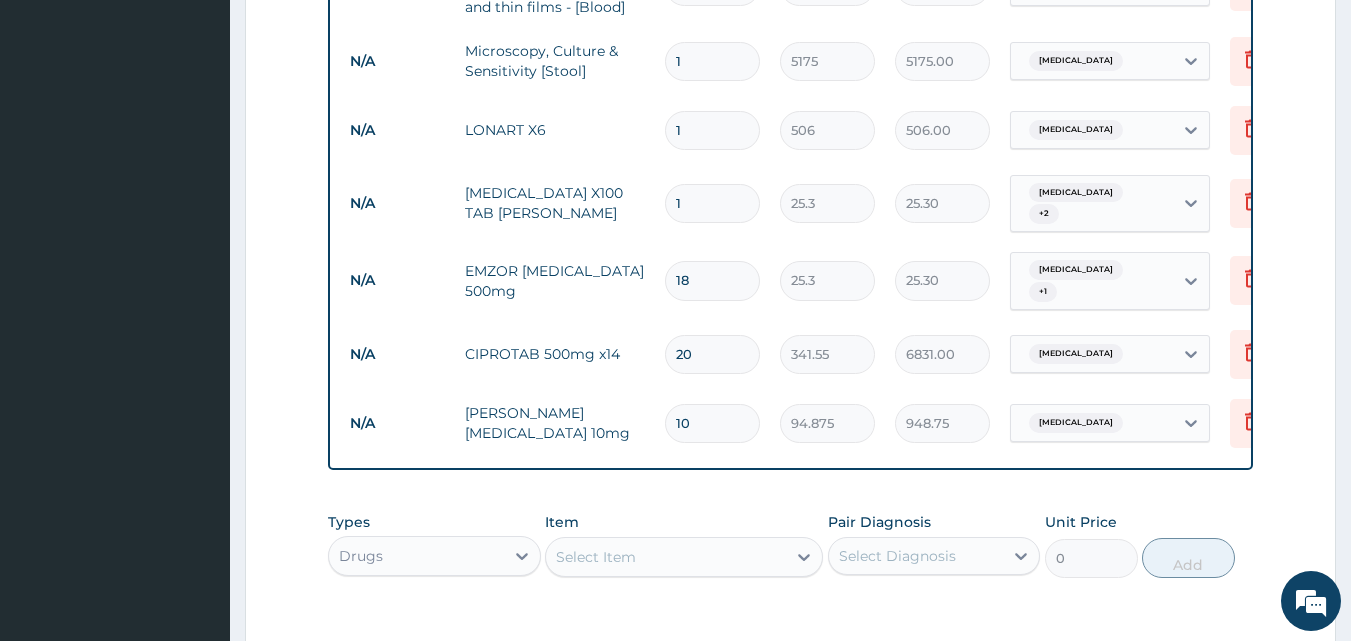 type on "455.40" 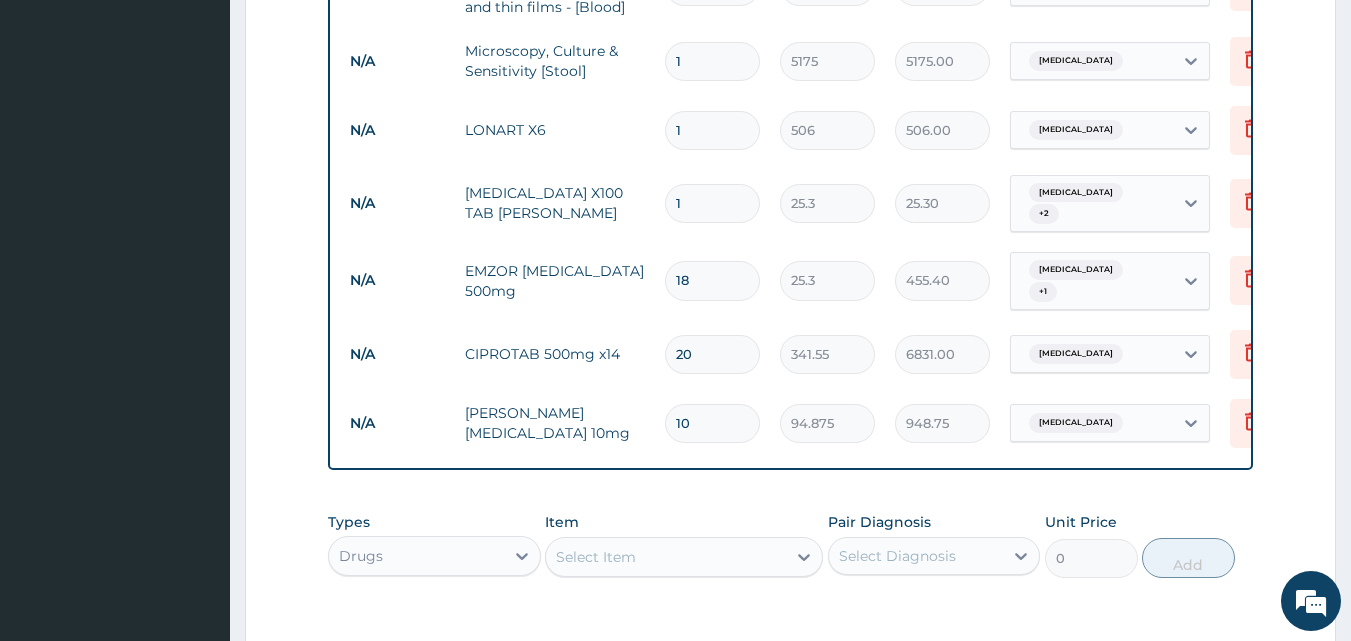type on "18" 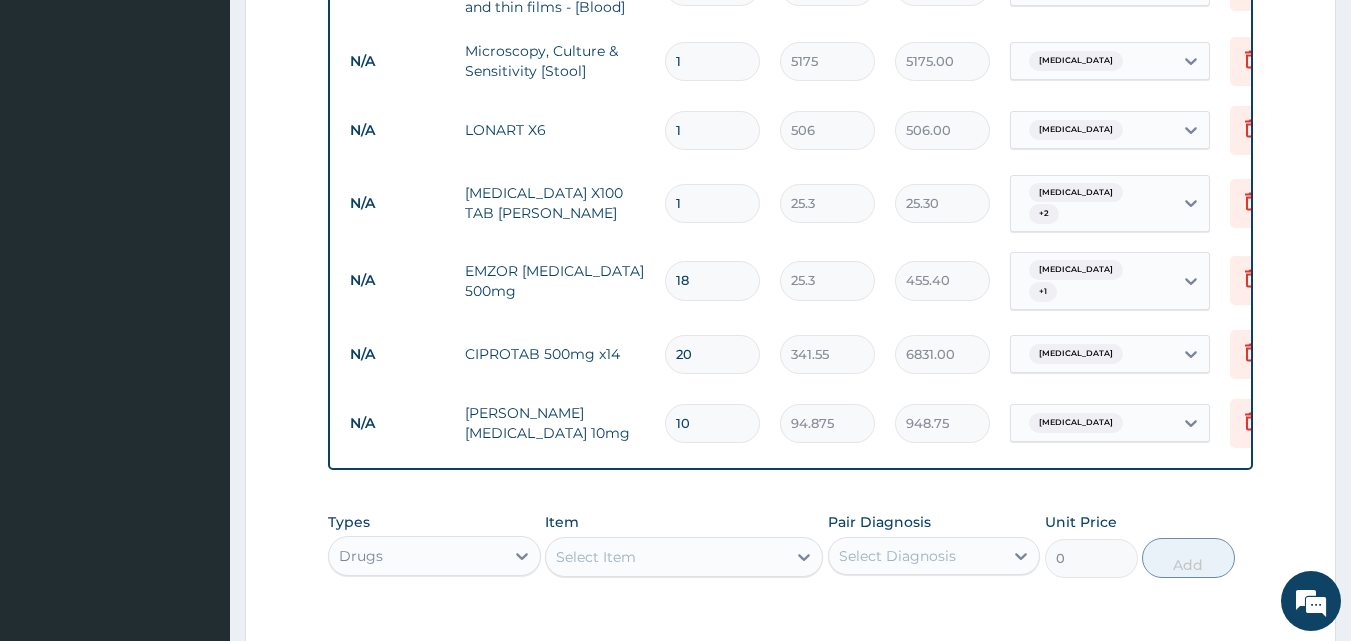 click on "1" at bounding box center [712, 203] 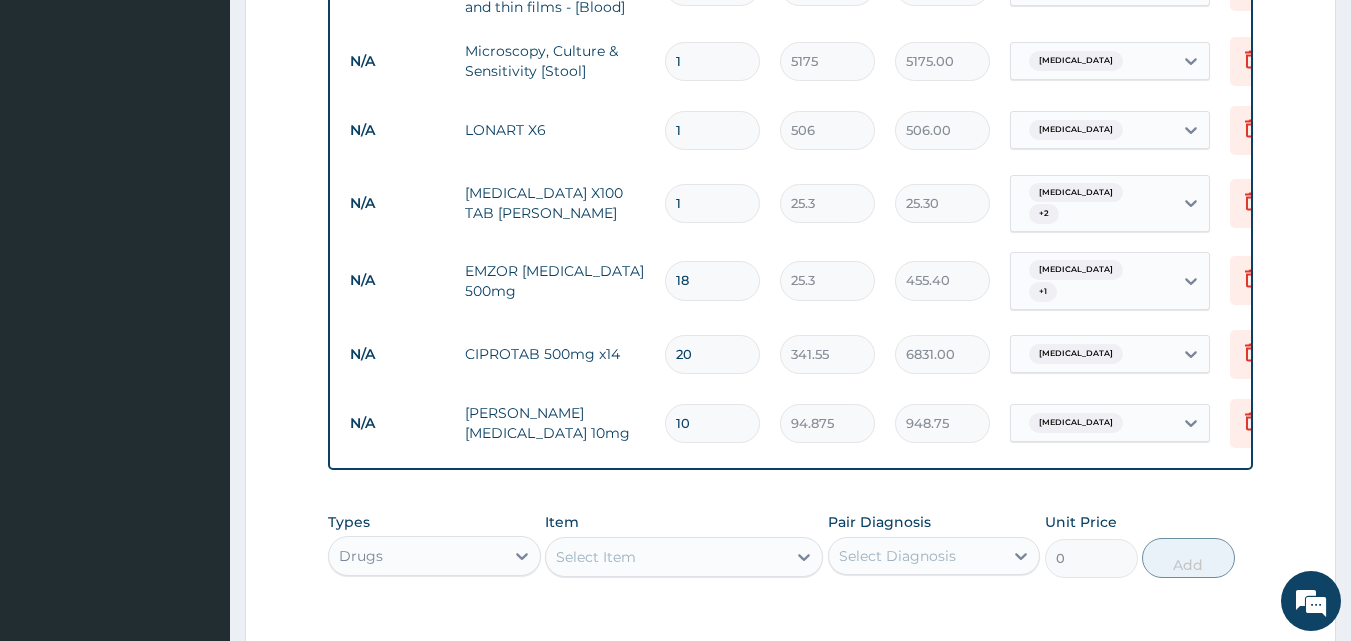 type 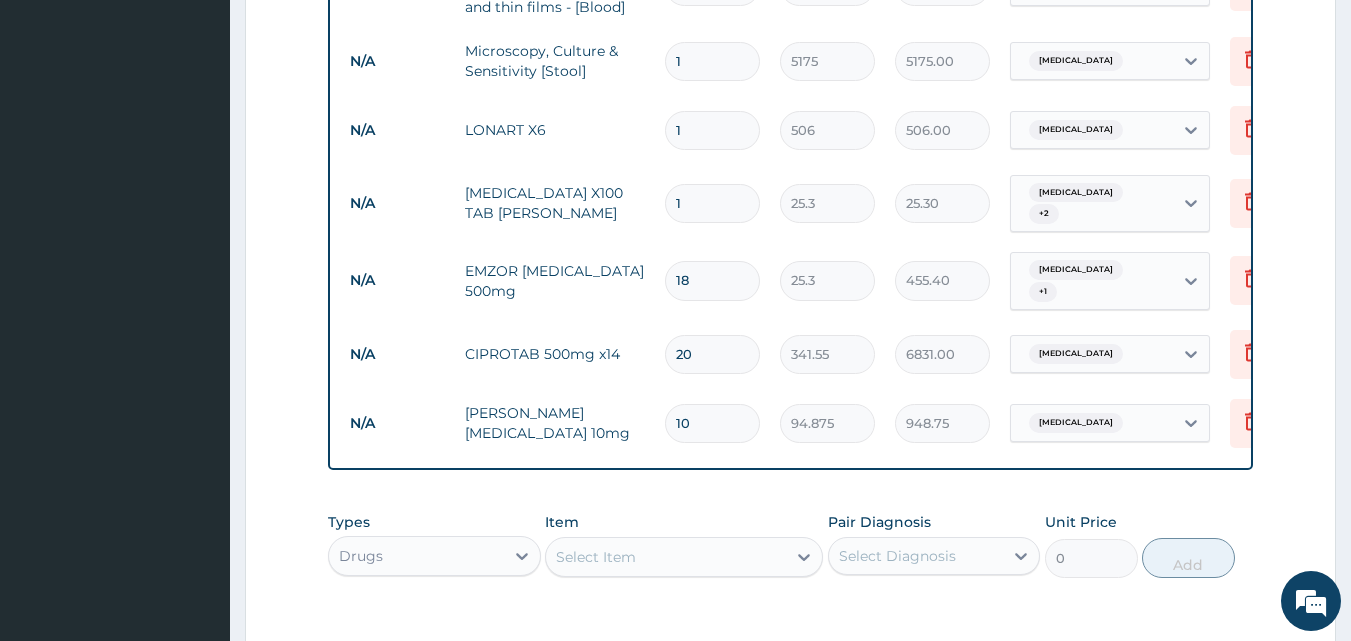 type on "0.00" 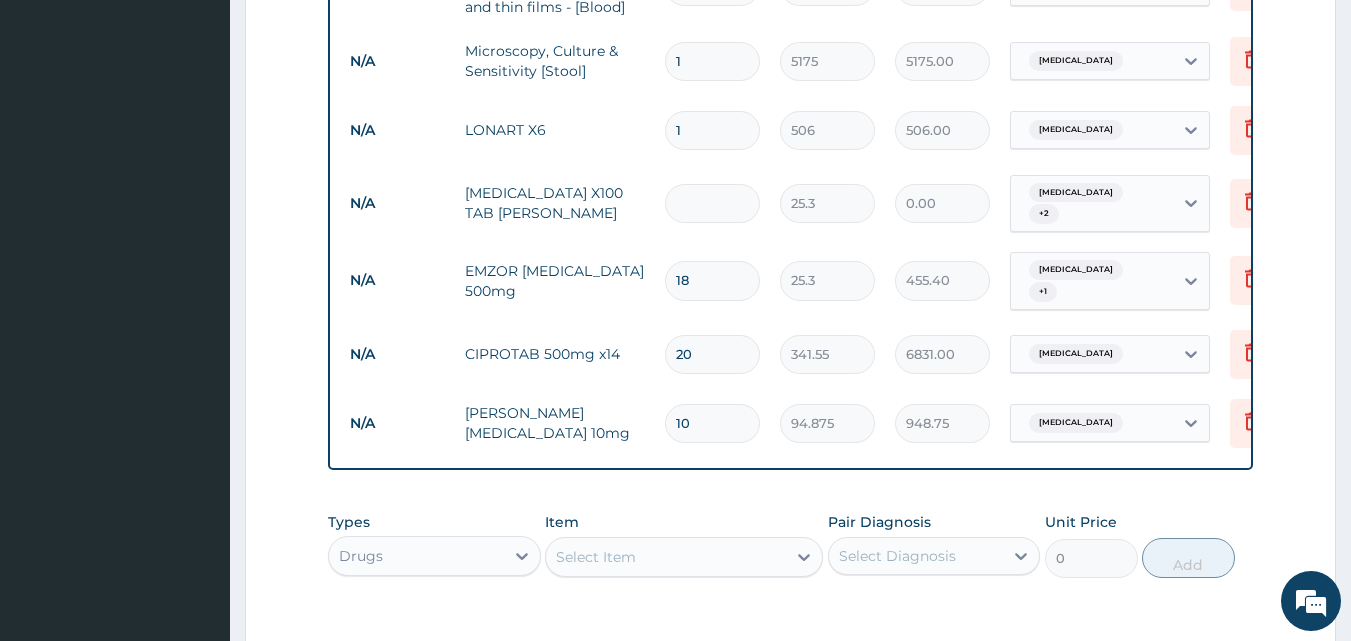 type on "2" 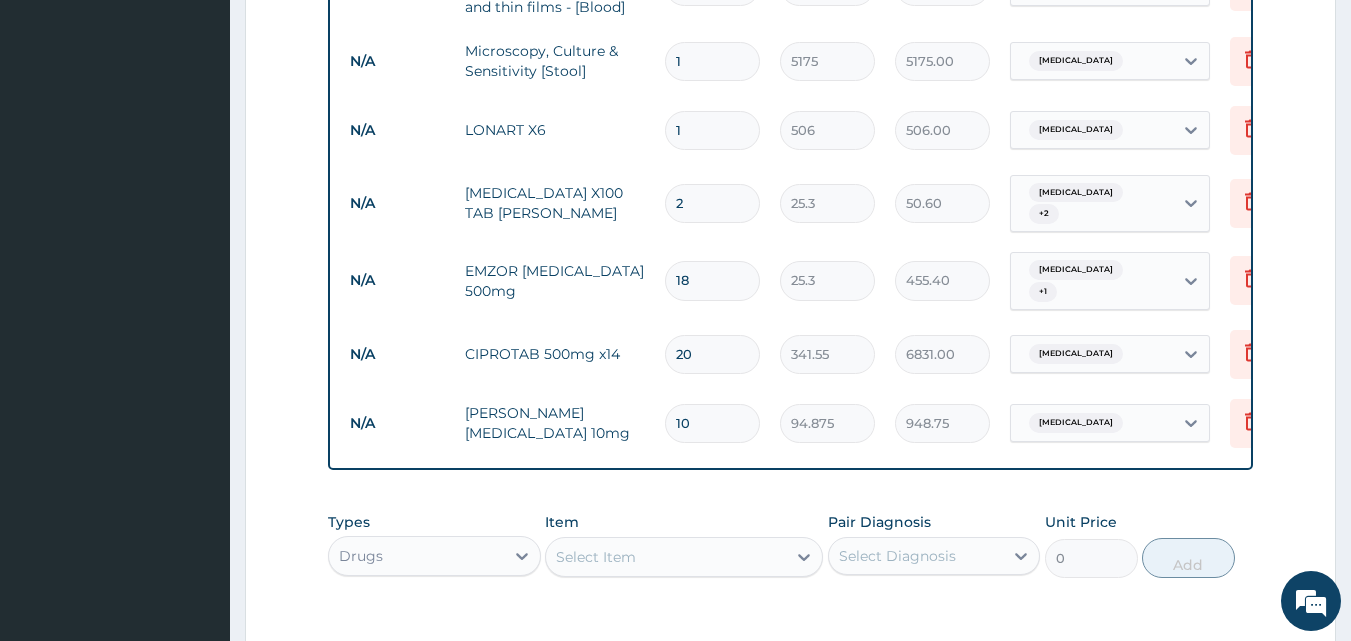 type on "20" 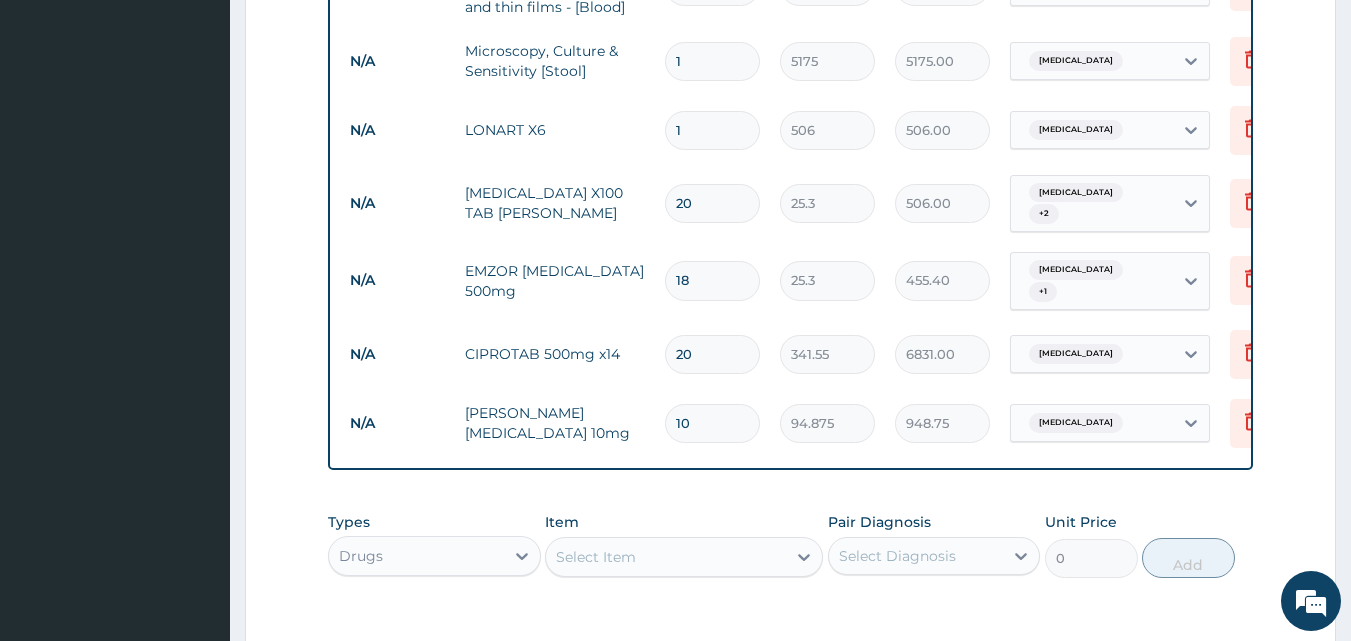 type on "20" 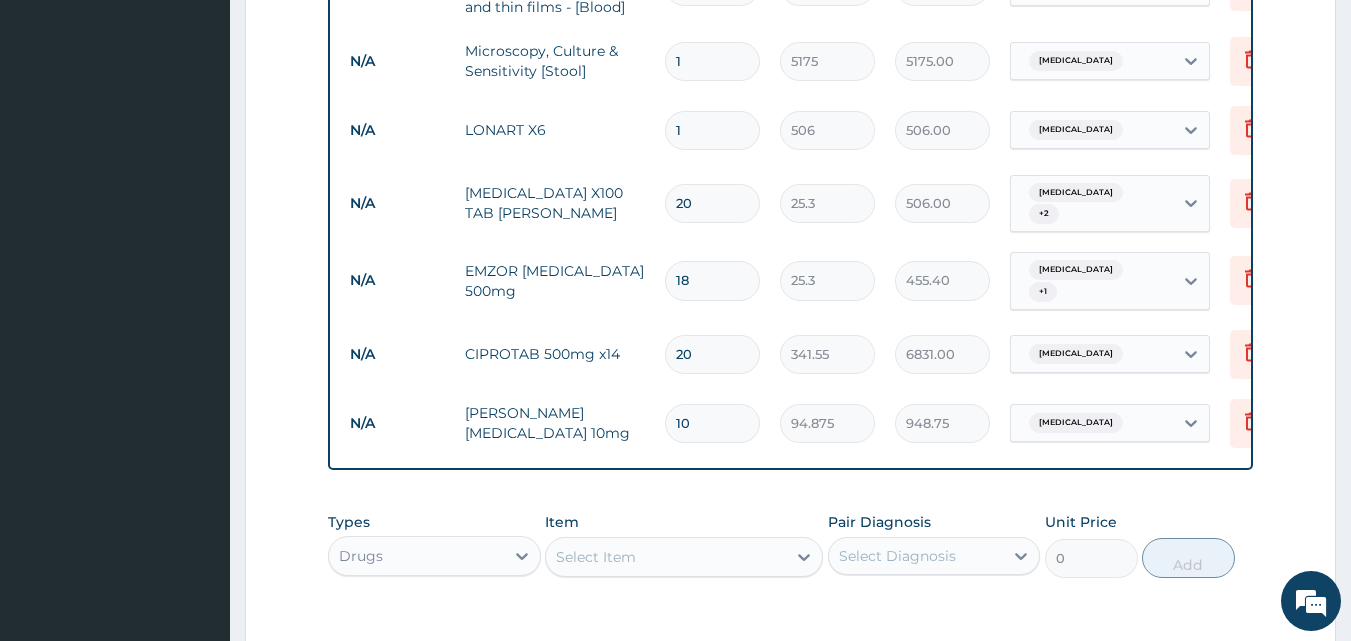 click on "1" at bounding box center [712, 130] 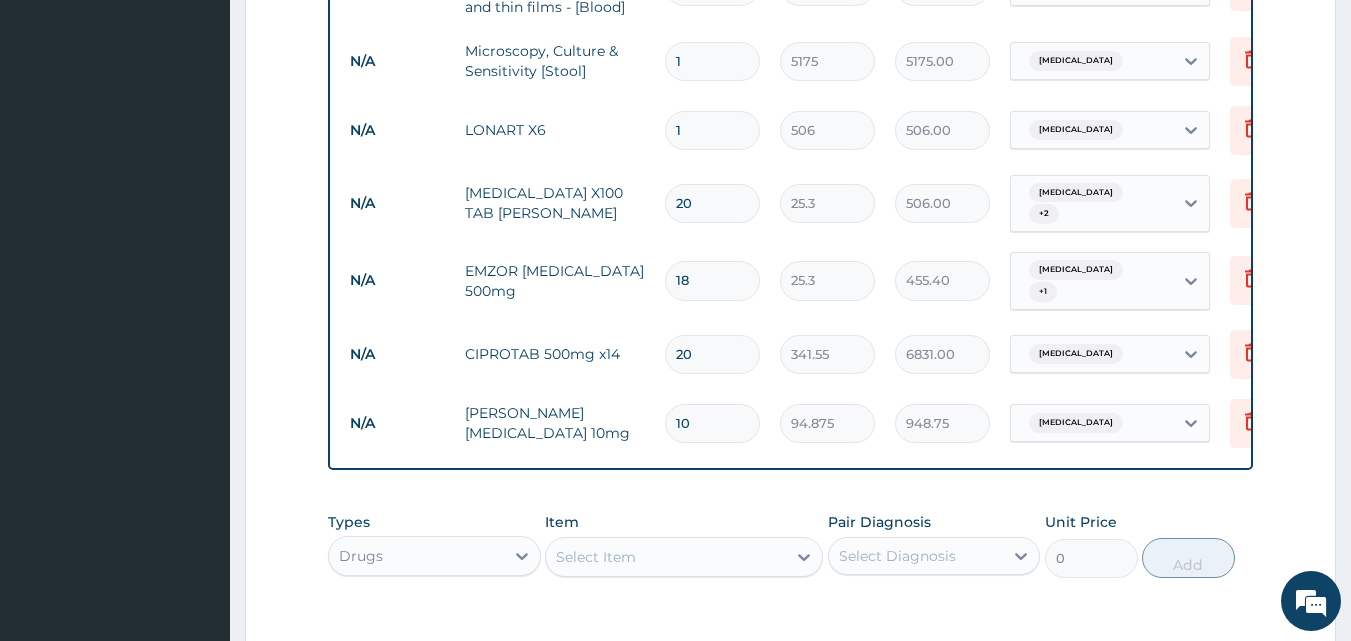 type 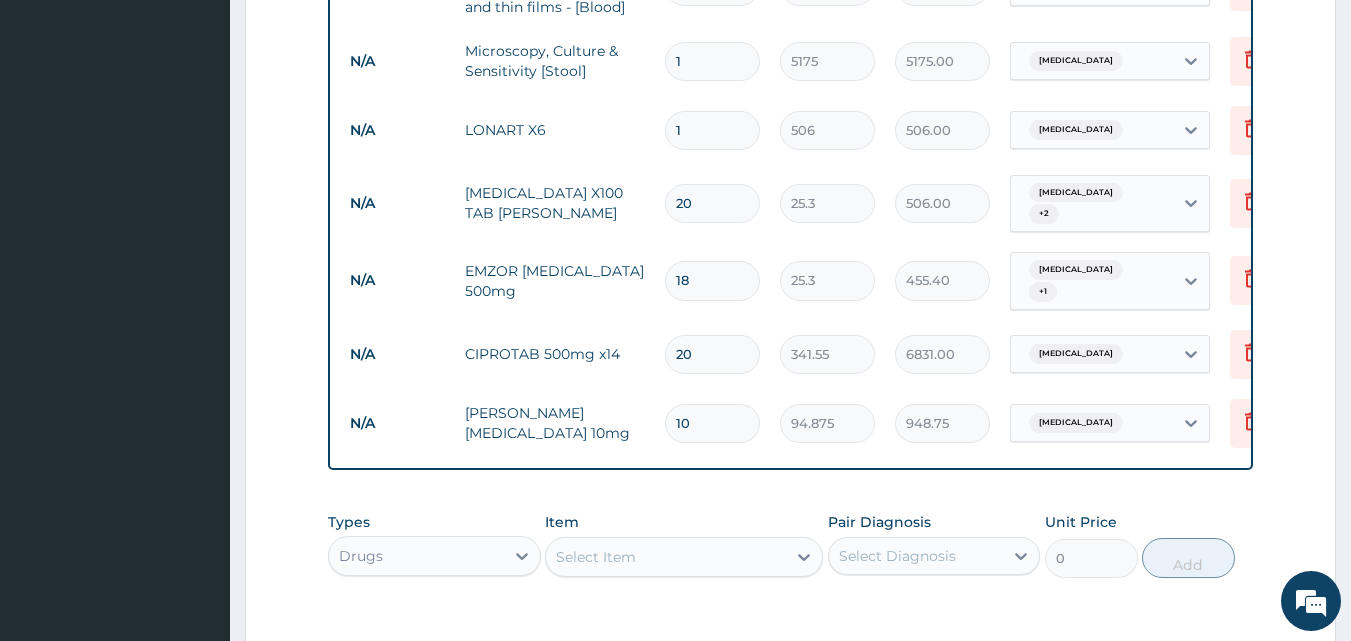 type on "0.00" 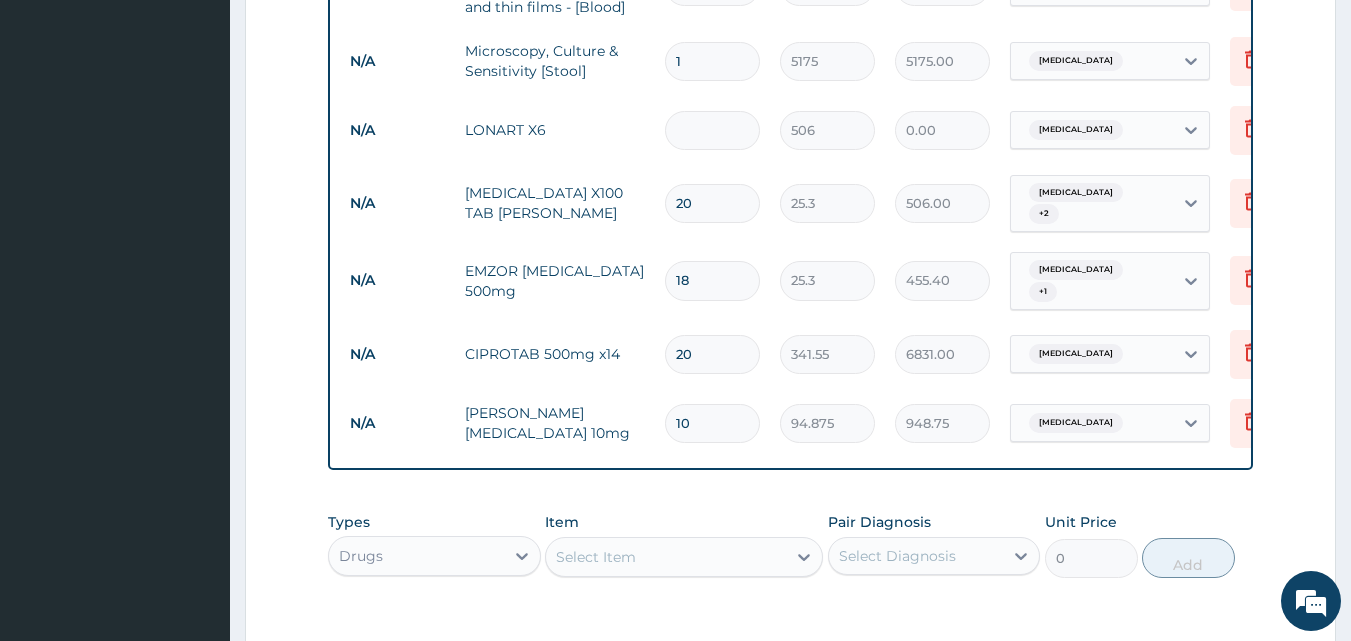 type on "6" 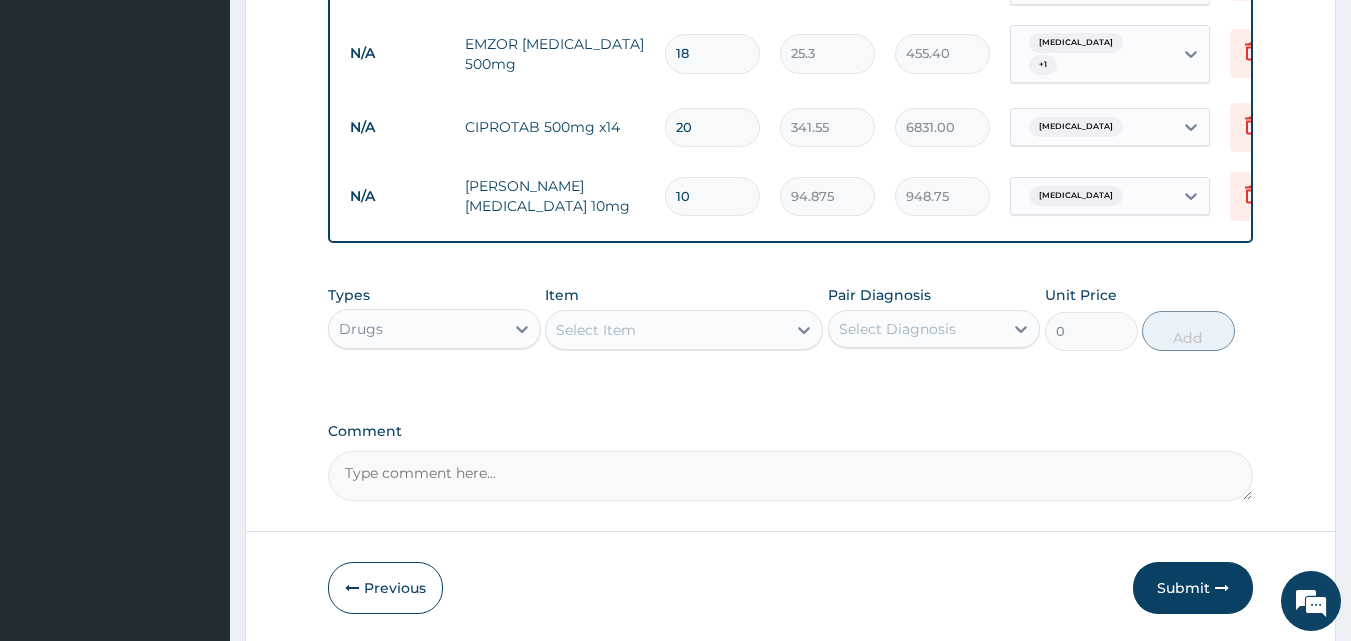 scroll, scrollTop: 1215, scrollLeft: 0, axis: vertical 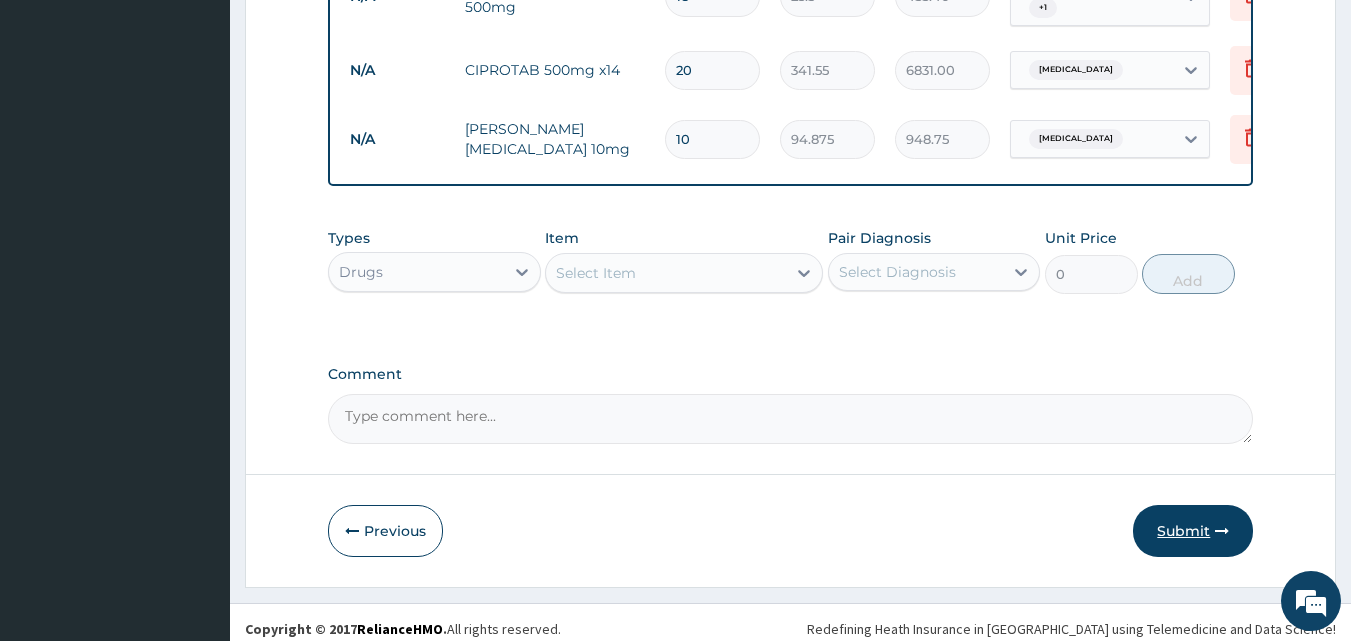 click at bounding box center (1222, 531) 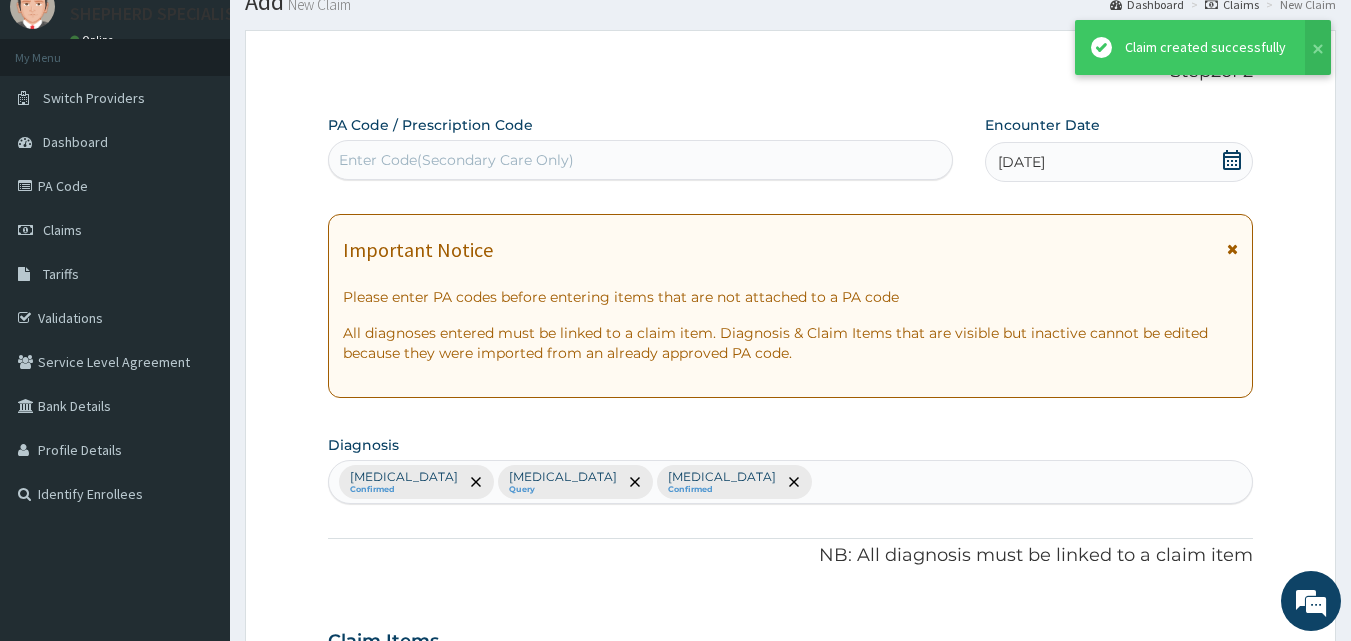 scroll, scrollTop: 1215, scrollLeft: 0, axis: vertical 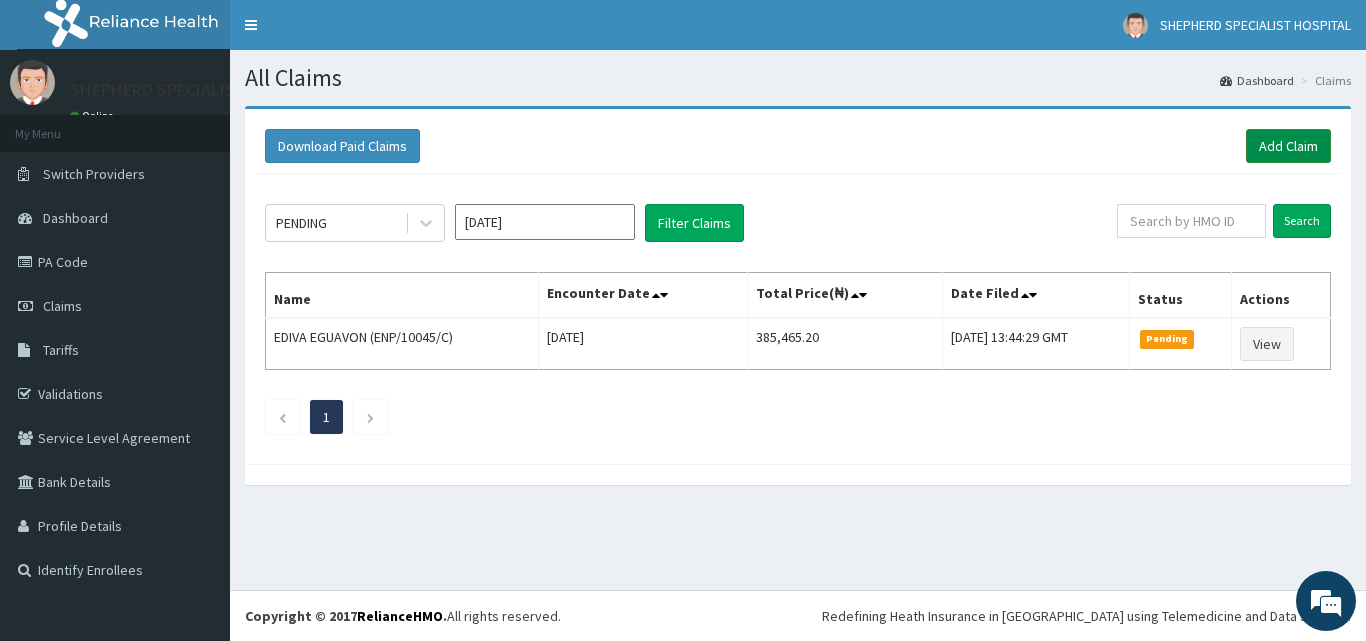 click on "Add Claim" at bounding box center (1288, 146) 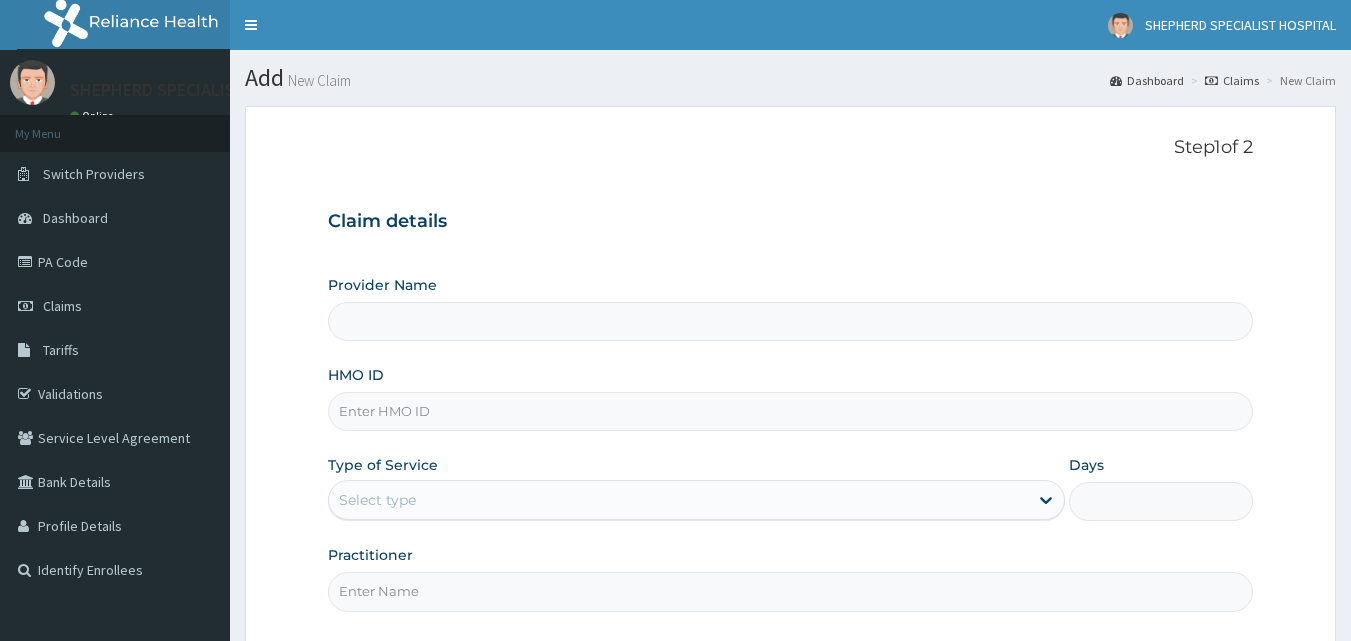 scroll, scrollTop: 0, scrollLeft: 0, axis: both 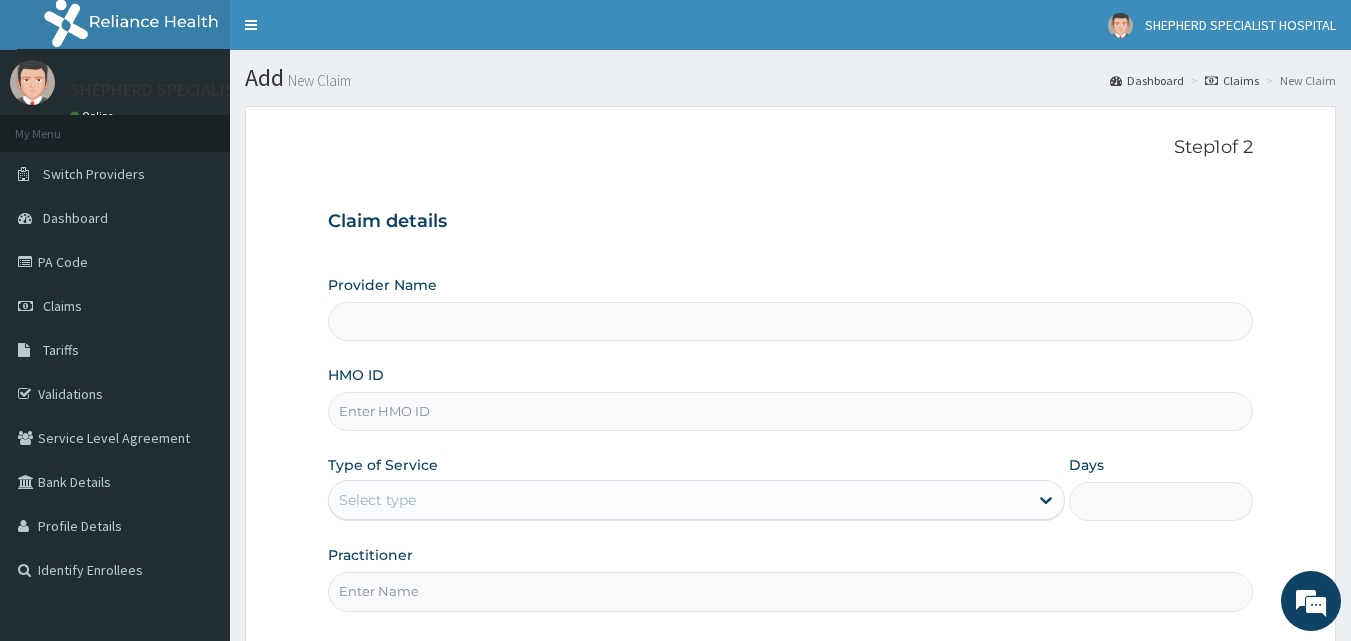 type on "SHEPHERD SPECIALIST HOSPITAL" 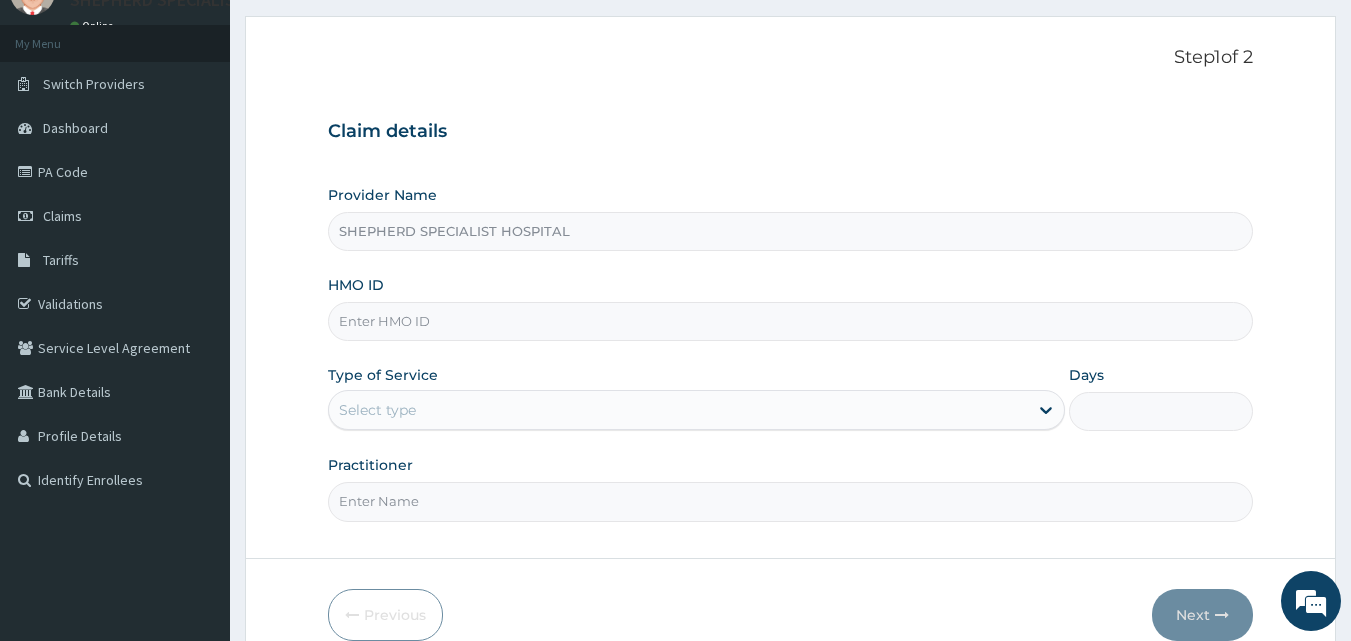 scroll, scrollTop: 89, scrollLeft: 0, axis: vertical 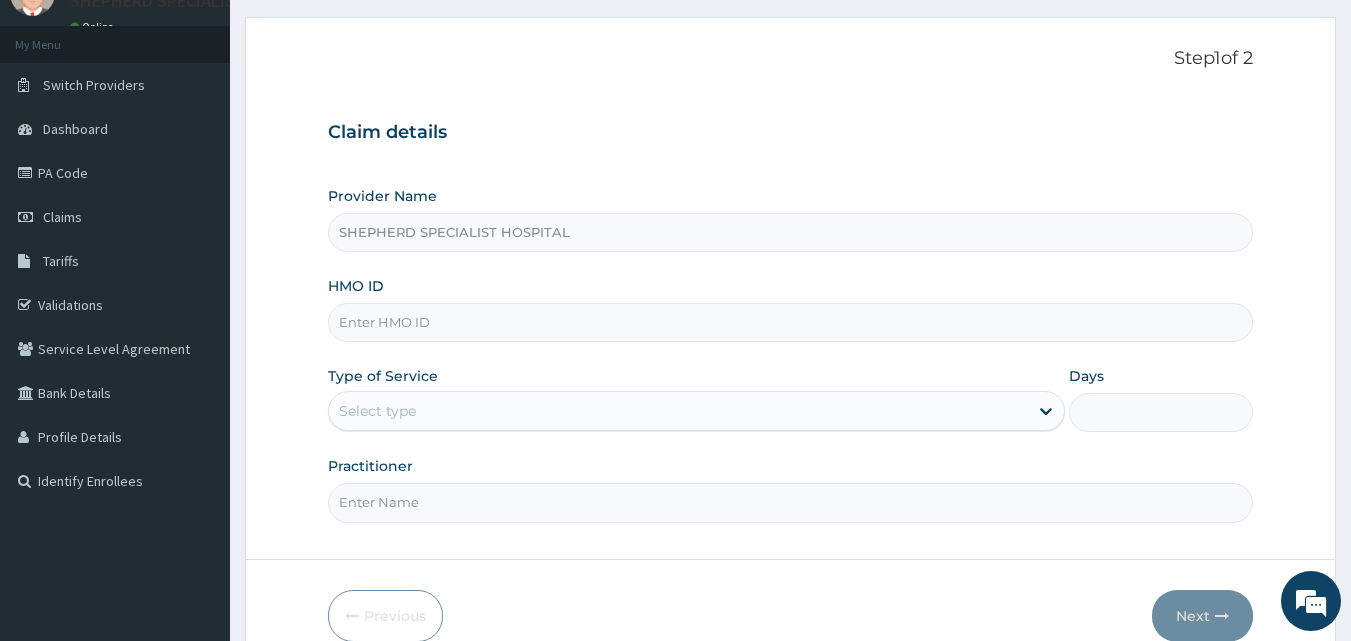 click on "HMO ID" at bounding box center (791, 322) 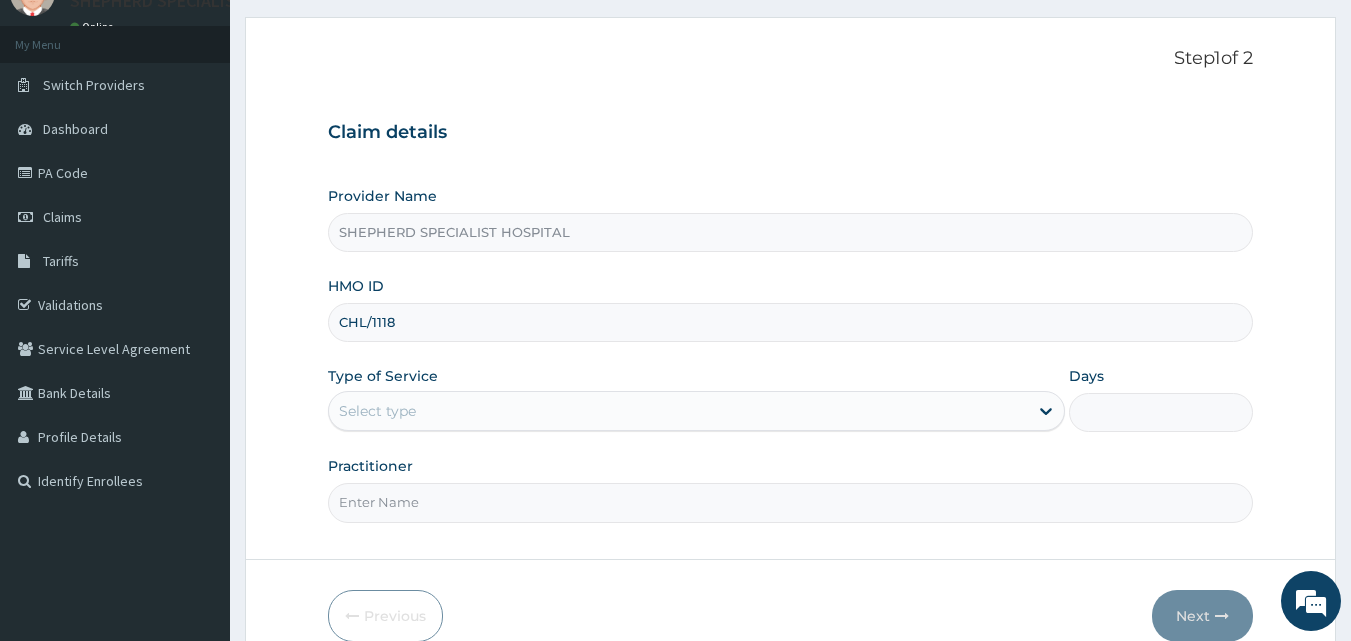 scroll, scrollTop: 0, scrollLeft: 0, axis: both 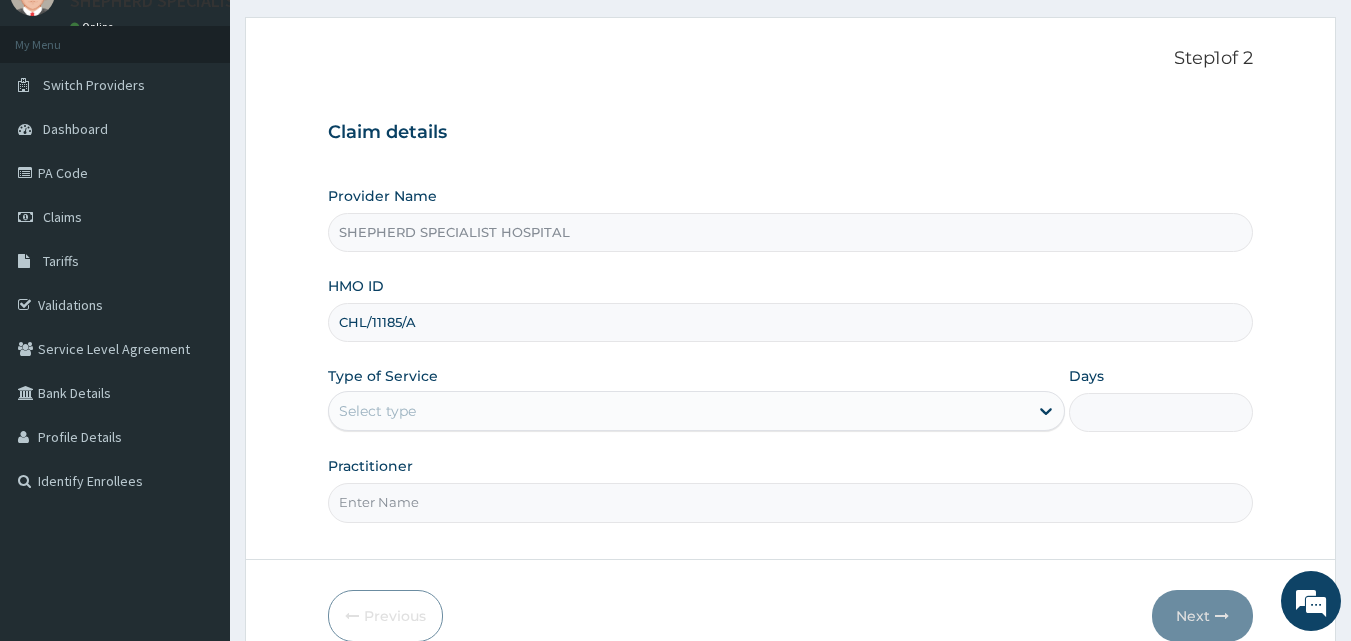 type on "CHL/11185/A" 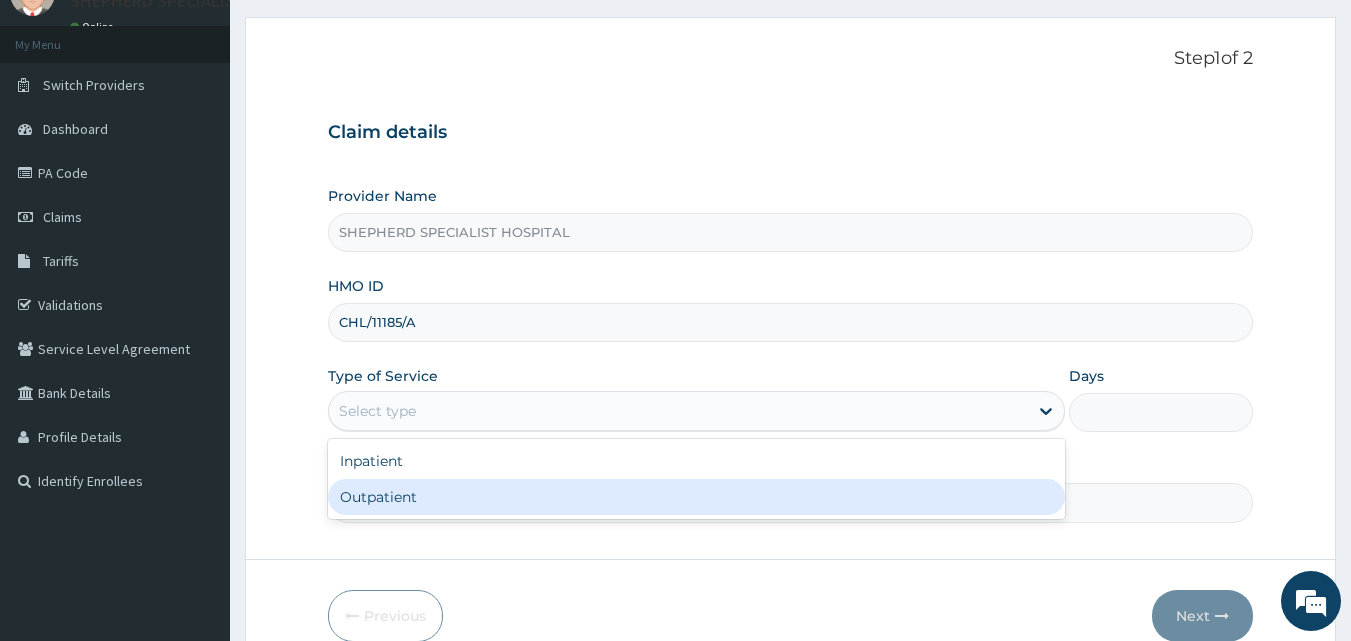 click on "Outpatient" at bounding box center [696, 497] 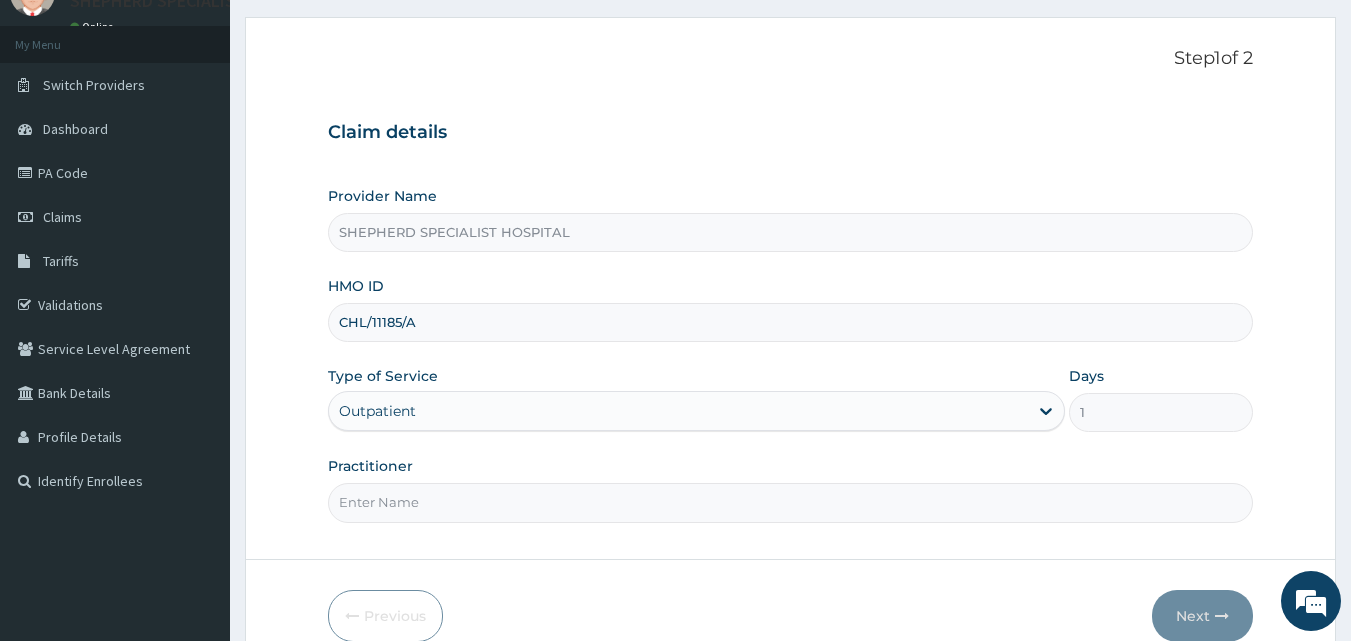 click on "Practitioner" at bounding box center [791, 502] 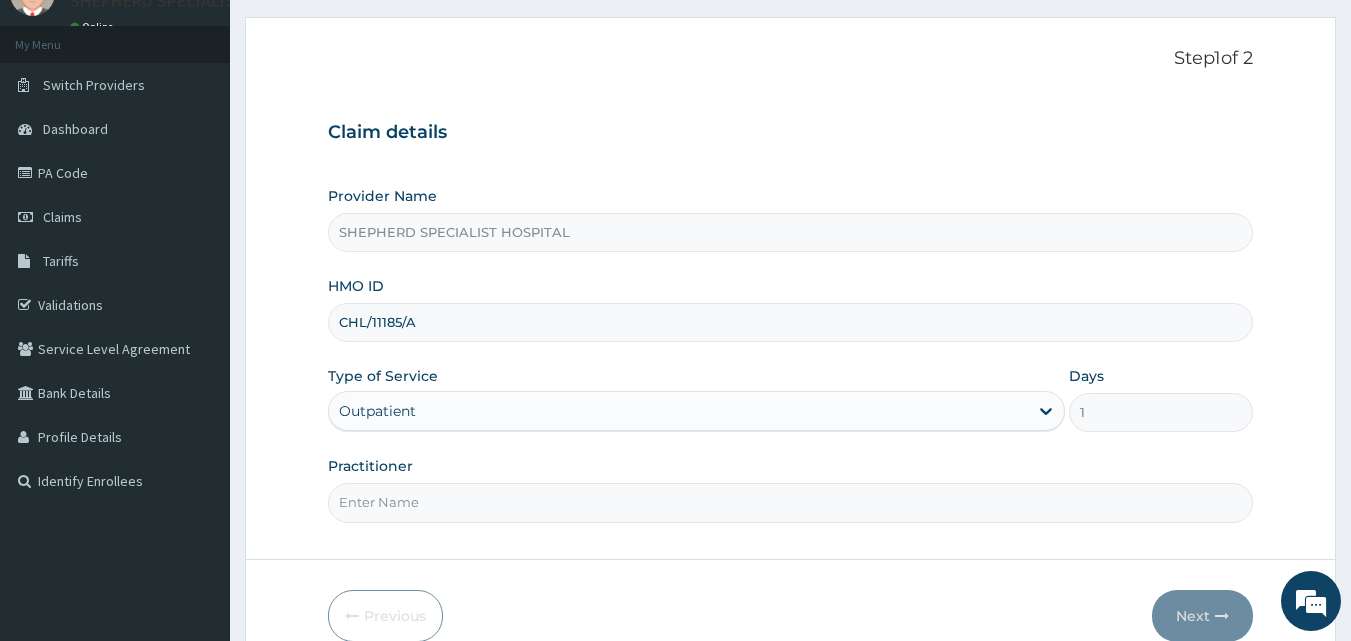 type on "d" 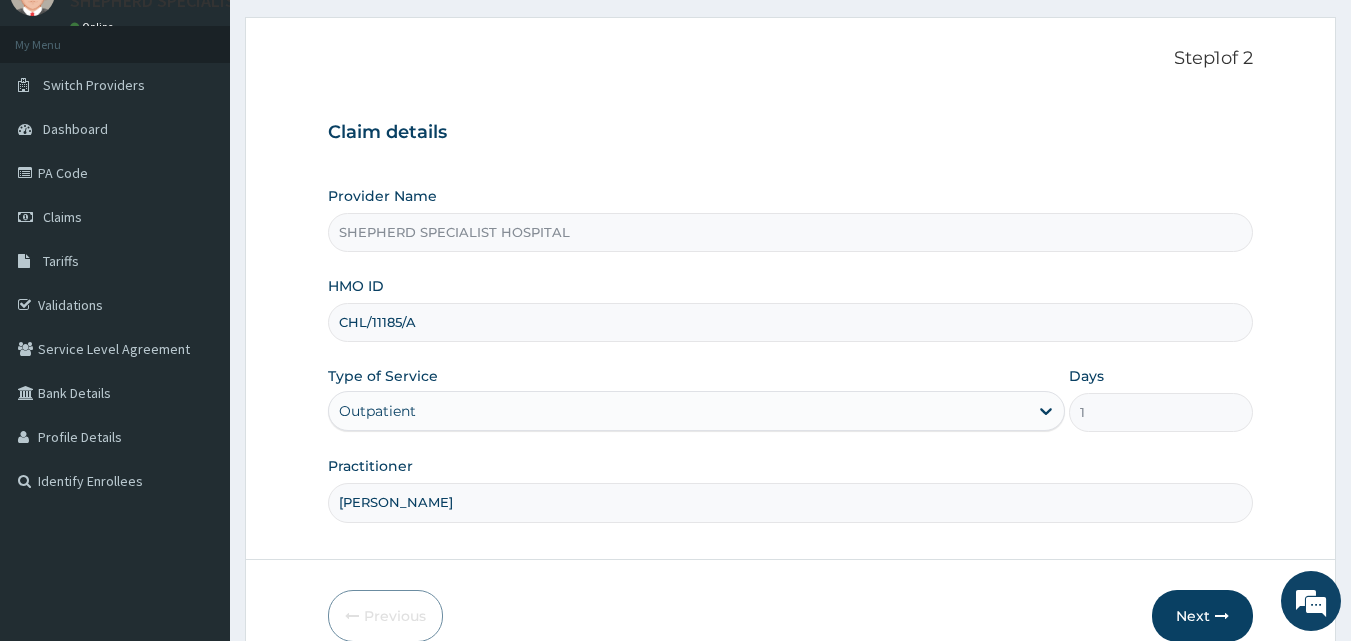 type on "Dr Bashar" 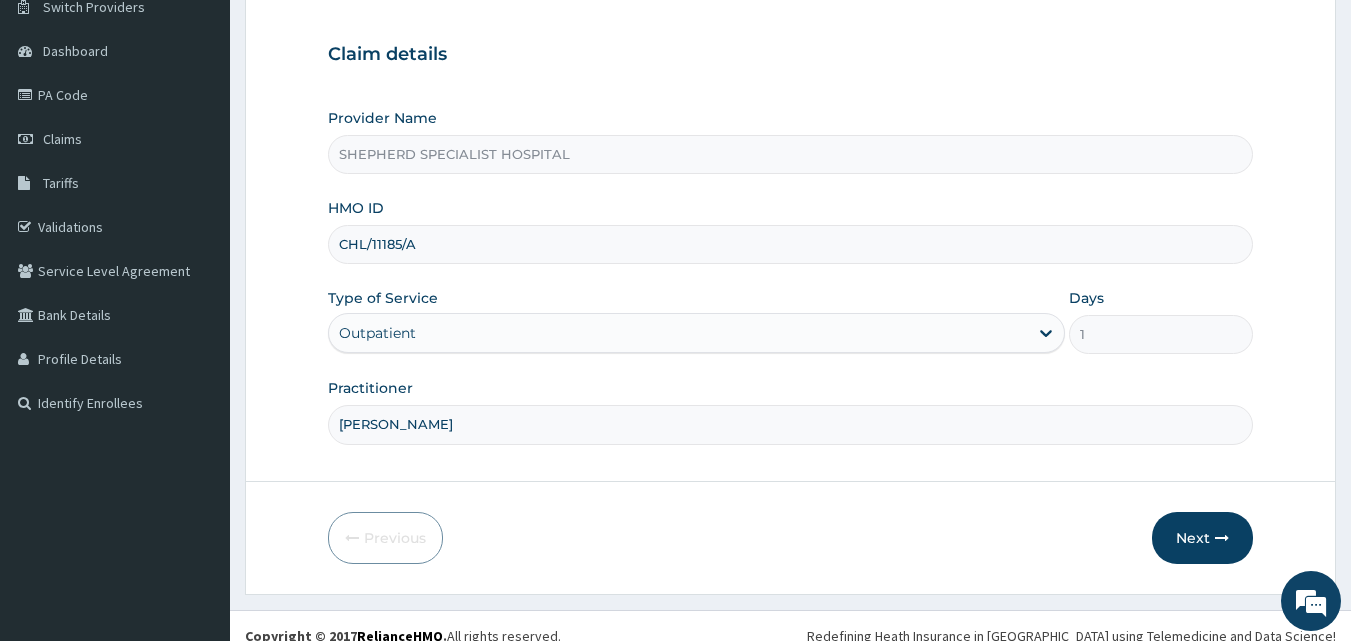 scroll, scrollTop: 187, scrollLeft: 0, axis: vertical 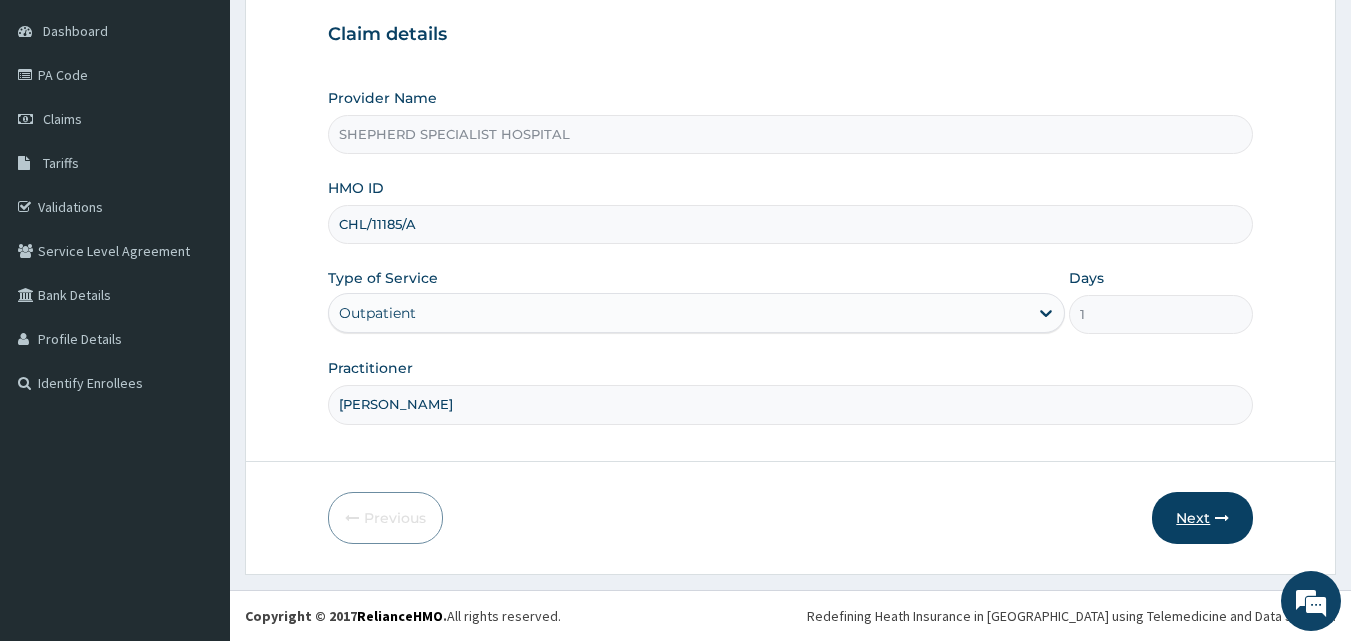 click on "Next" at bounding box center (1202, 518) 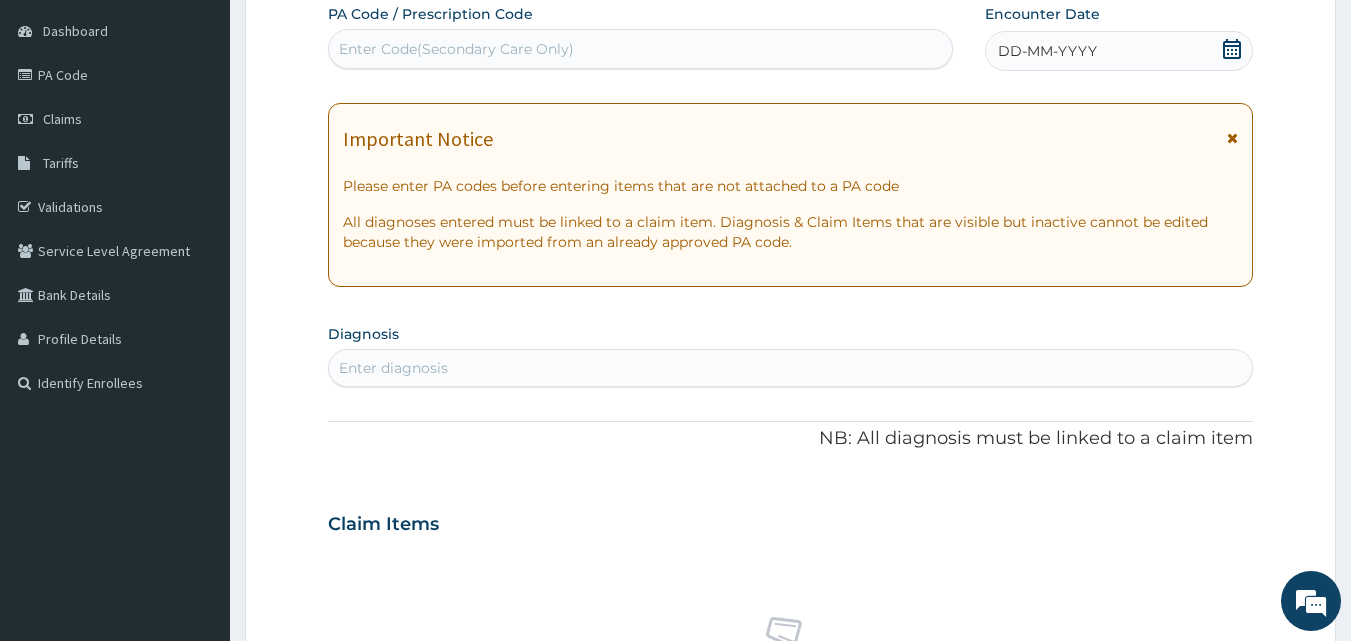 click 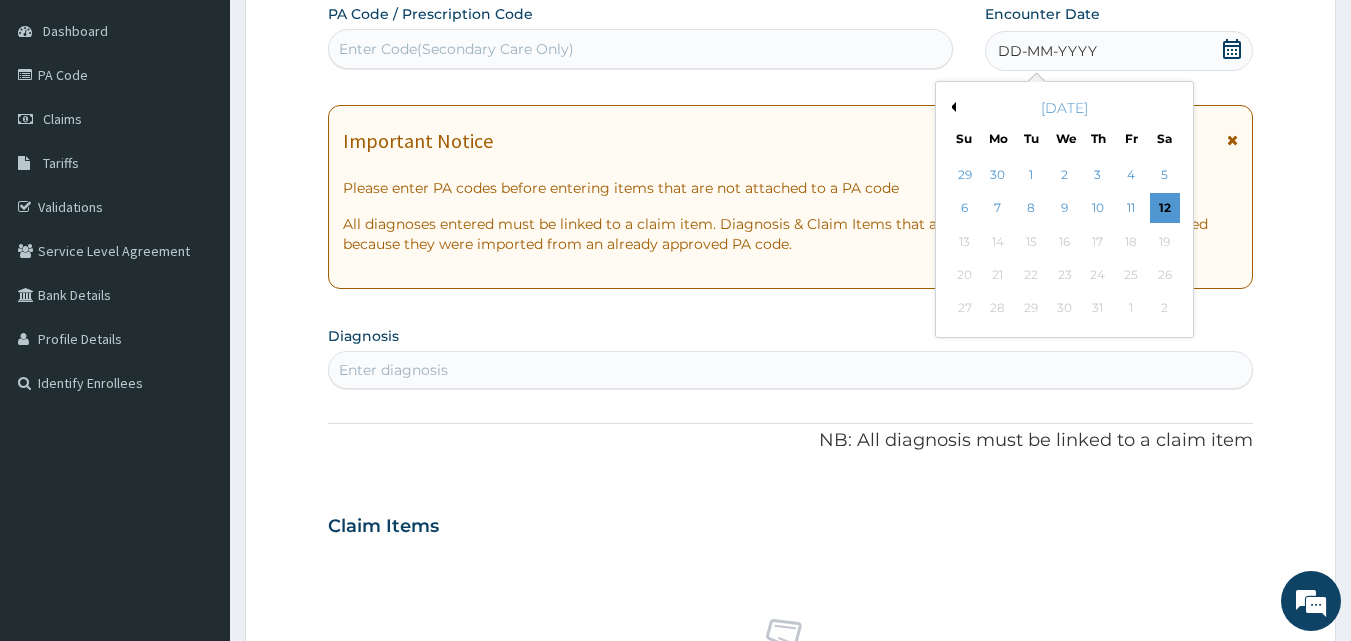click on "11" at bounding box center [1131, 209] 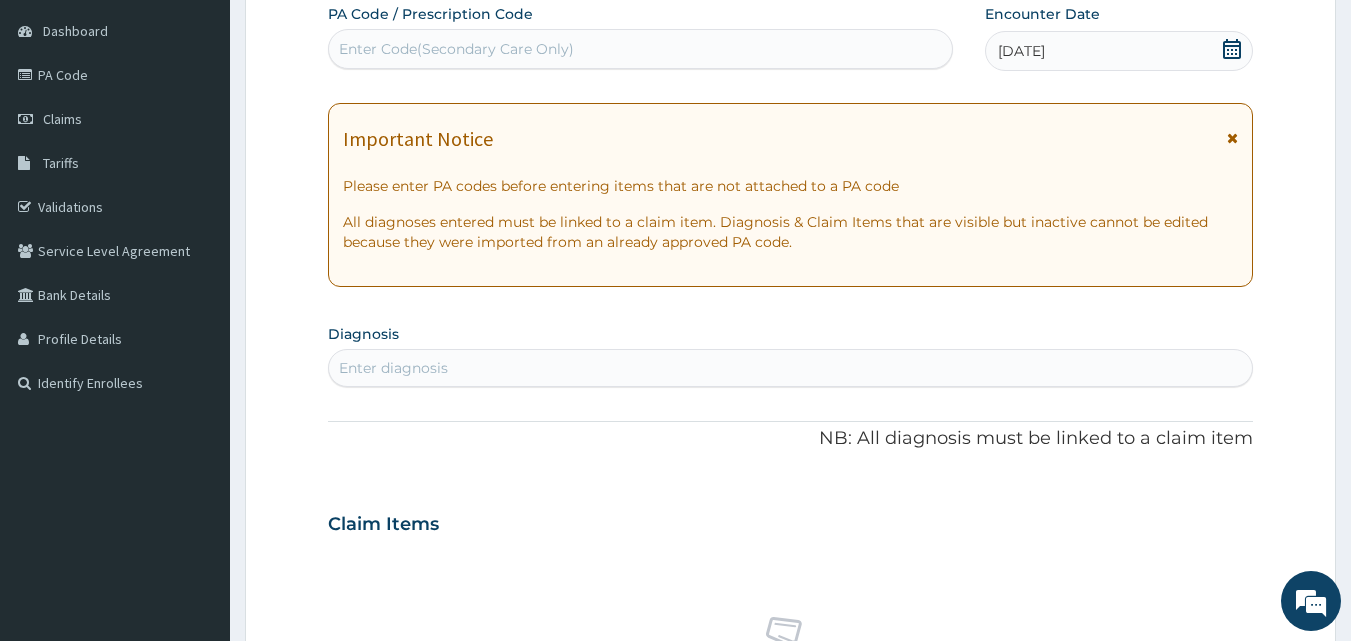 click on "Enter diagnosis" at bounding box center [791, 368] 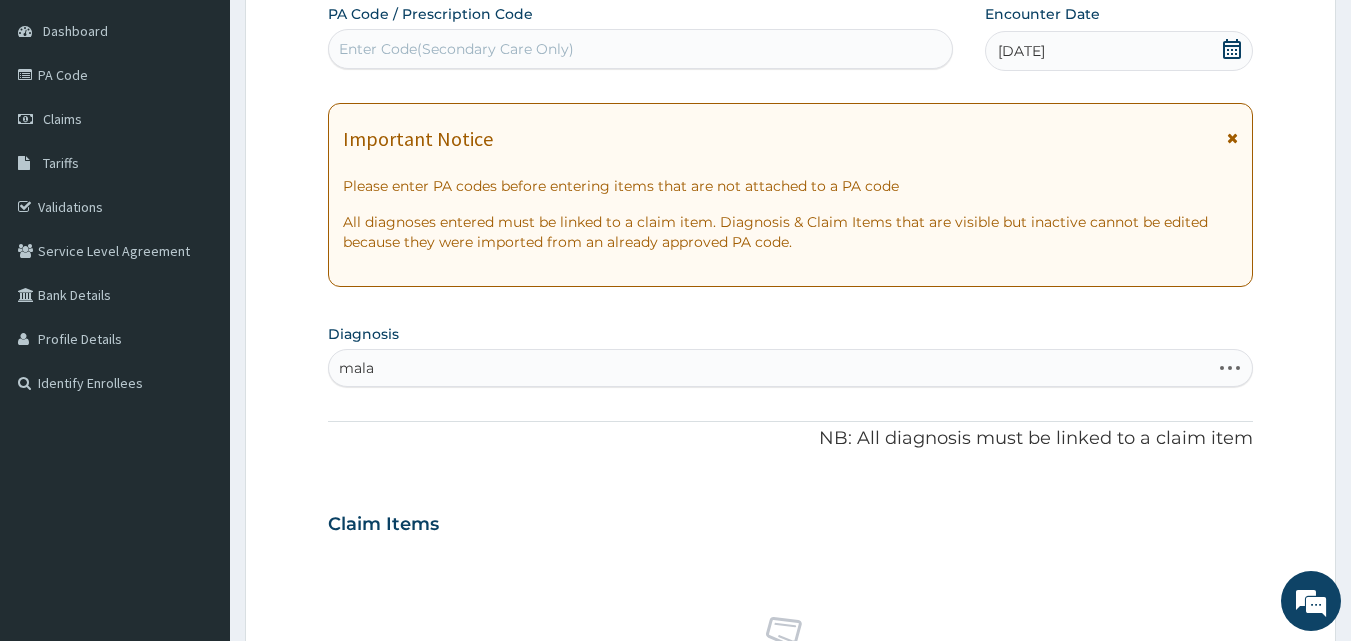 type on "malar" 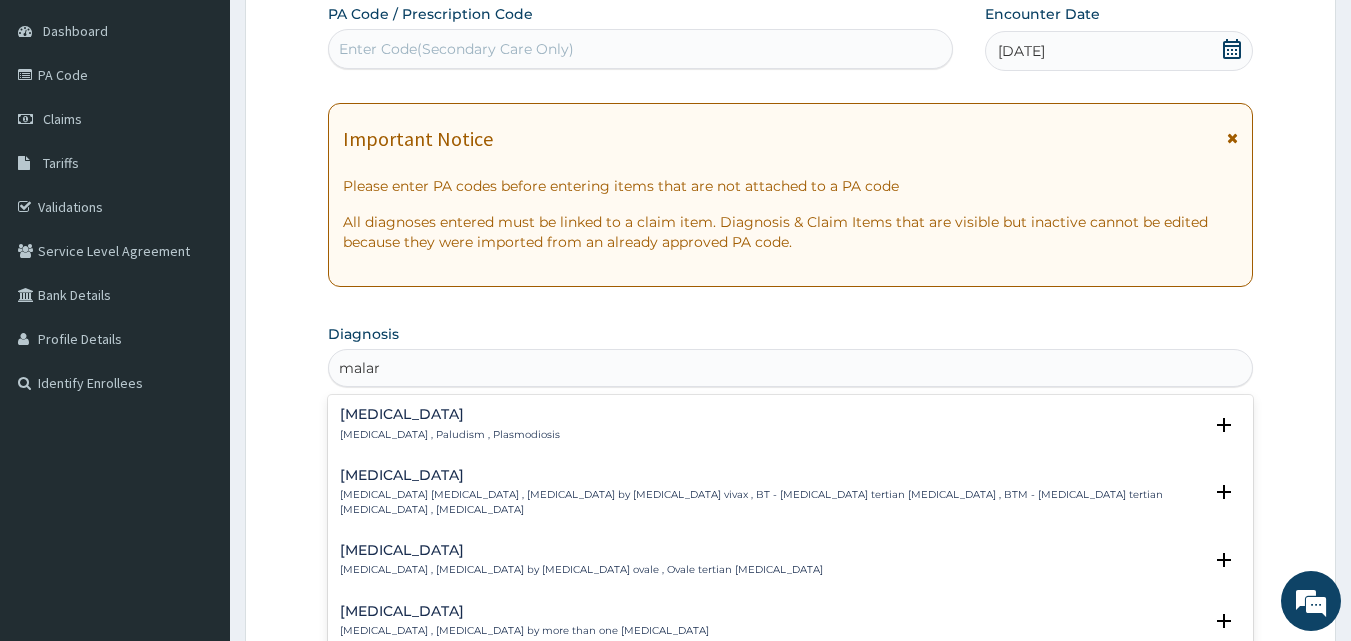 click on "Malaria , Paludism , Plasmodiosis" at bounding box center (450, 435) 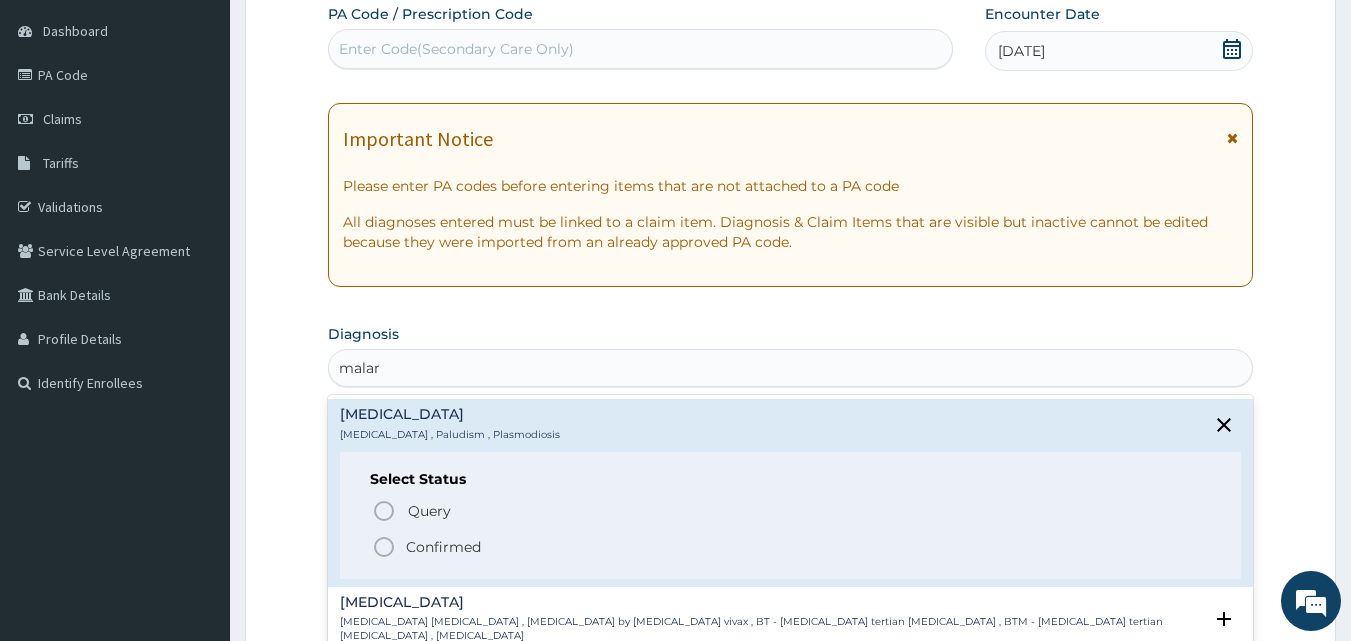 click 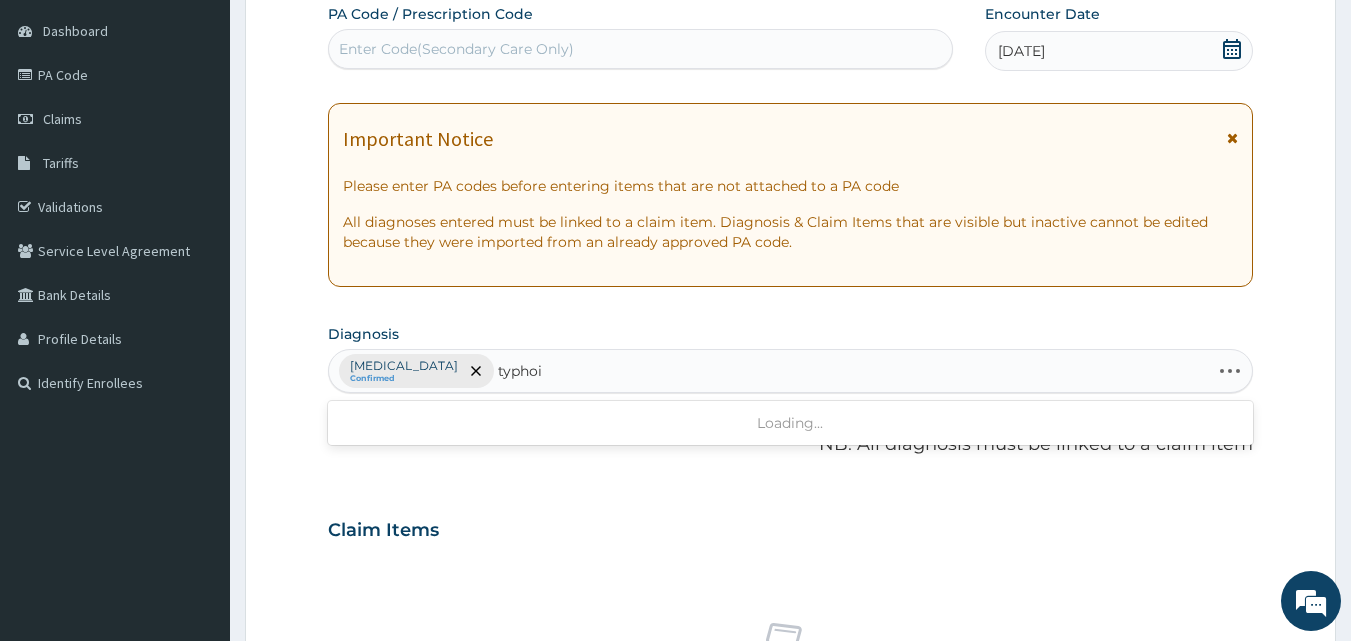 type on "typhoid" 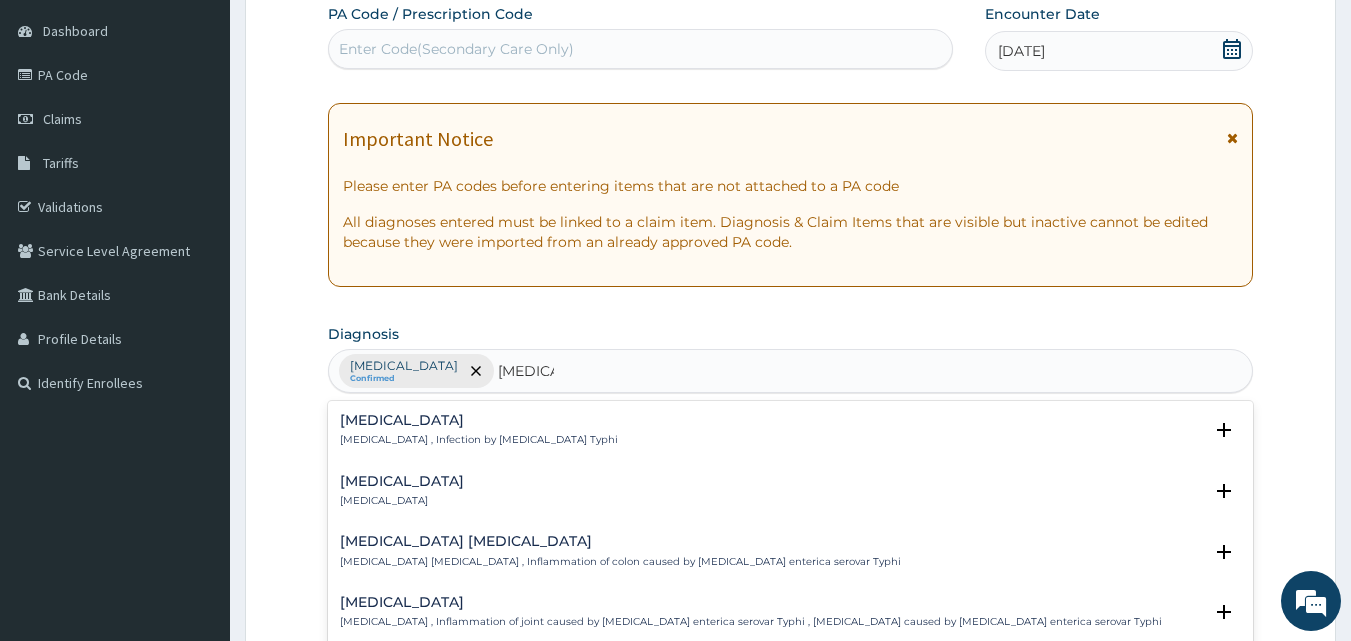 click on "Typhoid fever" at bounding box center [479, 420] 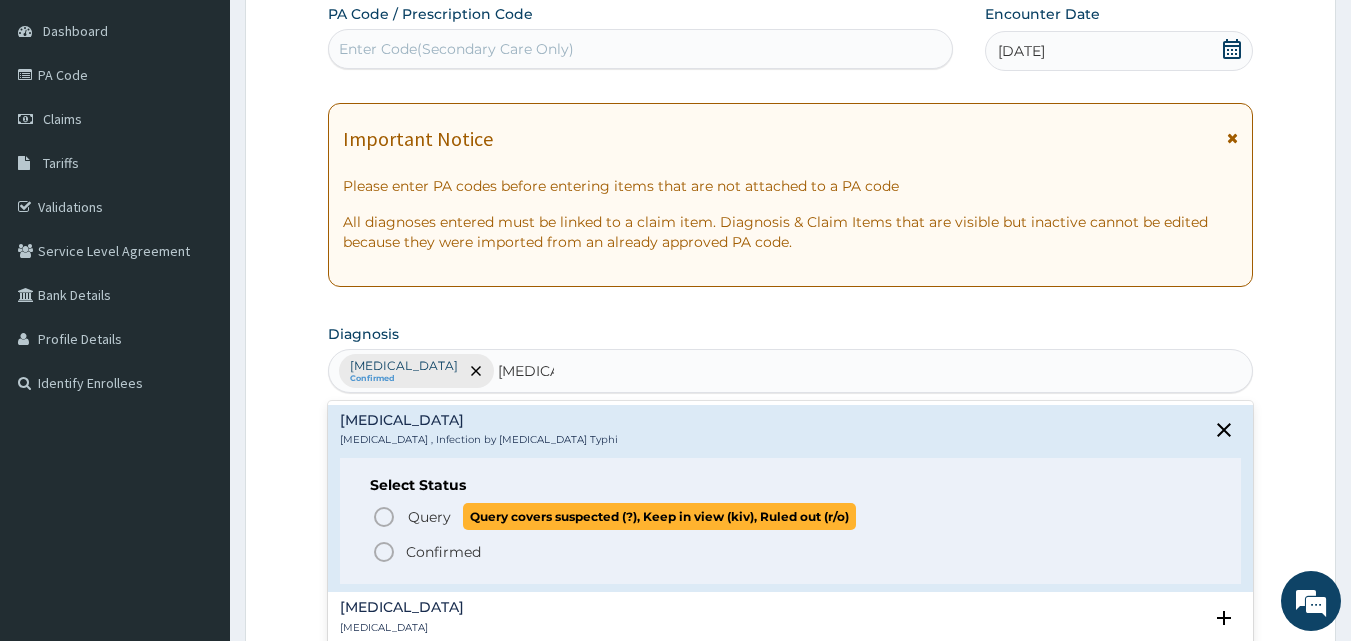 click on "Query" at bounding box center [429, 517] 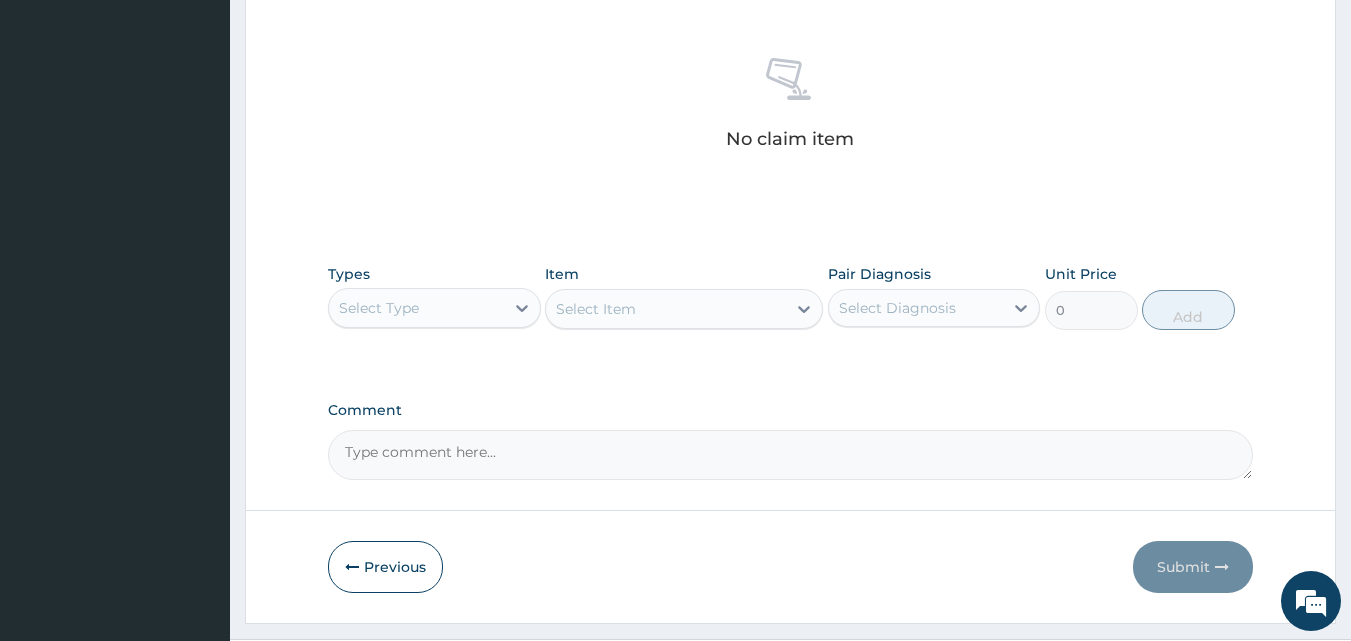 scroll, scrollTop: 801, scrollLeft: 0, axis: vertical 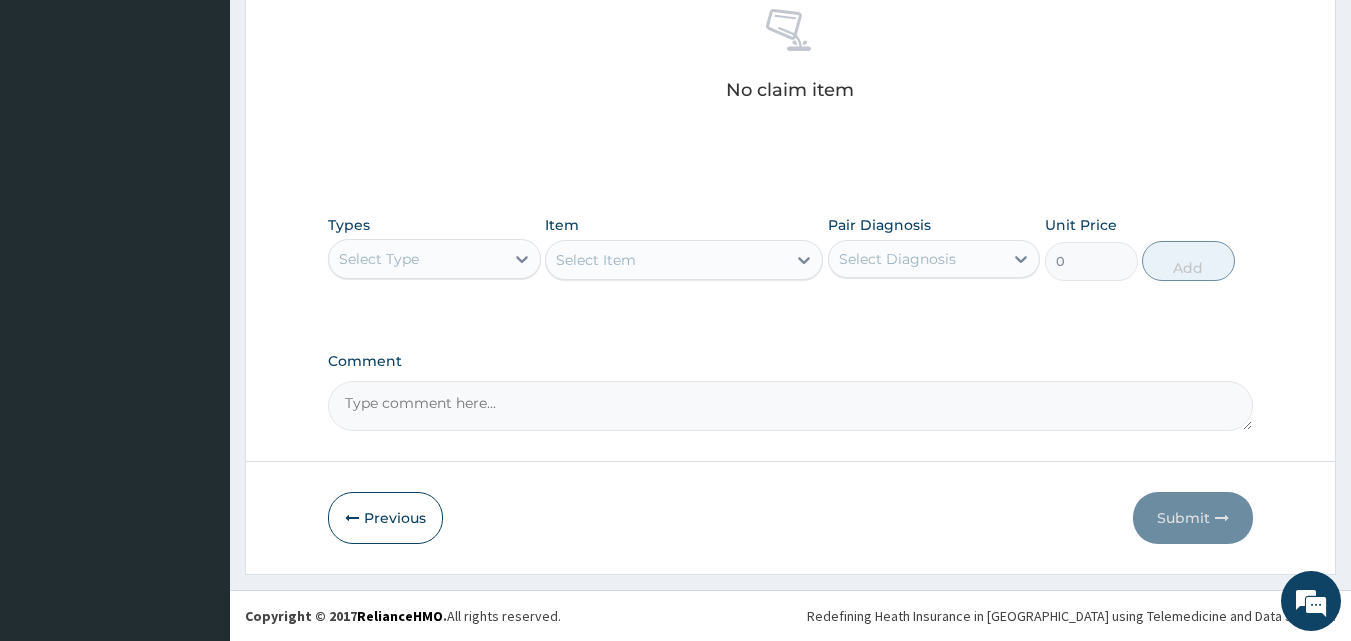 click on "Select Type" at bounding box center (416, 259) 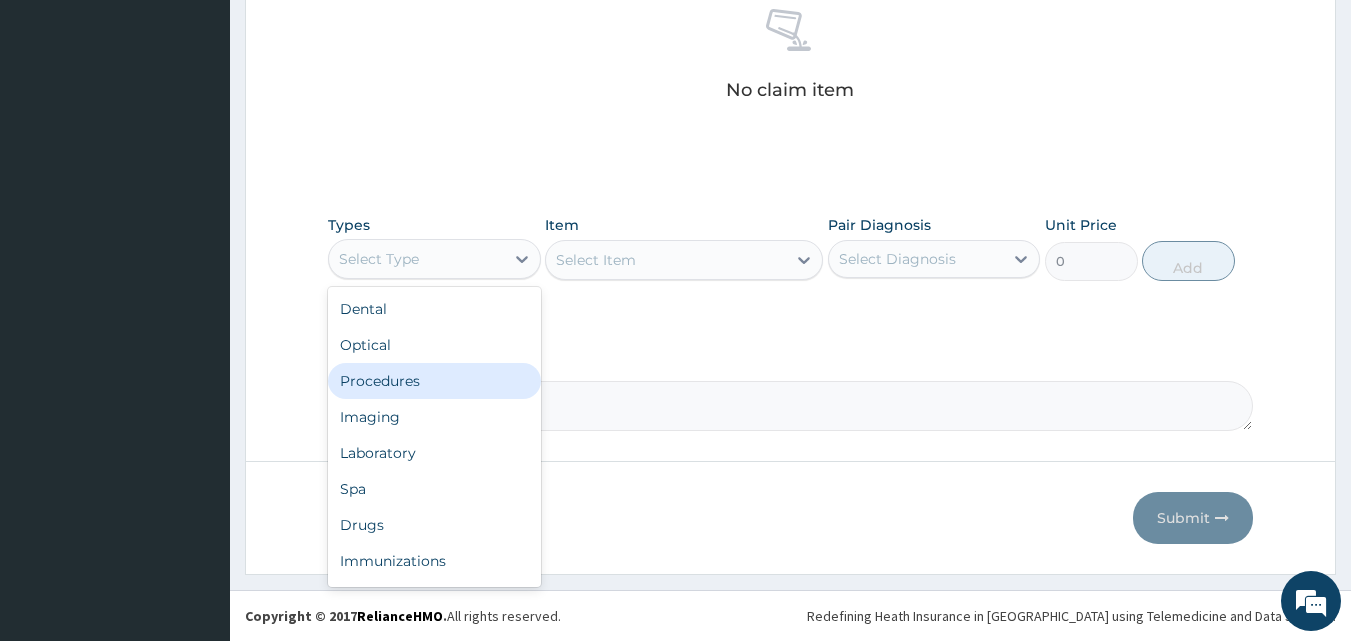 click on "Dental Optical Procedures Imaging Laboratory Spa Drugs Immunizations Others Gym" at bounding box center (434, 437) 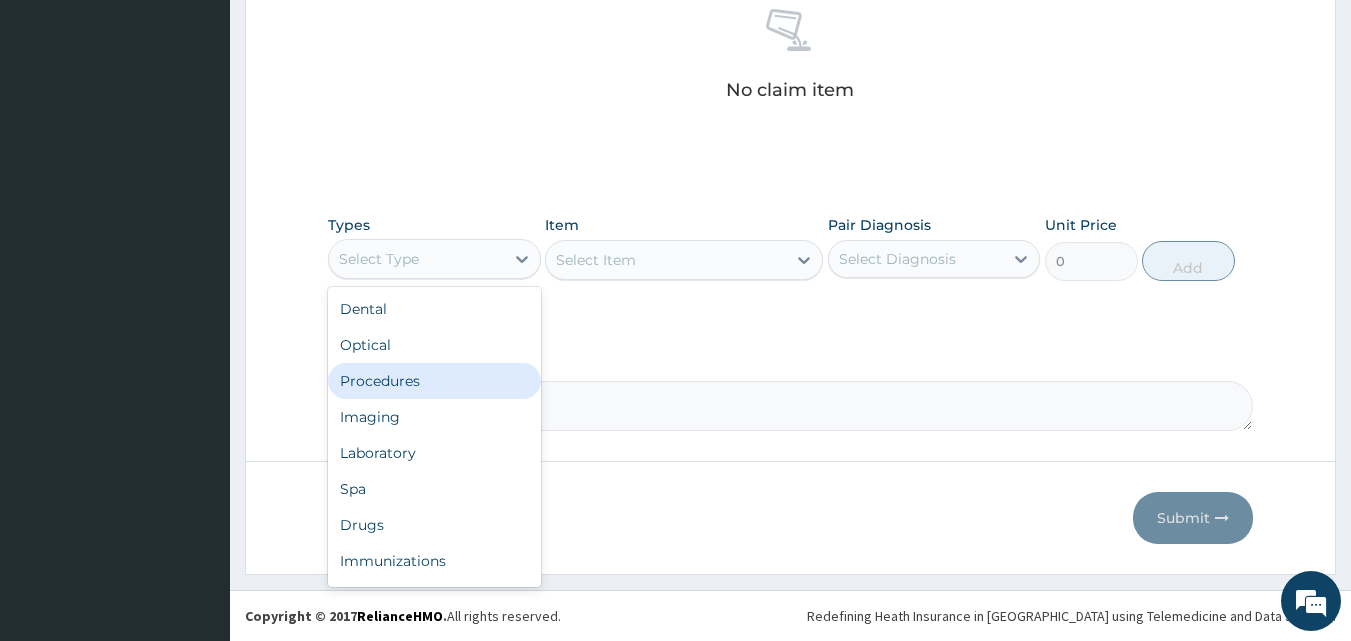 click on "Procedures" at bounding box center [434, 381] 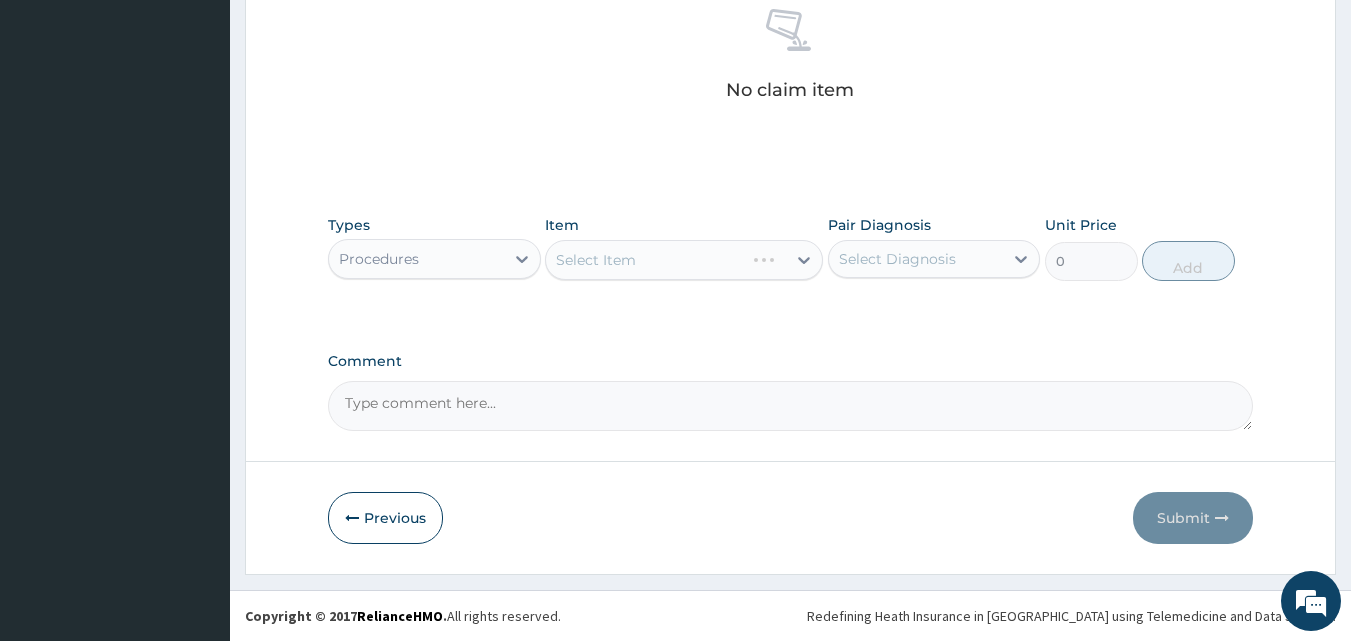 click on "Select Item" at bounding box center [684, 260] 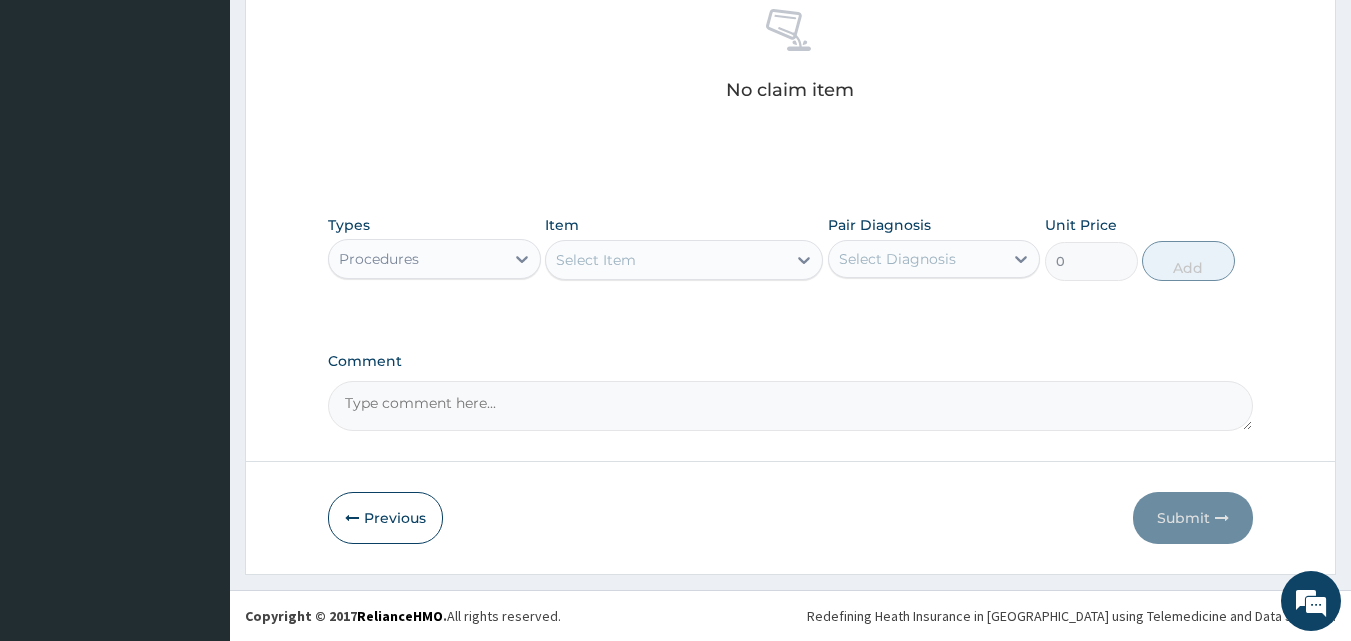 click on "Select Item" at bounding box center (666, 260) 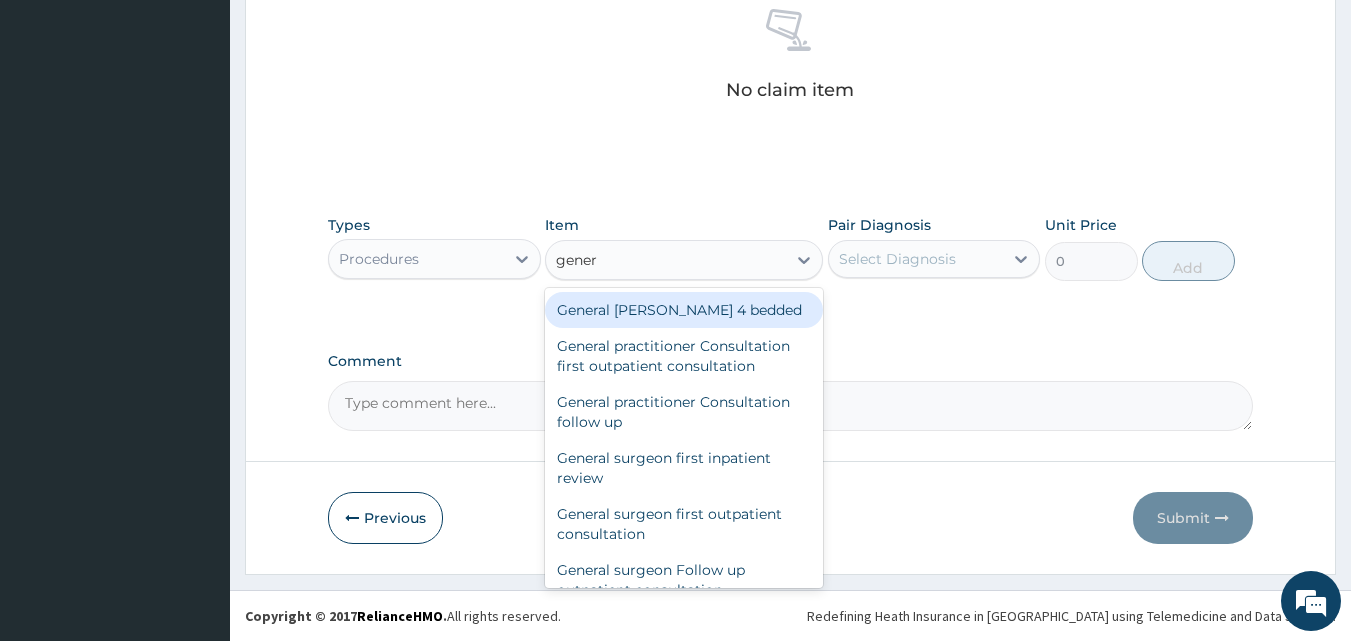type on "genera" 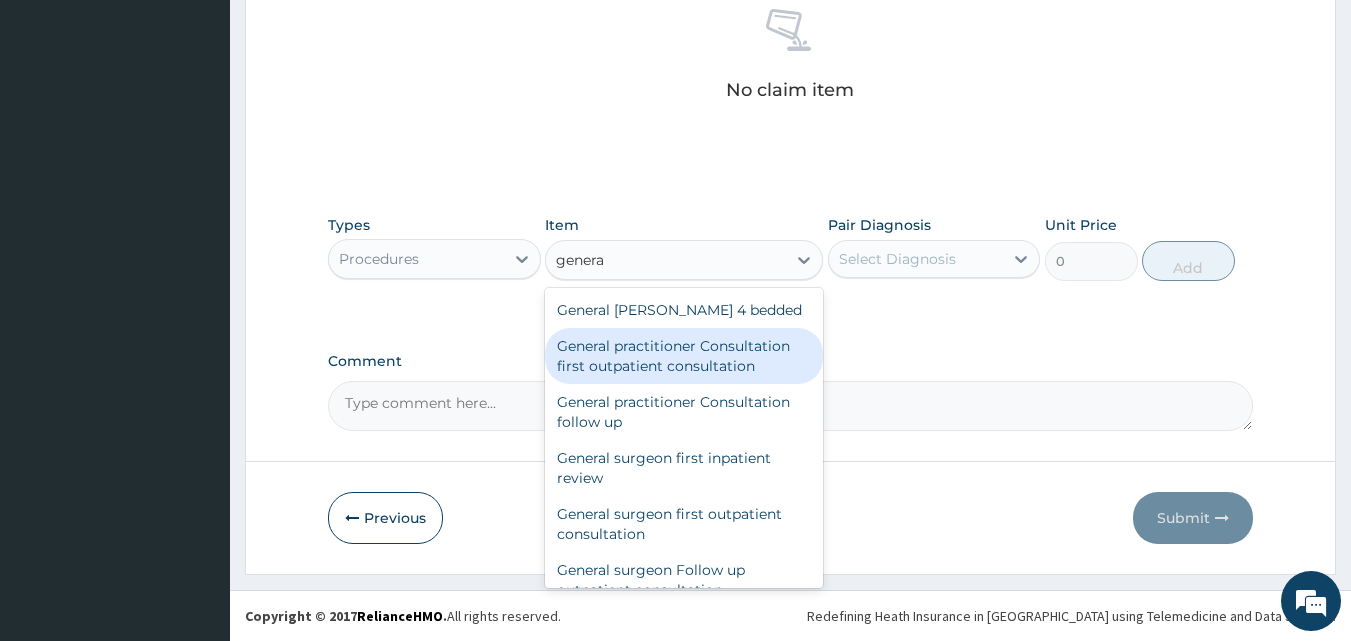 click on "General practitioner Consultation first outpatient consultation" at bounding box center [684, 356] 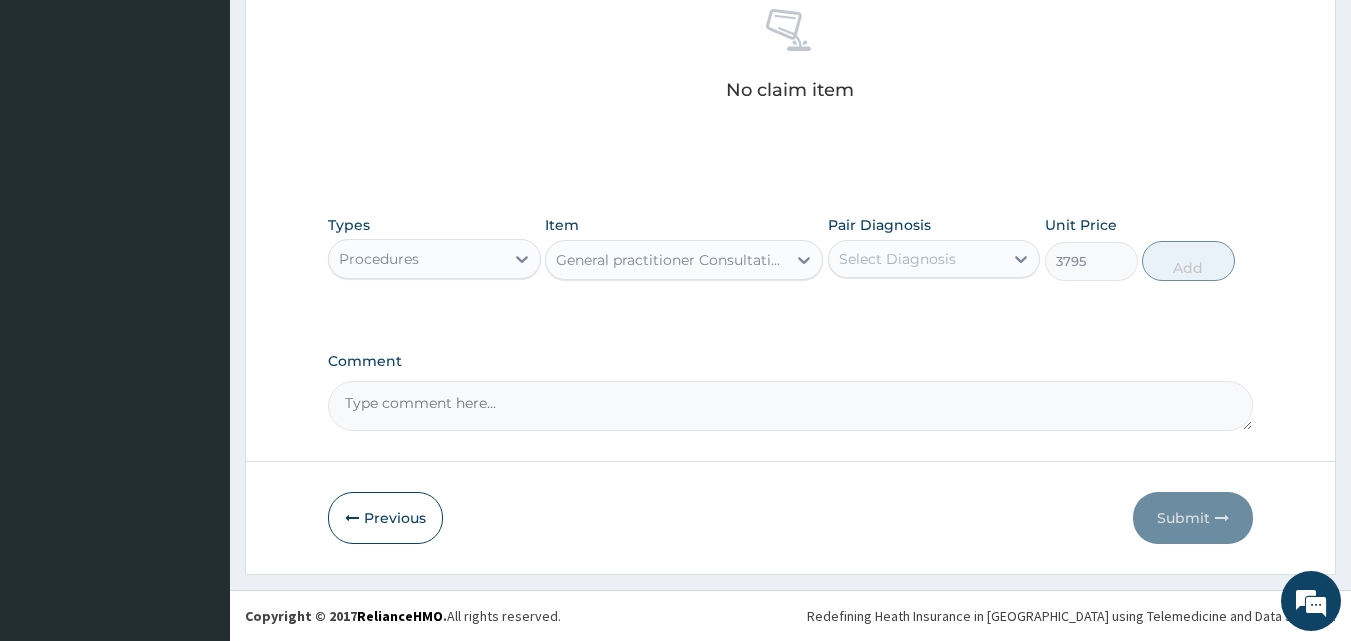 click on "Select Diagnosis" at bounding box center (916, 259) 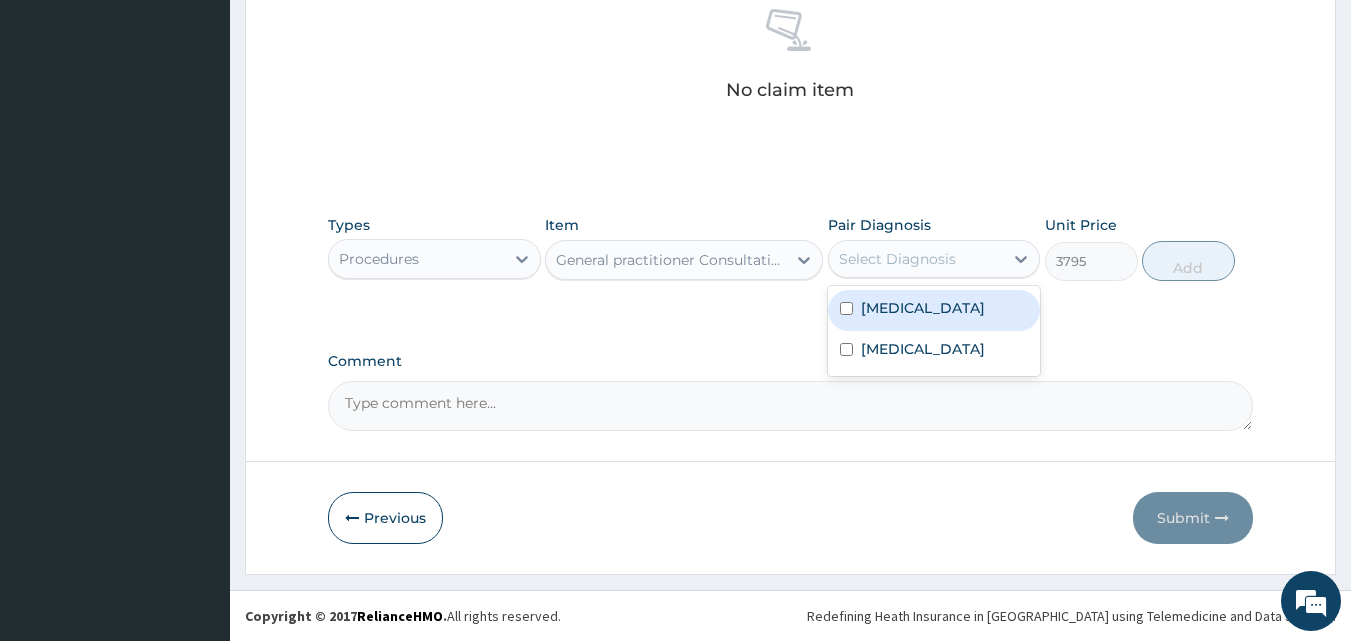 click on "Malaria" at bounding box center [934, 310] 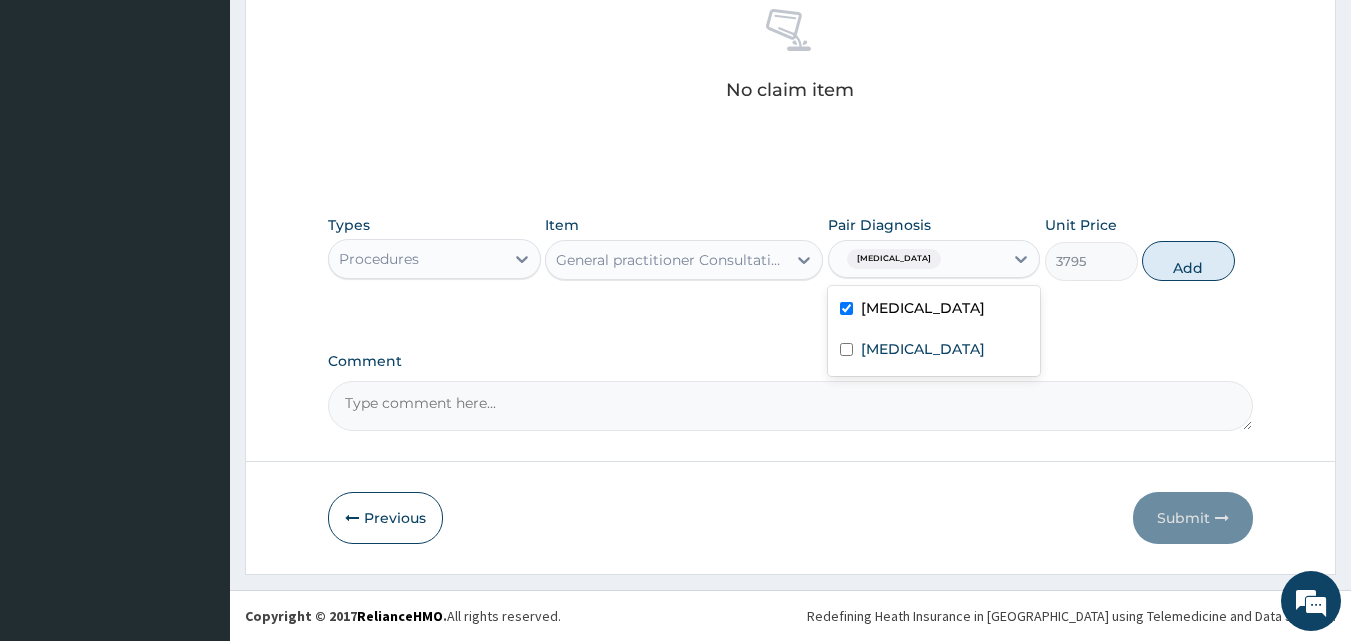 checkbox on "true" 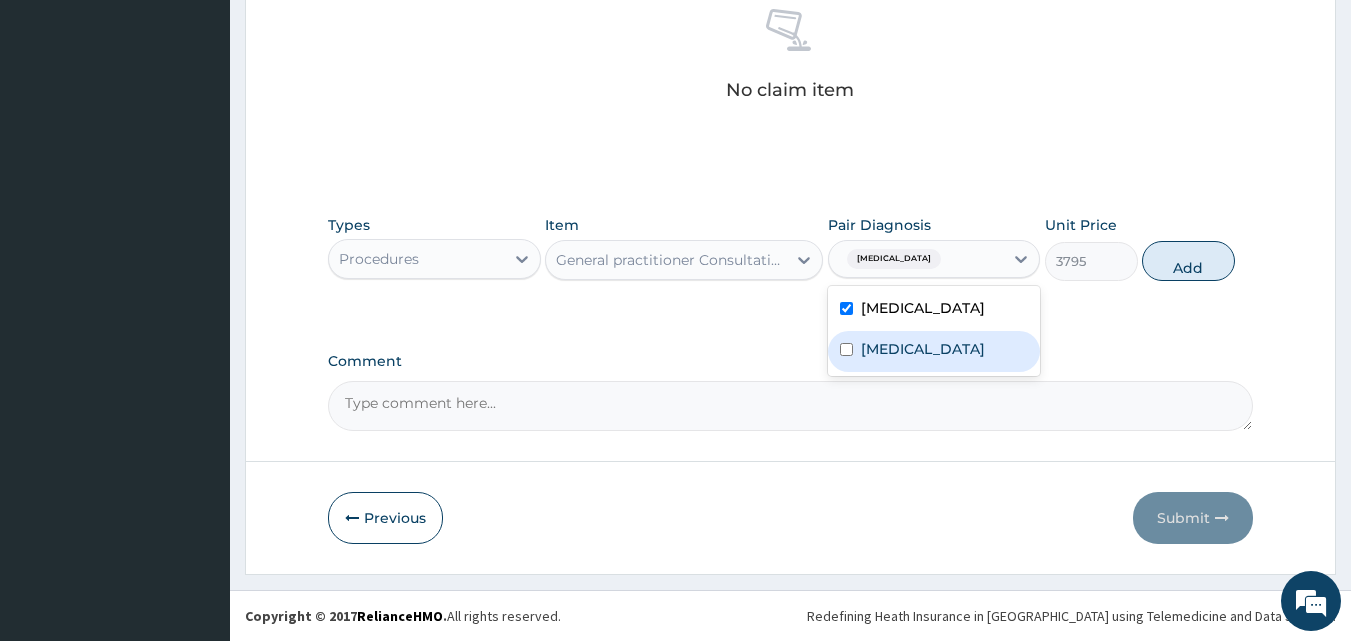 click on "Typhoid fever" at bounding box center (923, 349) 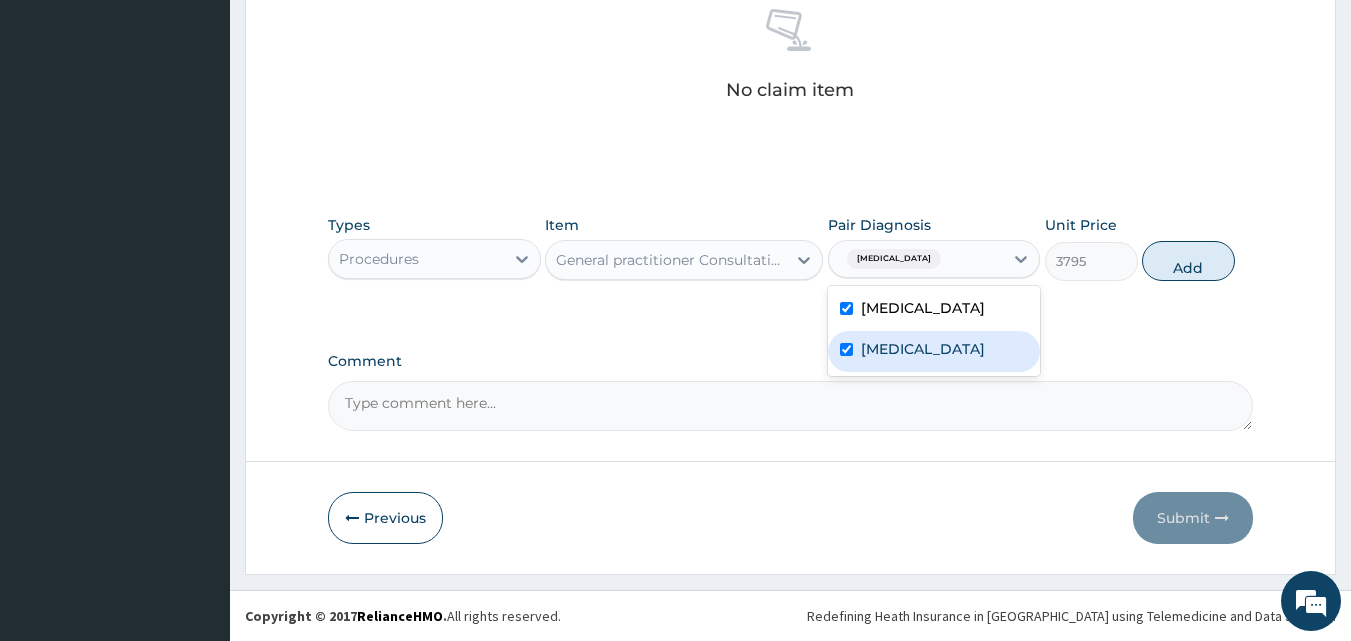 checkbox on "true" 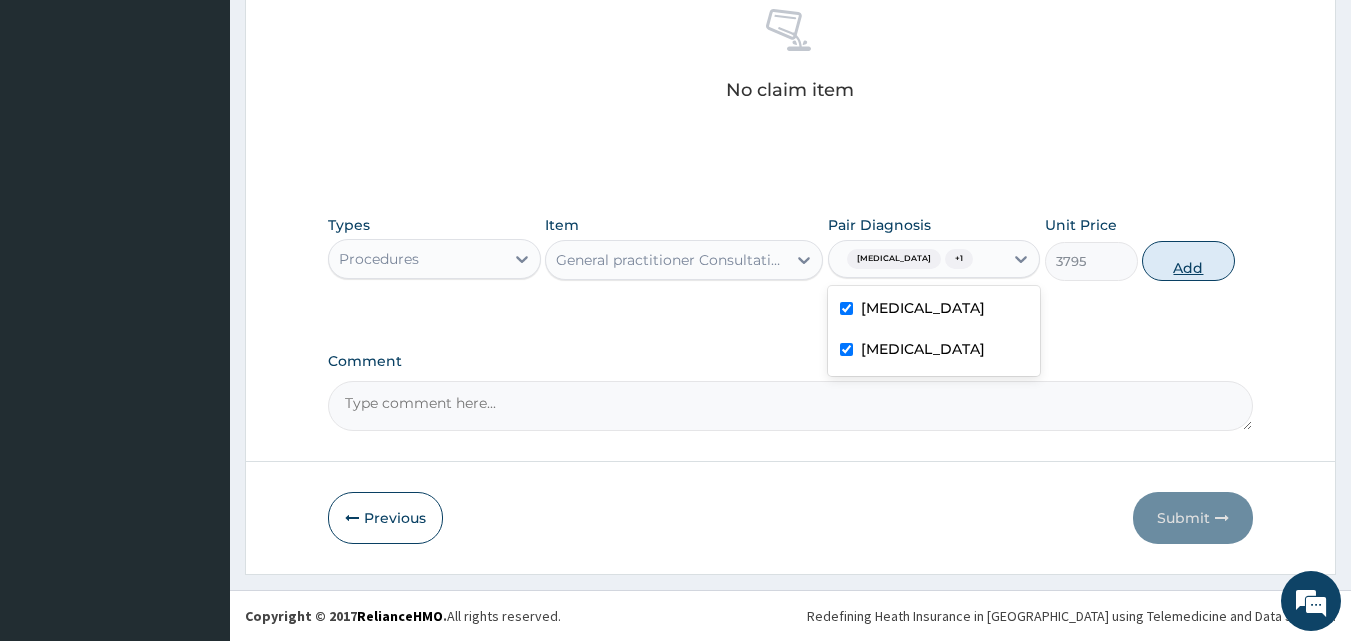 click on "Add" at bounding box center [1188, 261] 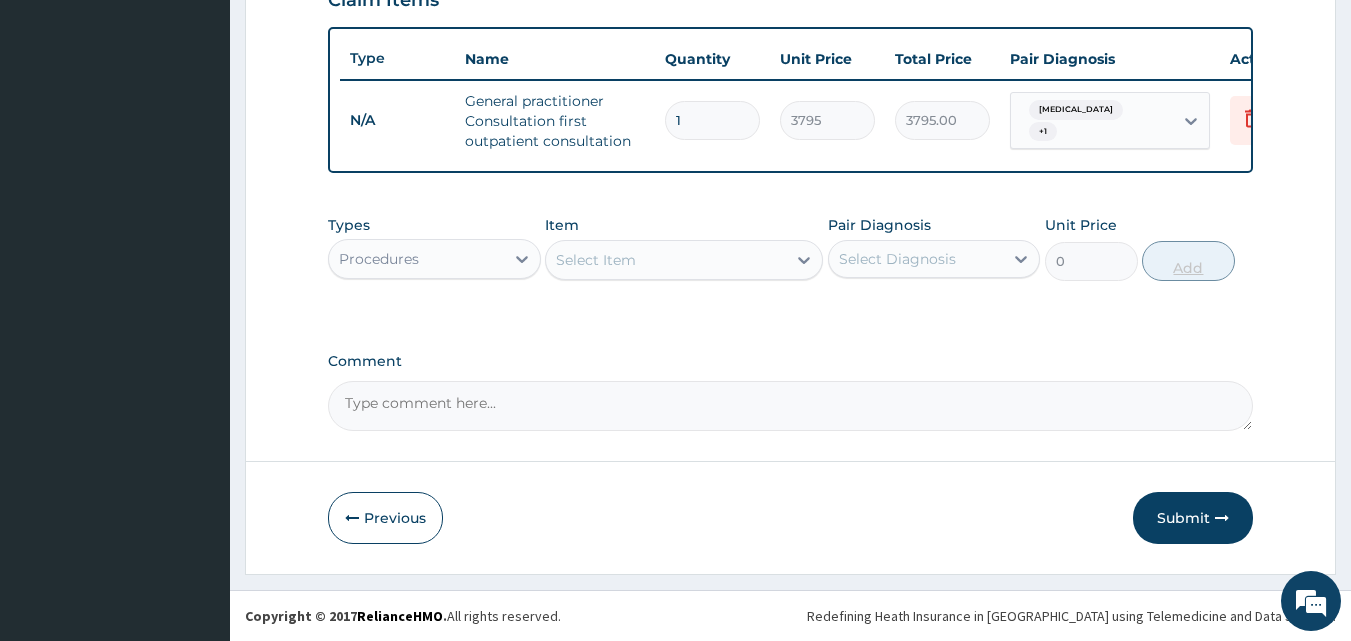 scroll, scrollTop: 732, scrollLeft: 0, axis: vertical 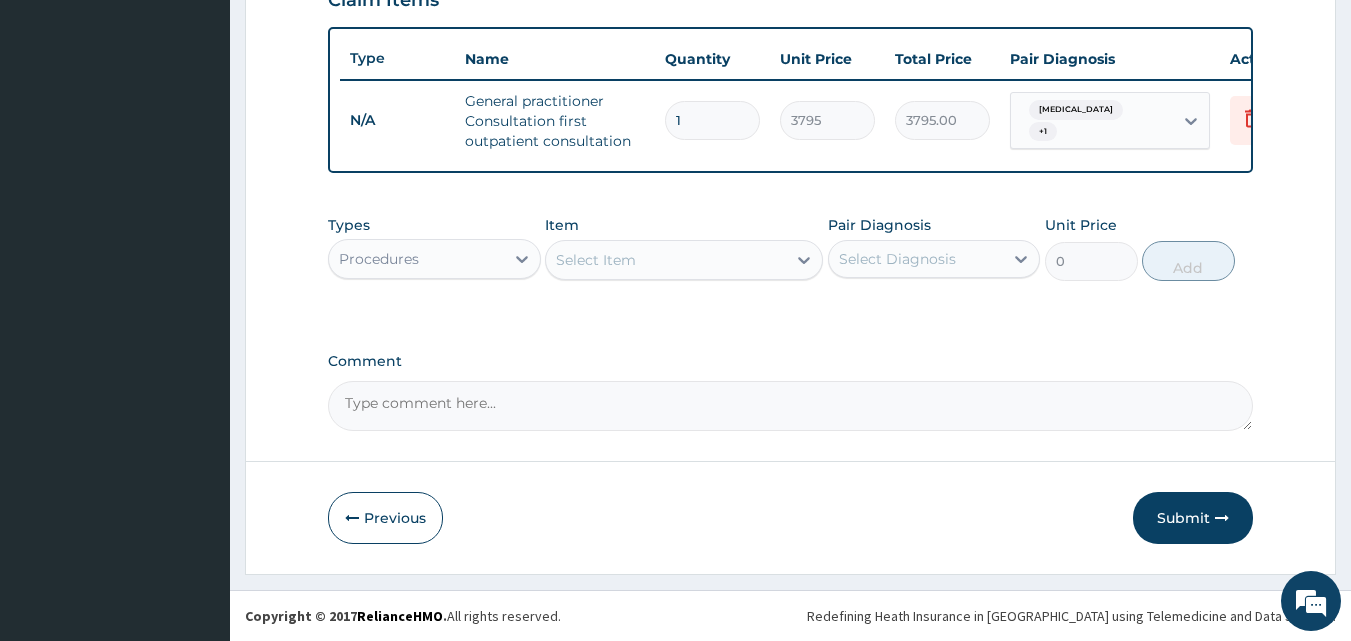 click on "Procedures" at bounding box center [416, 259] 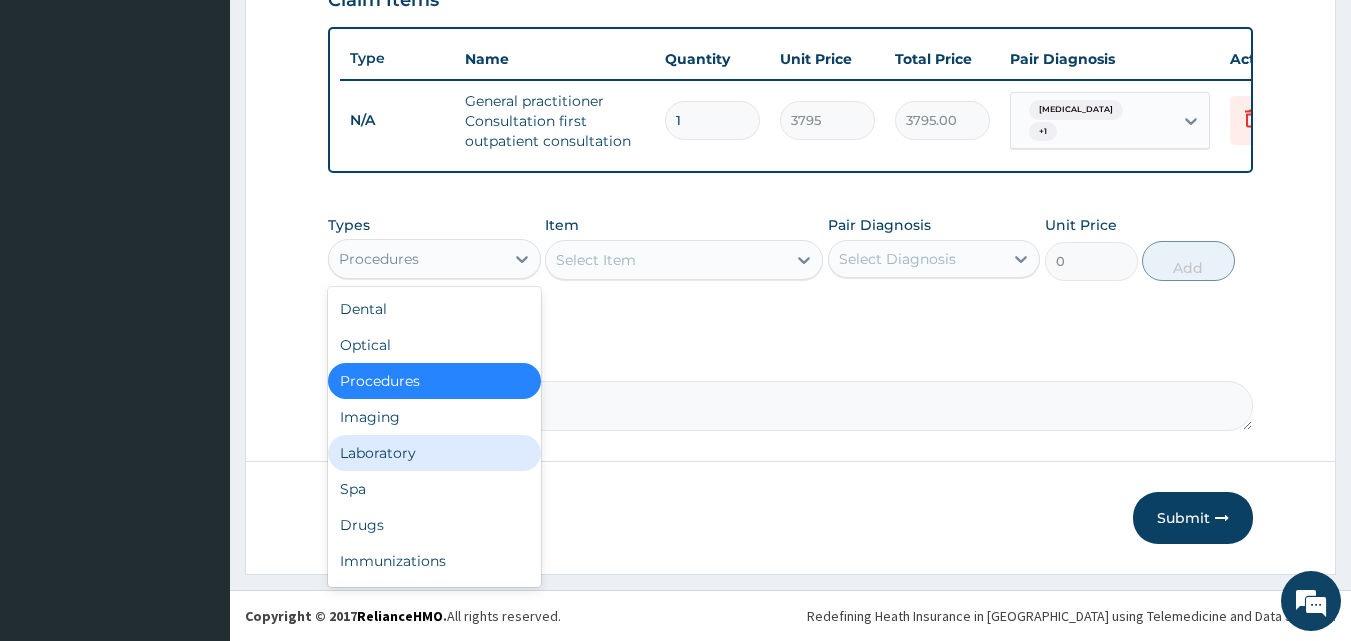 click on "Laboratory" at bounding box center [434, 453] 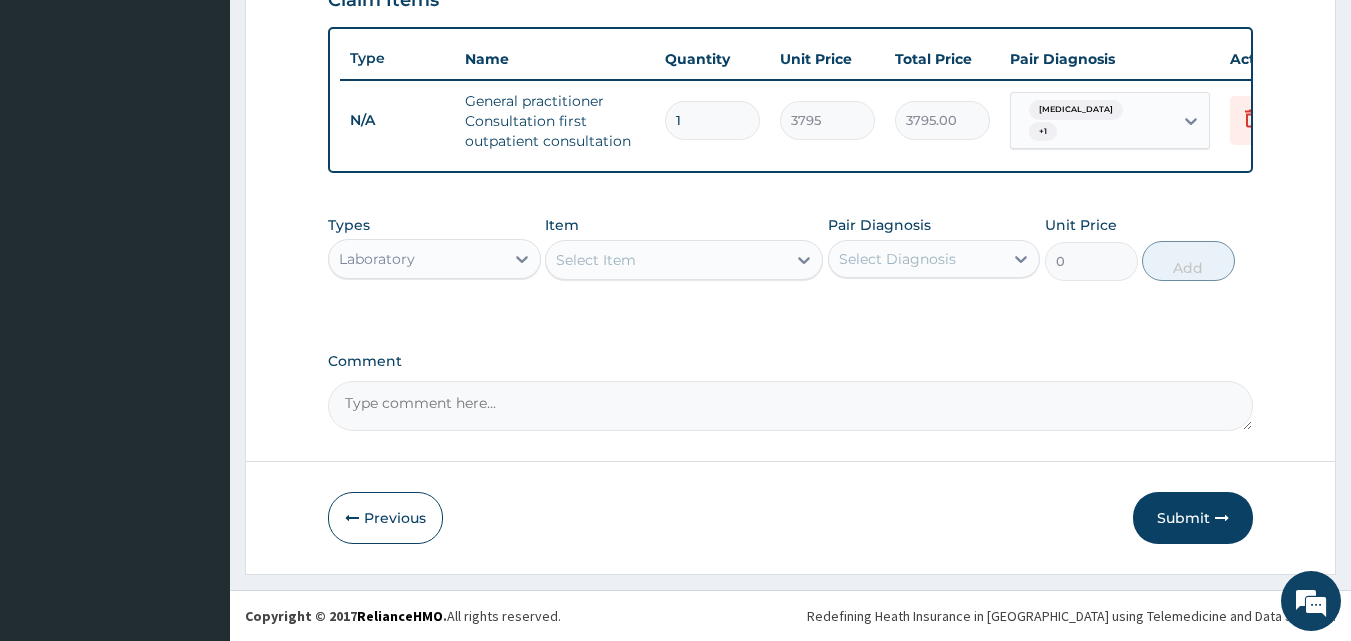 click on "Select Item" at bounding box center [666, 260] 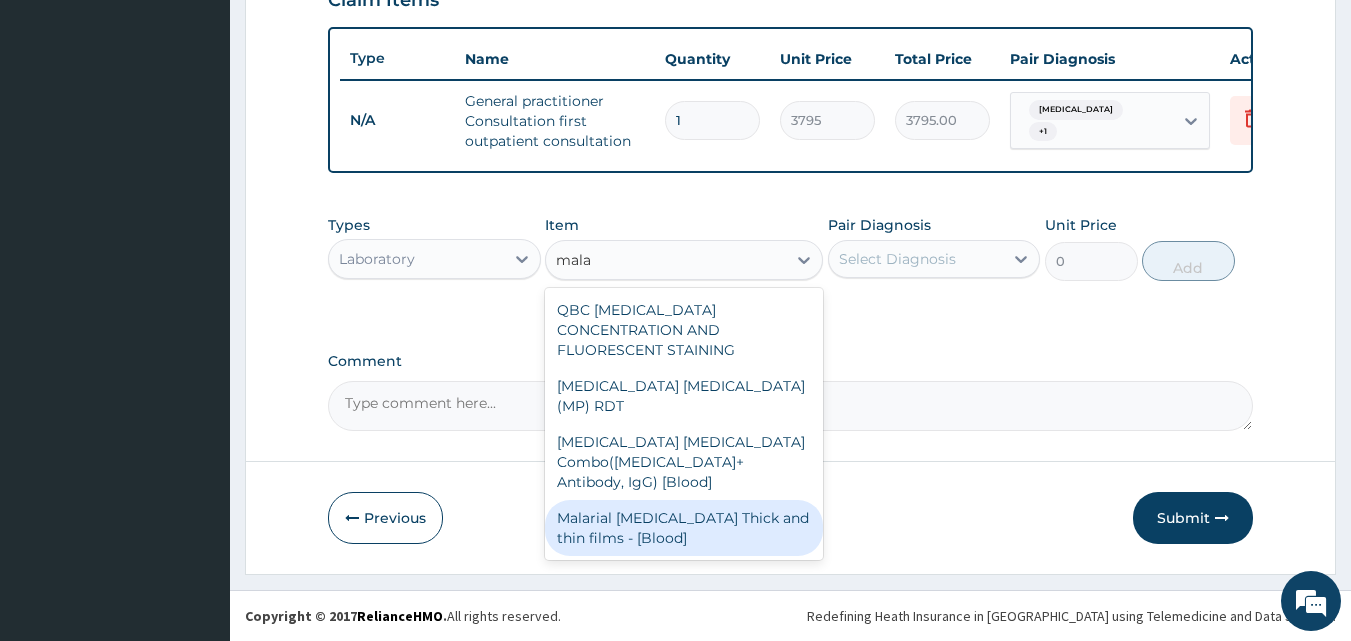 type on "mala" 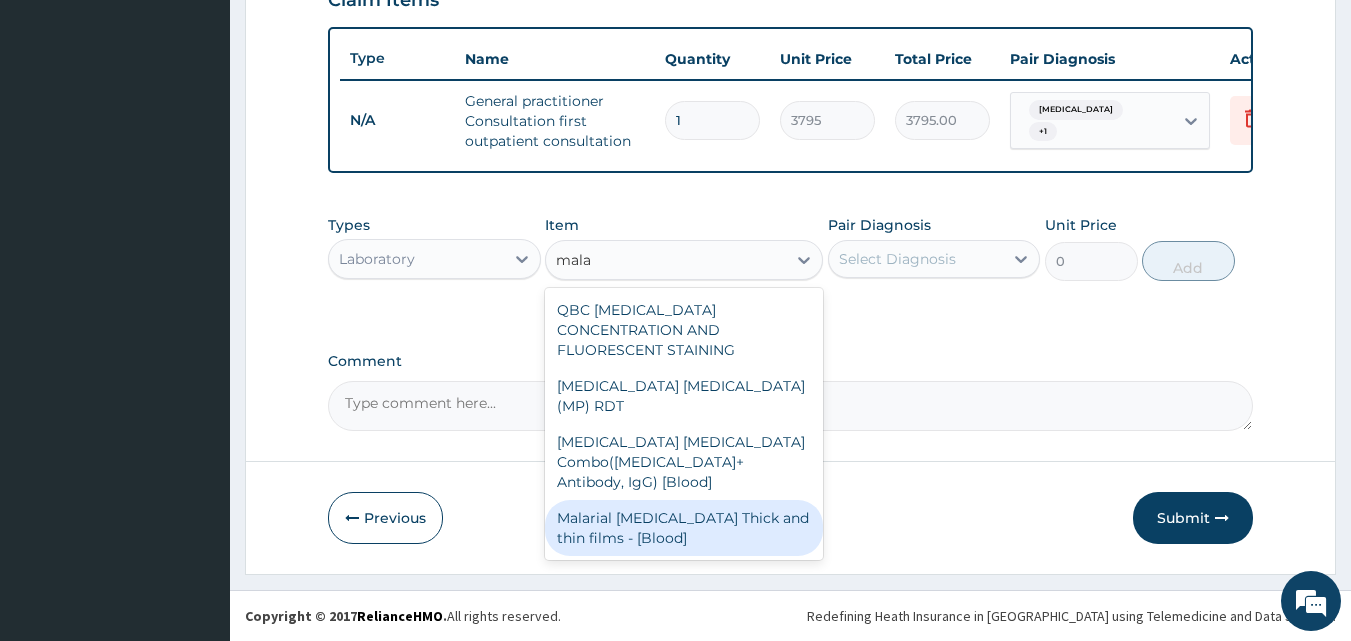 type 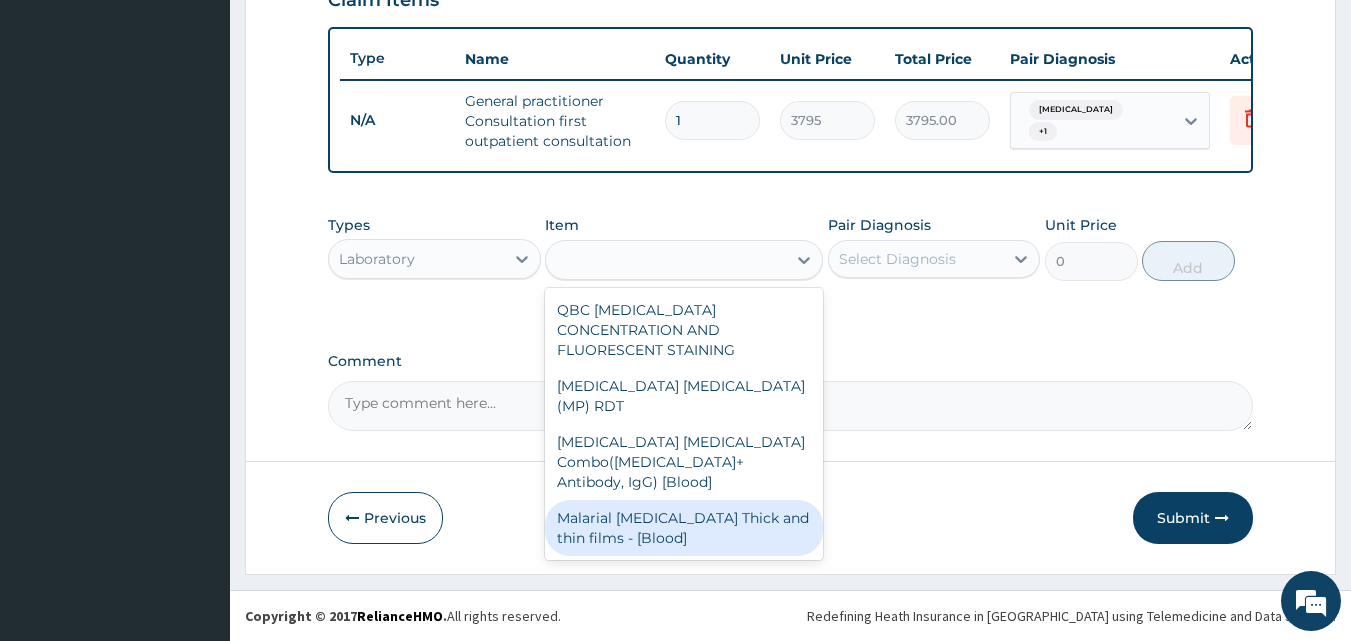 click on "Previous   Submit" at bounding box center (791, 518) 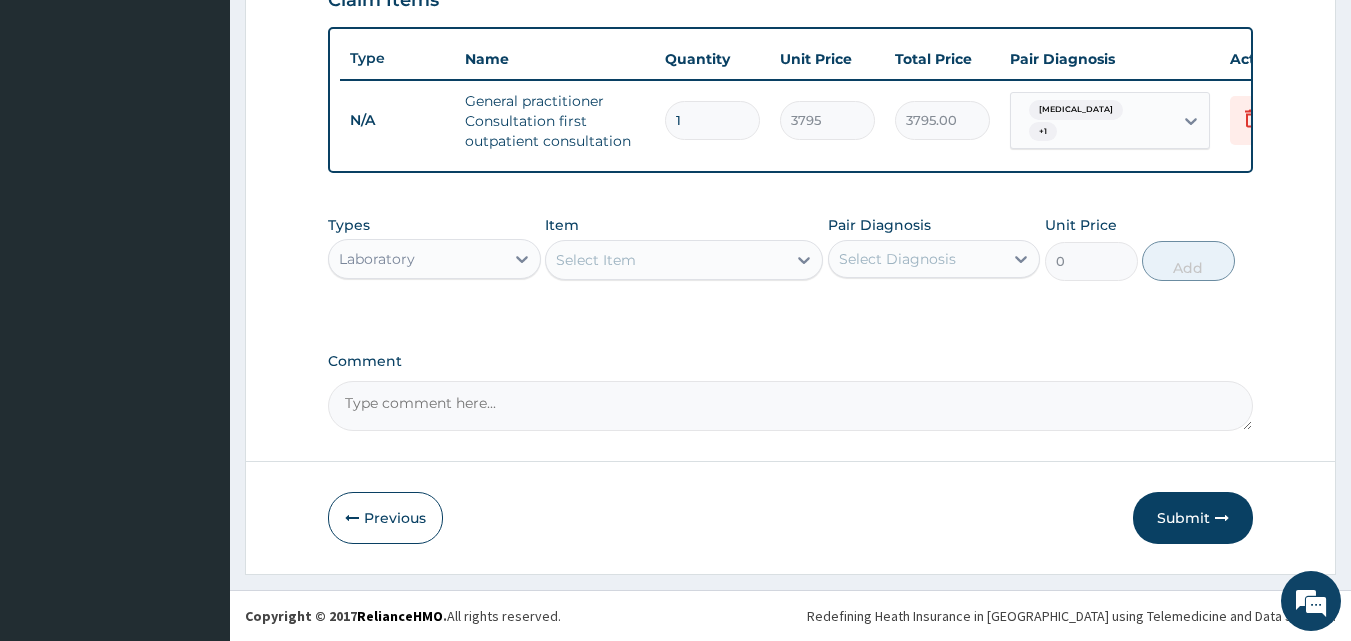 drag, startPoint x: 922, startPoint y: 247, endPoint x: 919, endPoint y: 260, distance: 13.341664 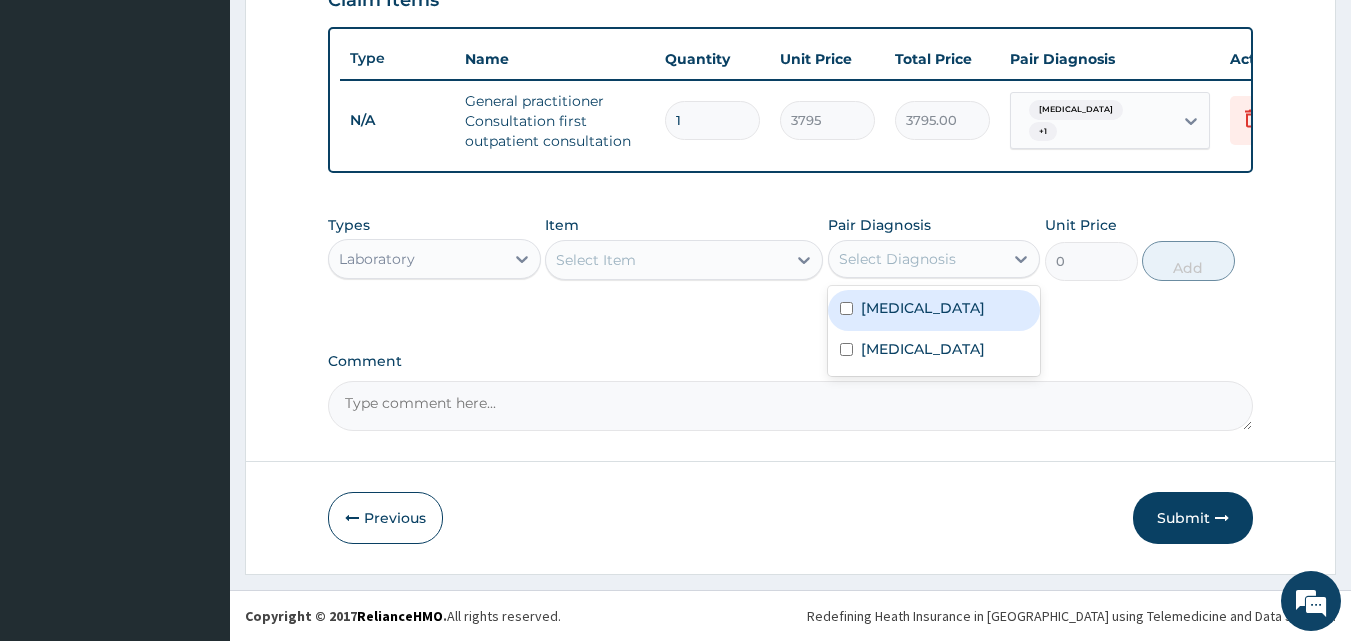 click on "Malaria" at bounding box center (934, 310) 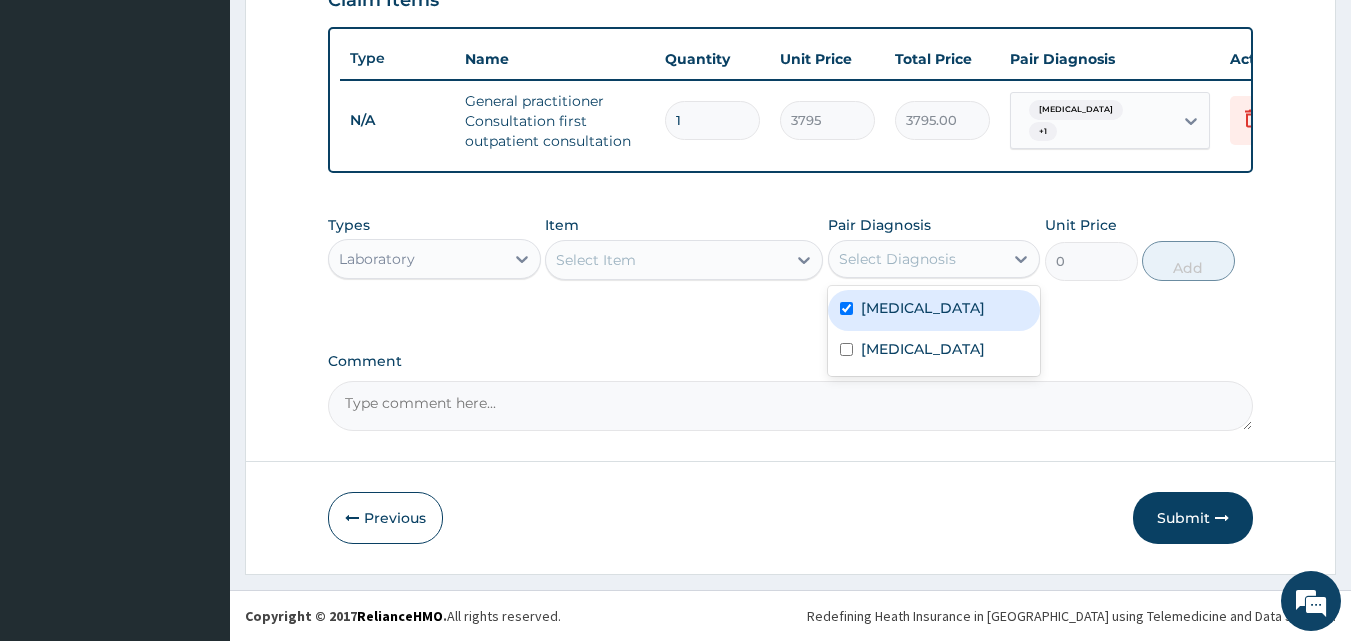 checkbox on "true" 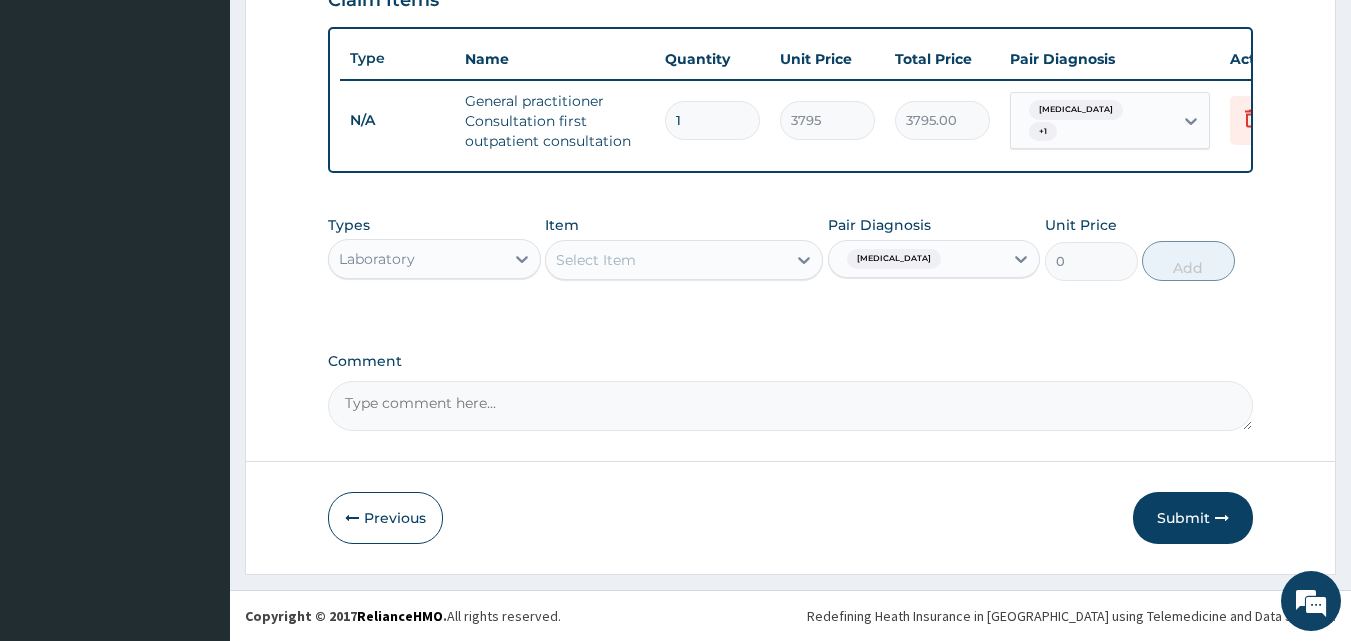 click on "Select Item" at bounding box center [666, 260] 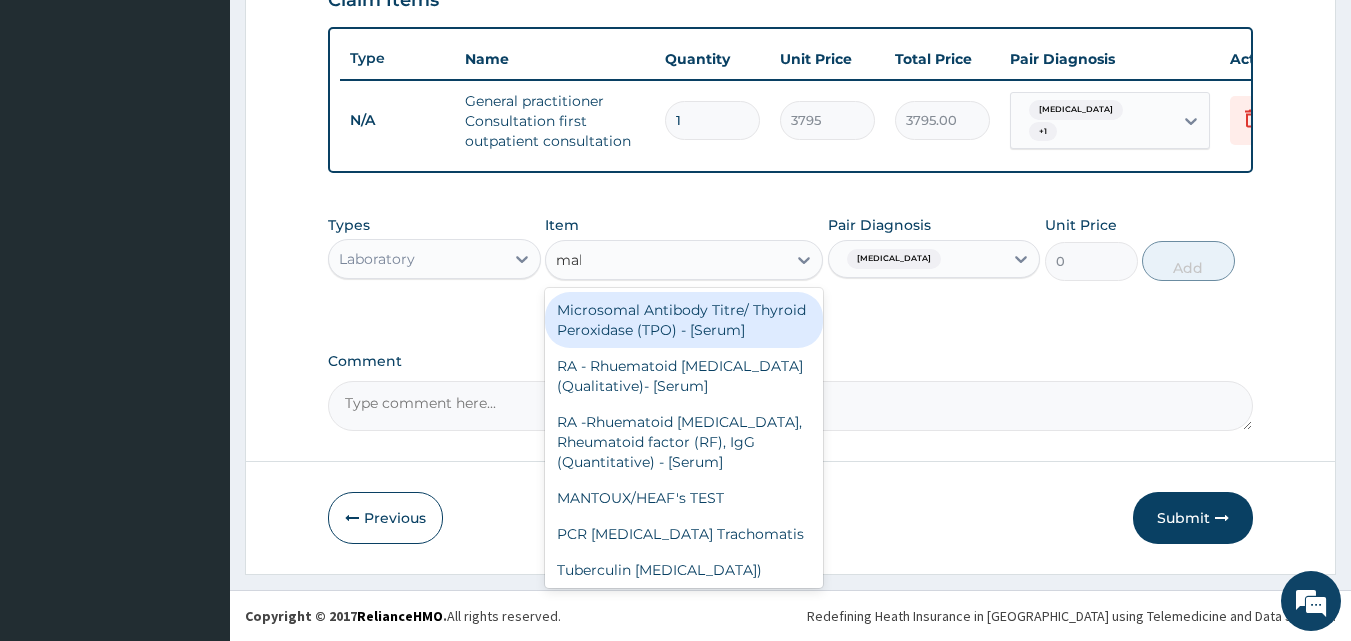 type on "mala" 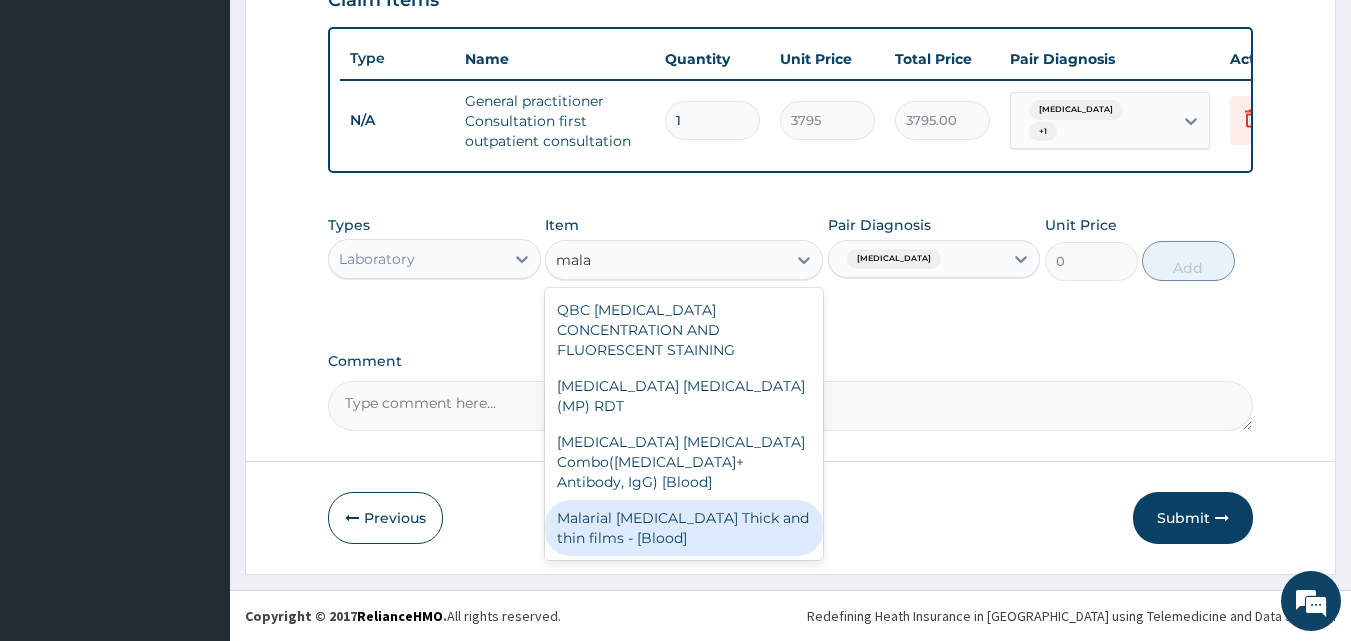 click on "Malarial Parasite Thick and thin films - [Blood]" at bounding box center (684, 528) 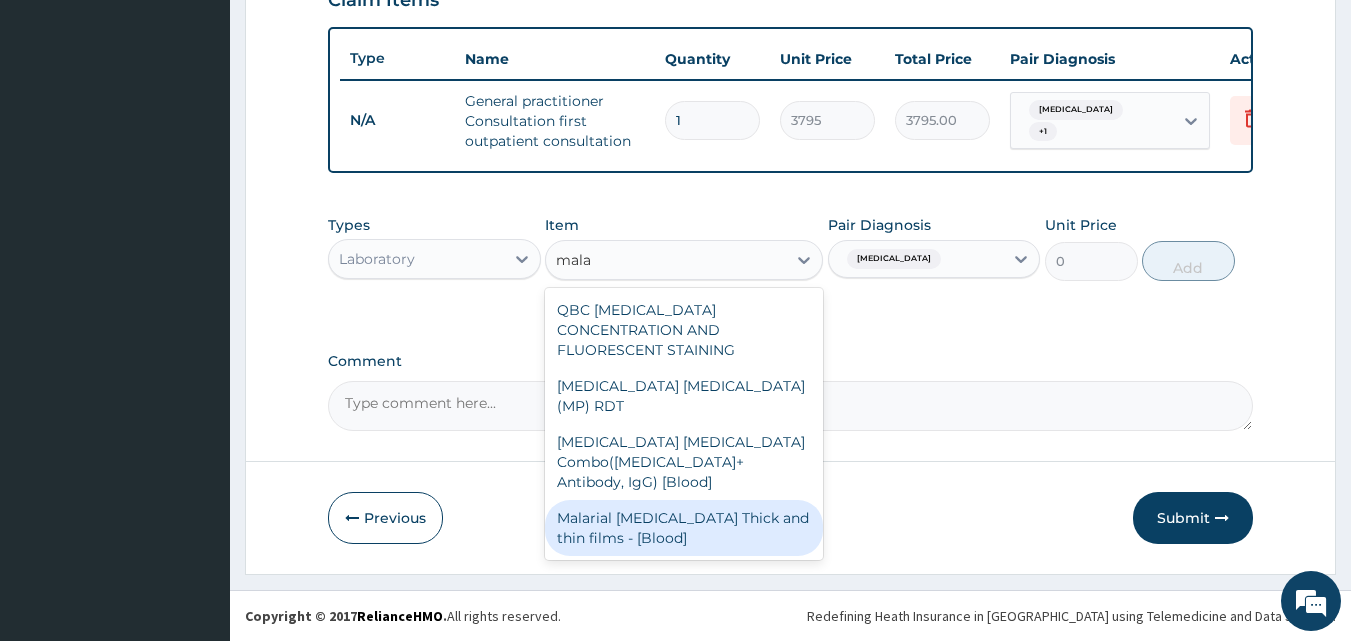 type 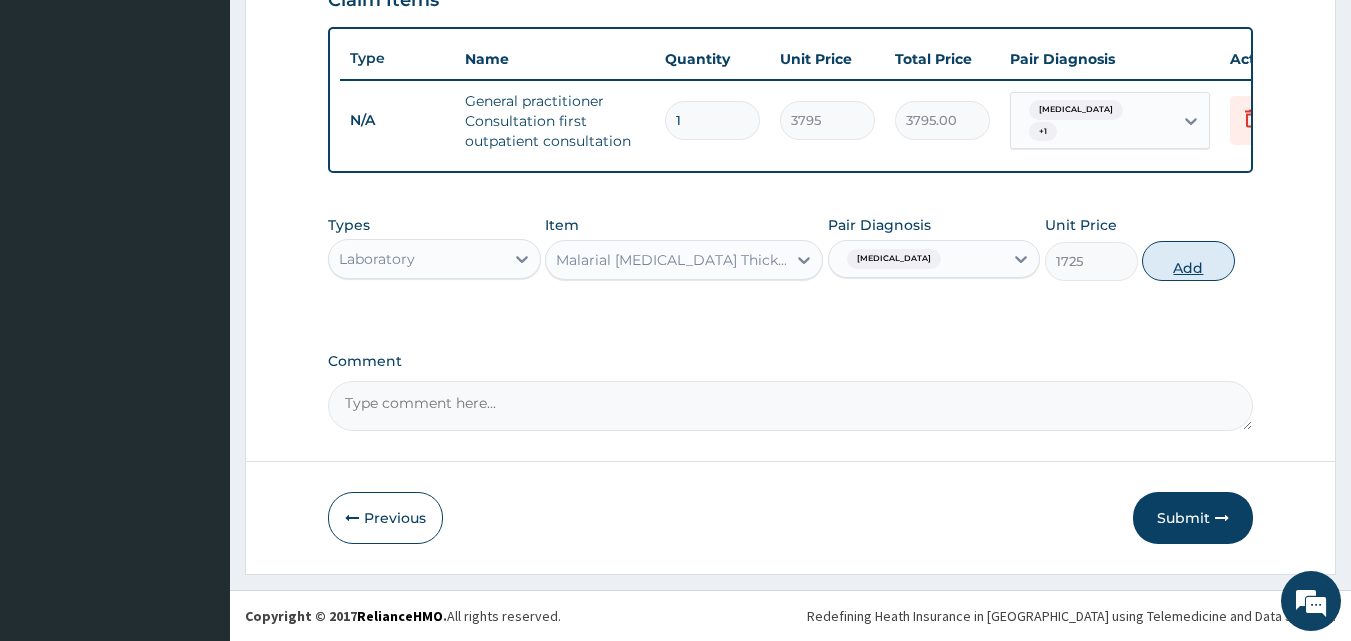 click on "Add" at bounding box center [1188, 261] 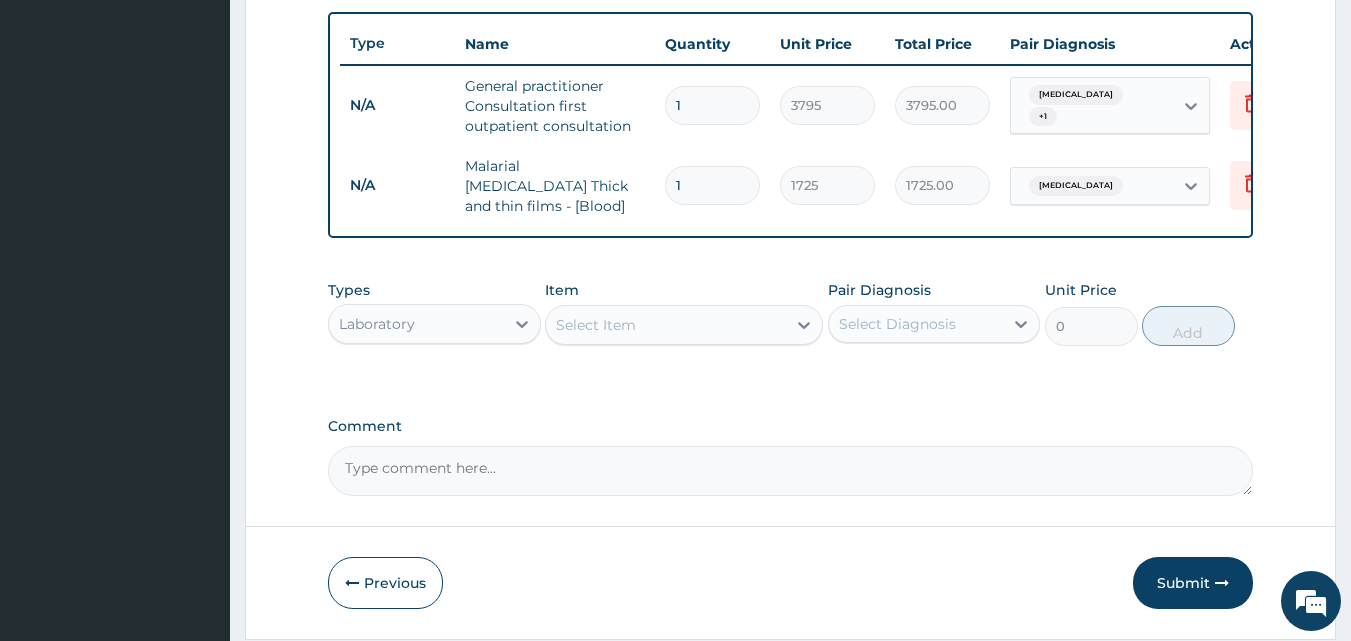click on "Select Item" at bounding box center (666, 325) 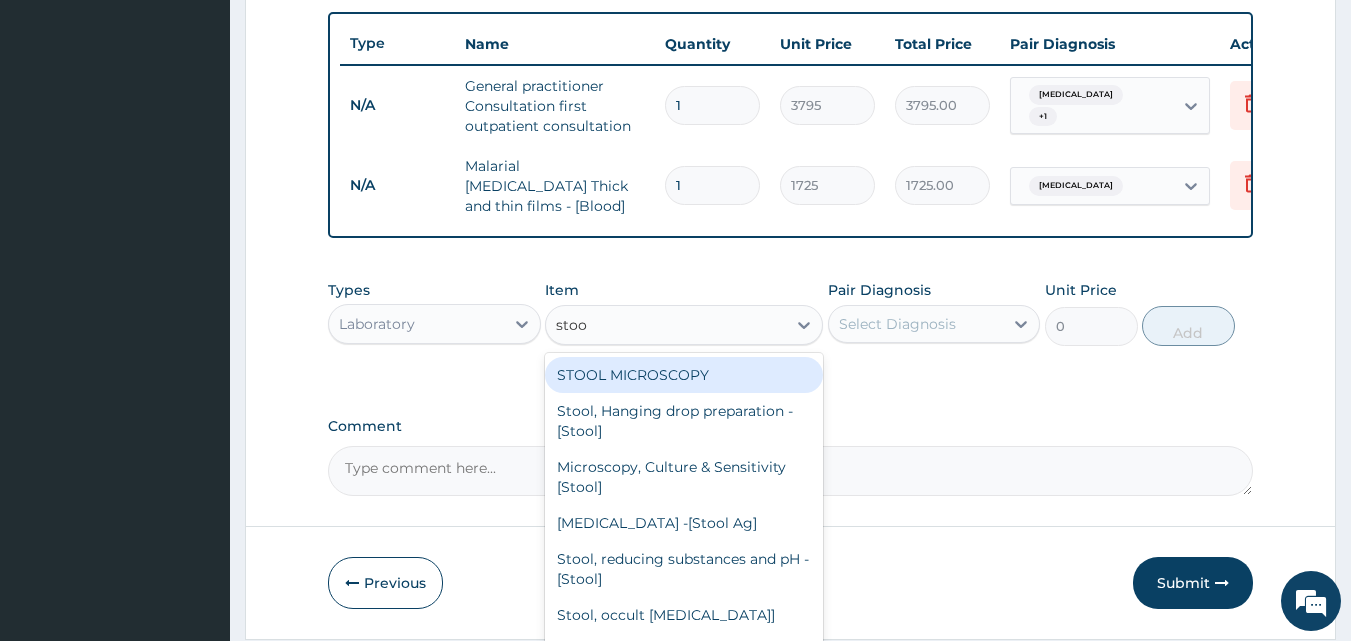 type on "stool" 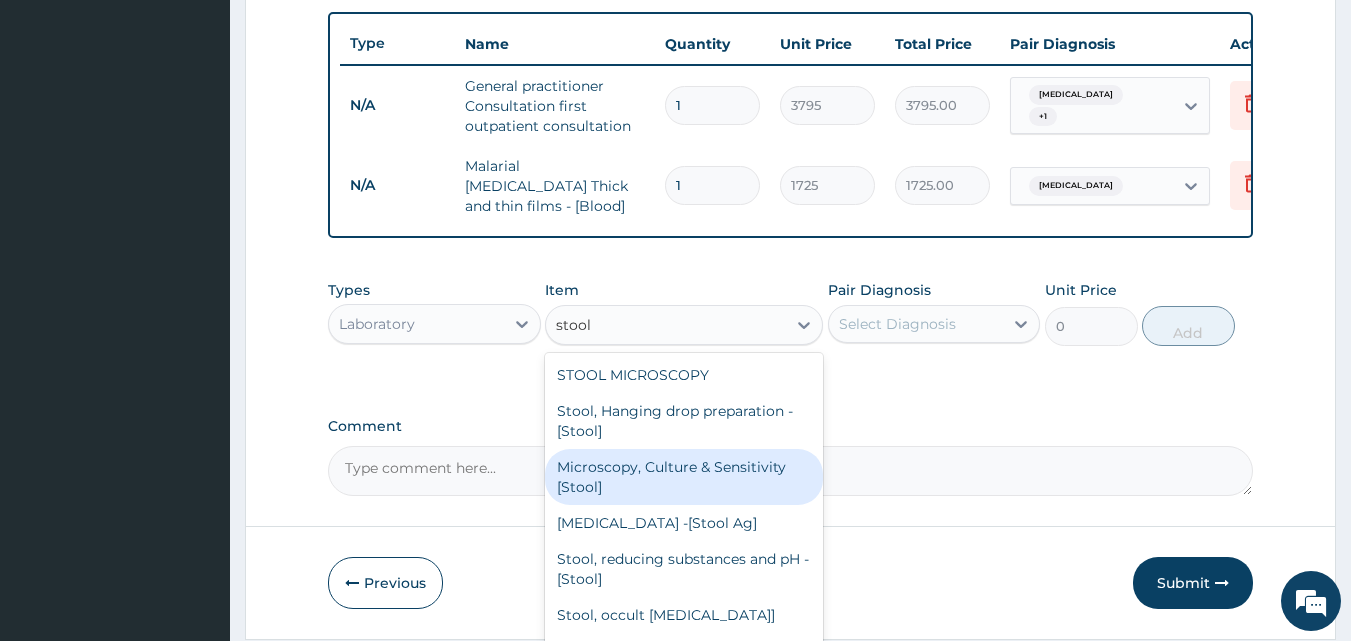 click on "Microscopy, Culture & Sensitivity [Stool]" at bounding box center [684, 477] 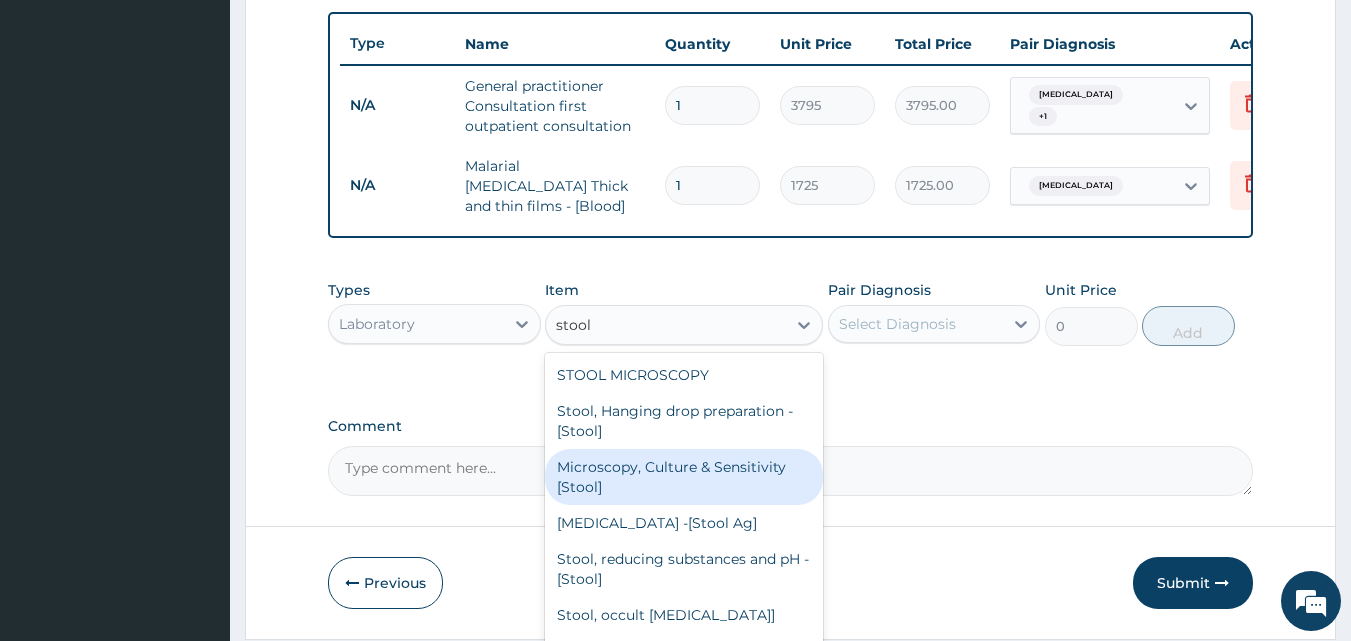 type 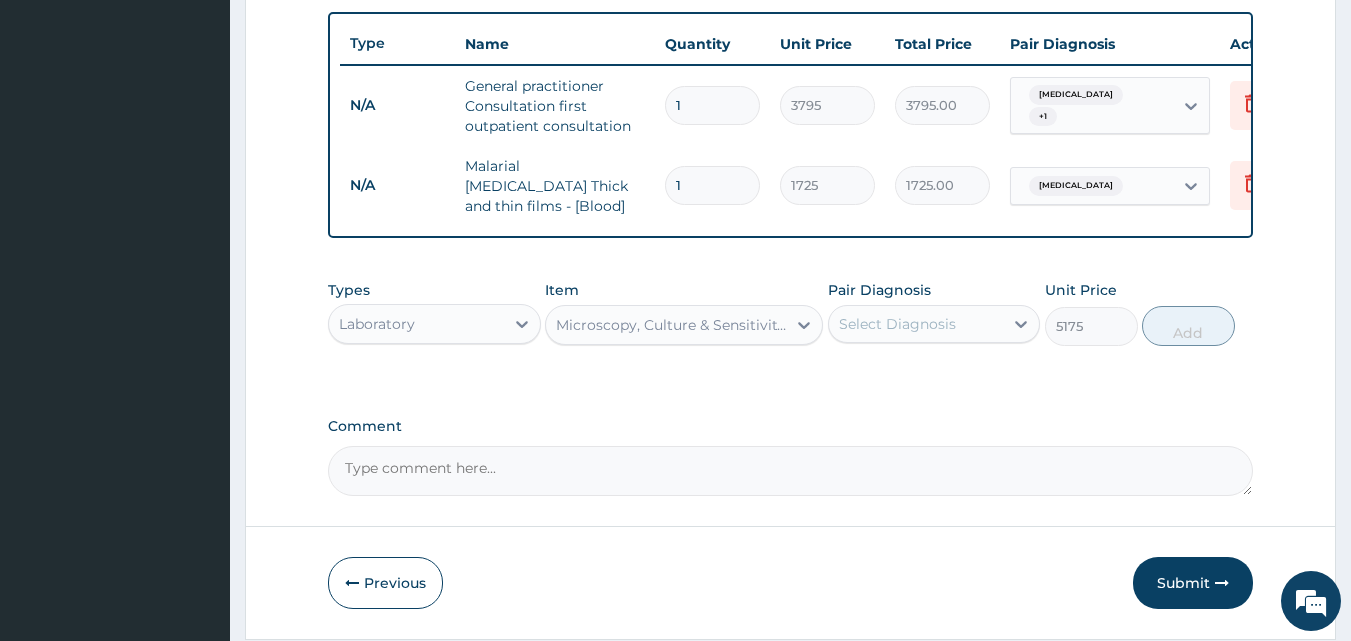click on "Select Diagnosis" at bounding box center (897, 324) 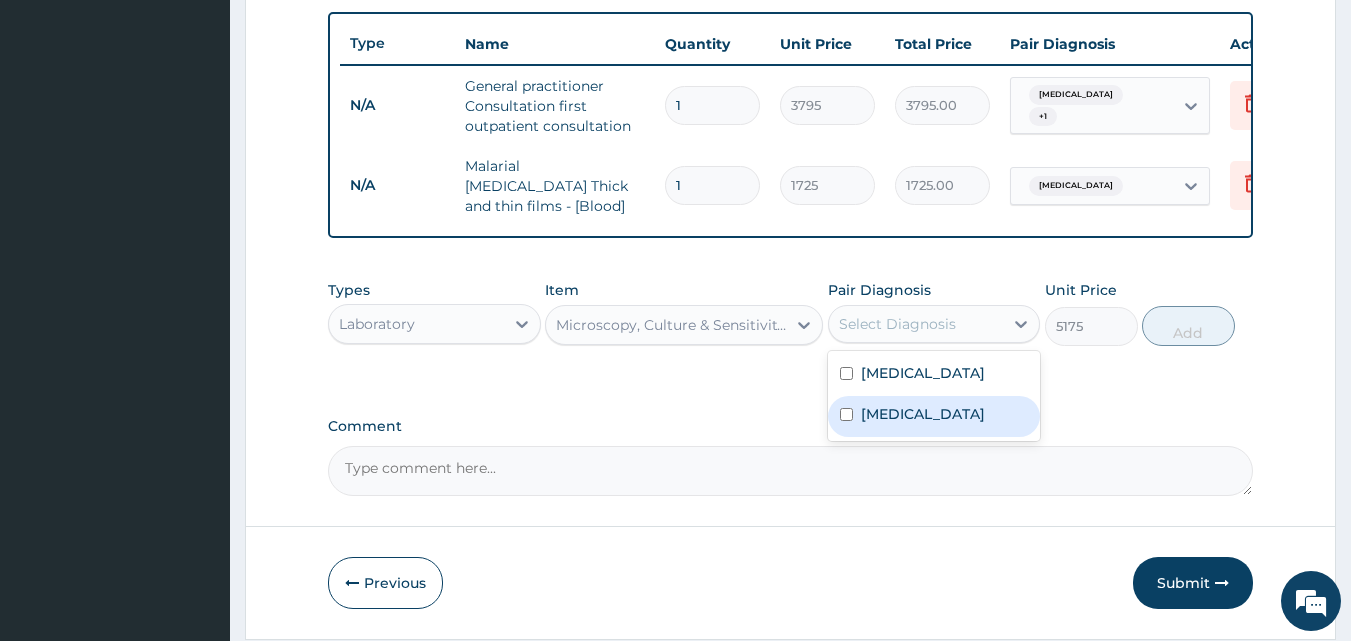 click on "Typhoid fever" at bounding box center [934, 416] 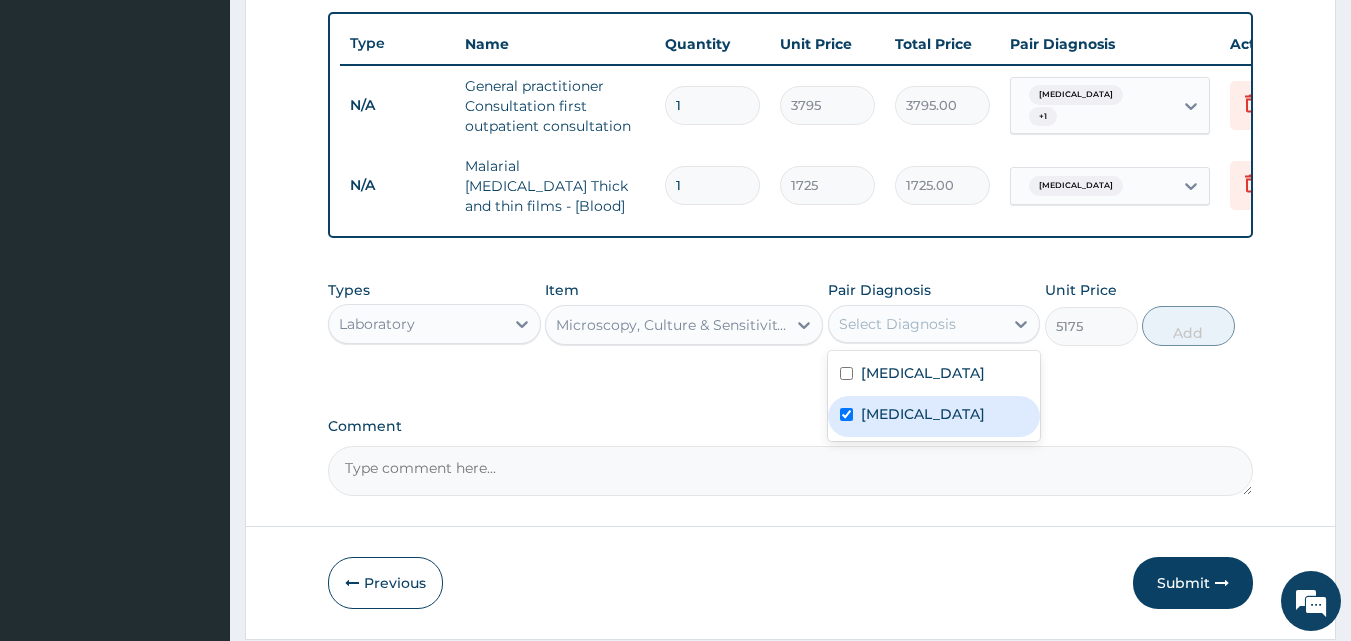 checkbox on "true" 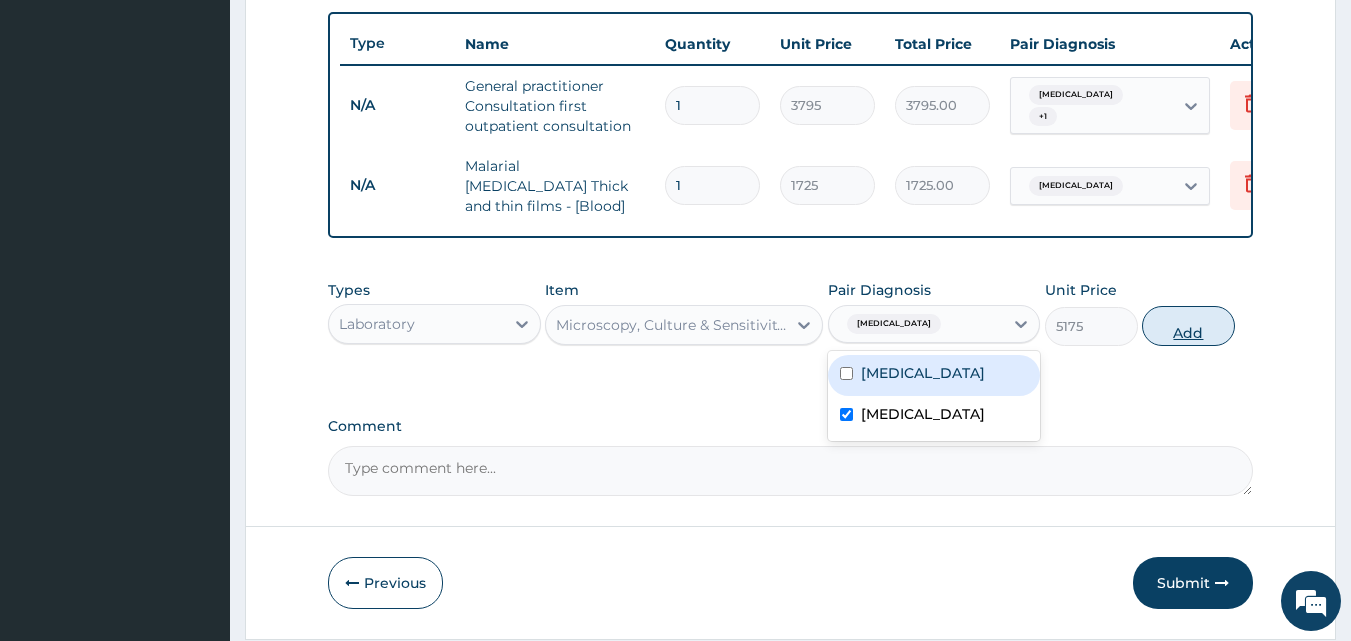 click on "Add" at bounding box center [1188, 326] 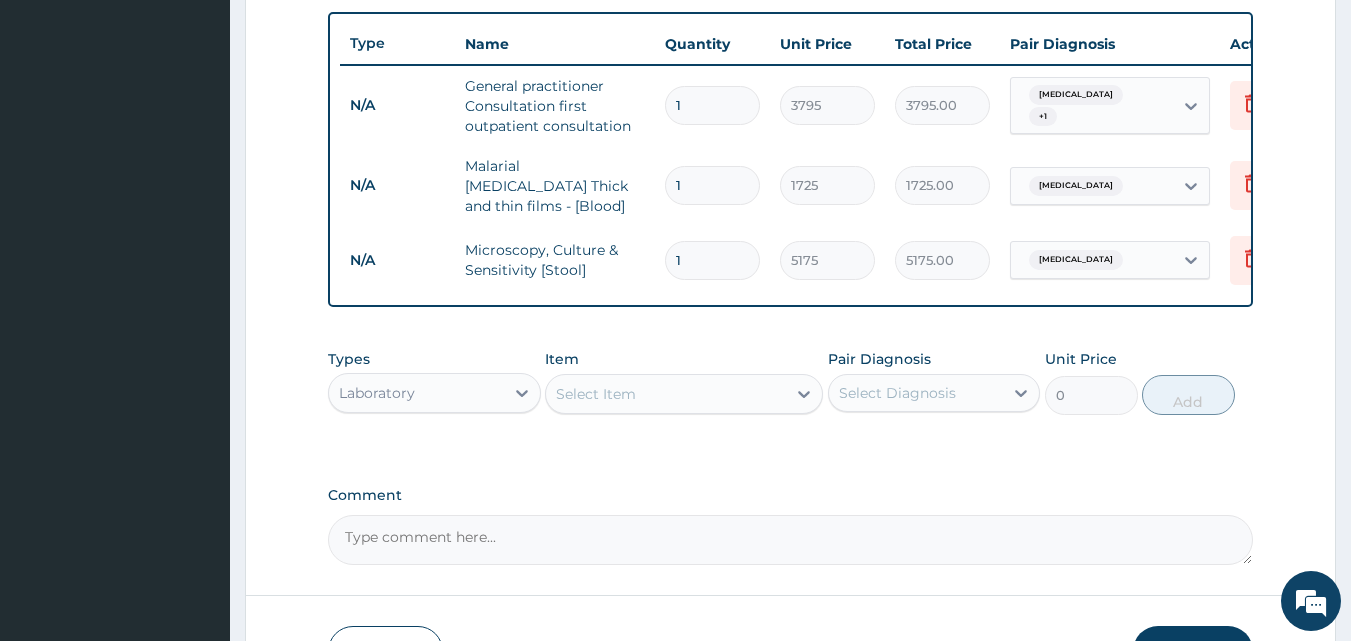 click on "Select Item" at bounding box center (666, 394) 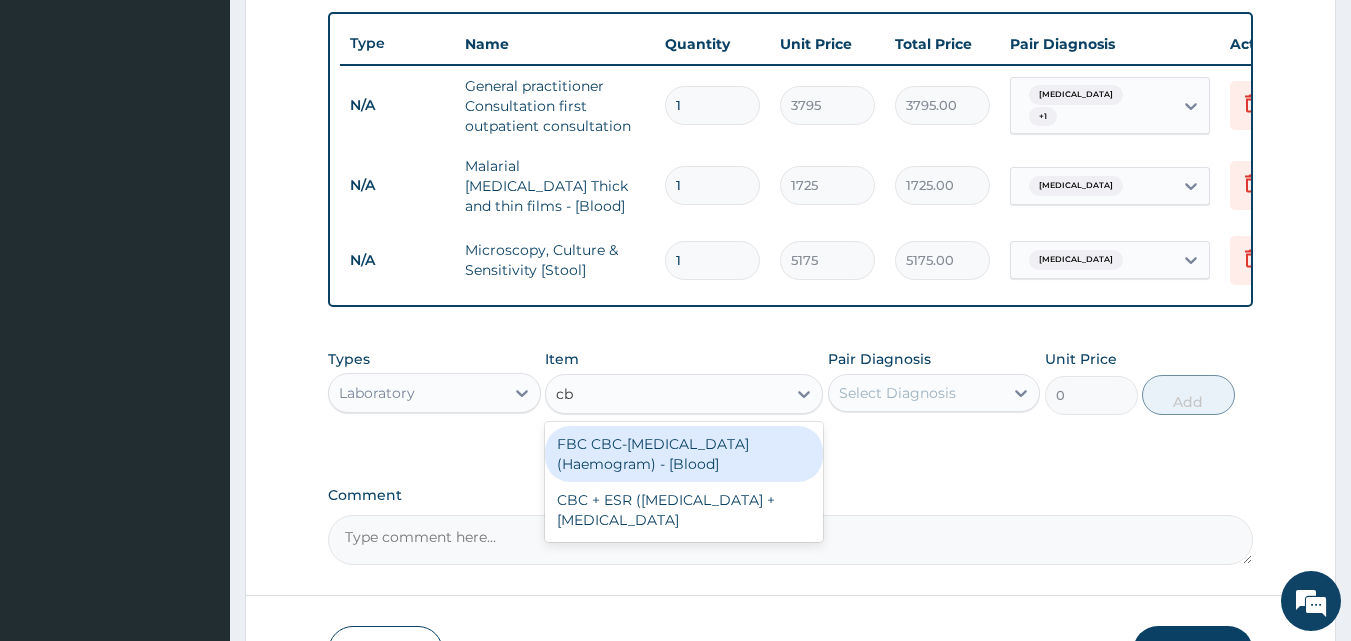 type on "cbc" 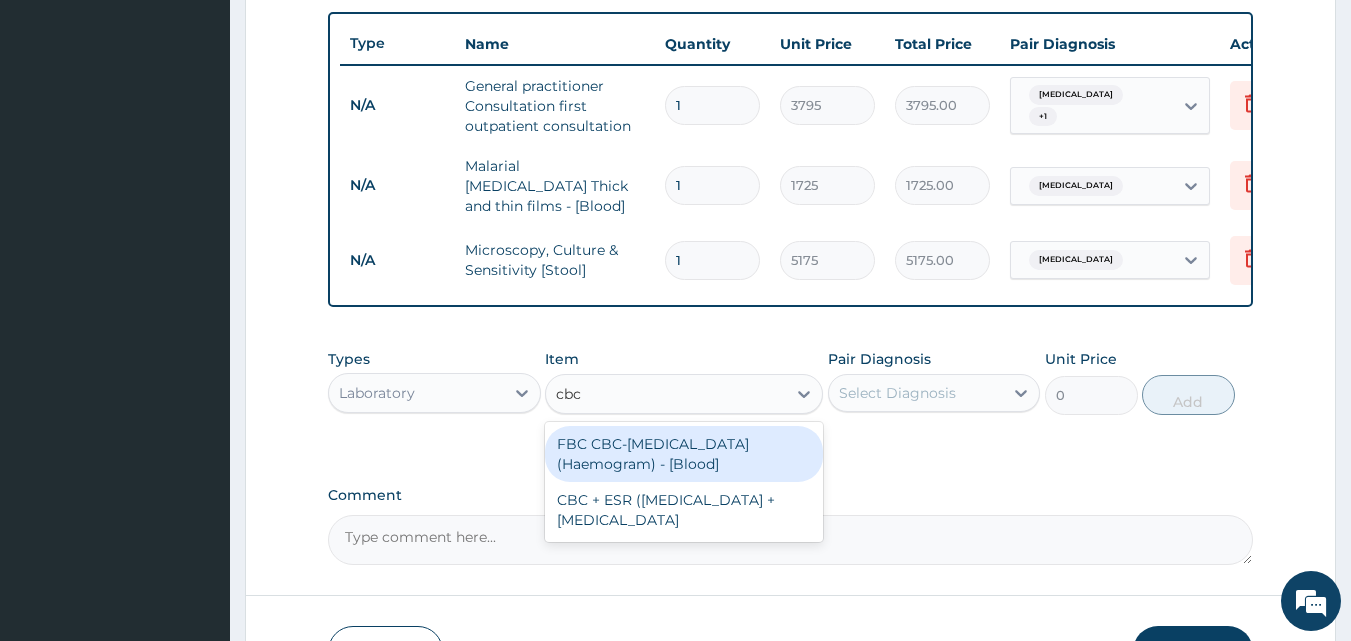 click on "FBC CBC-Complete Blood Count (Haemogram) - [Blood]" at bounding box center [684, 454] 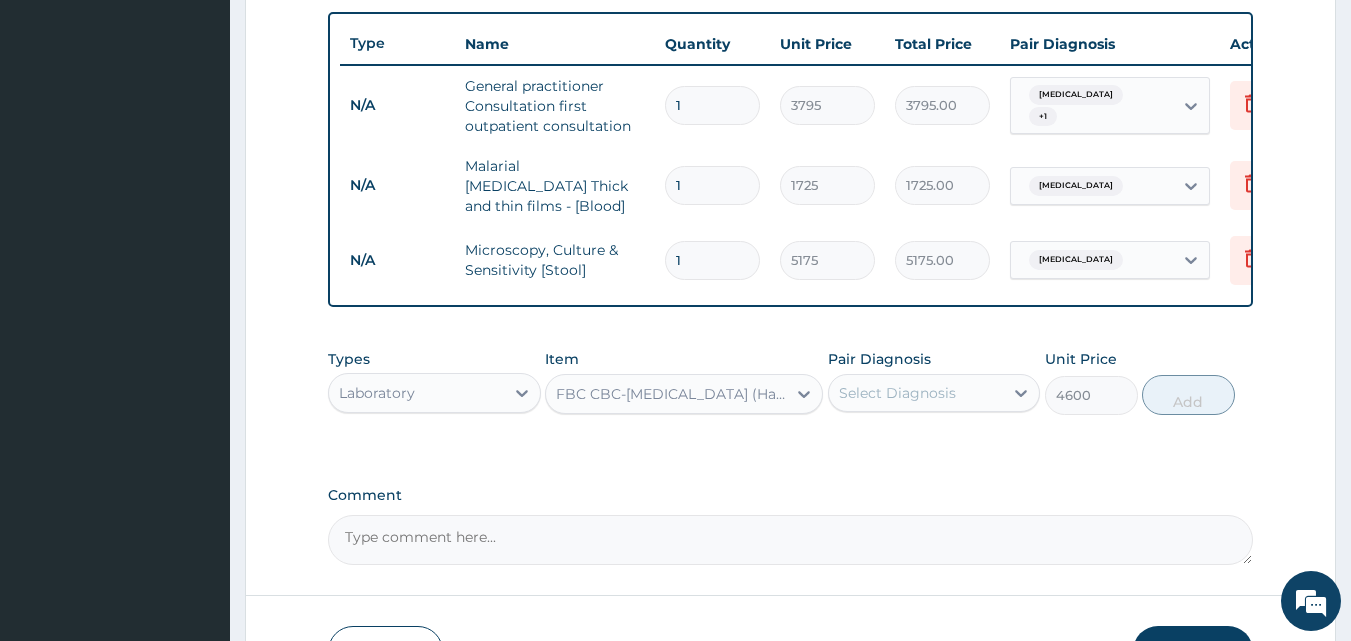 click on "Select Diagnosis" at bounding box center [897, 393] 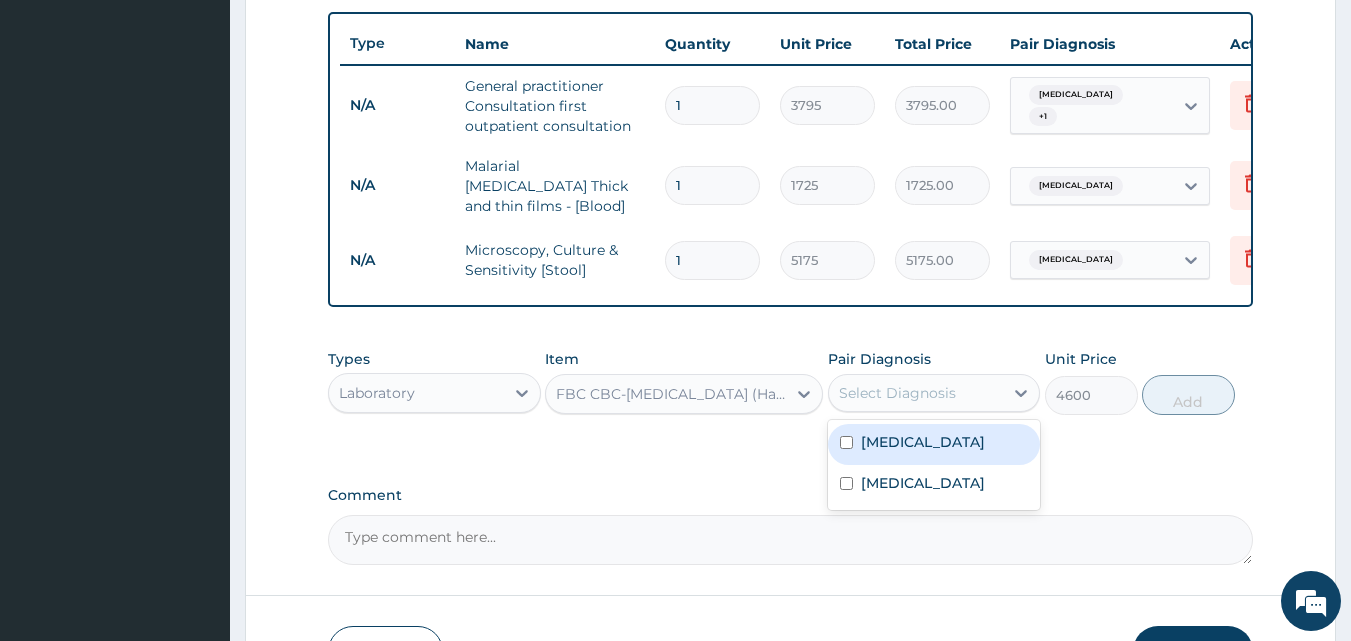 click on "Malaria" at bounding box center [923, 442] 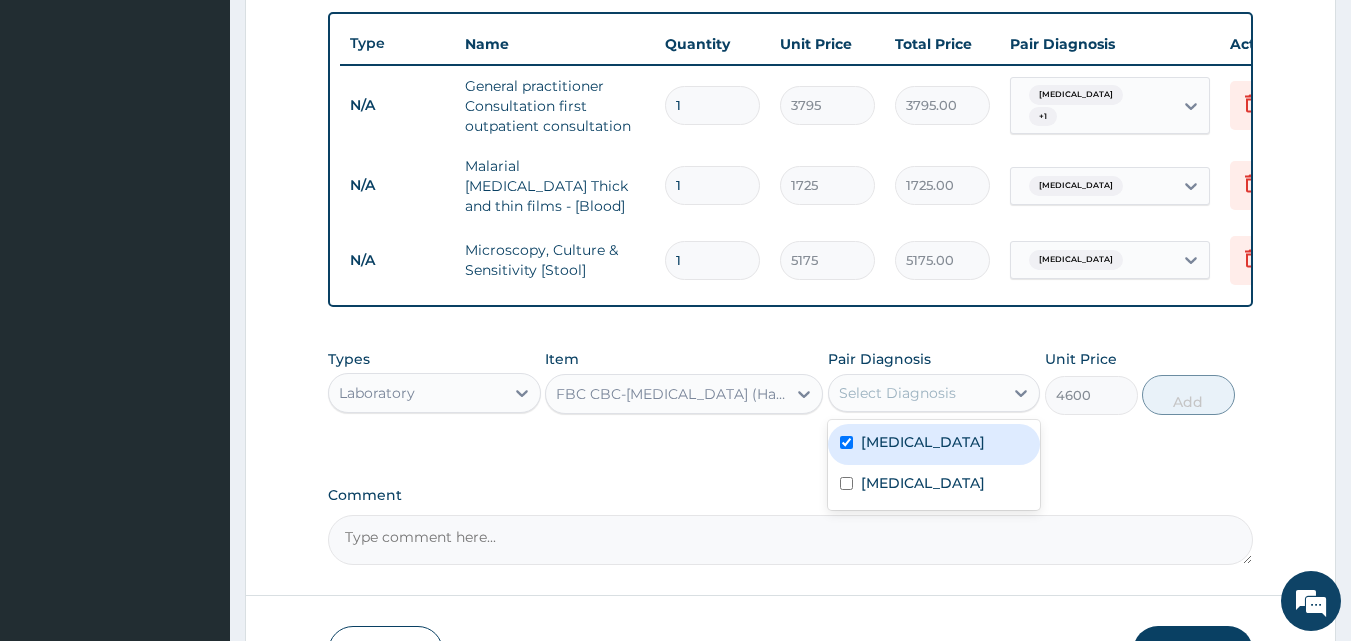 checkbox on "true" 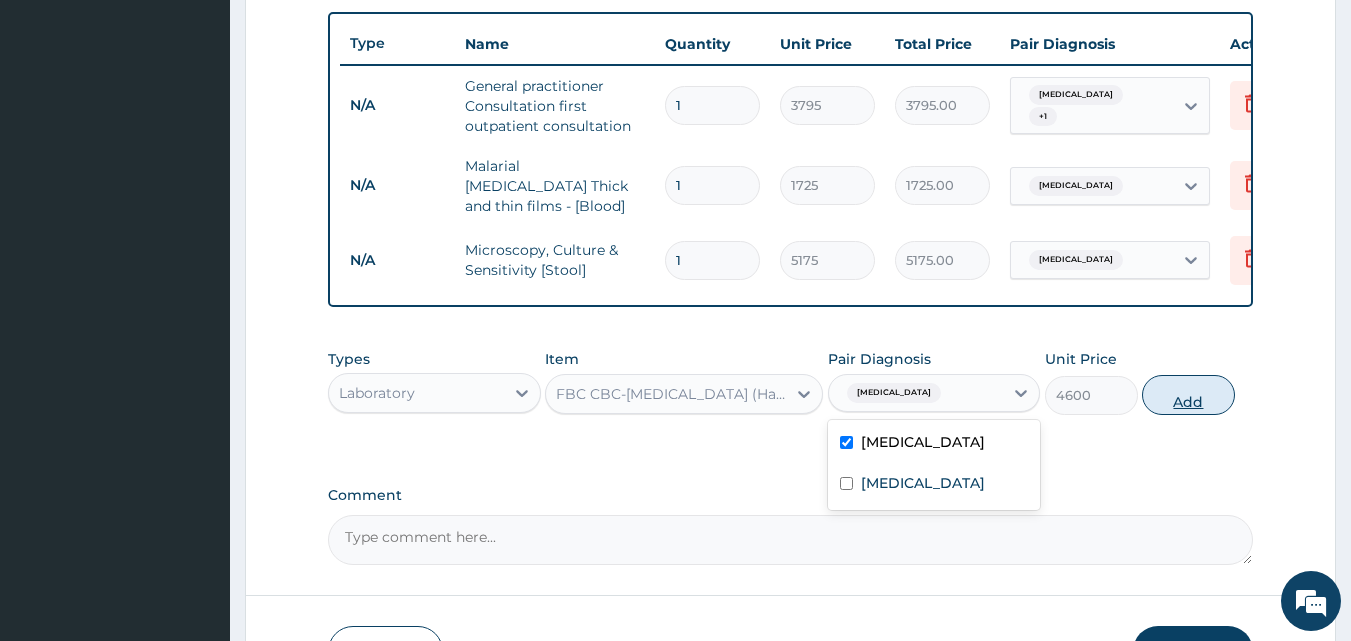 click on "Add" at bounding box center [1188, 395] 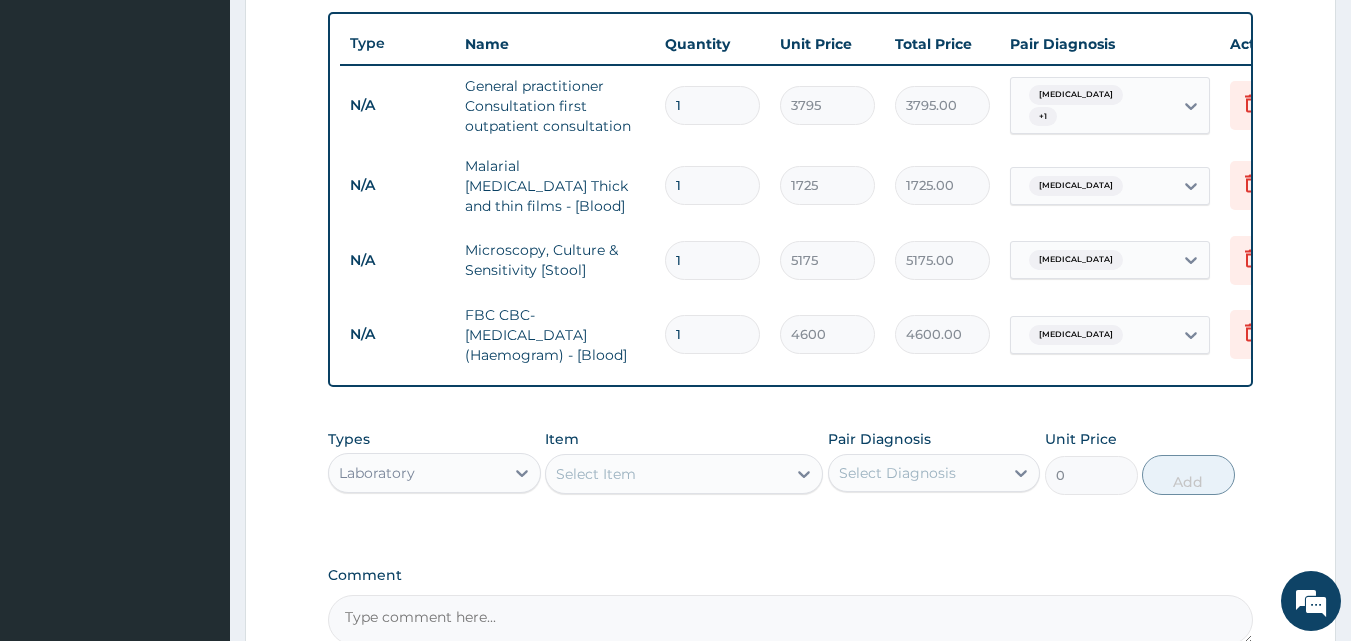 click on "Laboratory" at bounding box center (416, 473) 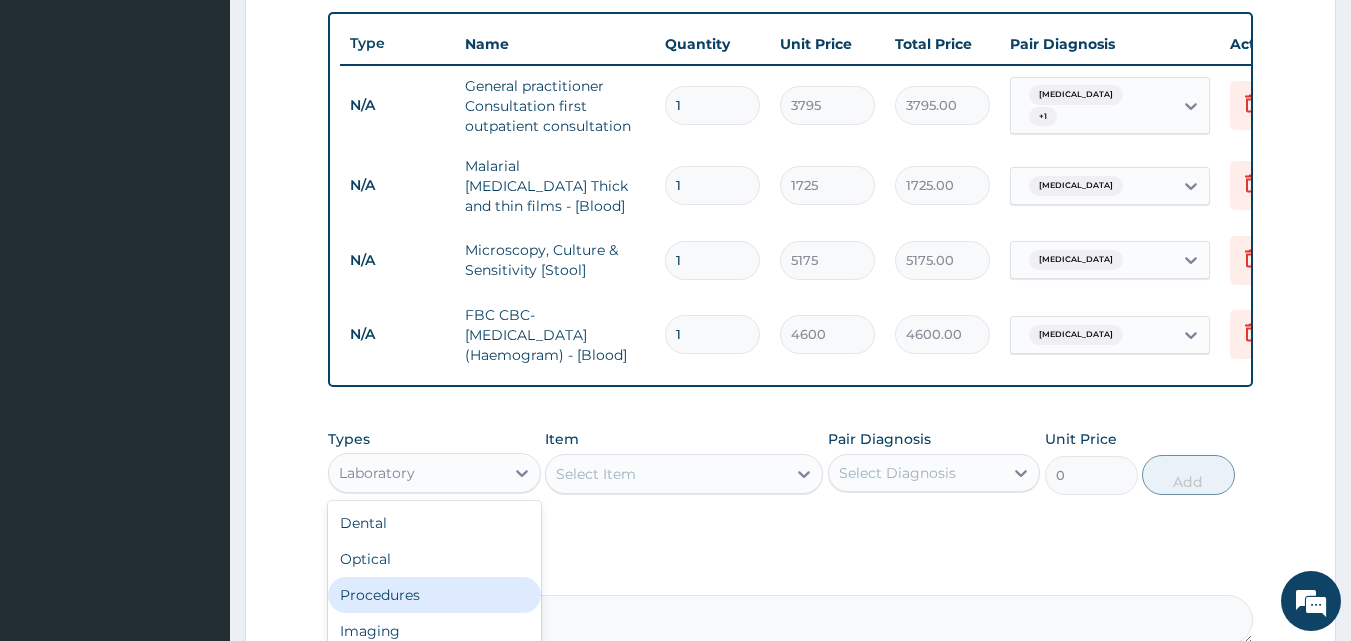 scroll, scrollTop: 950, scrollLeft: 0, axis: vertical 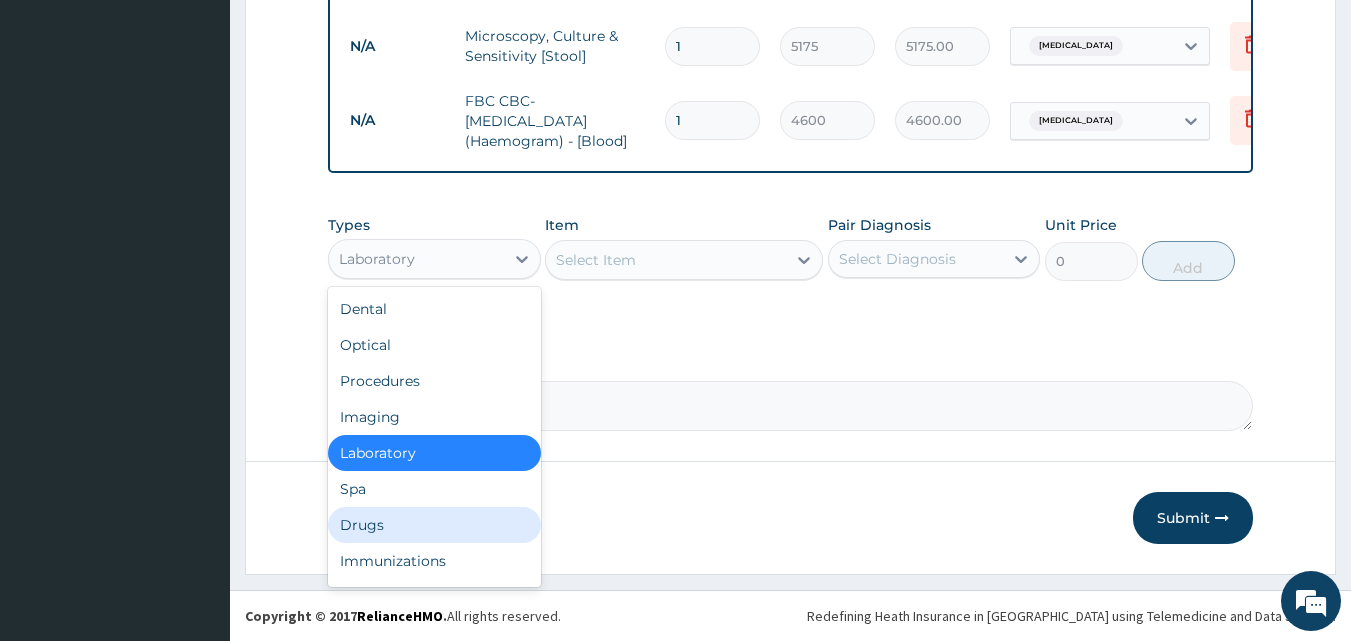 click on "Drugs" at bounding box center [434, 525] 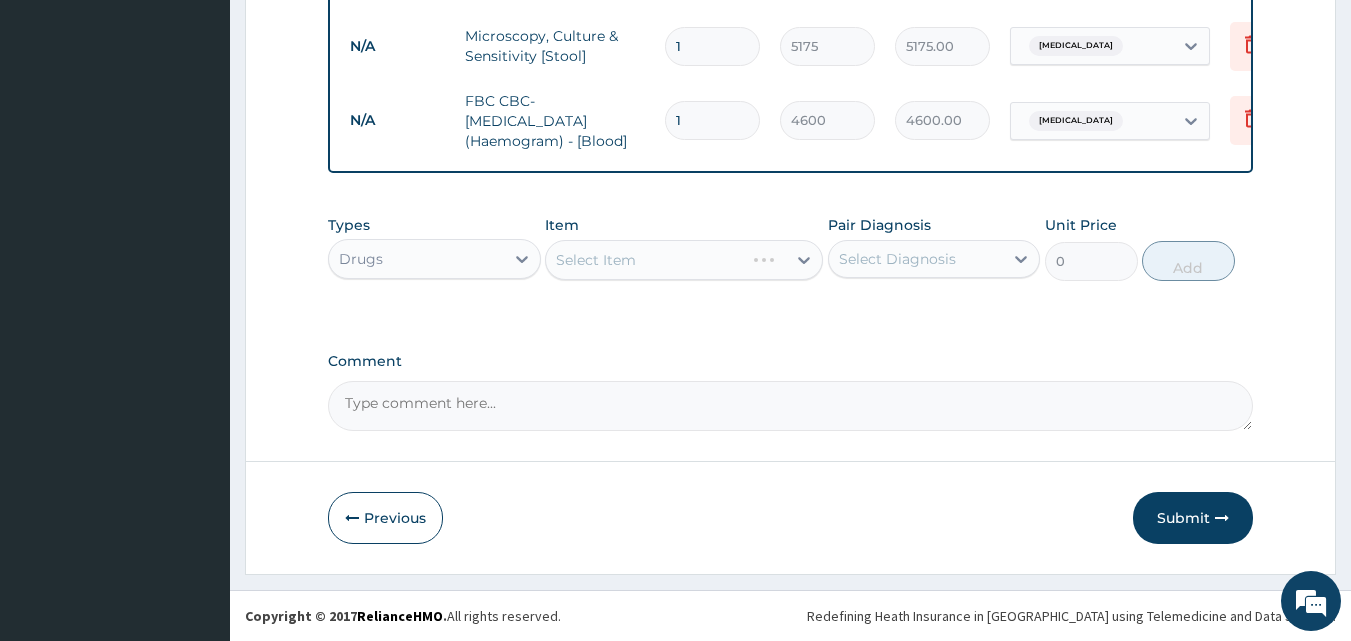click on "Select Item" at bounding box center [684, 260] 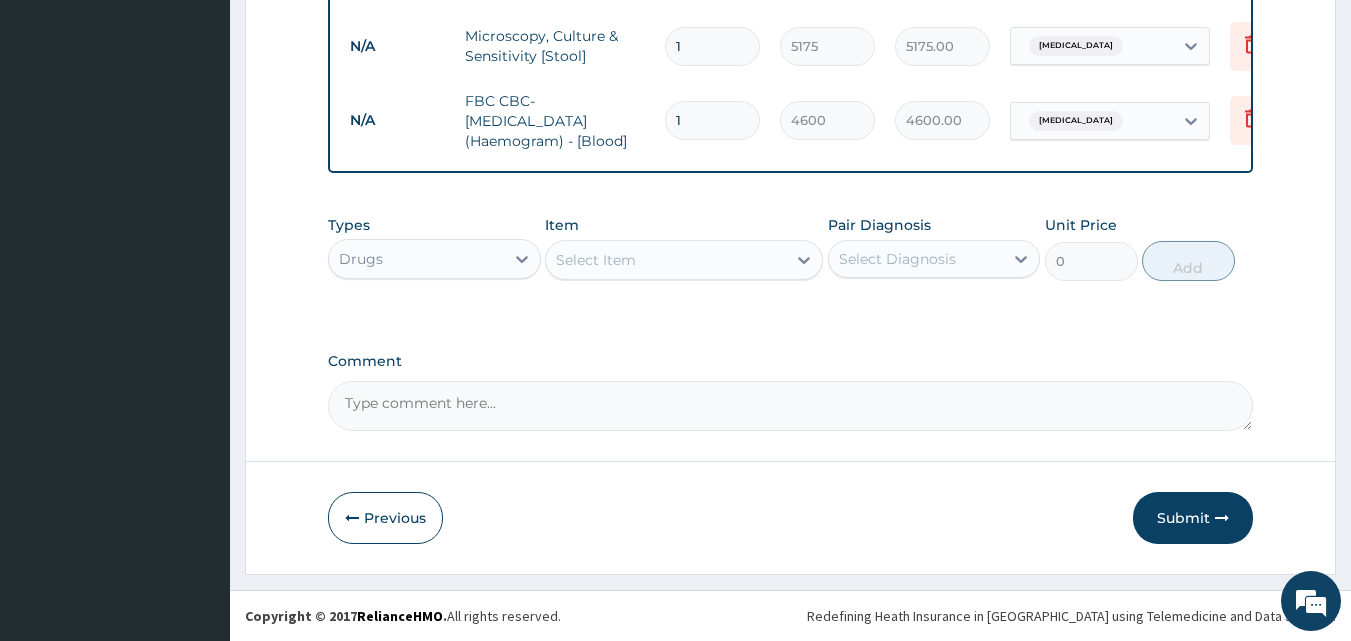click on "Select Item" at bounding box center (666, 260) 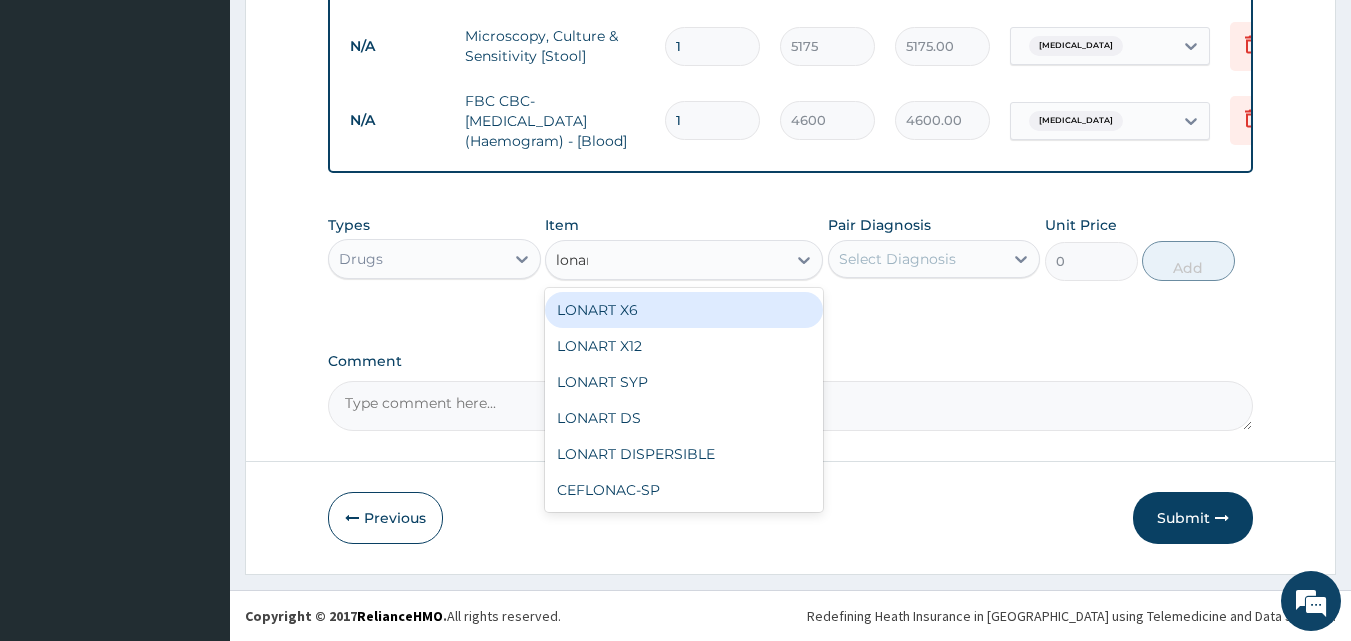 type on "lonart" 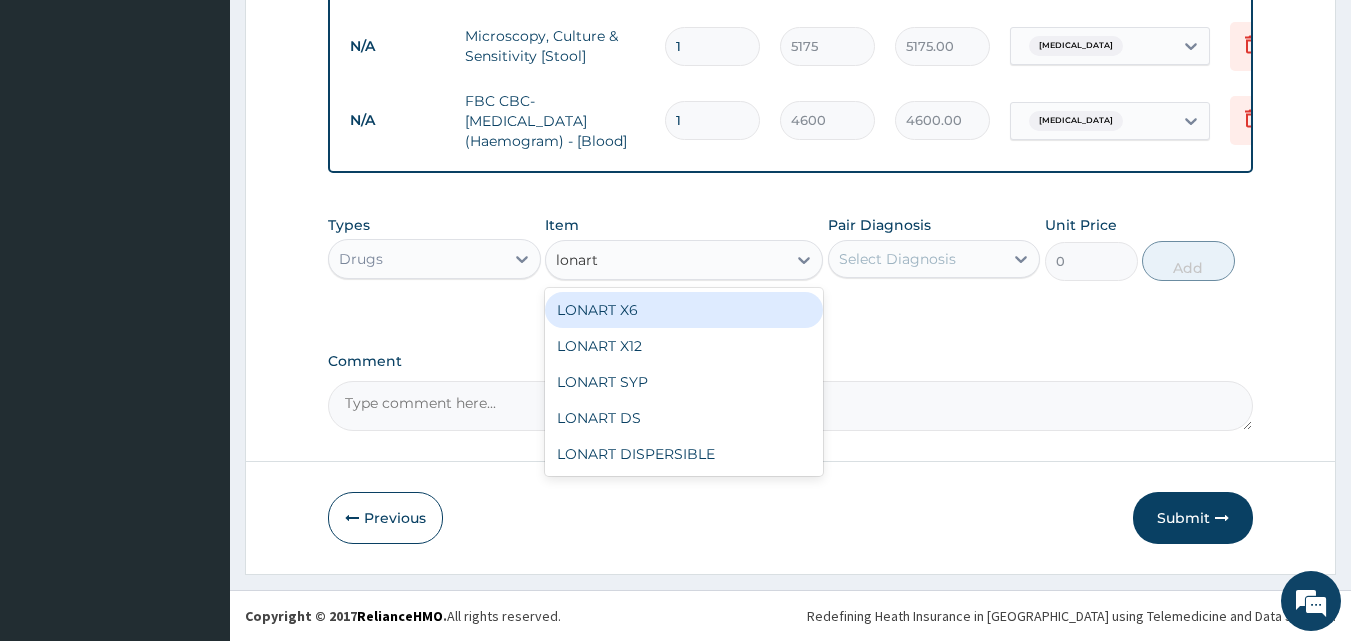 click on "LONART X6" at bounding box center (684, 310) 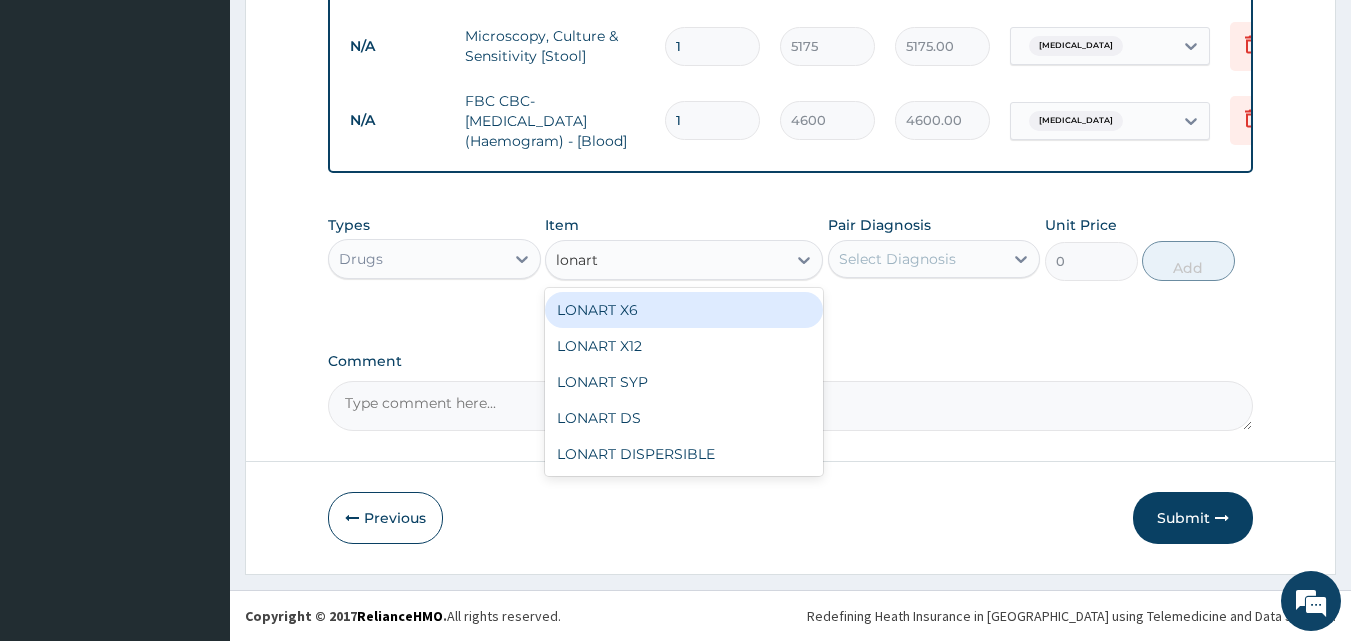 type 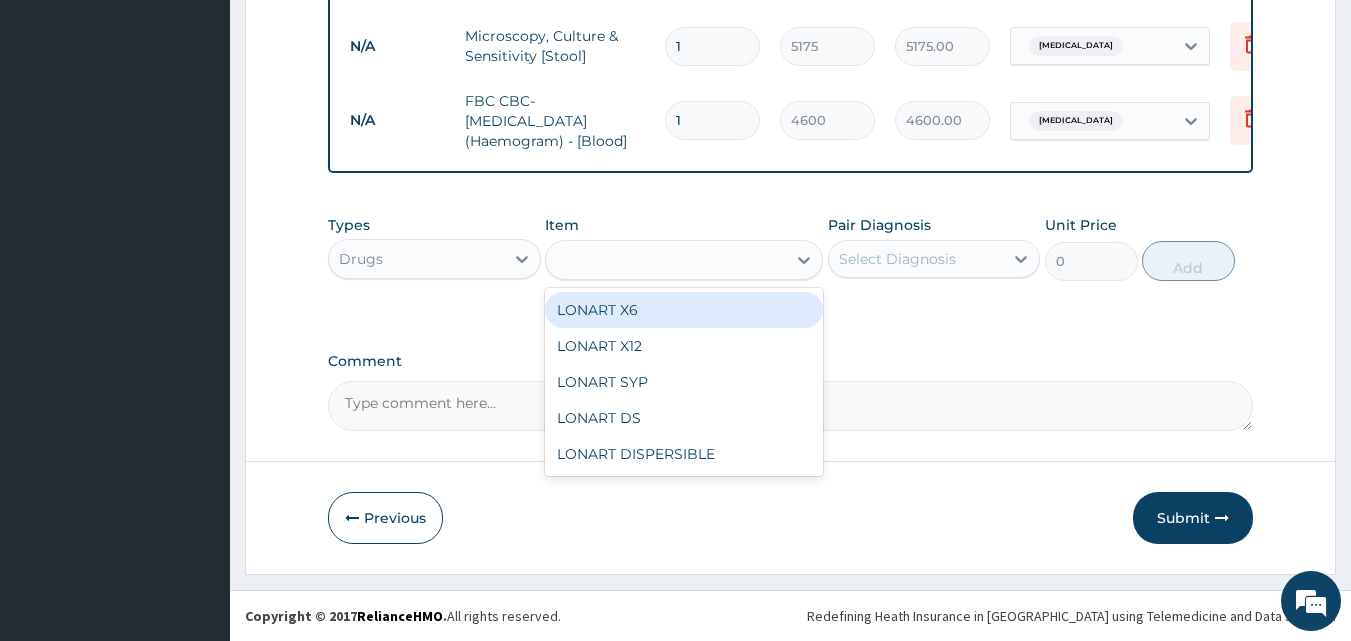 type on "506" 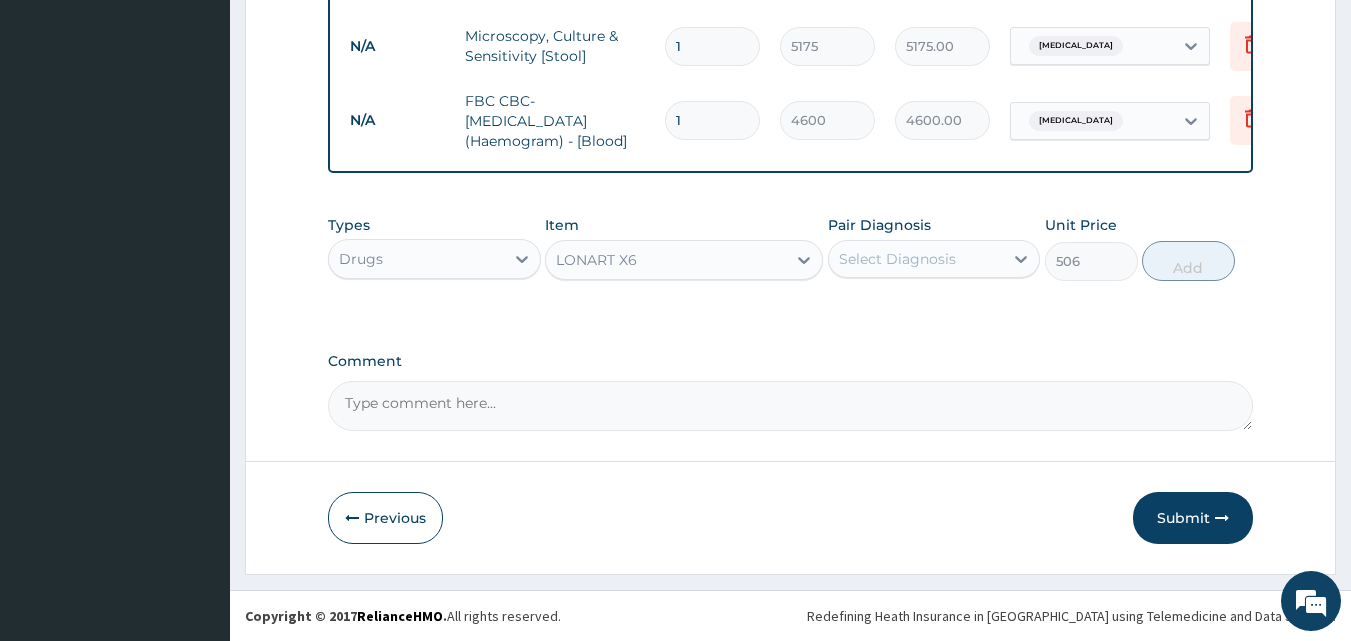 click on "Select Diagnosis" at bounding box center [916, 259] 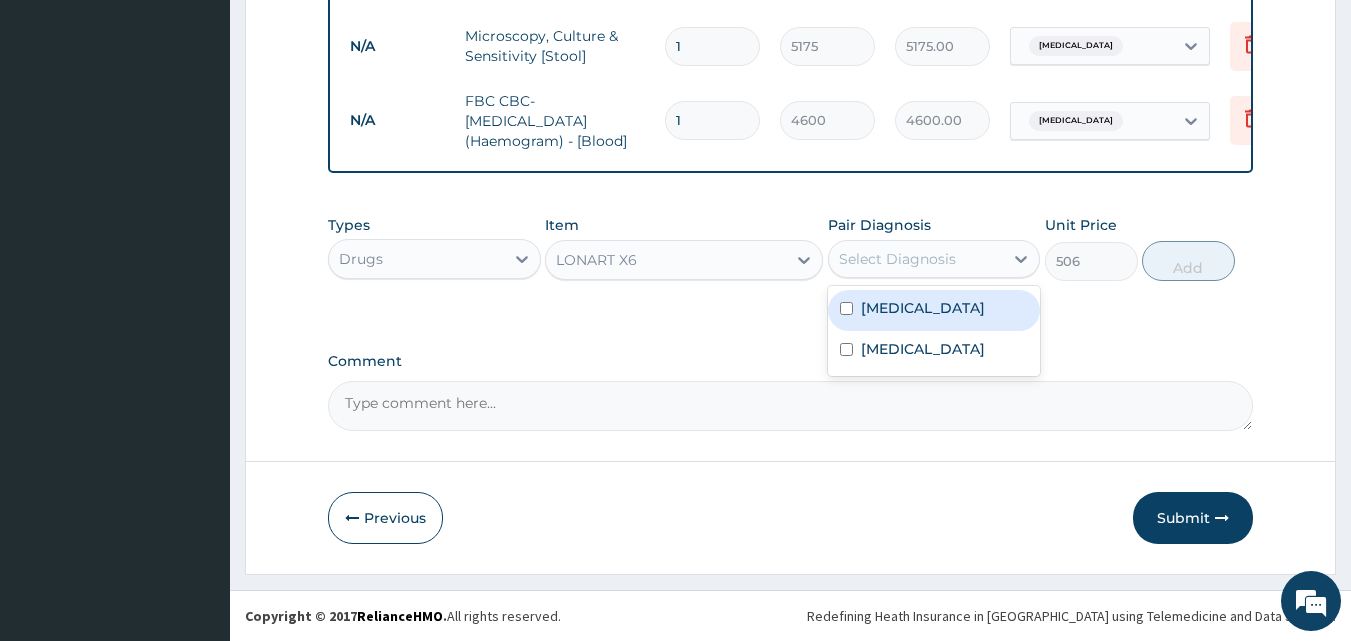 click on "[MEDICAL_DATA]" at bounding box center [934, 310] 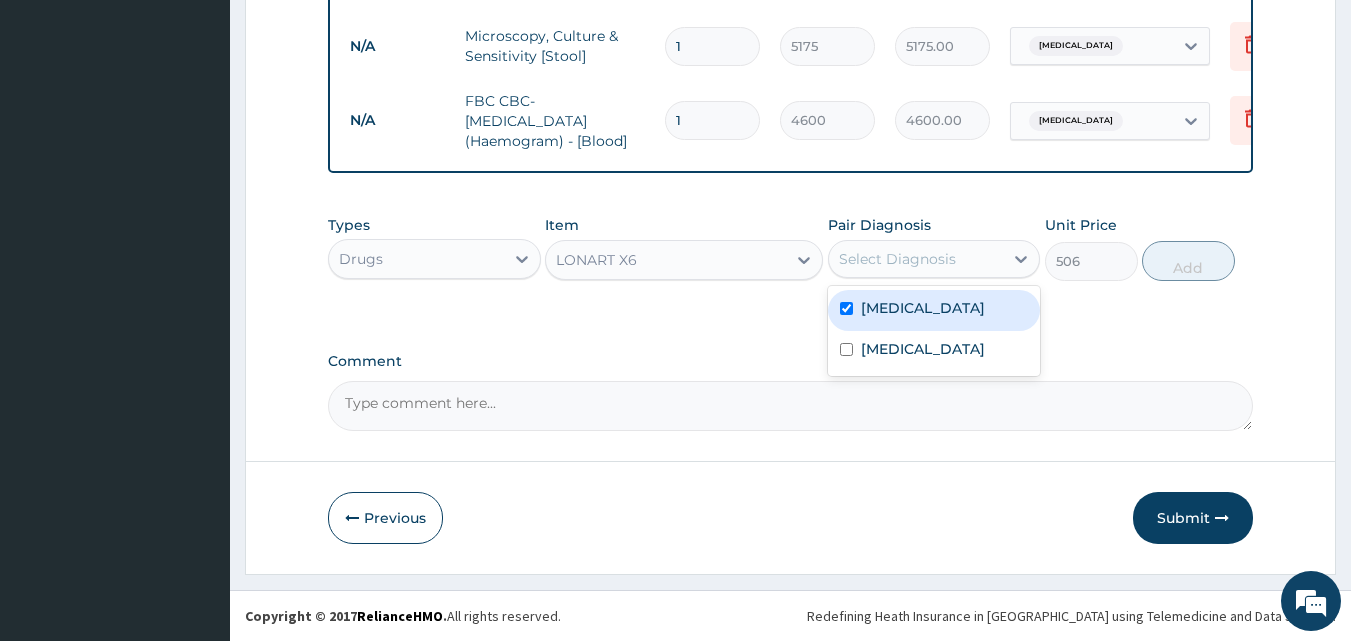 checkbox on "true" 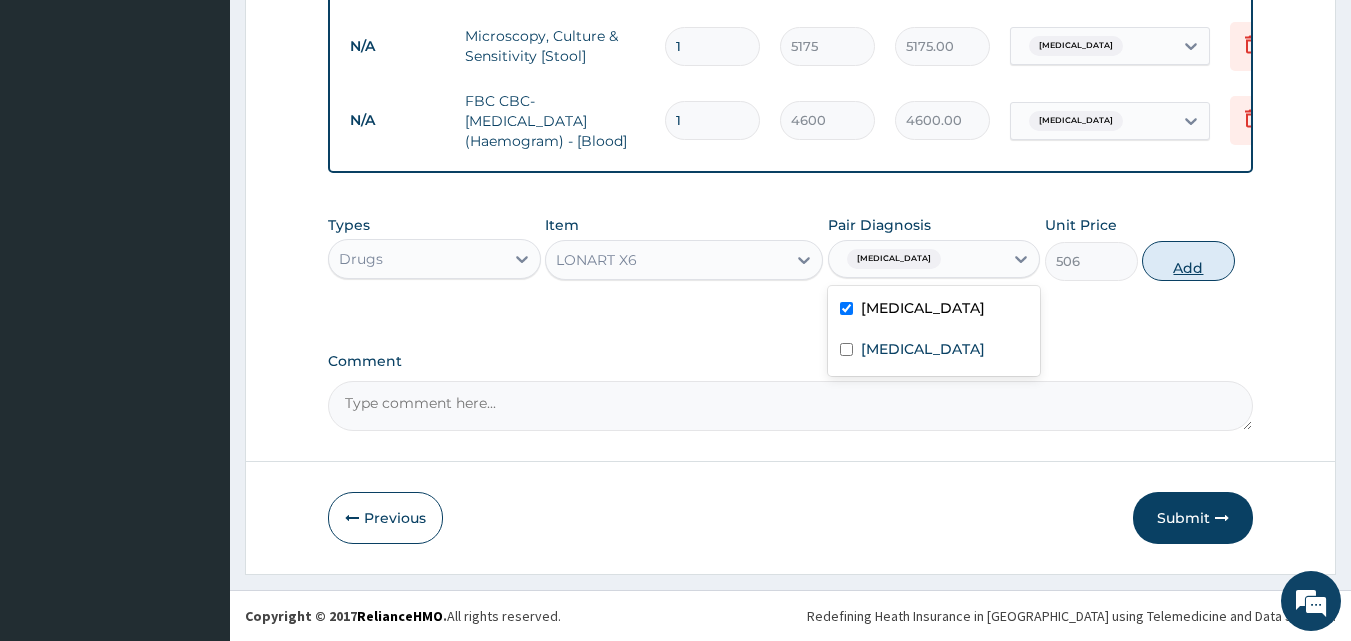 click on "Add" at bounding box center (1188, 261) 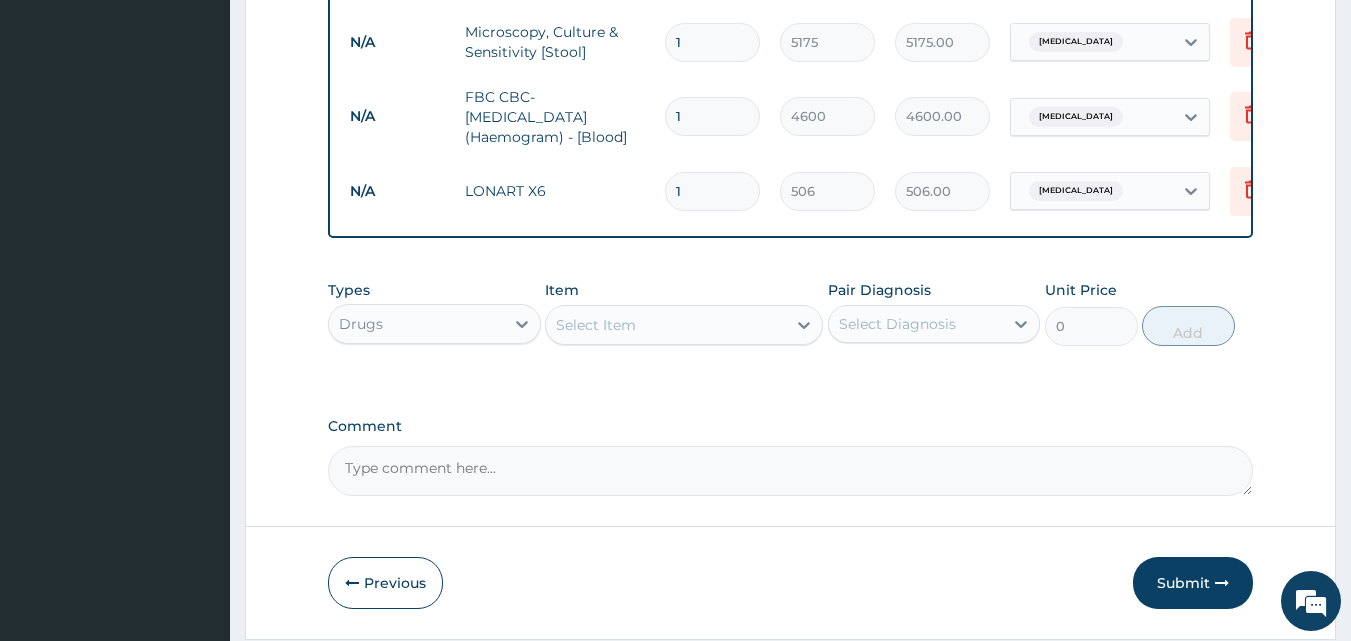 click on "Select Item" at bounding box center [596, 325] 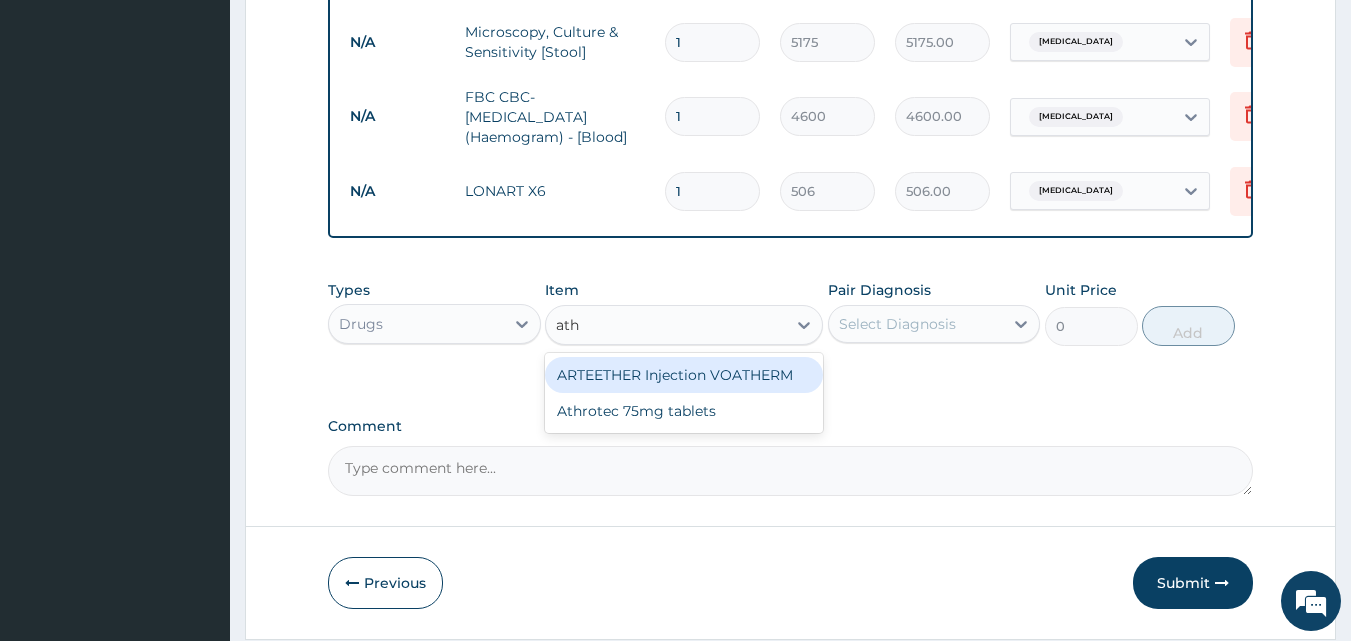 type on "athr" 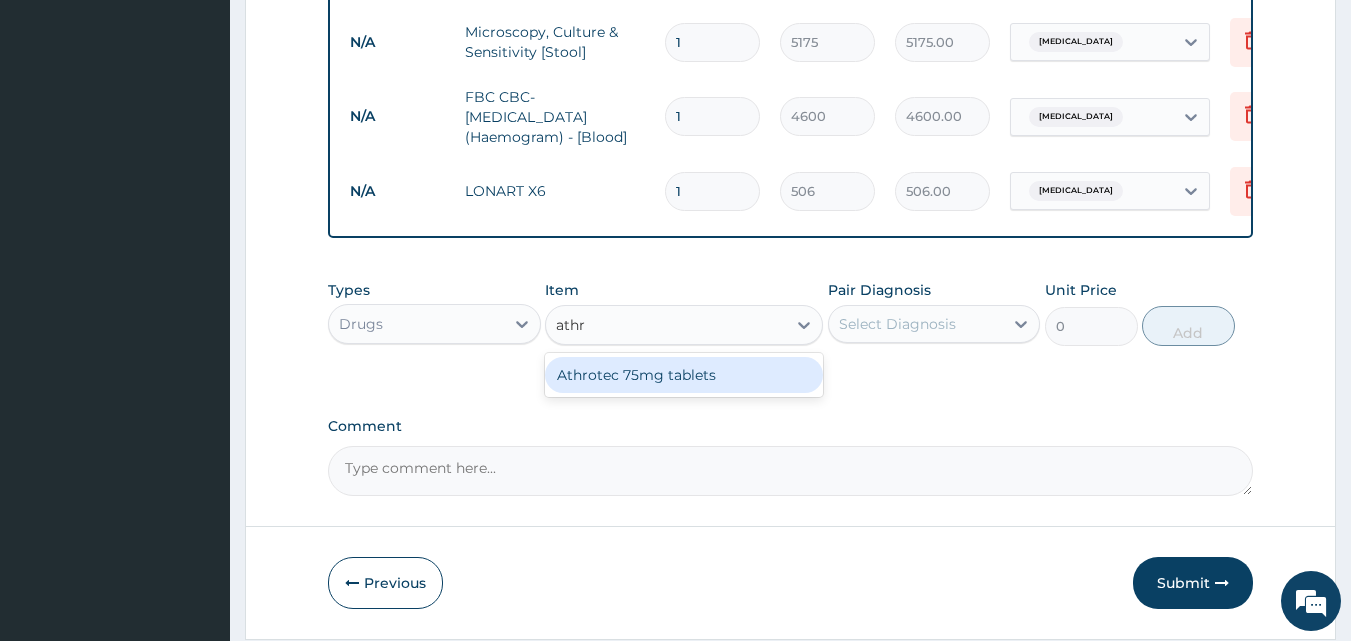 click on "Athrotec 75mg tablets" at bounding box center [684, 375] 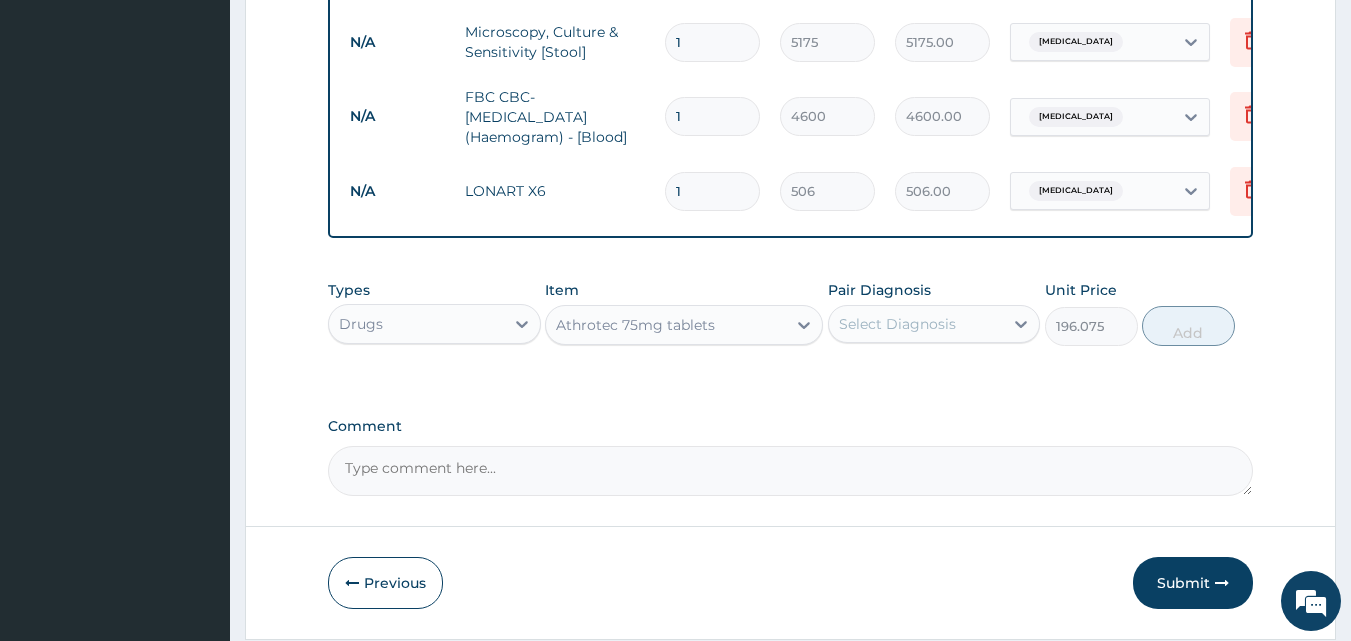 click on "Select Diagnosis" at bounding box center (916, 324) 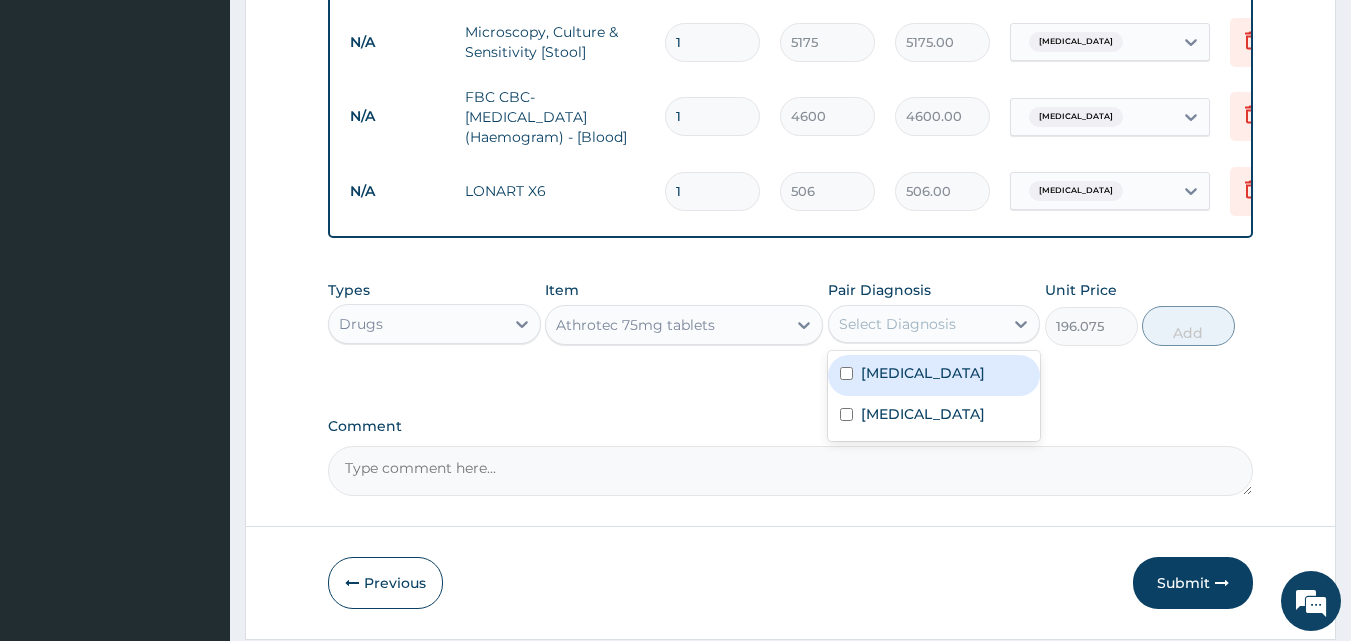 click on "[MEDICAL_DATA]" at bounding box center [923, 373] 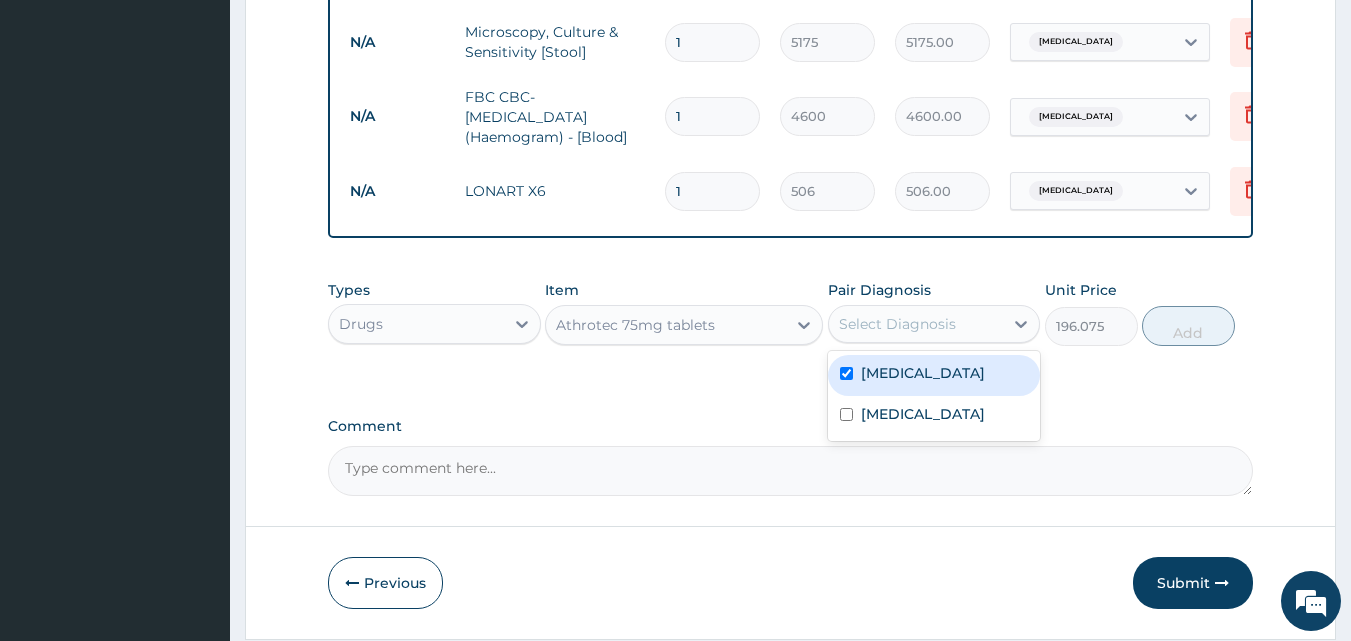 checkbox on "true" 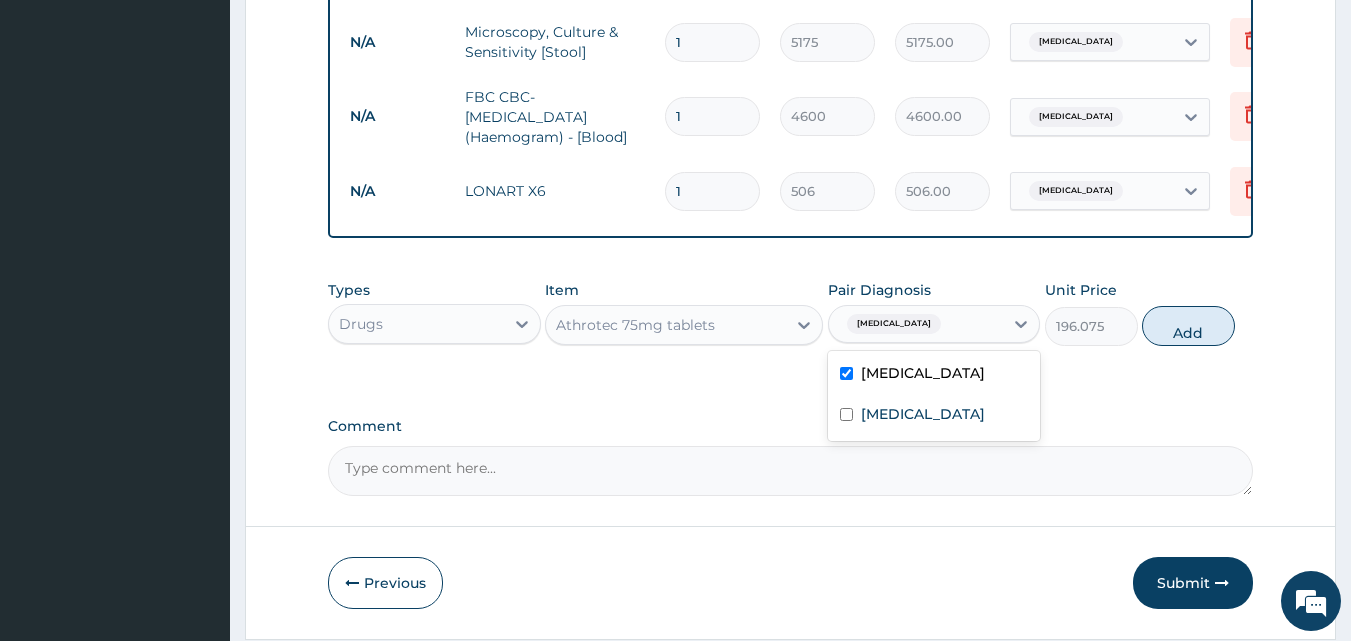 click on "Add" at bounding box center (1188, 326) 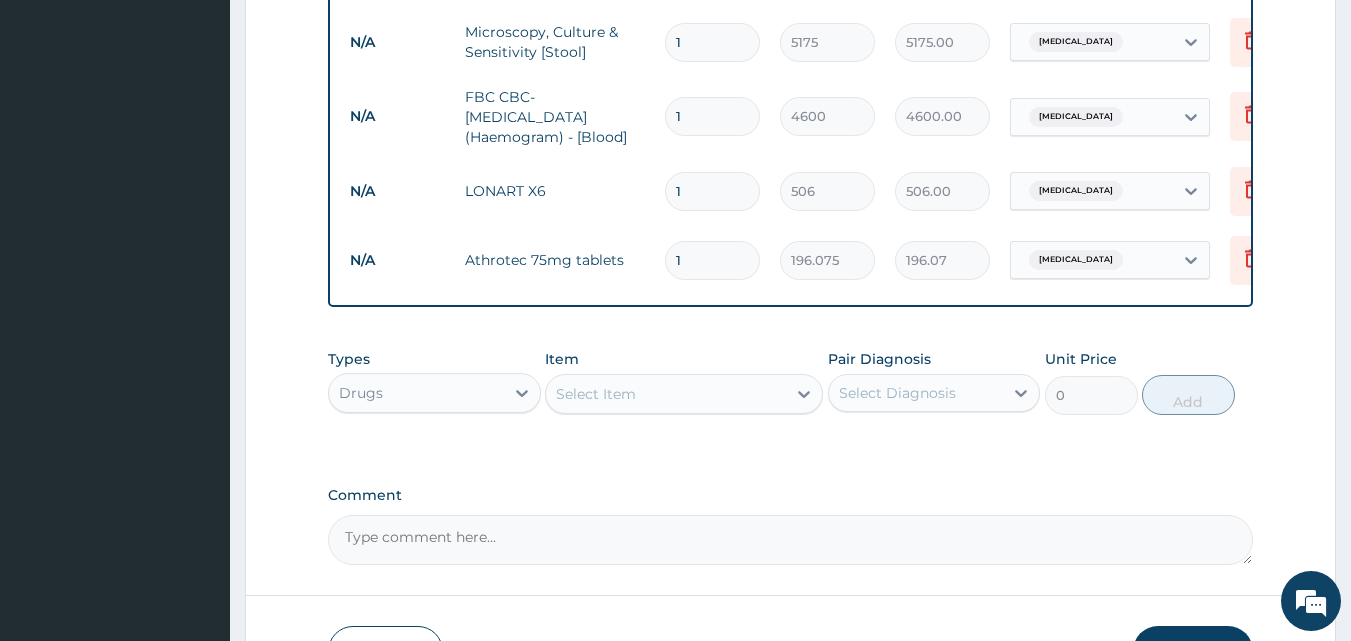 click on "Select Item" at bounding box center (596, 394) 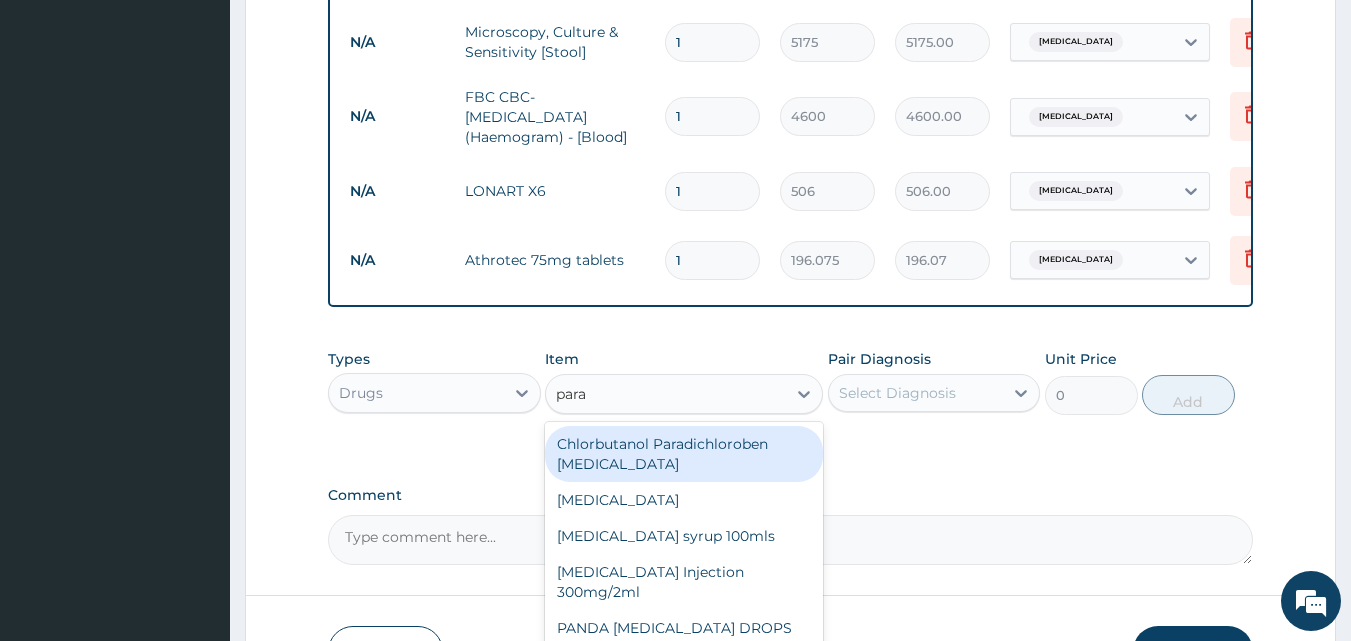 type on "parac" 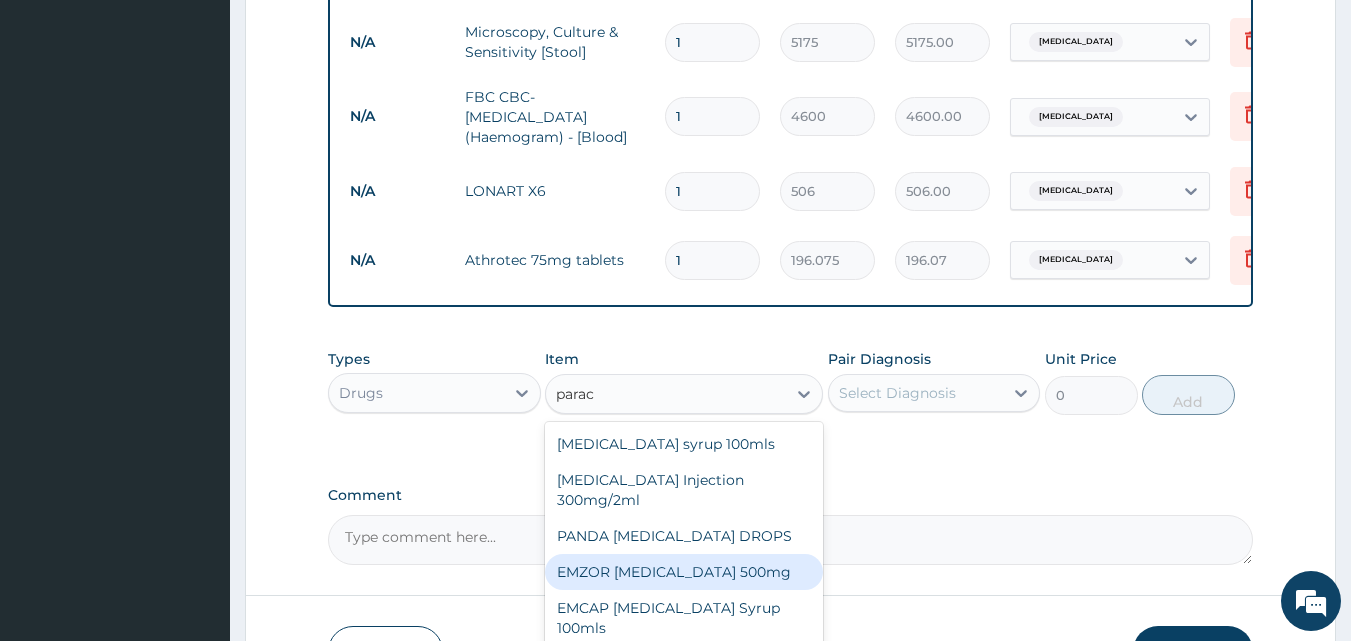 click on "EMZOR [MEDICAL_DATA] 500mg" at bounding box center [684, 572] 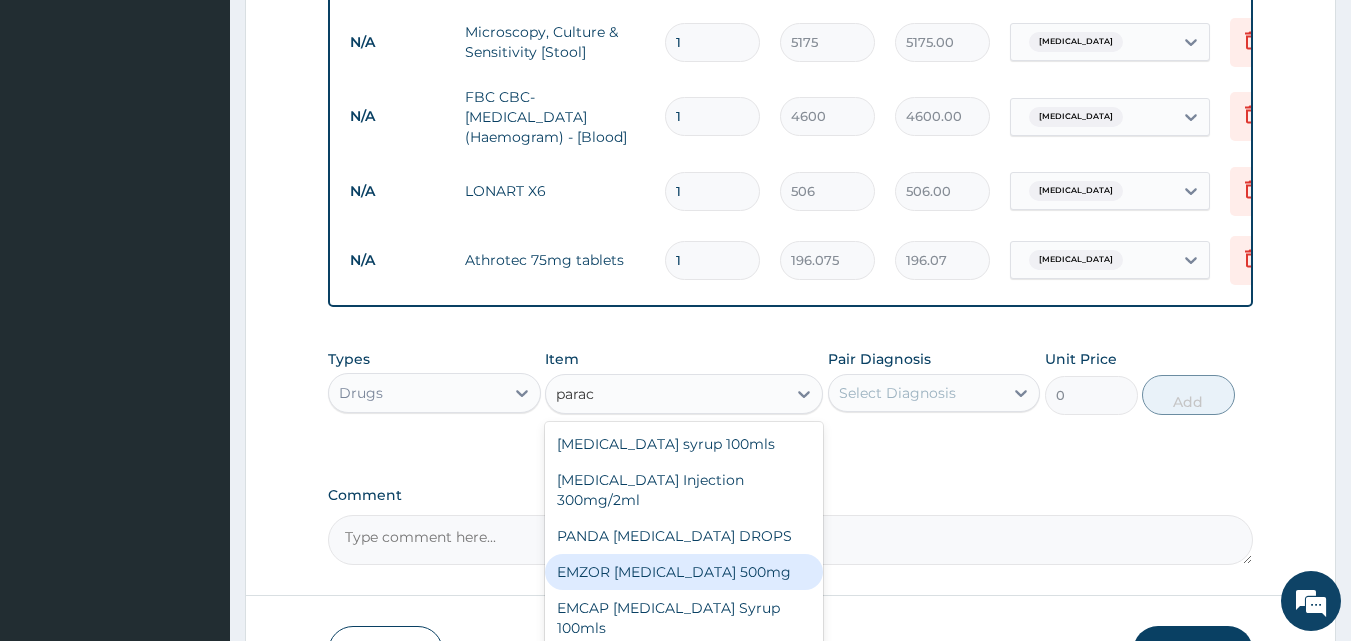 type 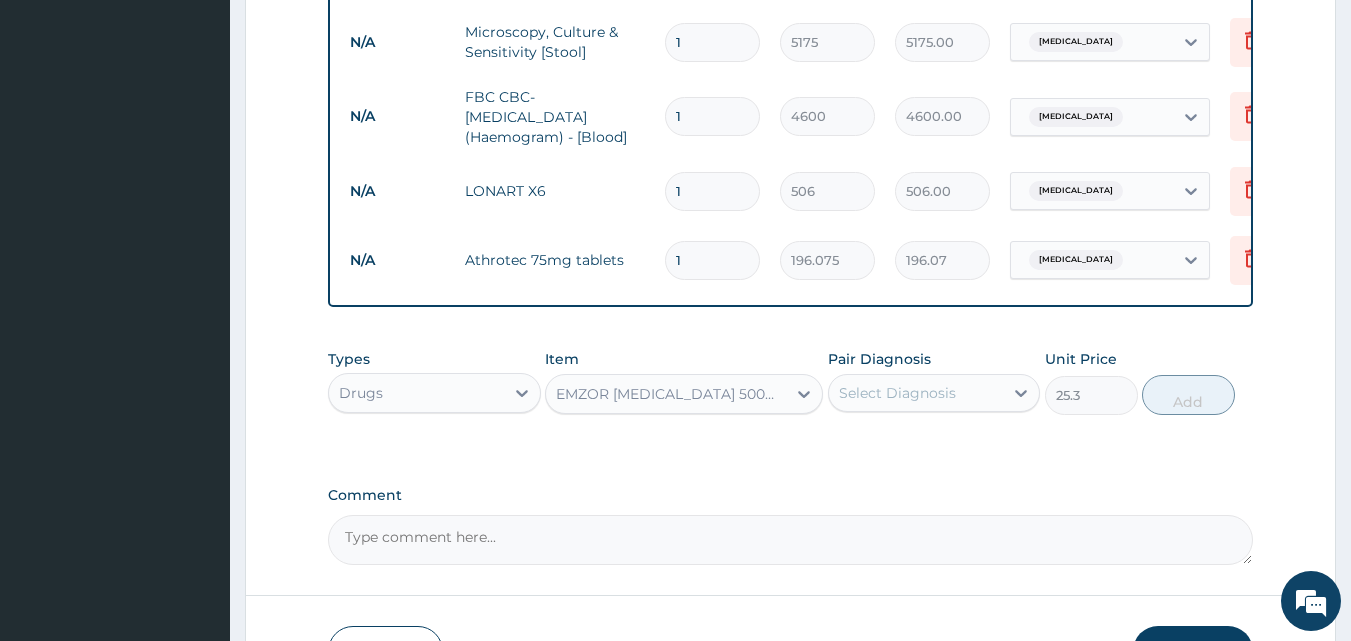 drag, startPoint x: 998, startPoint y: 406, endPoint x: 988, endPoint y: 414, distance: 12.806249 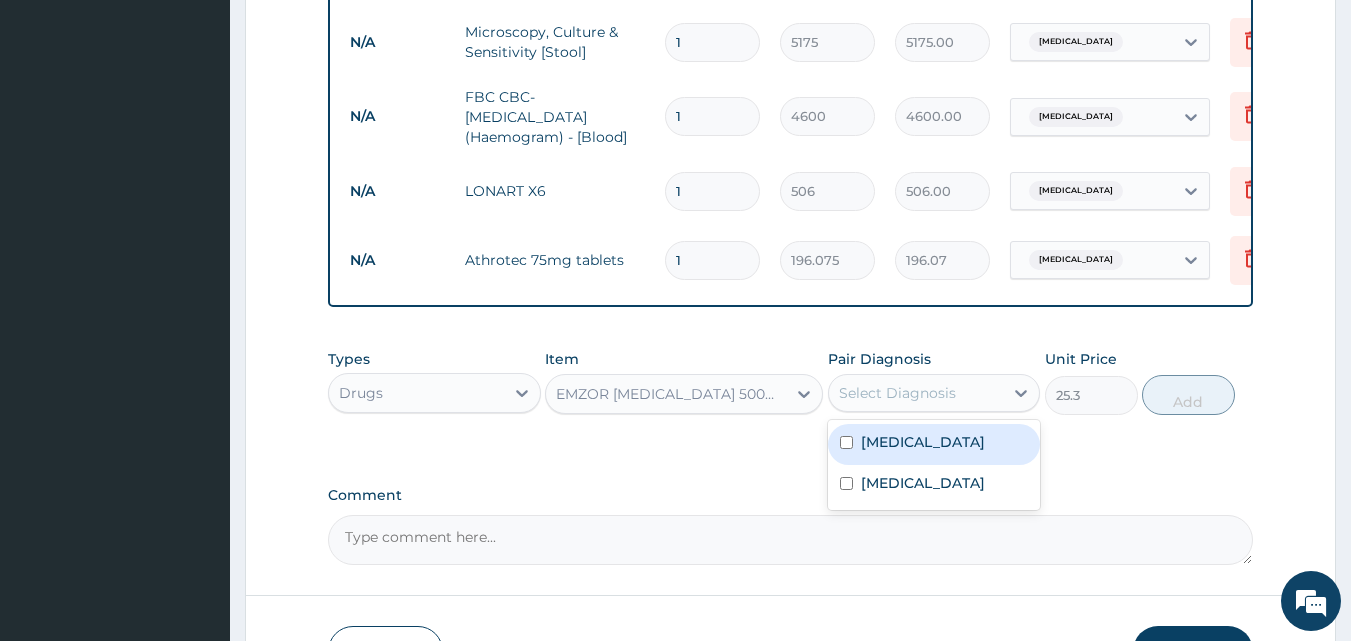 click on "[MEDICAL_DATA]" at bounding box center (934, 444) 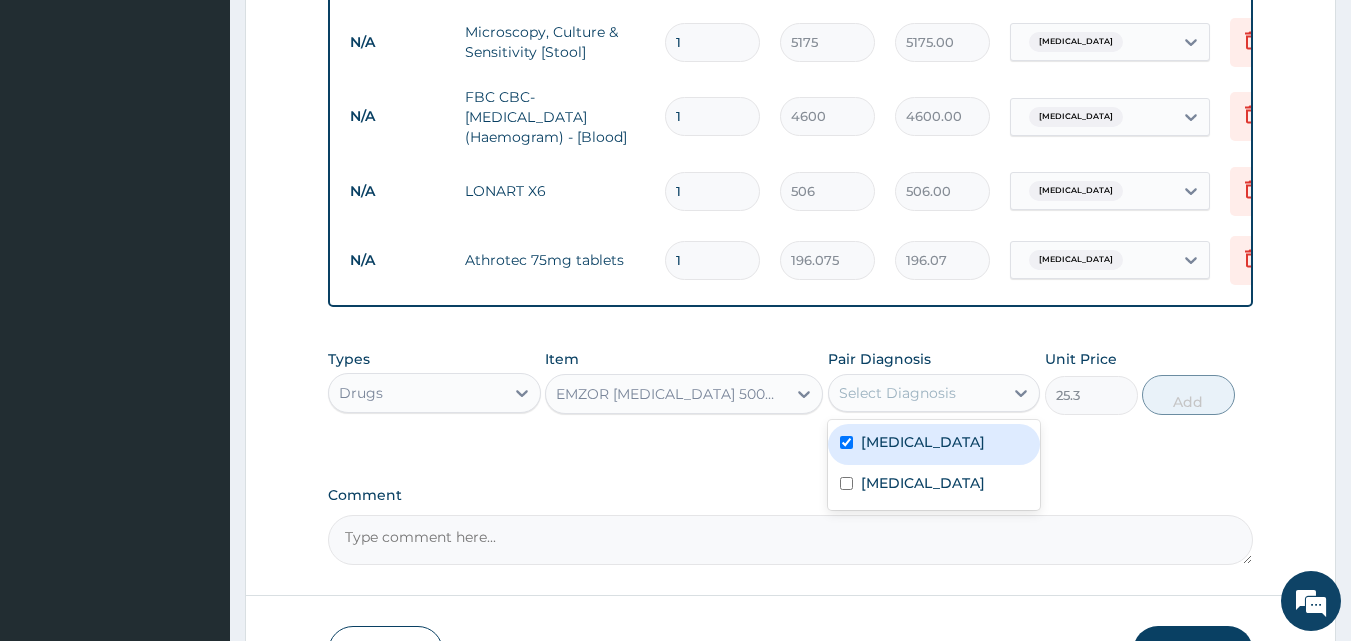 checkbox on "true" 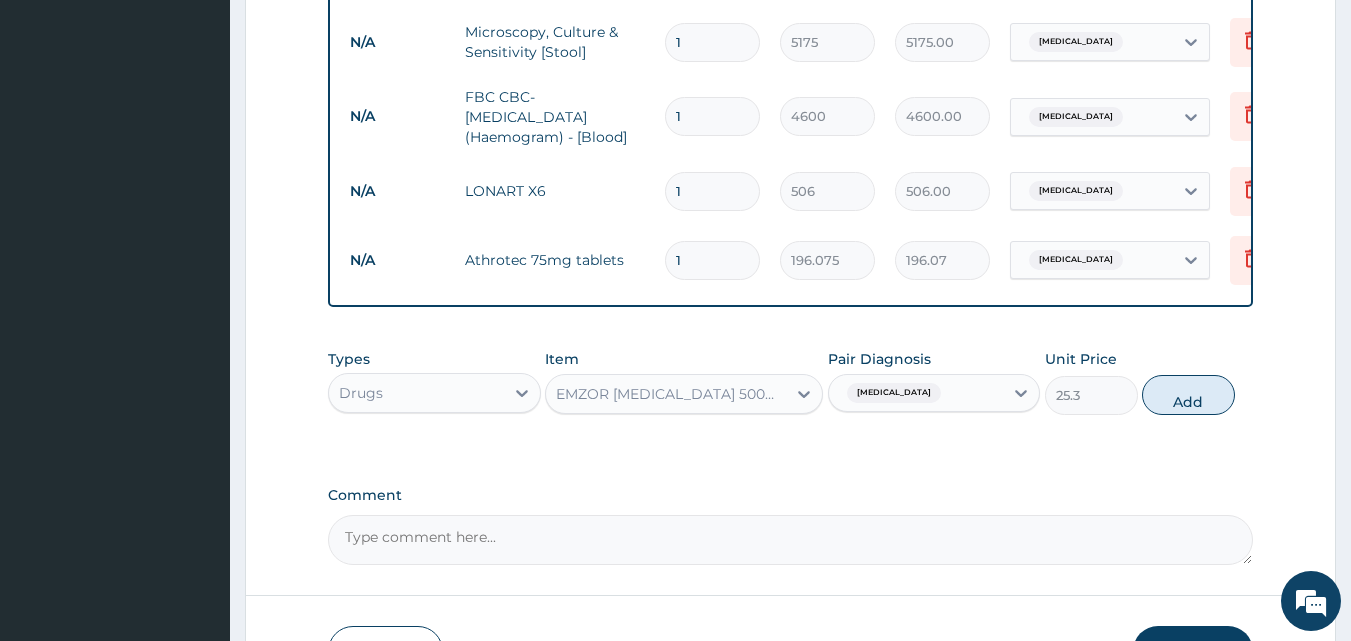 click on "Add" at bounding box center (1188, 395) 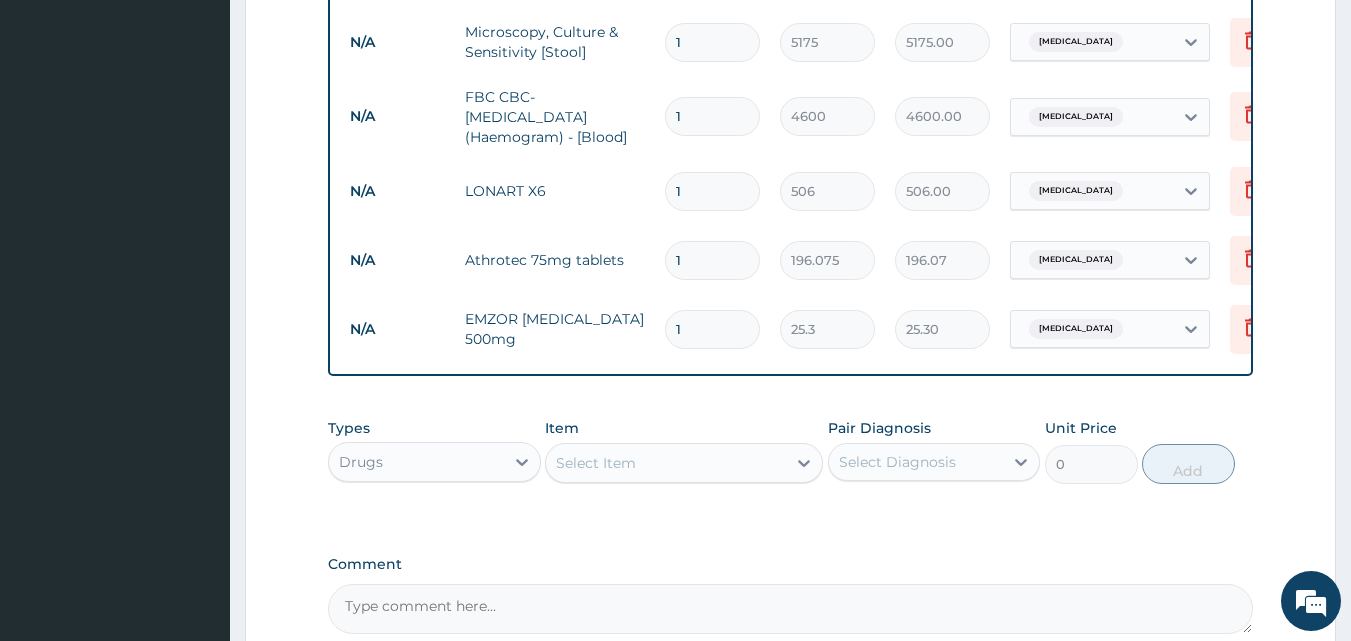 click on "Select Item" at bounding box center (684, 463) 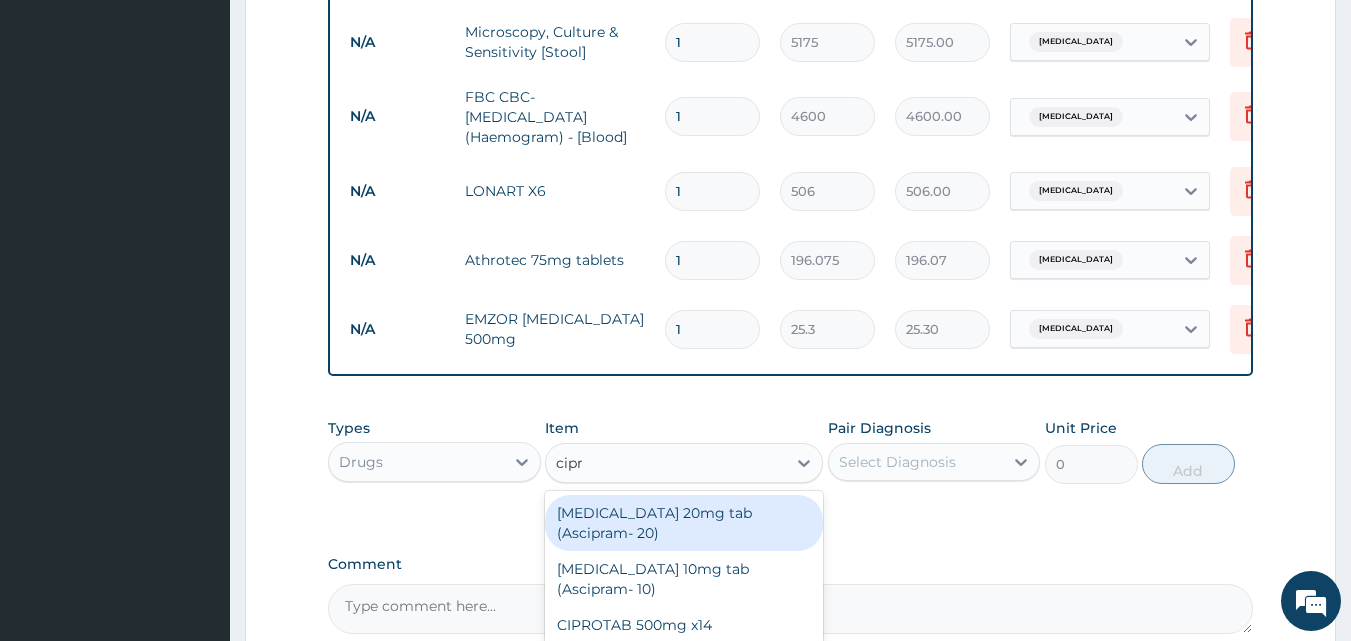 type on "cipro" 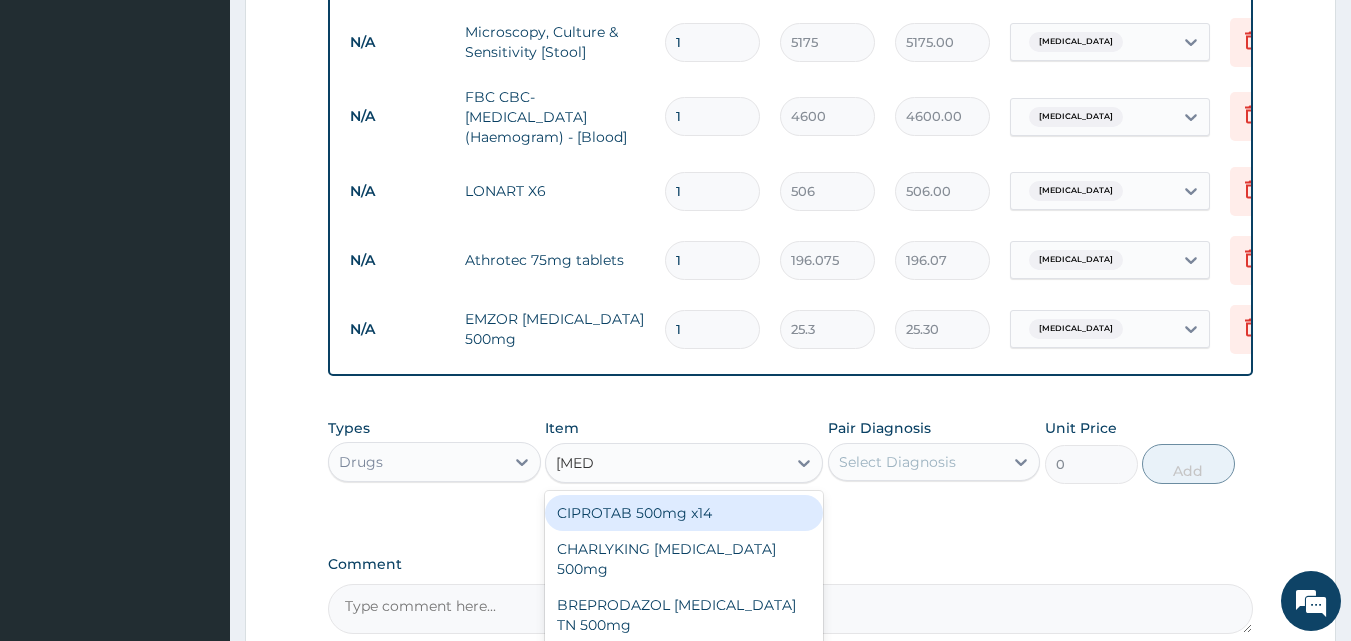 click on "CIPROTAB 500mg x14" at bounding box center (684, 513) 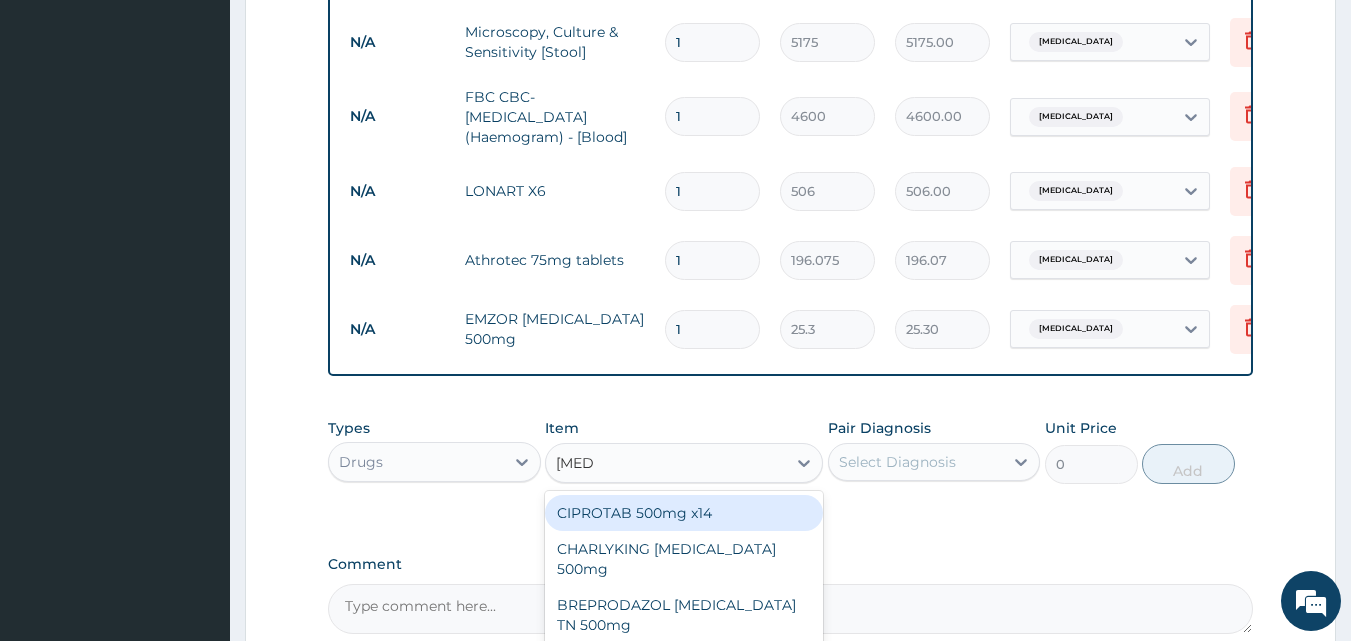type 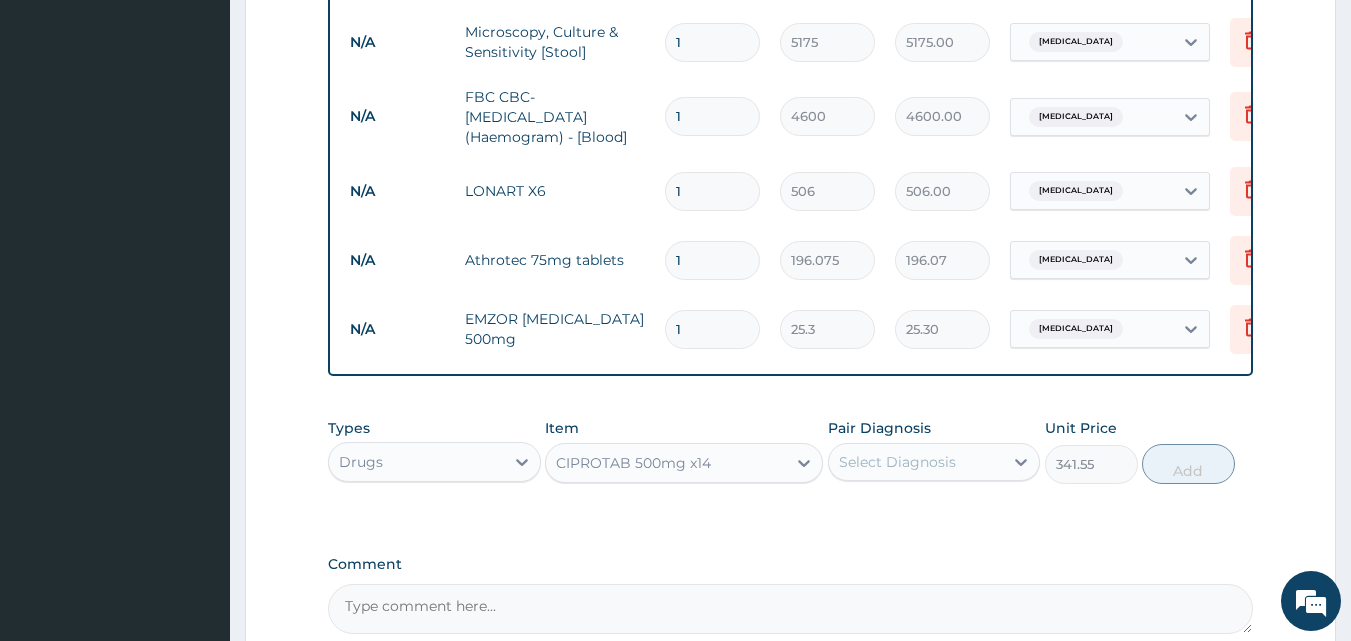 click on "Select Diagnosis" at bounding box center [897, 462] 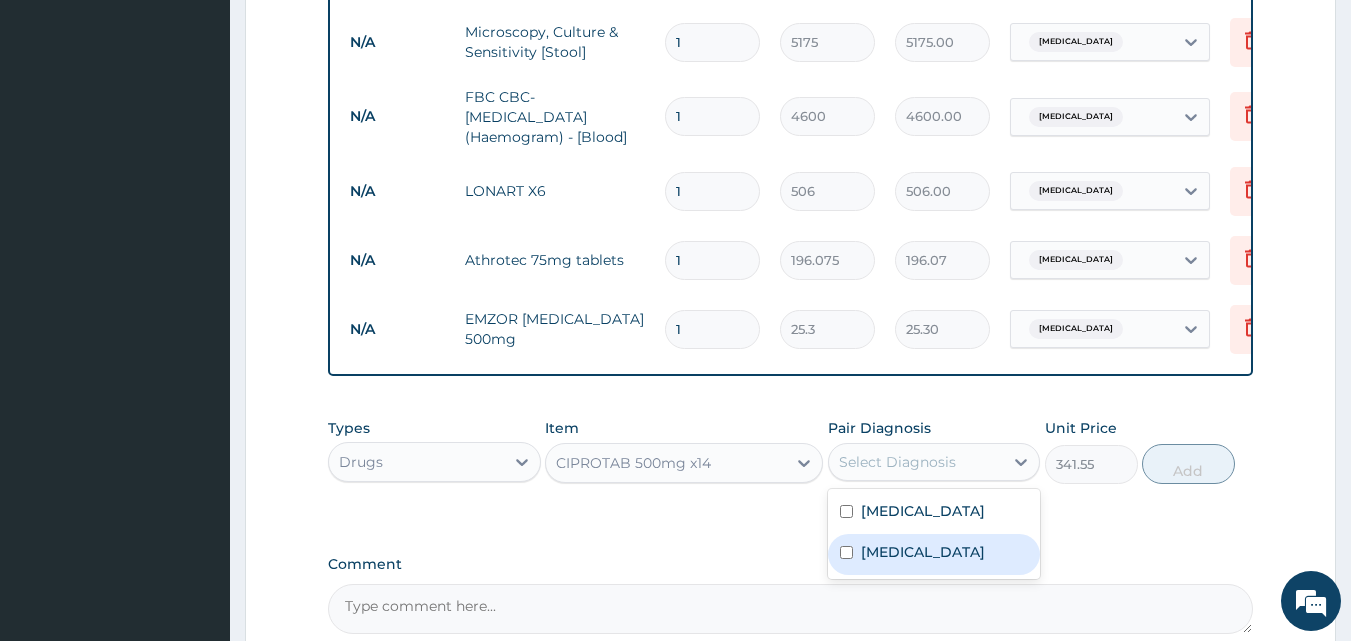 click on "[MEDICAL_DATA]" at bounding box center (923, 552) 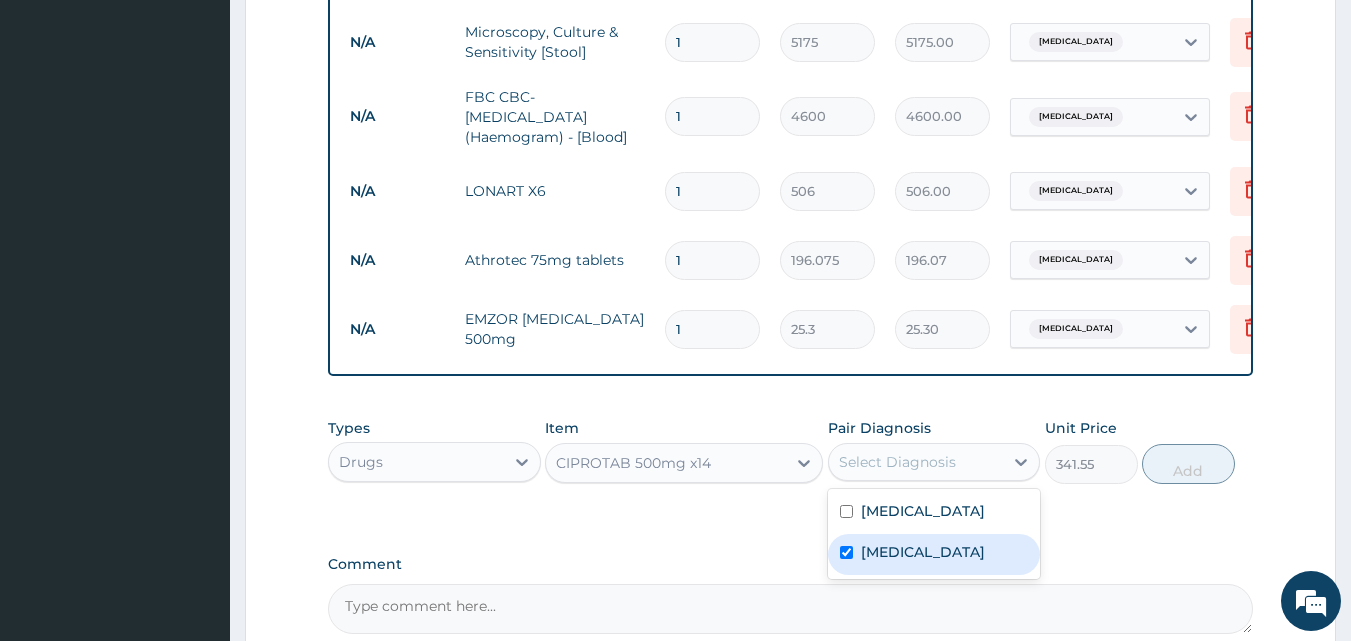 checkbox on "true" 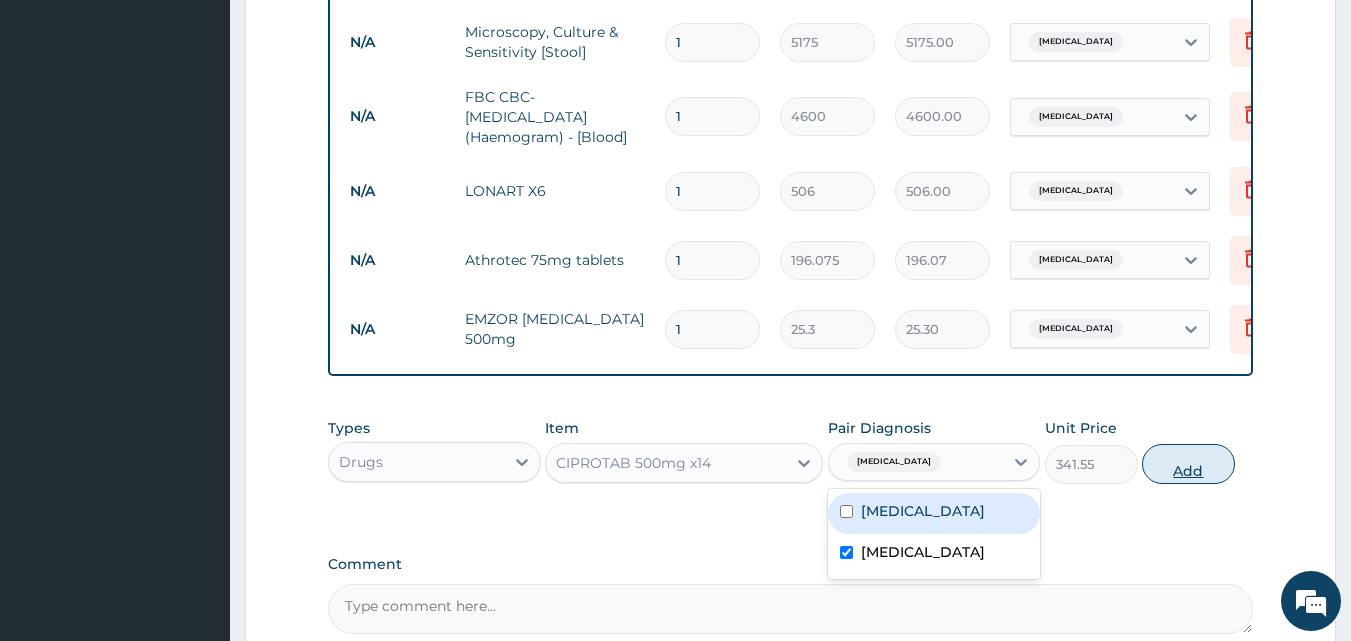 click on "Add" at bounding box center (1188, 464) 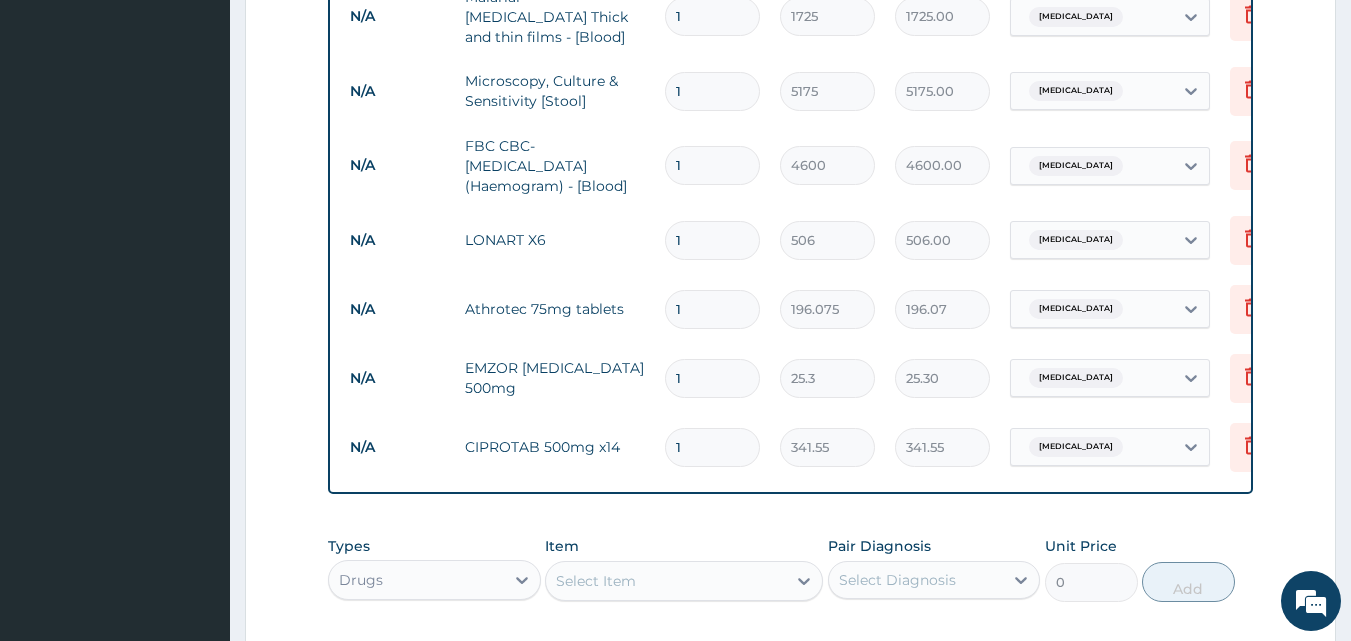 scroll, scrollTop: 882, scrollLeft: 0, axis: vertical 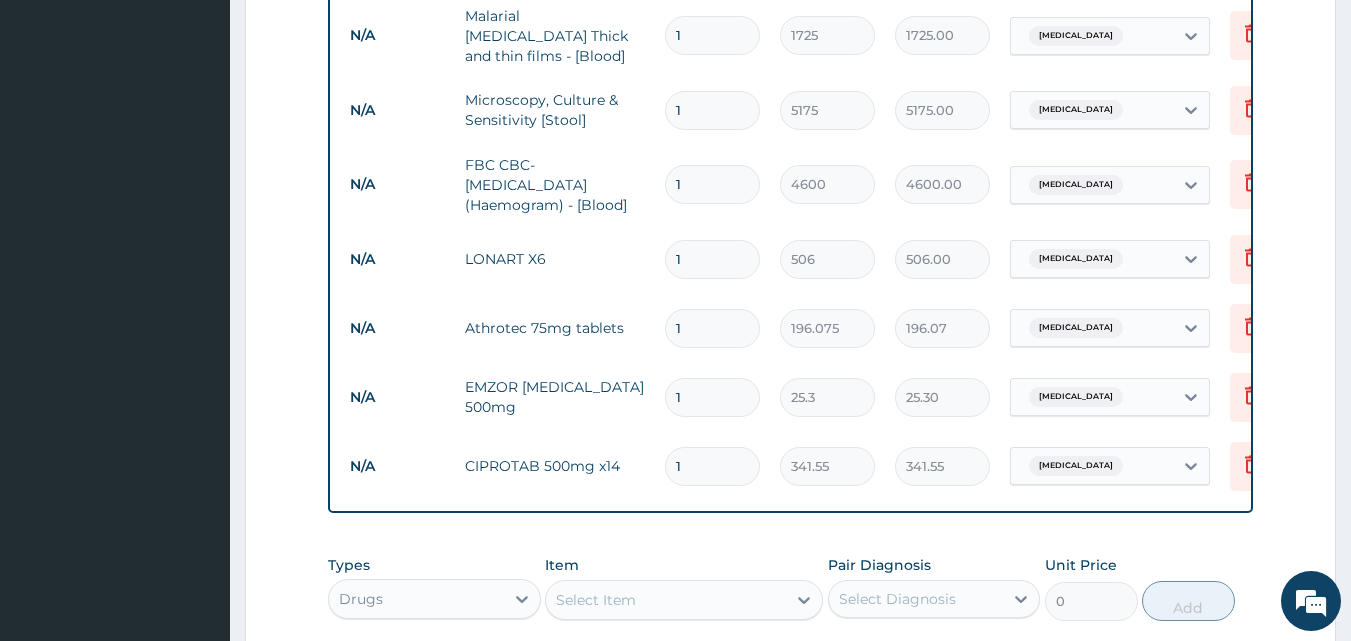 type 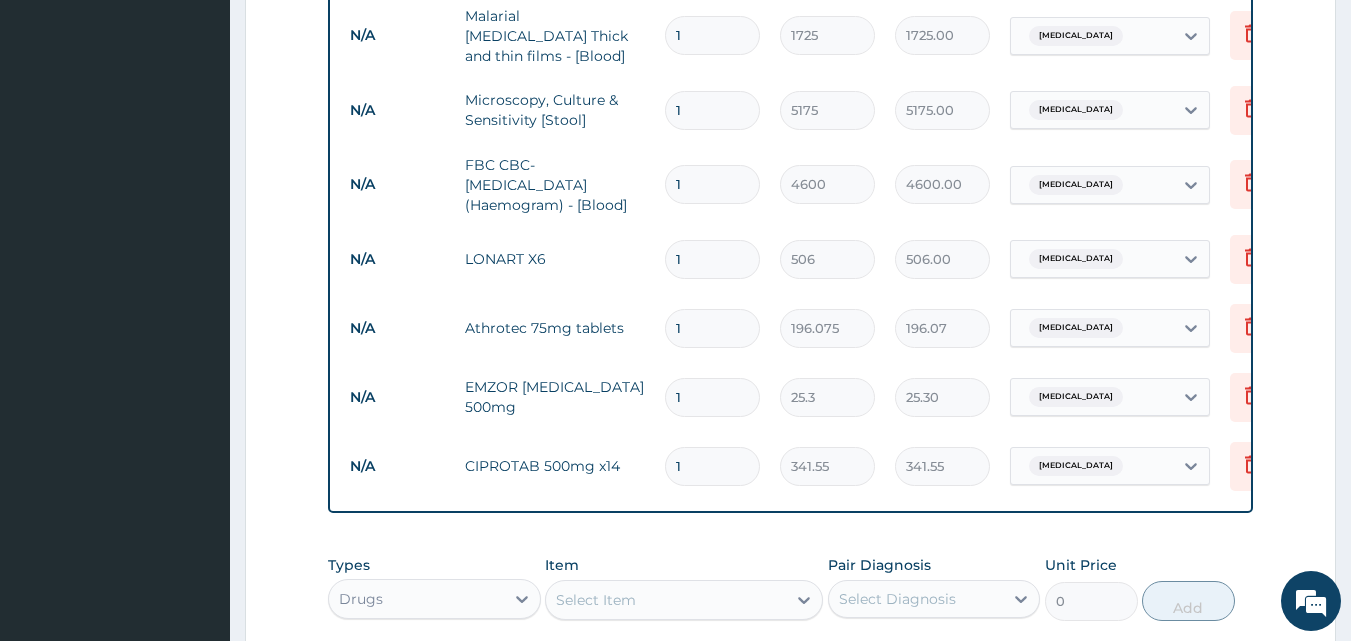 type on "0.00" 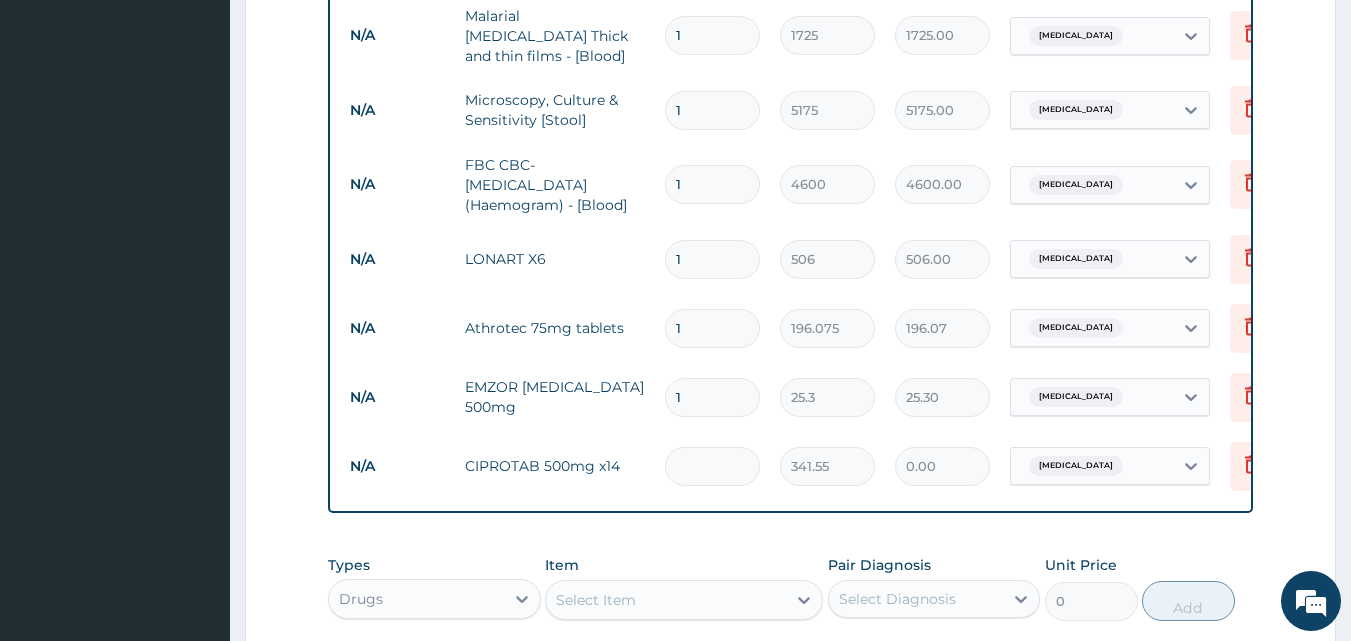 type on "2" 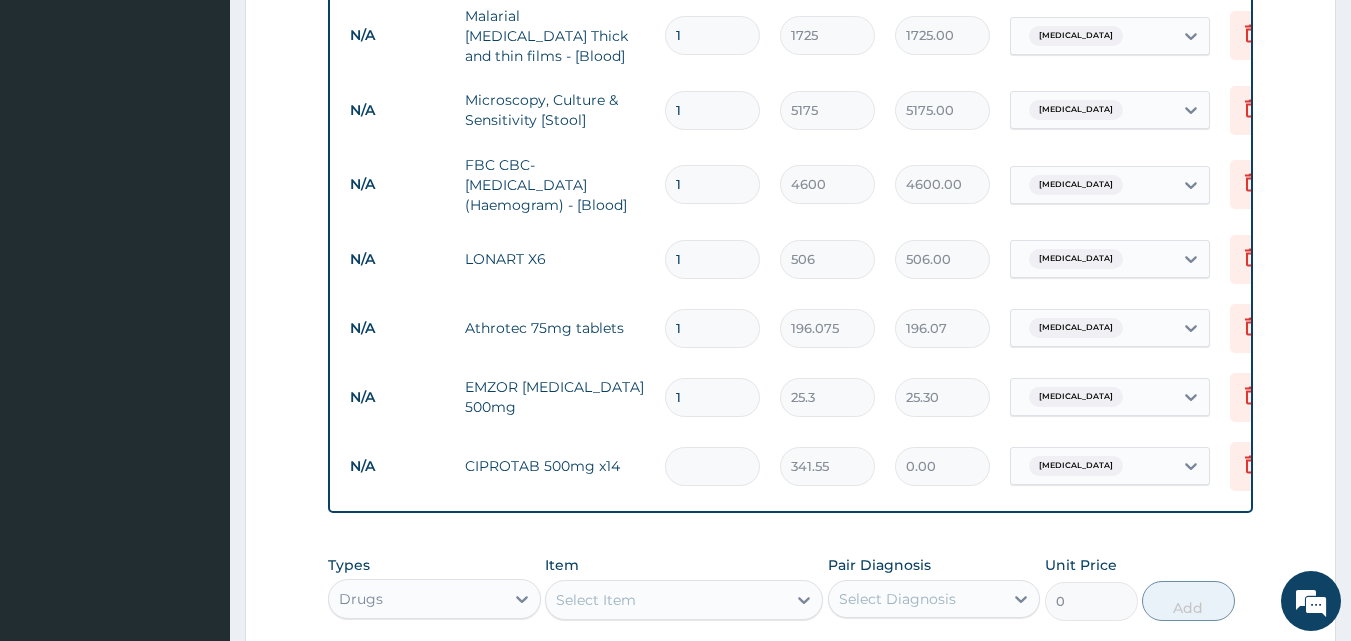 type on "683.10" 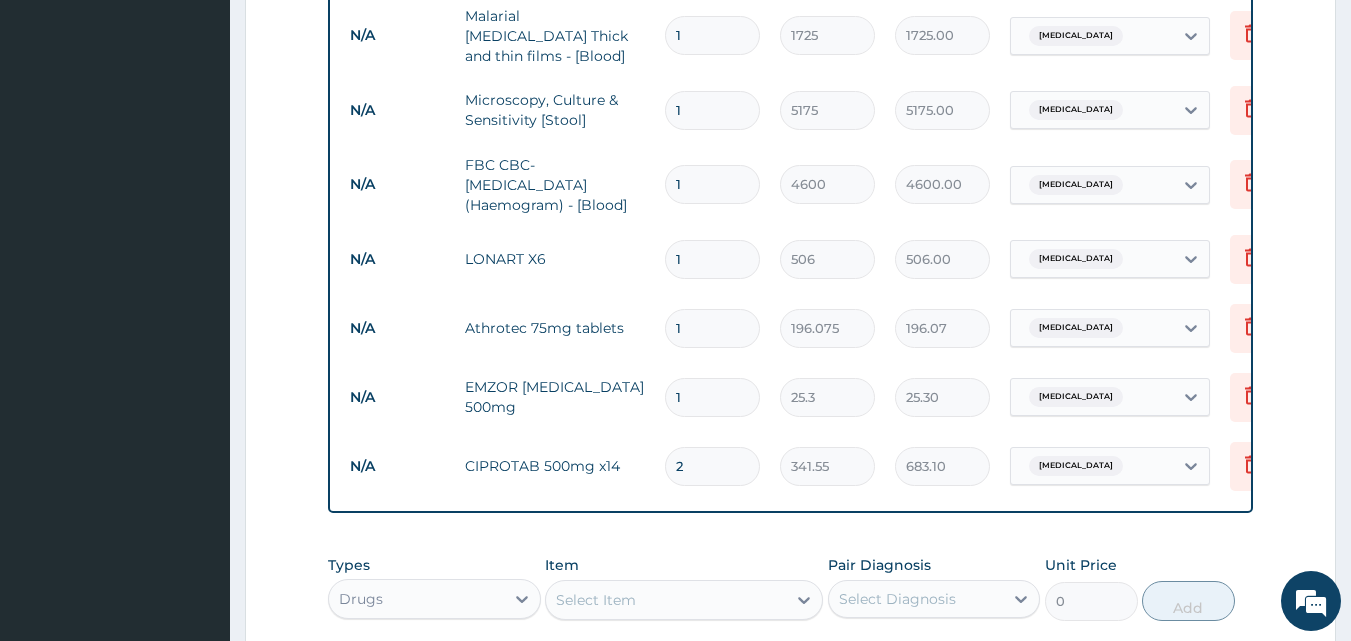 type on "20" 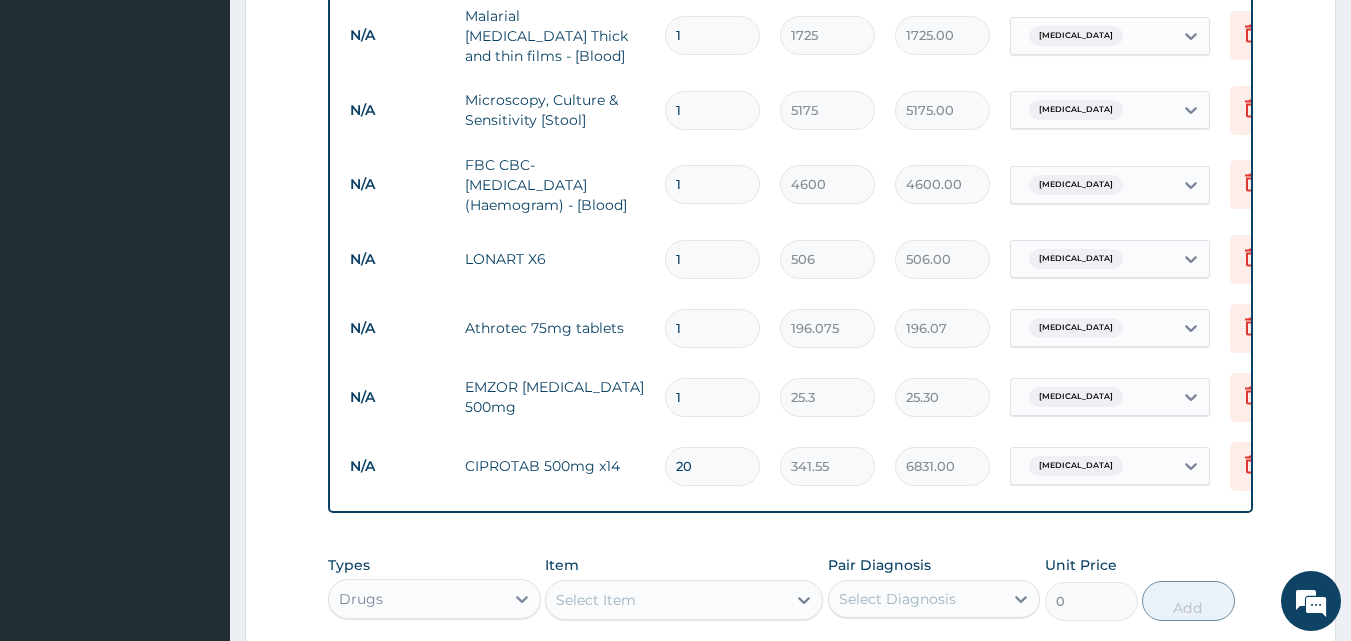 type on "20" 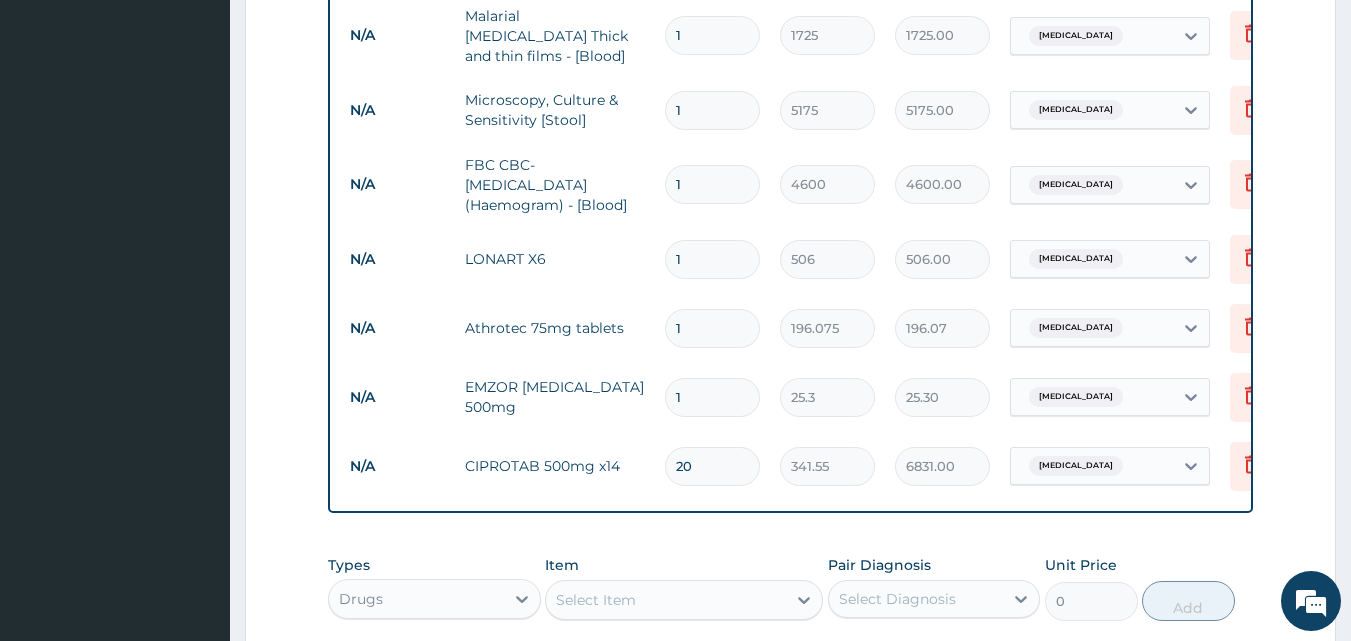 click on "1" at bounding box center (712, 397) 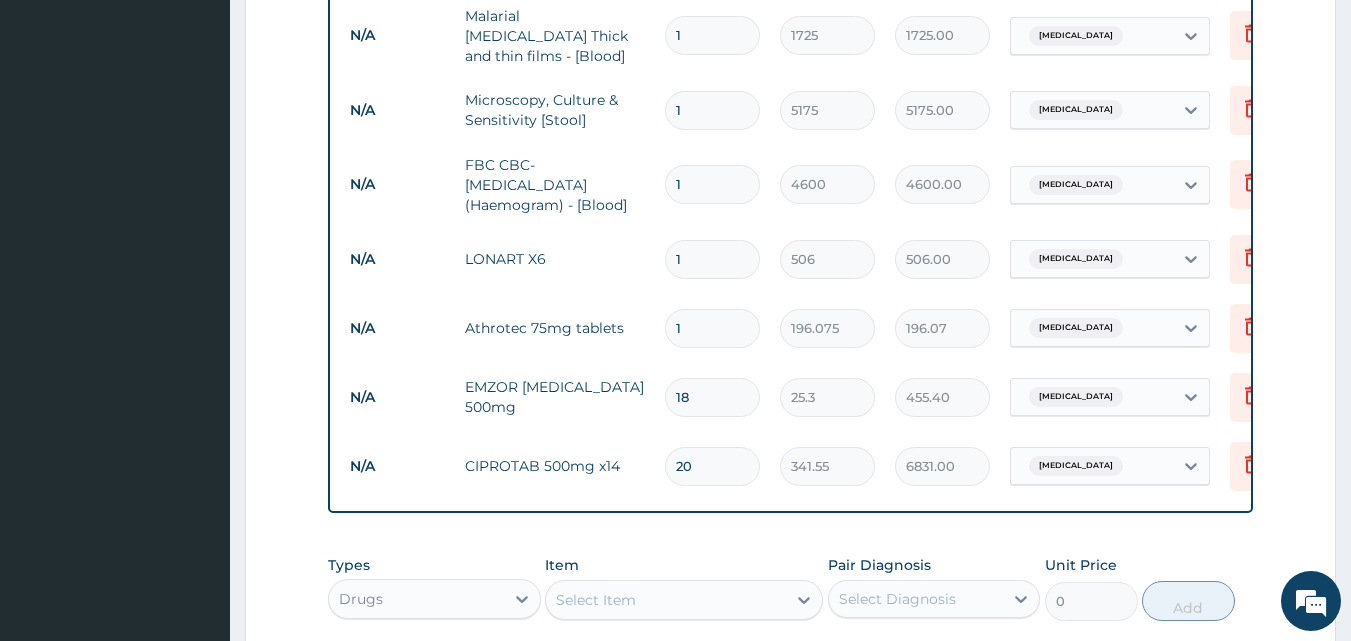 type on "18" 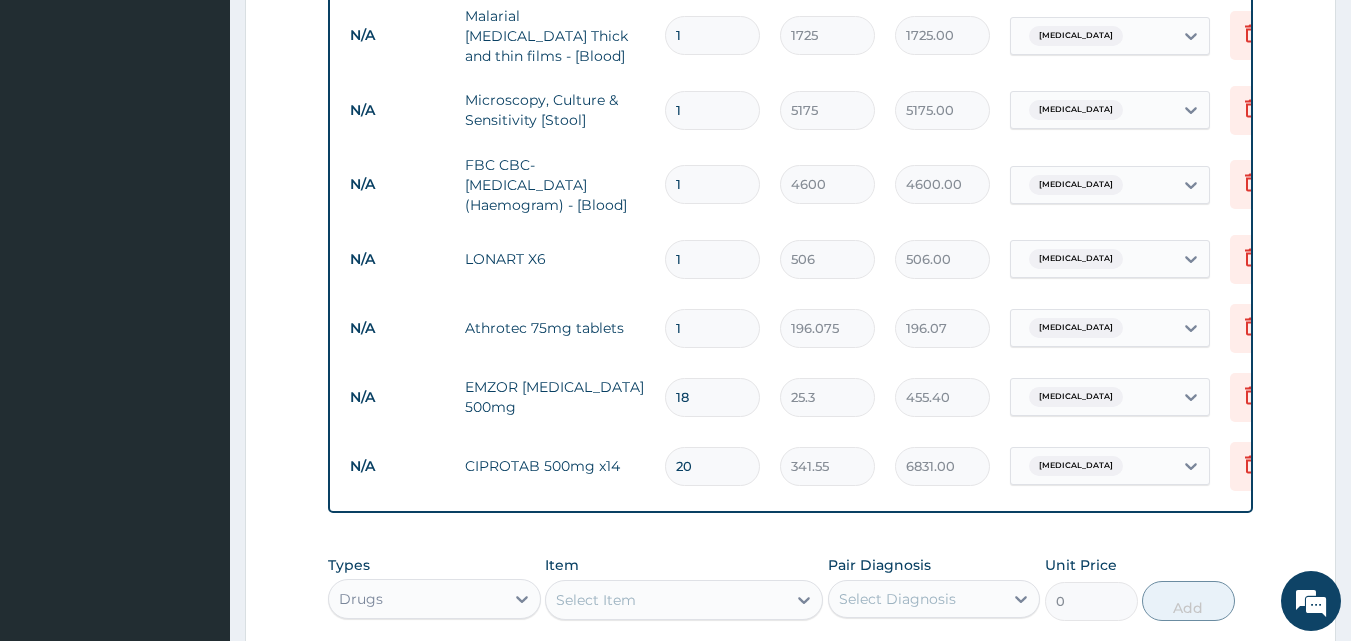 click on "1" at bounding box center (712, 328) 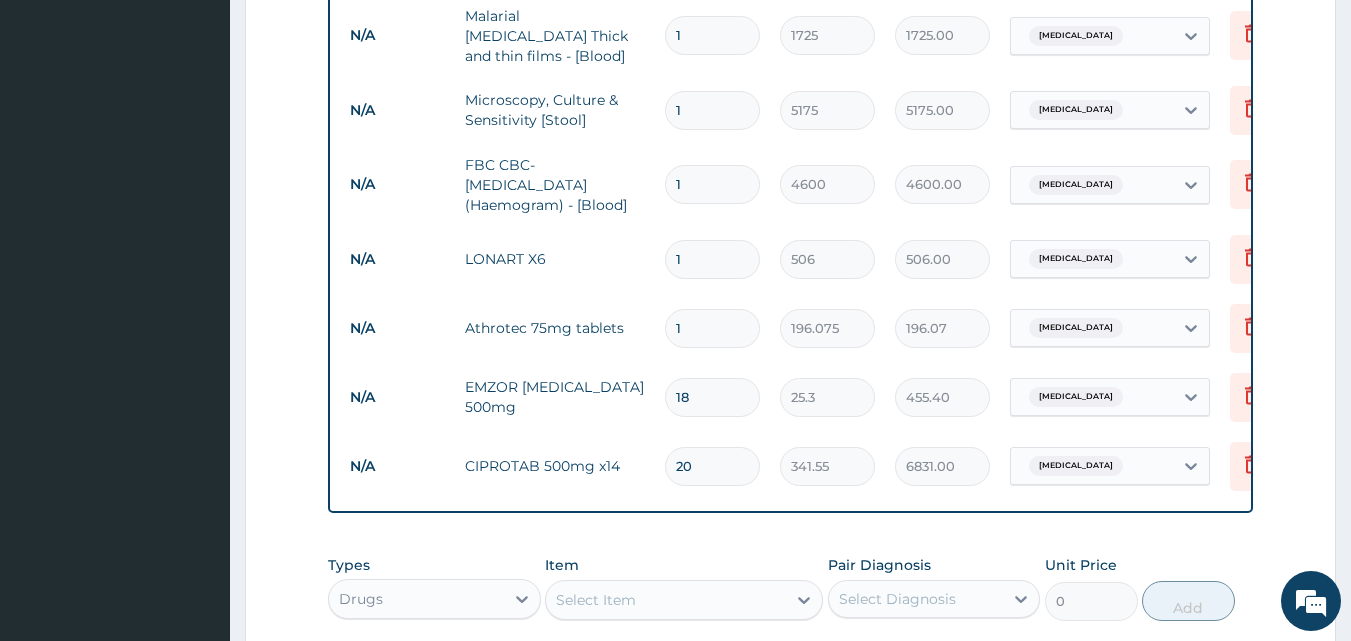 type on "10" 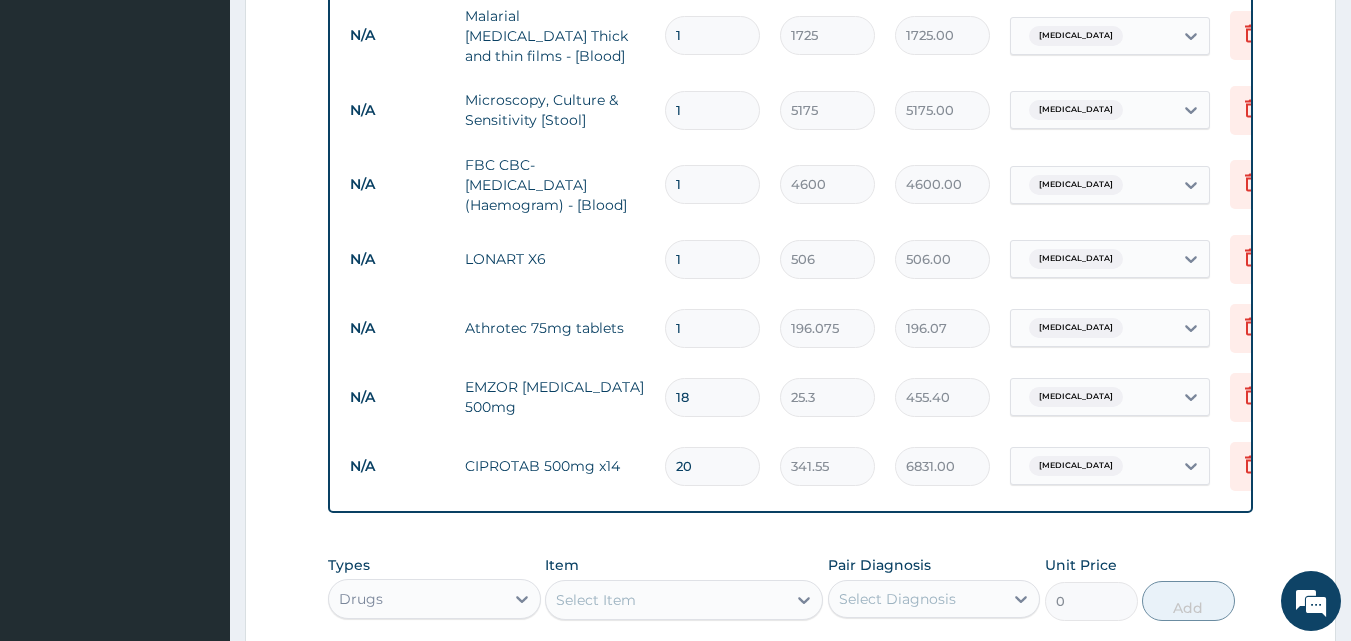 type on "1960.75" 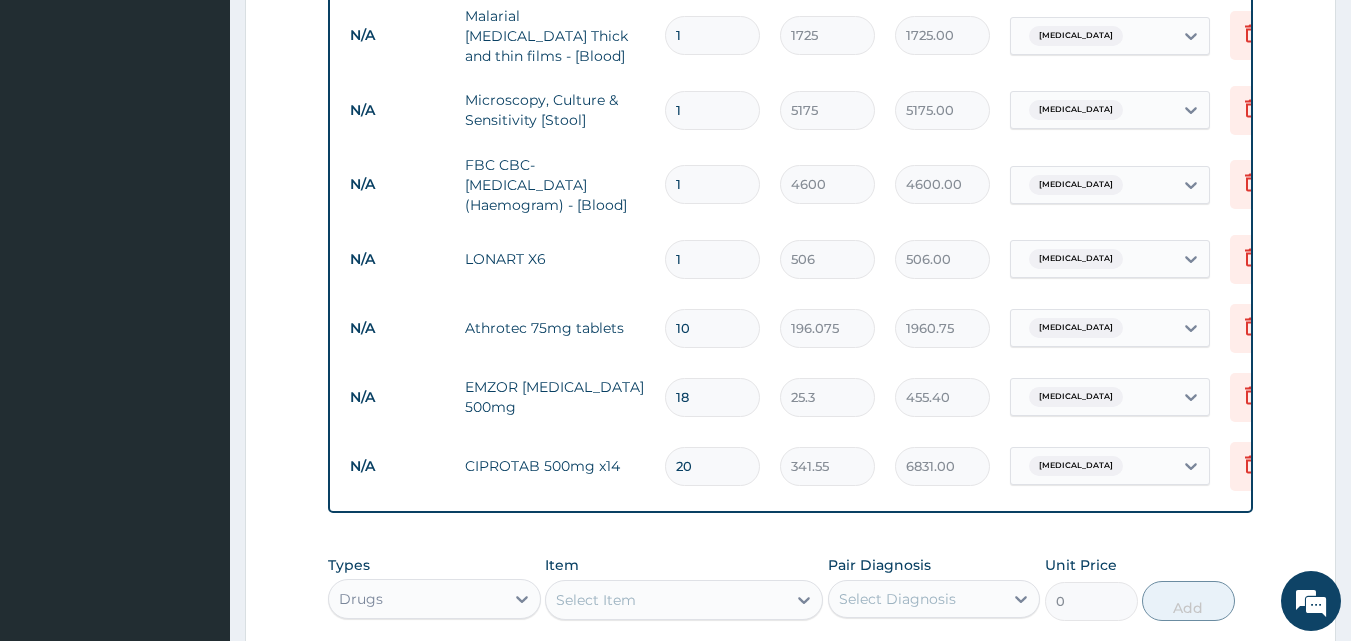 type on "10" 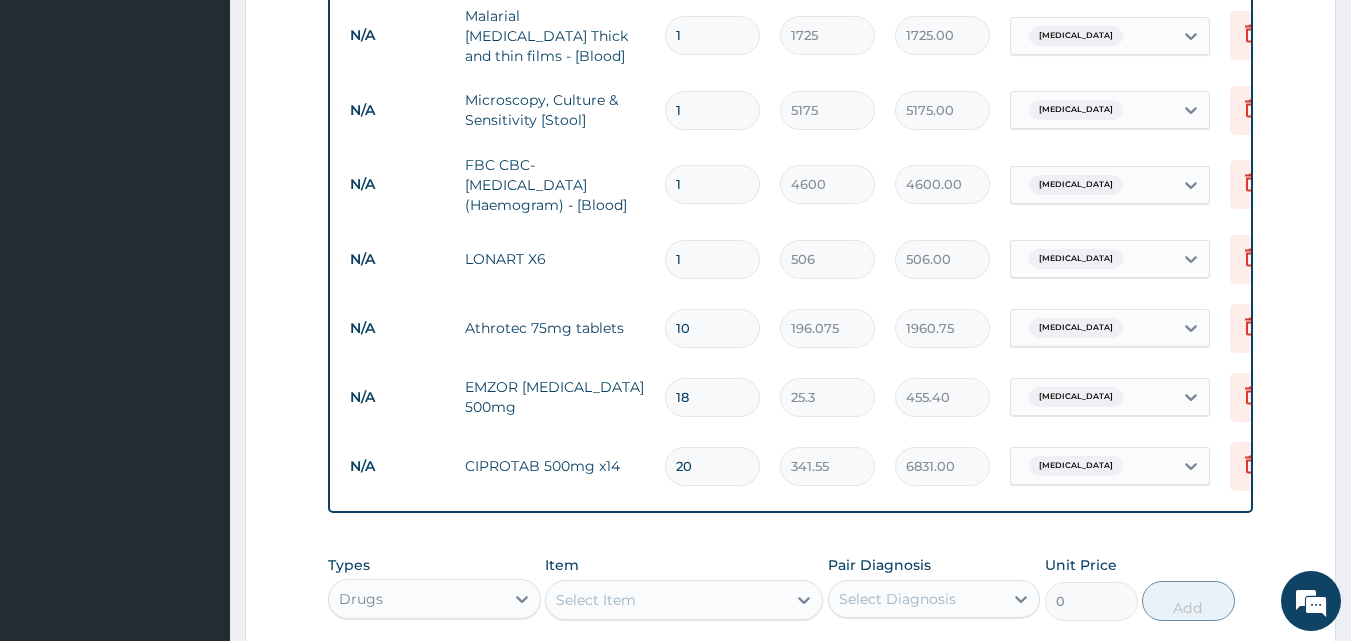 click on "1" at bounding box center [712, 259] 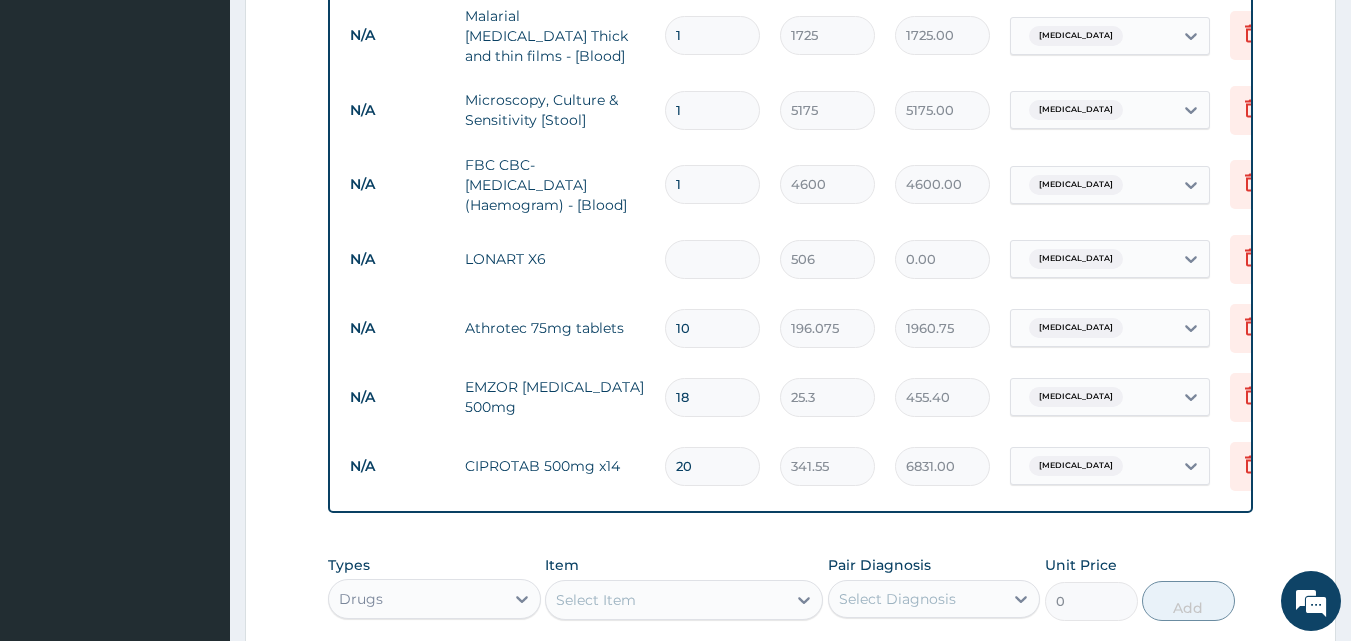 type on "6" 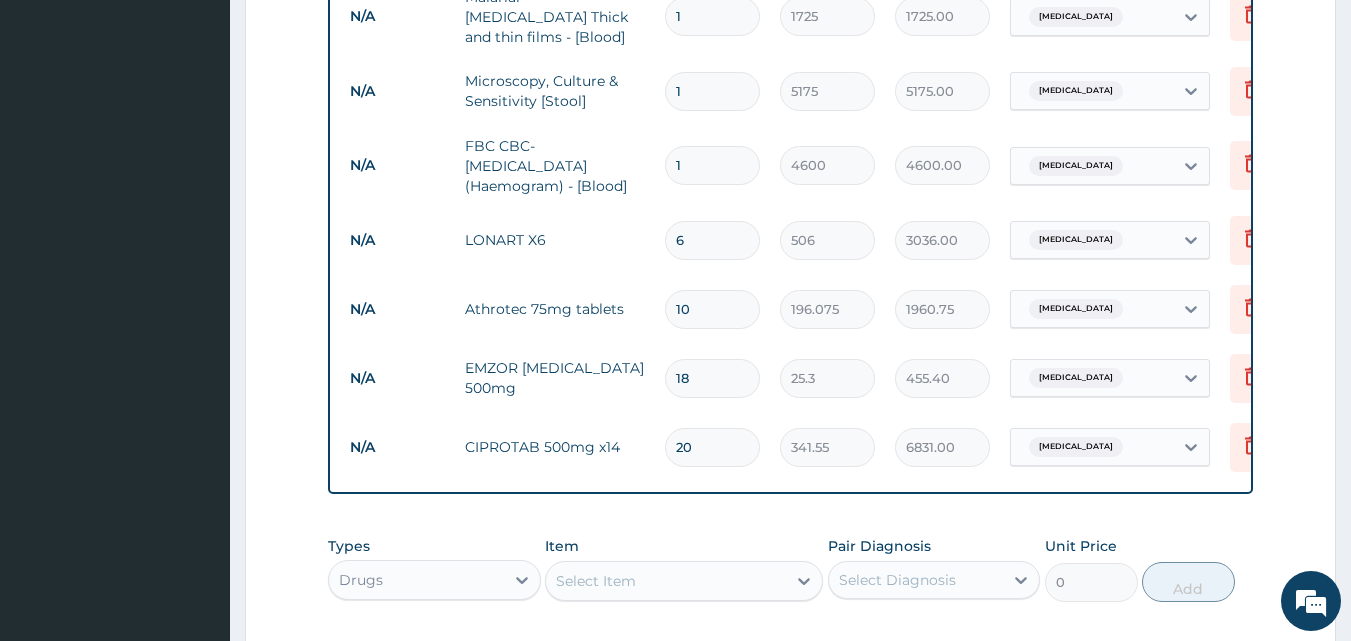 scroll, scrollTop: 1226, scrollLeft: 0, axis: vertical 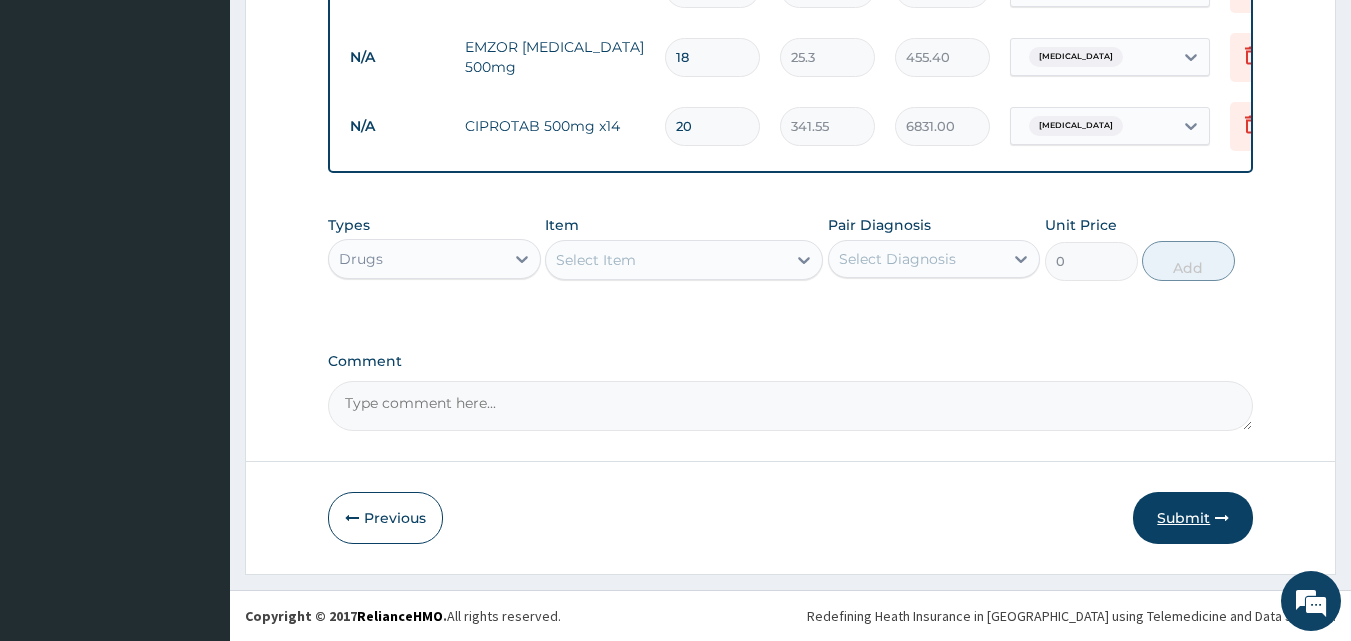 click on "Submit" at bounding box center [1193, 518] 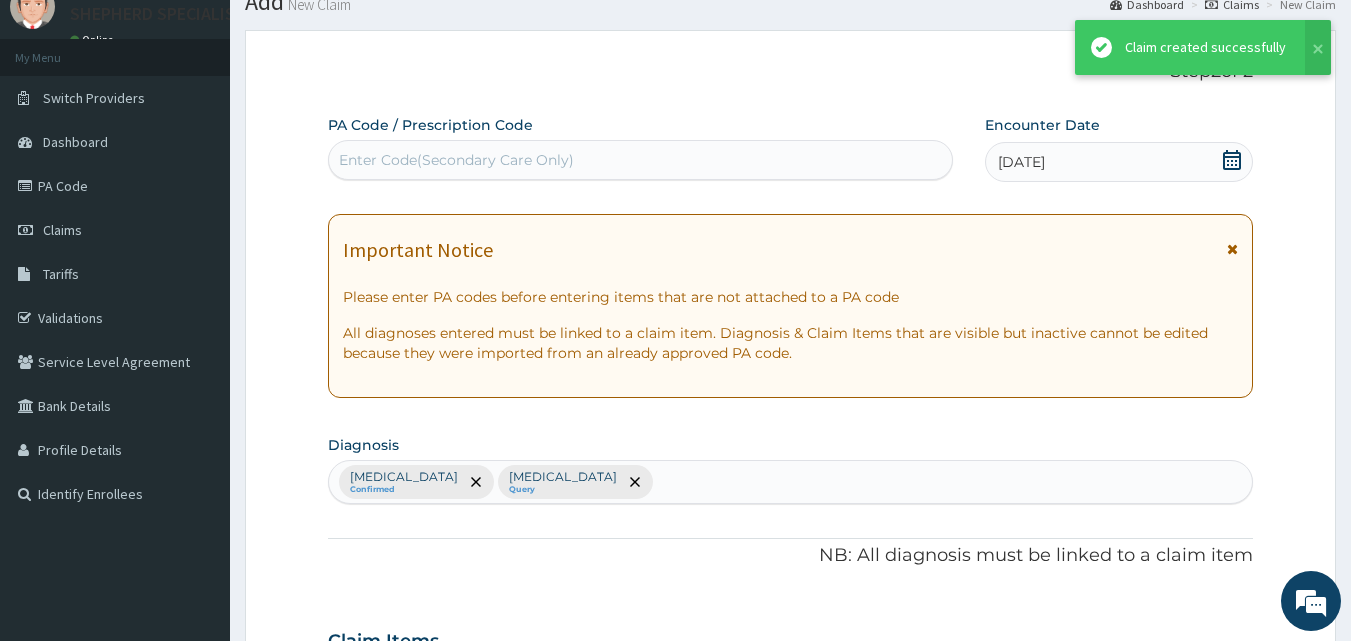 scroll, scrollTop: 1226, scrollLeft: 0, axis: vertical 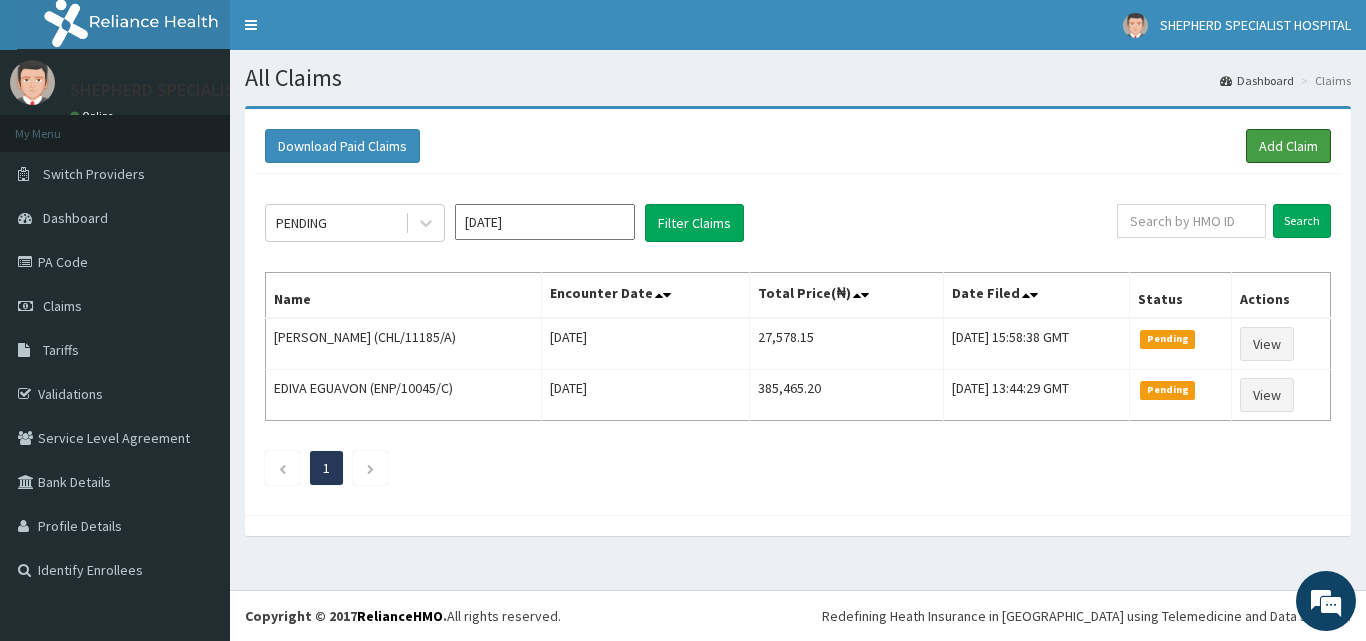click on "Download Paid Claims Add Claim" at bounding box center (798, 146) 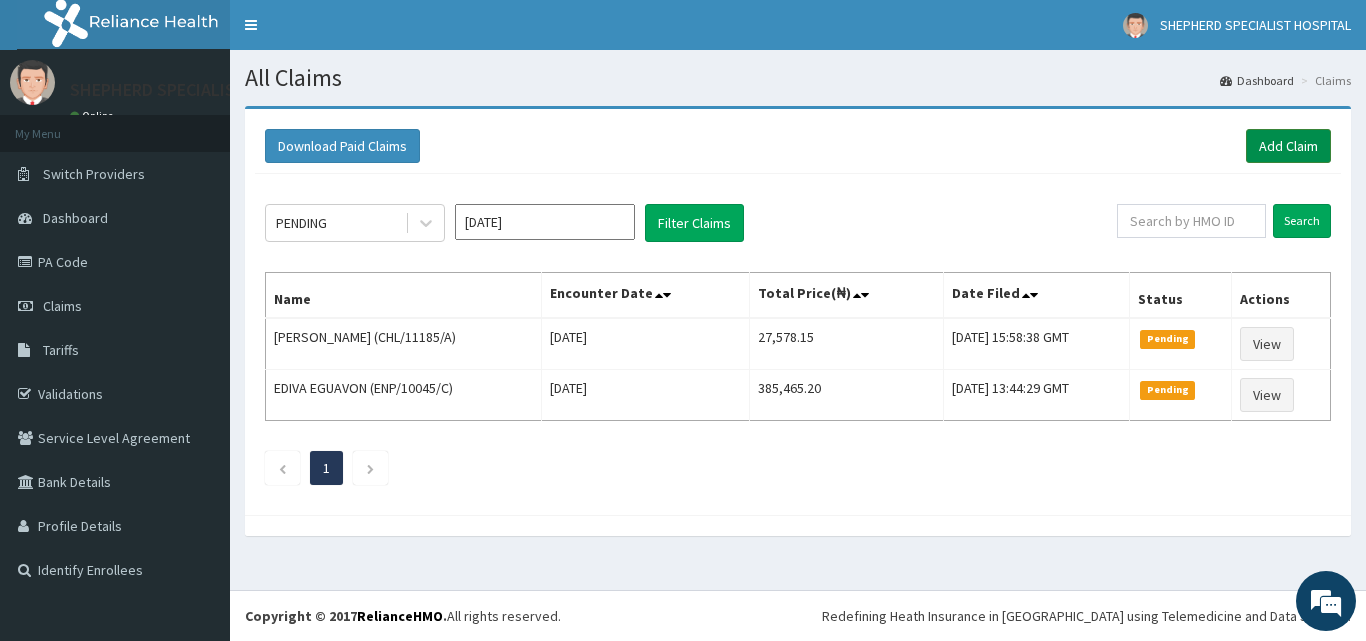 click on "Add Claim" at bounding box center (1288, 146) 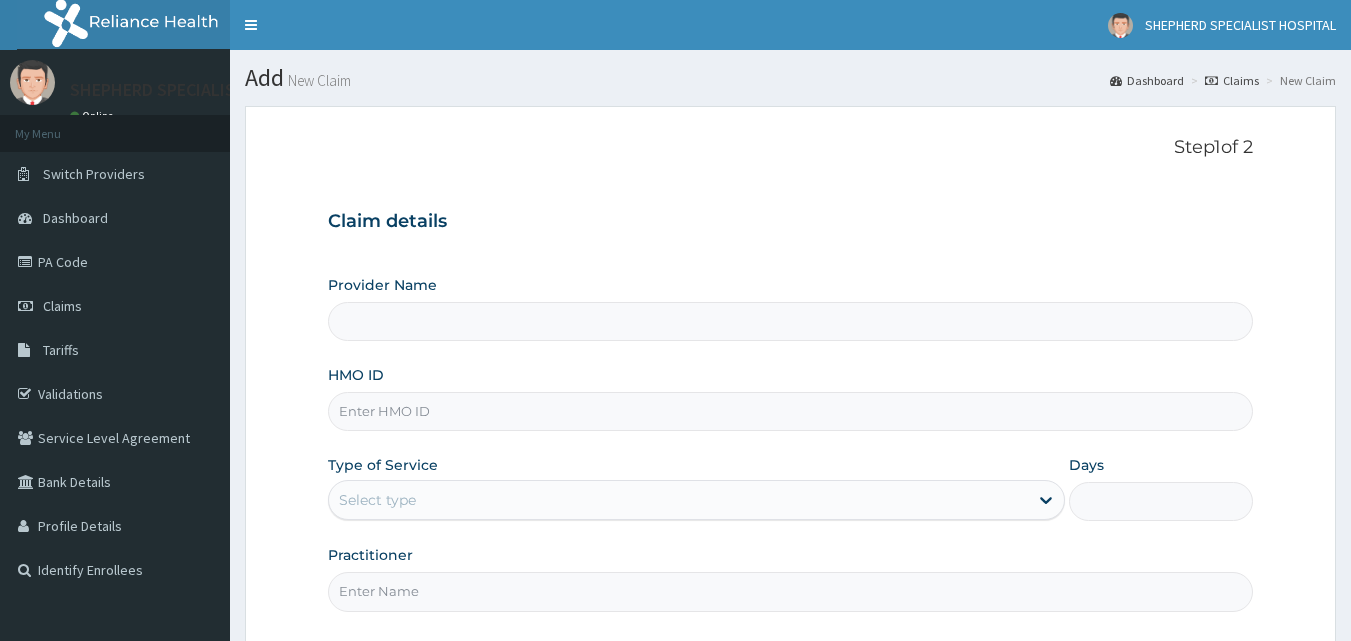 scroll, scrollTop: 171, scrollLeft: 0, axis: vertical 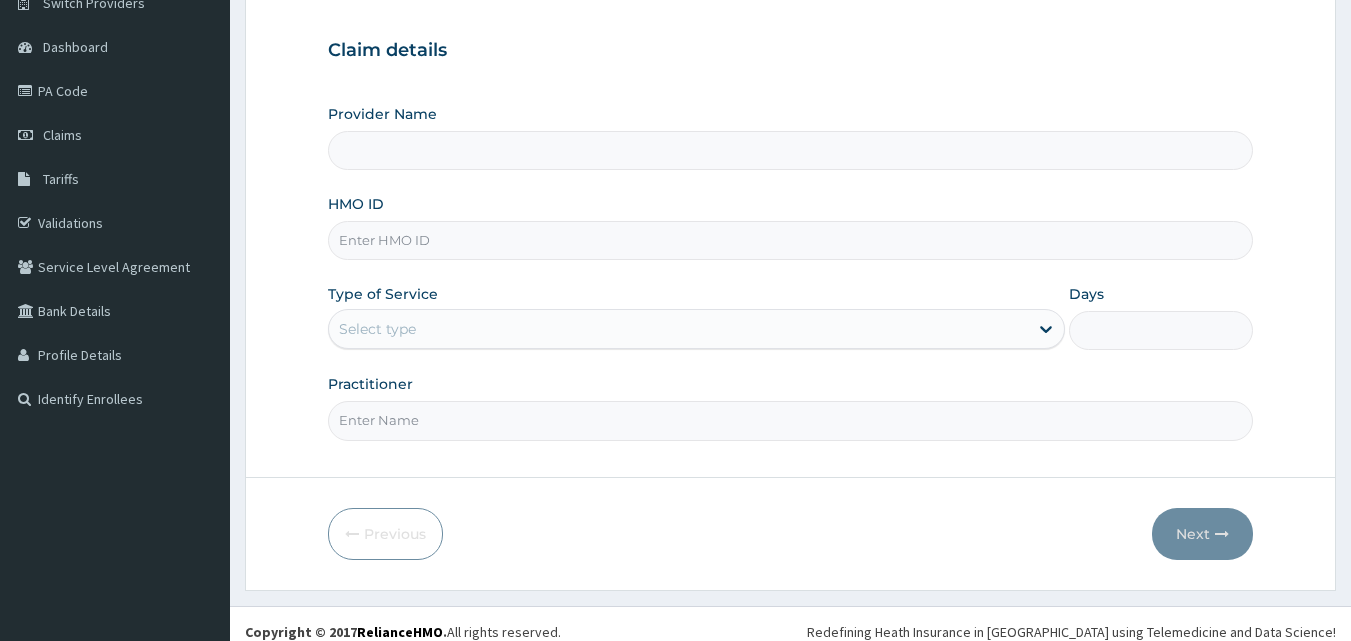 type on "SHEPHERD SPECIALIST HOSPITAL" 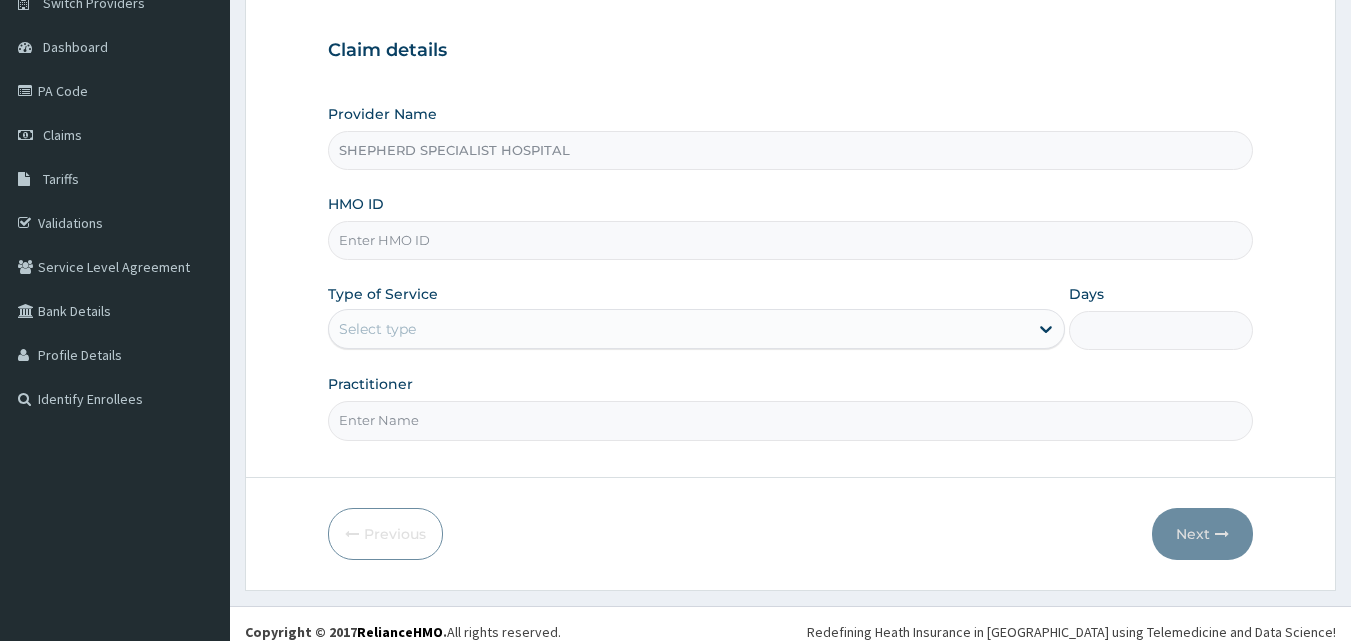 click on "HMO ID" at bounding box center [791, 240] 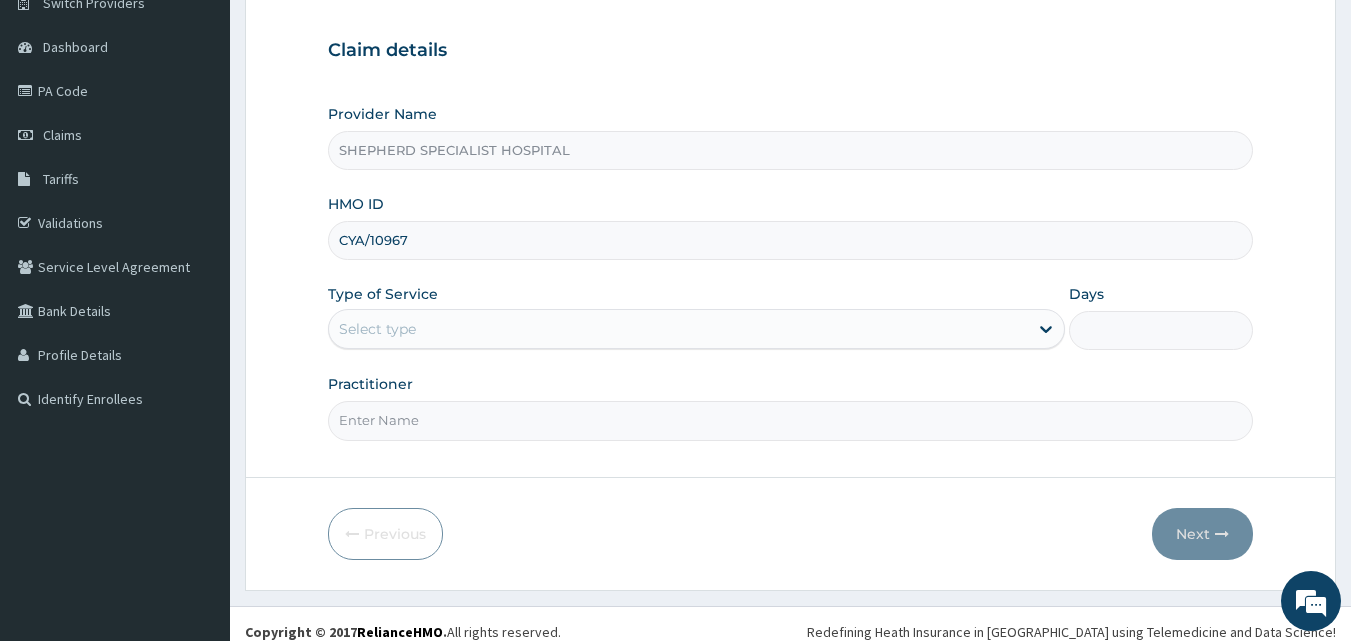 scroll, scrollTop: 0, scrollLeft: 0, axis: both 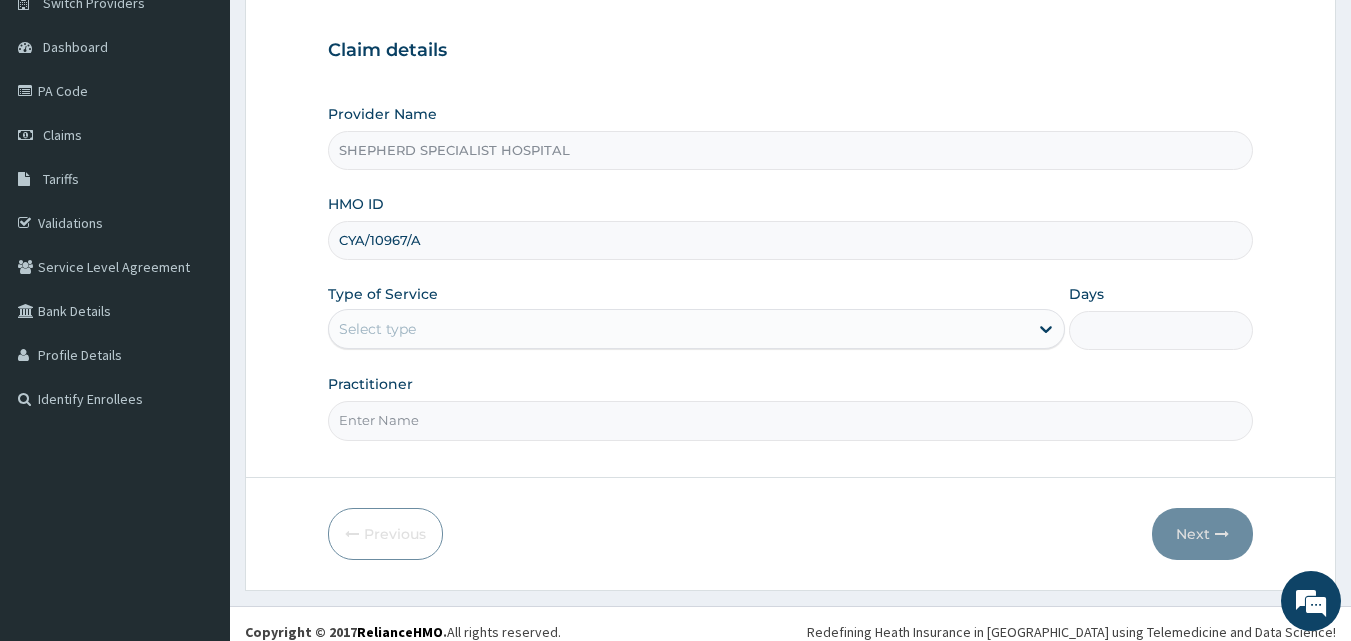 type on "CYA/10967/A" 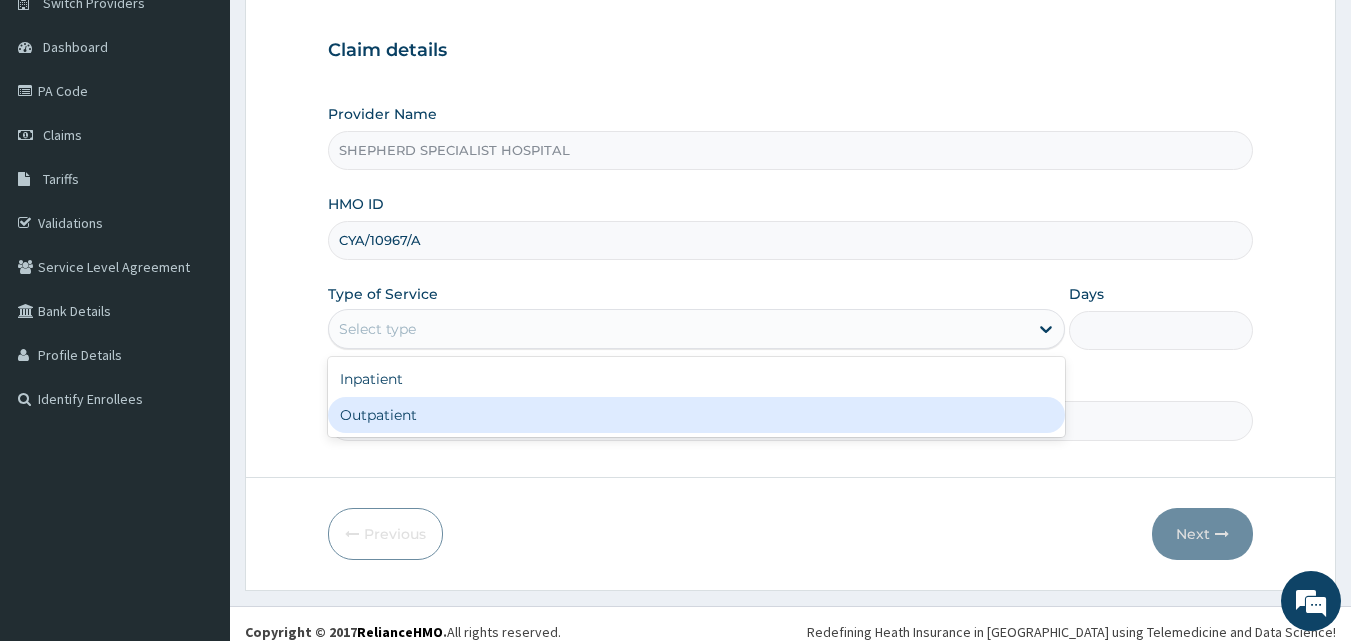 click on "Outpatient" at bounding box center [696, 415] 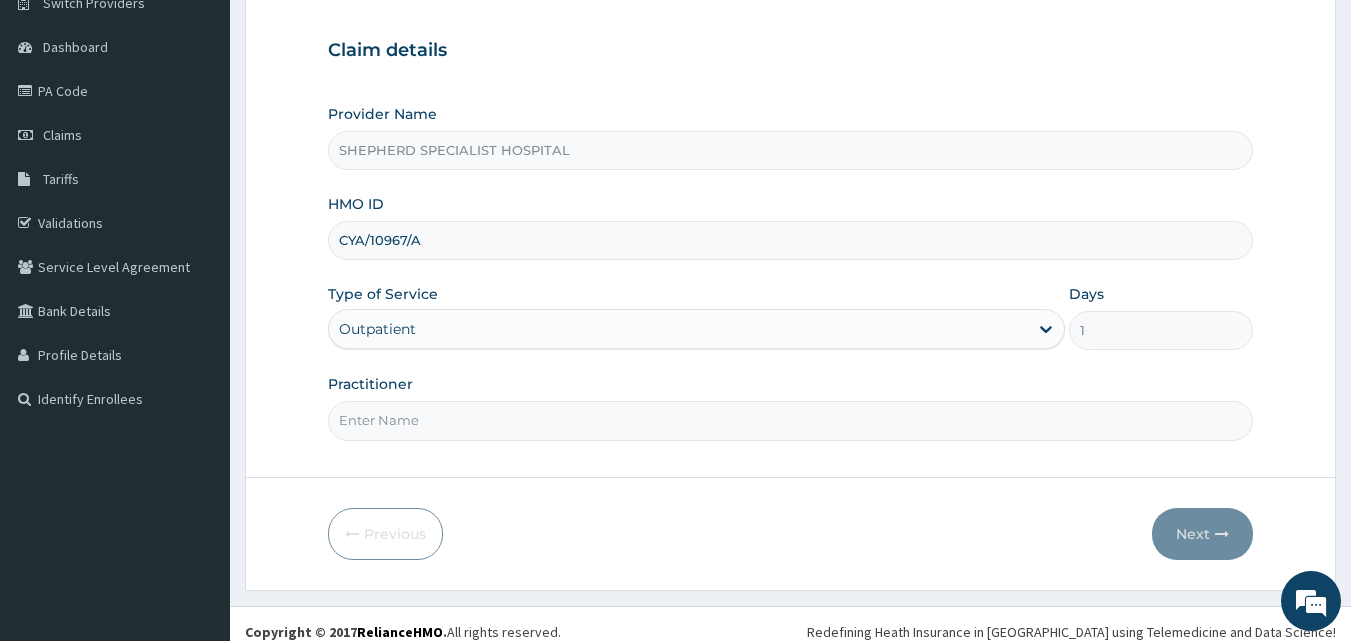 click on "Practitioner" at bounding box center (791, 420) 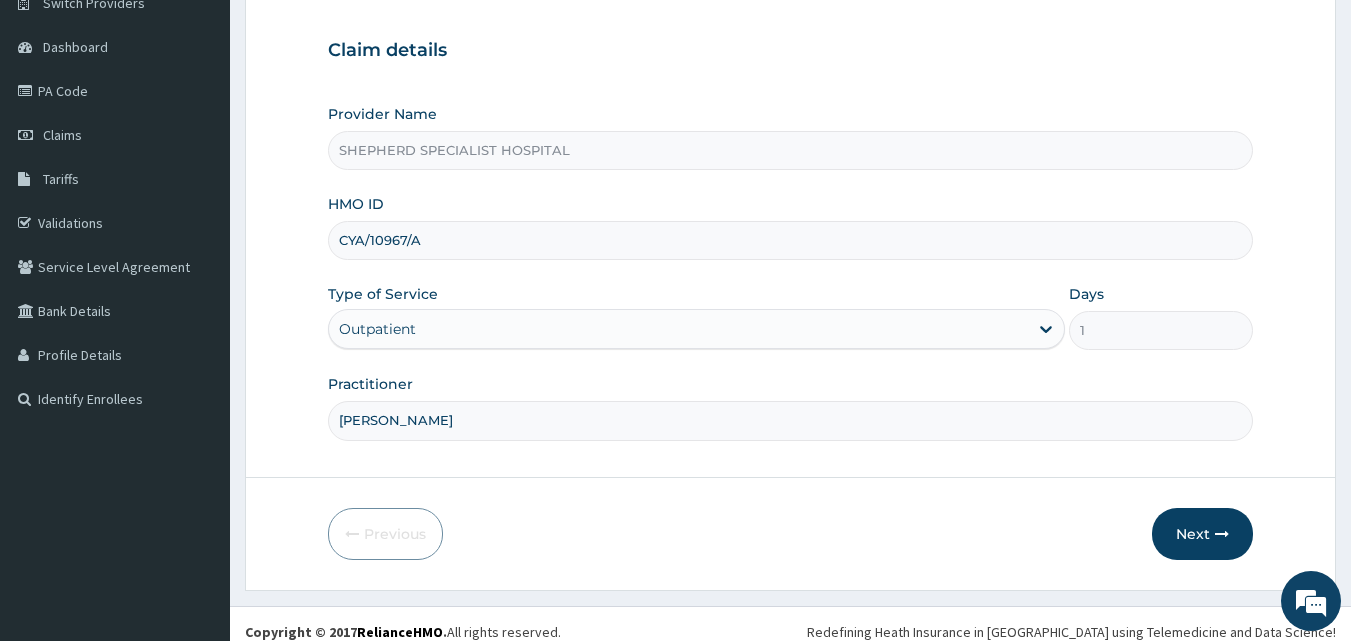 type on "Dr Bashar" 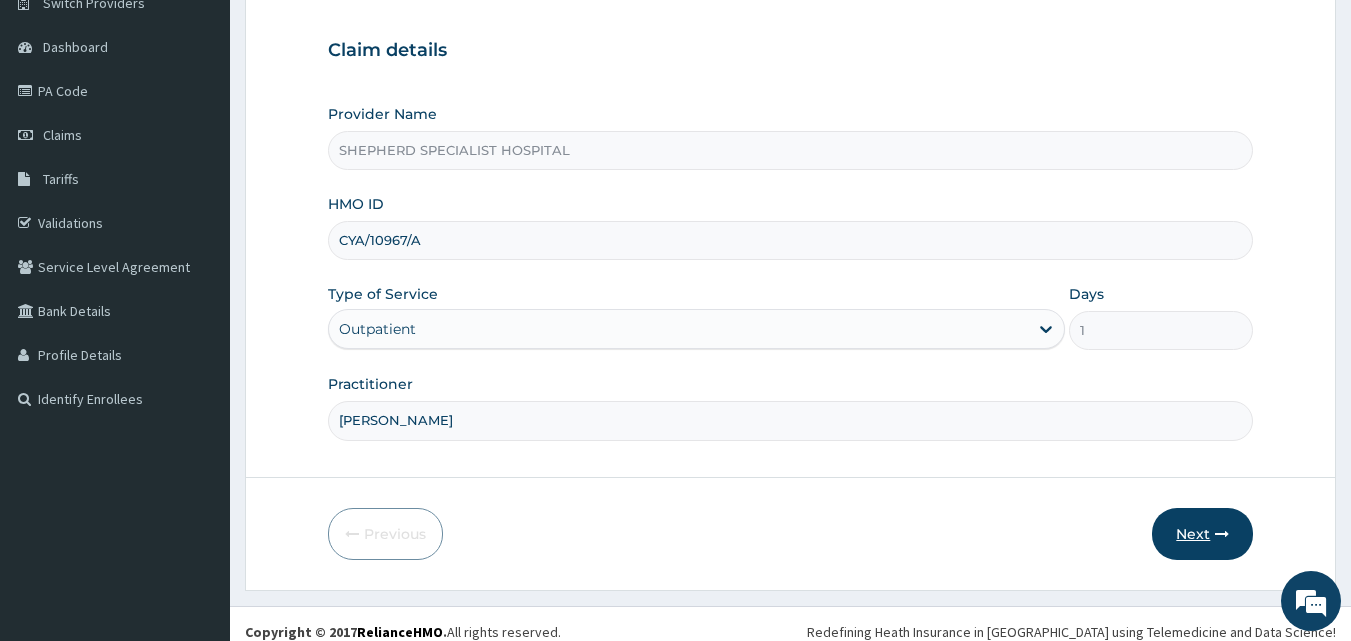 click on "Next" at bounding box center (1202, 534) 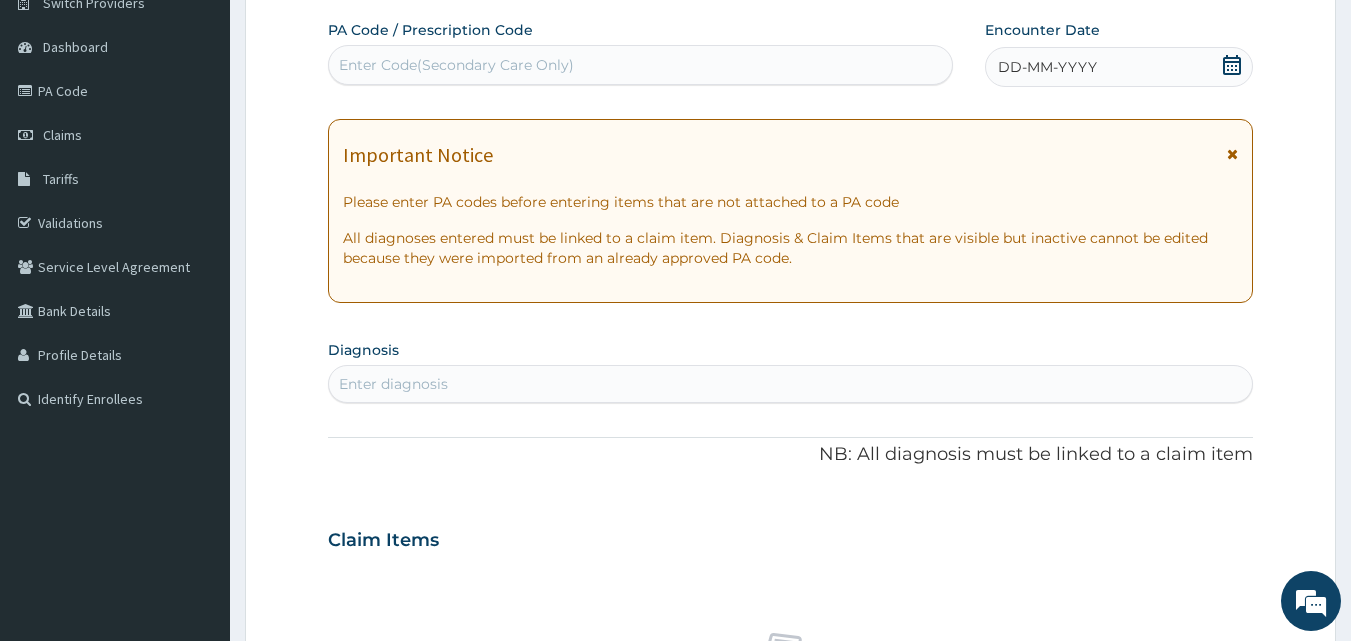 click 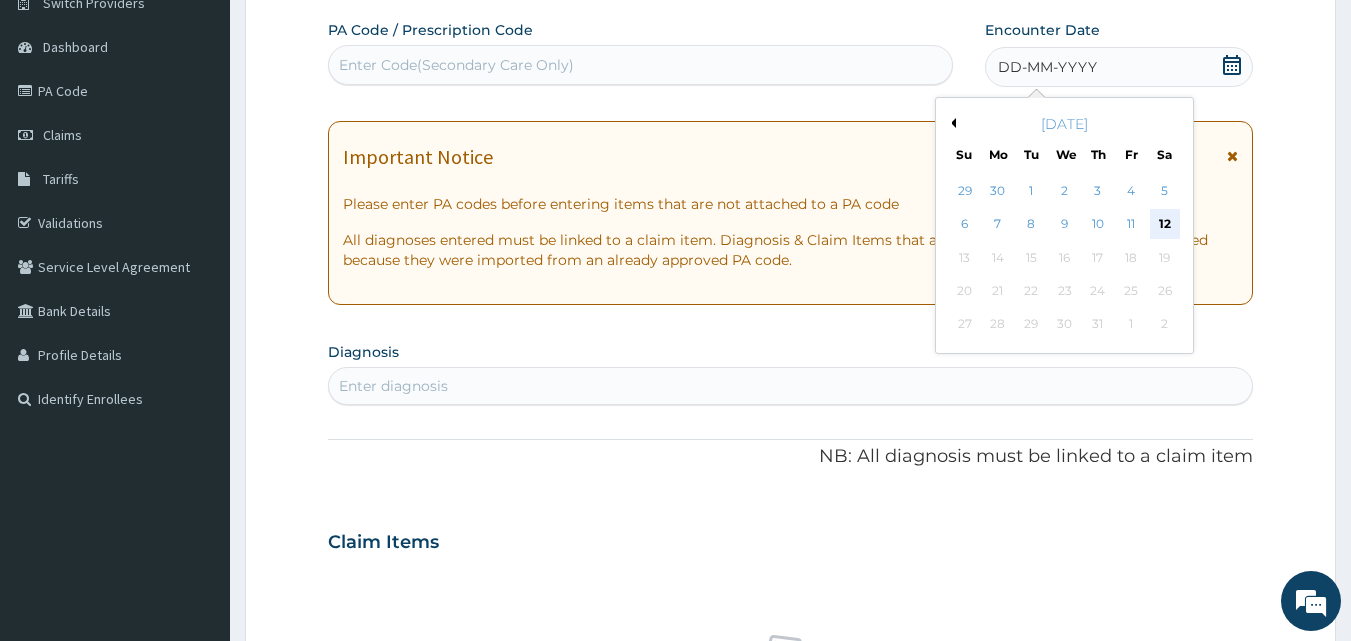 click on "12" at bounding box center [1165, 225] 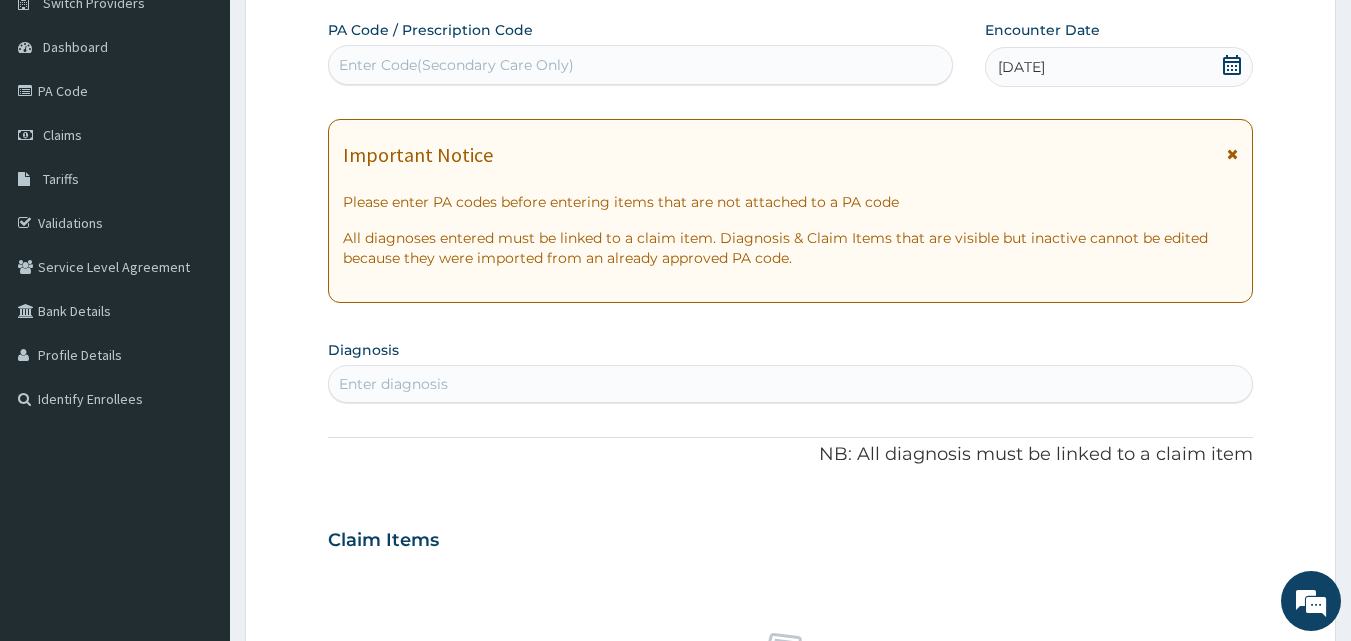 click 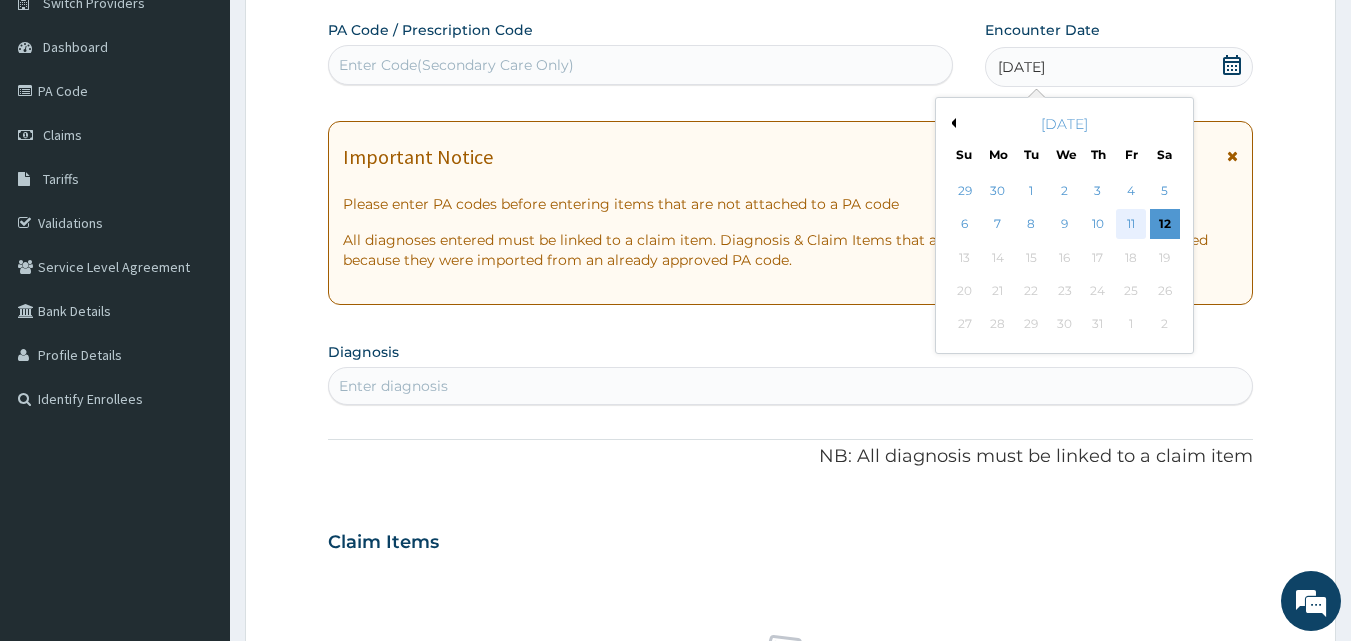 click on "11" at bounding box center [1131, 225] 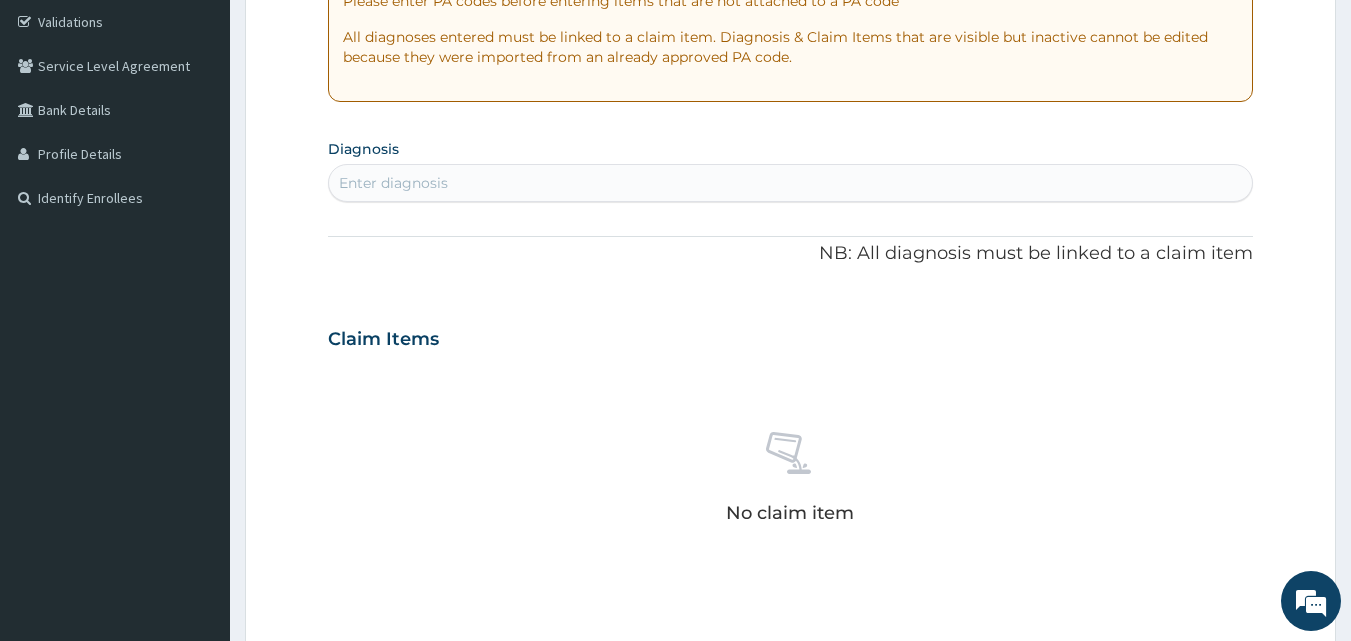 scroll, scrollTop: 398, scrollLeft: 0, axis: vertical 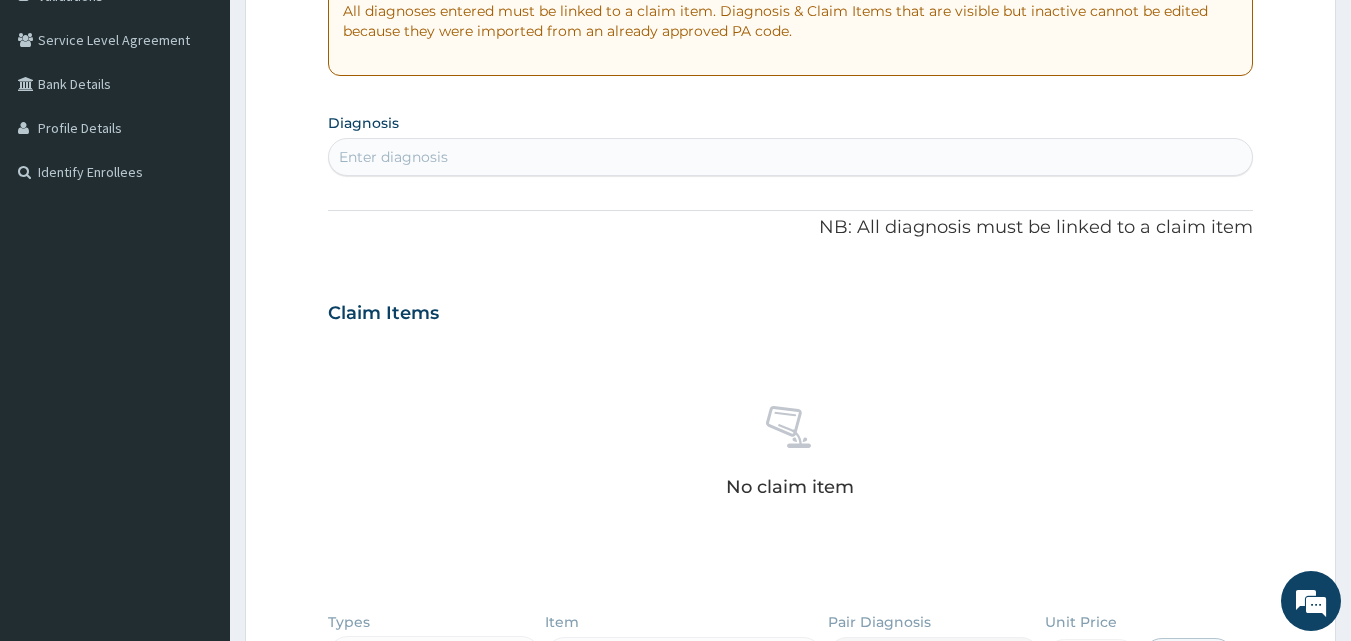 click on "Enter diagnosis" at bounding box center [791, 157] 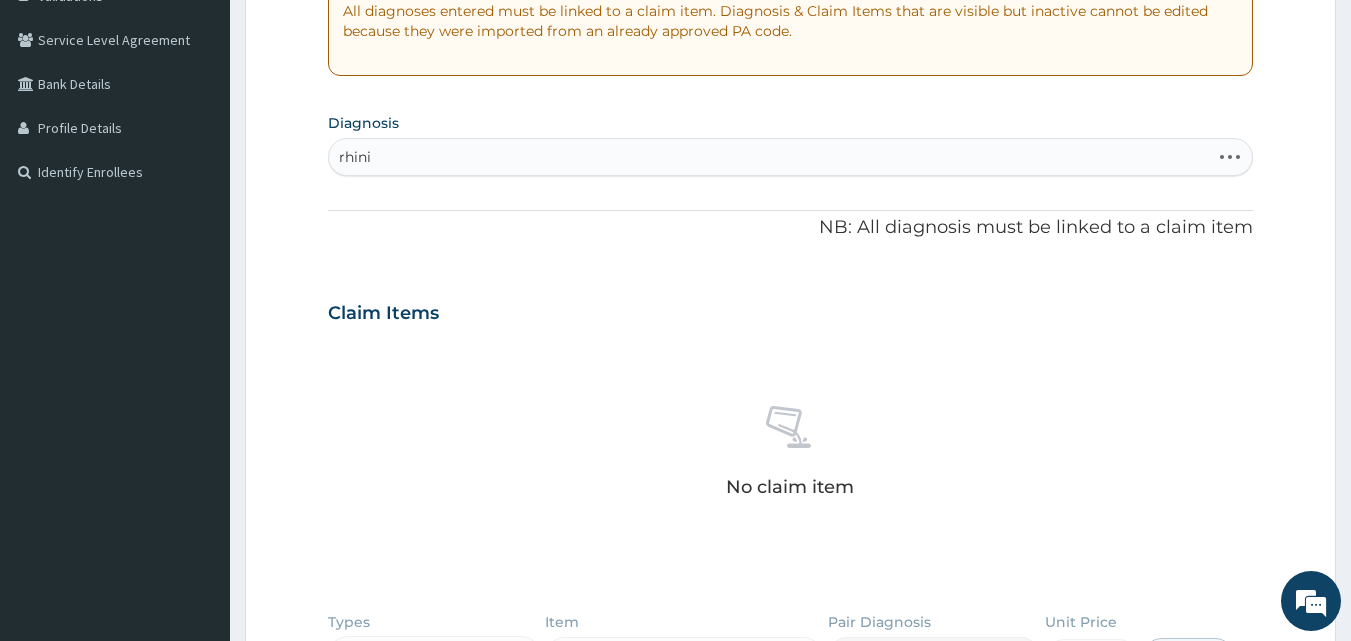 type on "rhinit" 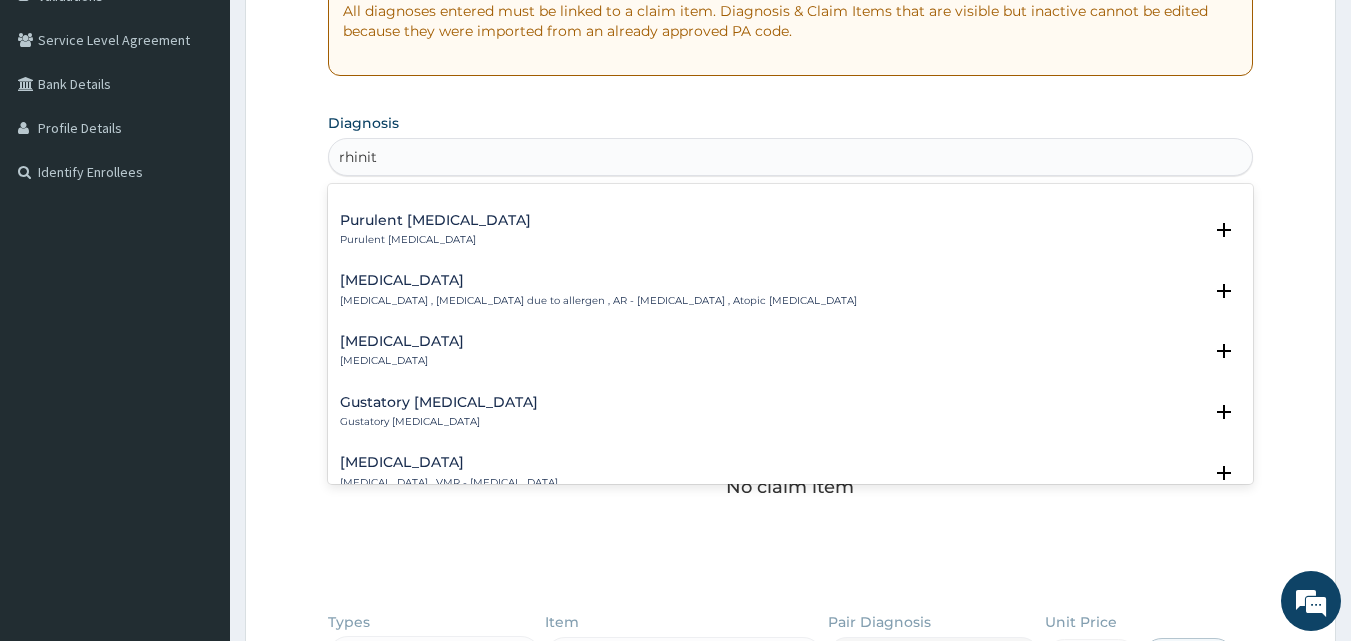 scroll, scrollTop: 556, scrollLeft: 0, axis: vertical 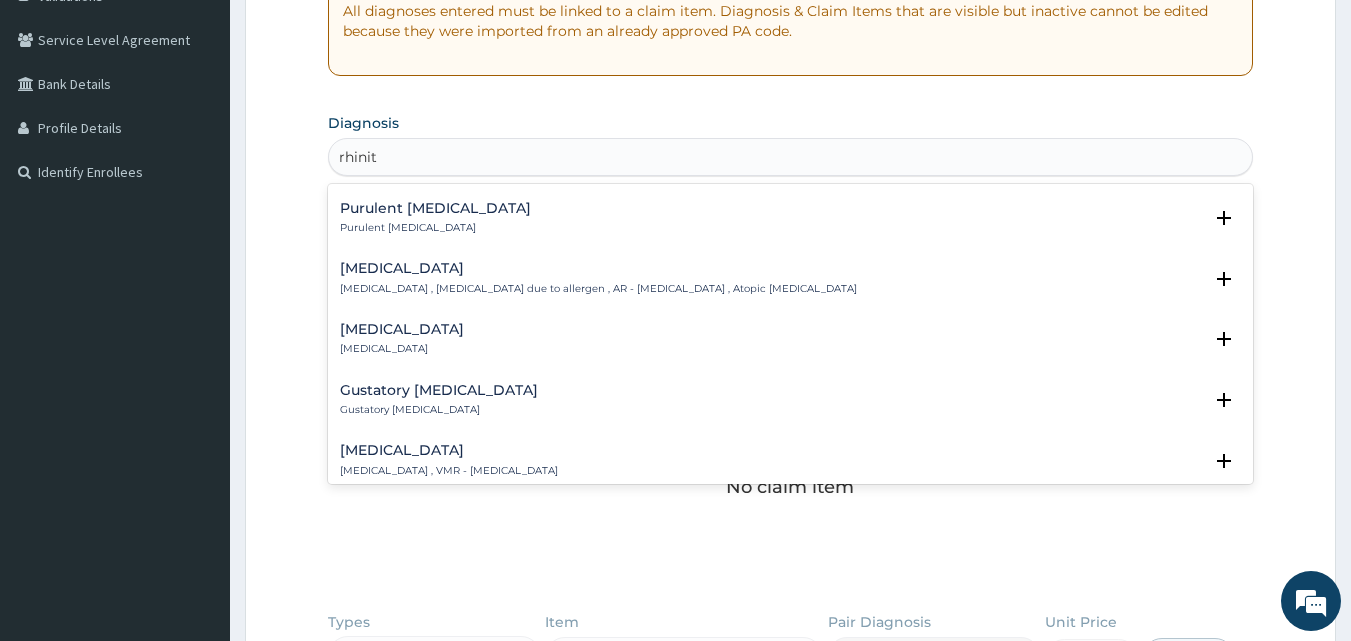 click on "Allergic rhinitis" at bounding box center (598, 268) 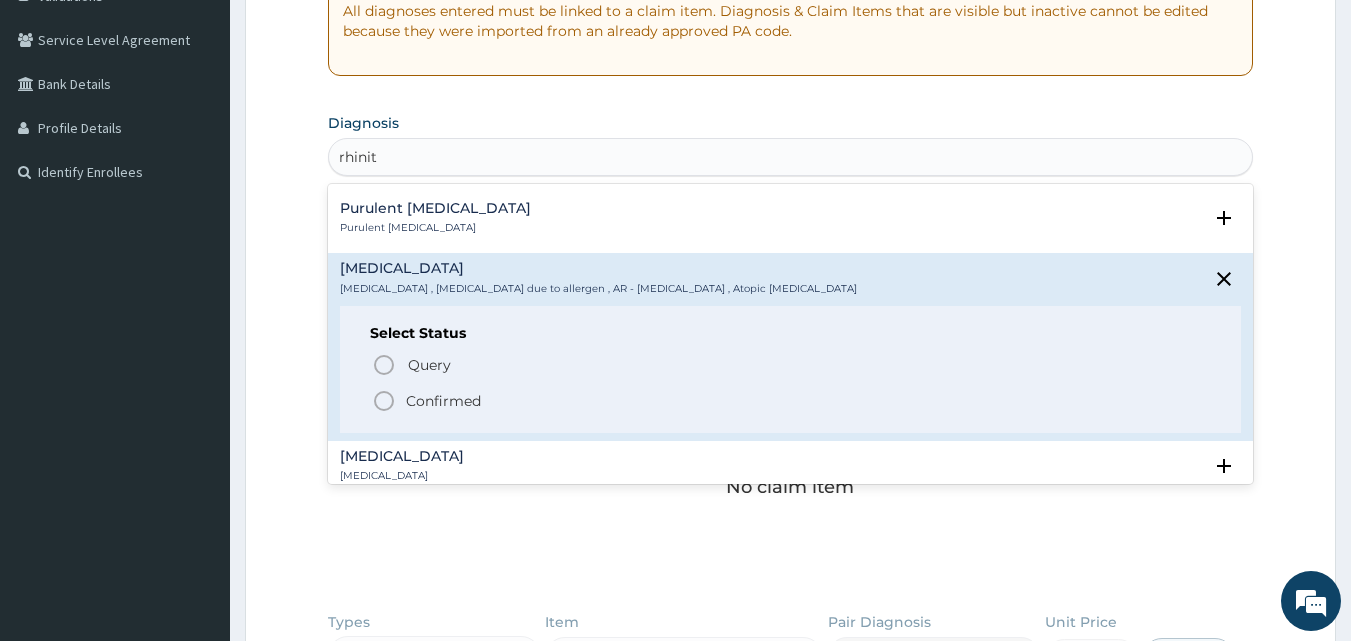 click on "Confirmed" at bounding box center (443, 401) 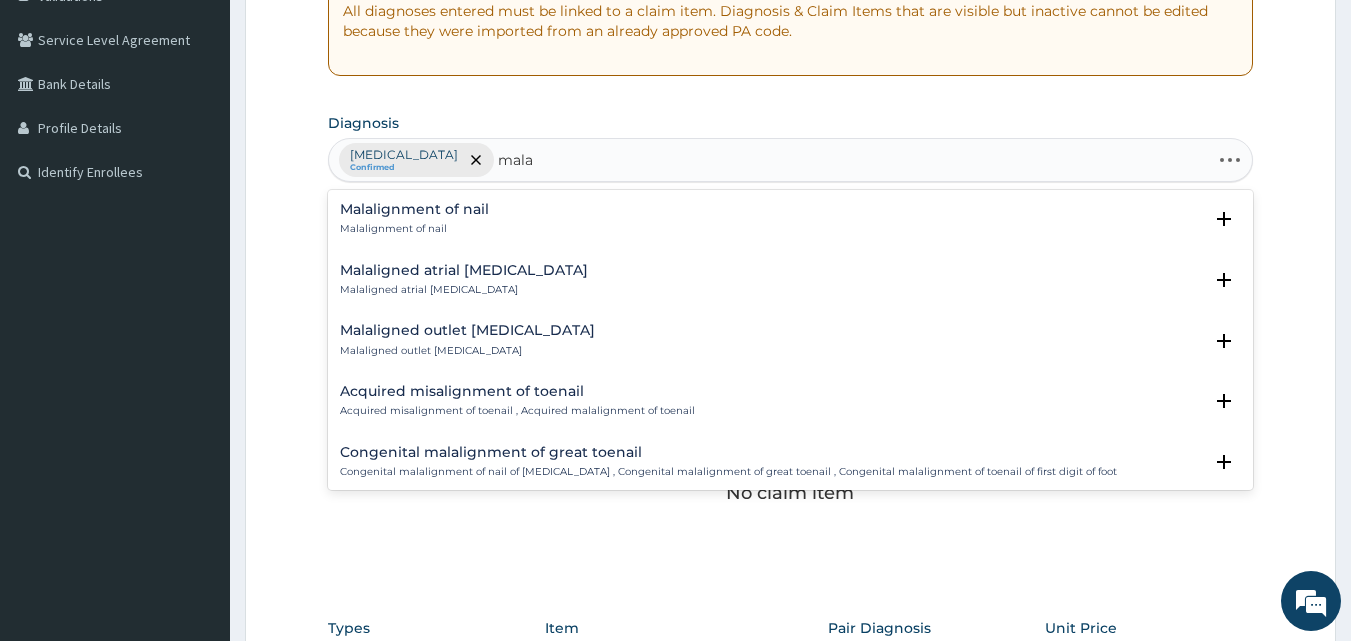 type on "malar" 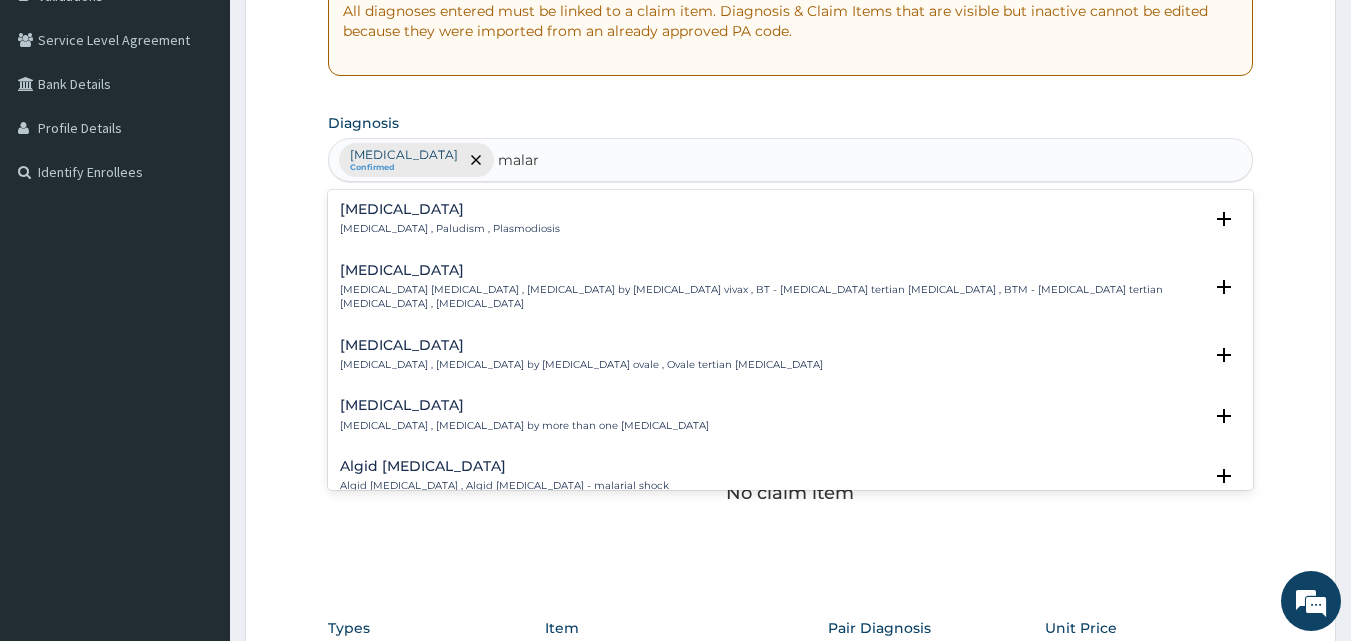click on "[MEDICAL_DATA]" at bounding box center (450, 209) 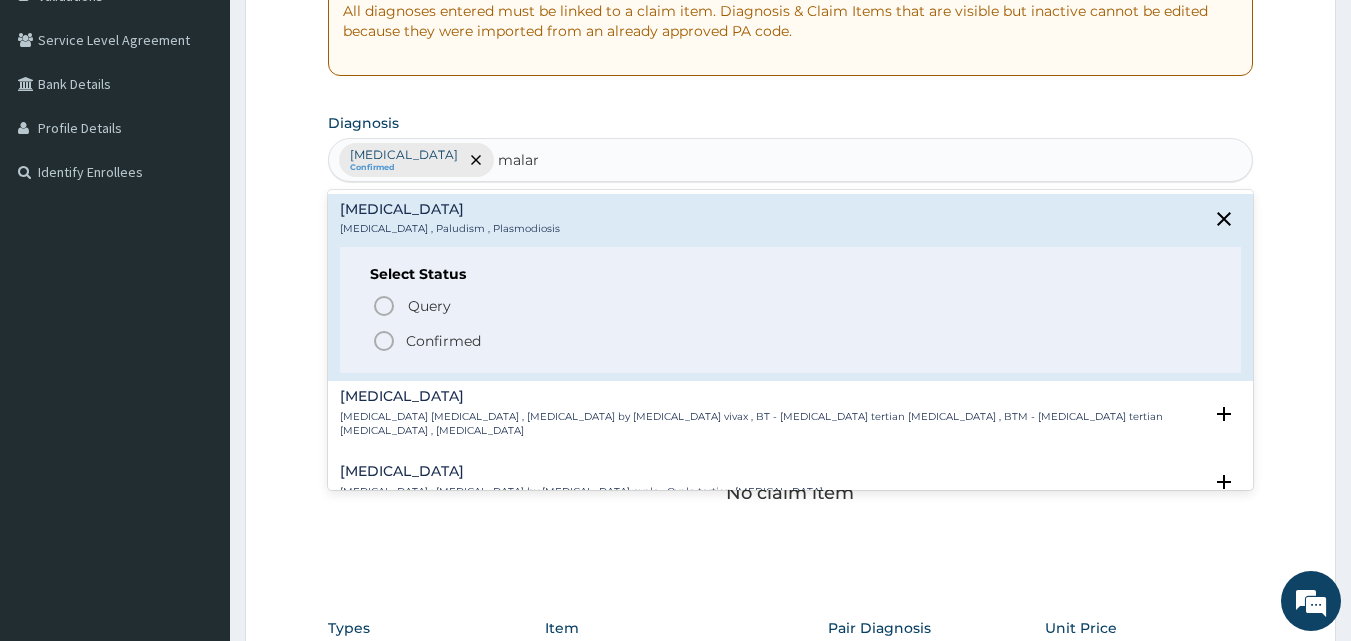click on "Confirmed" at bounding box center [443, 341] 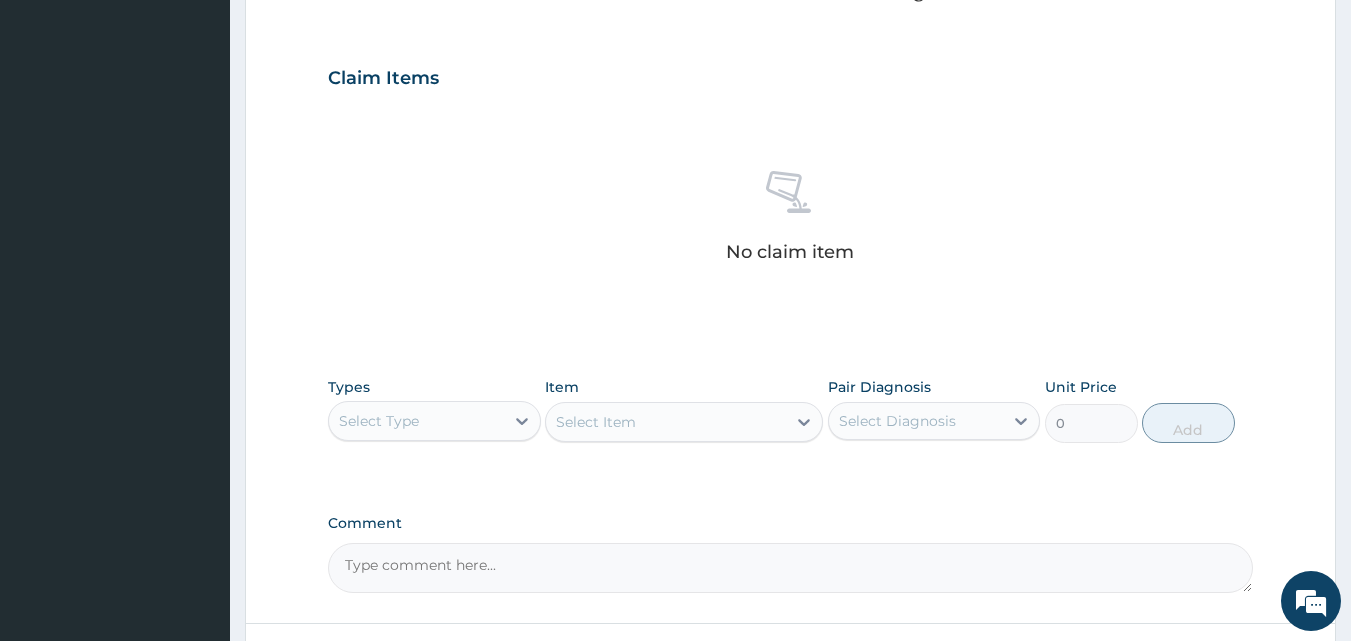 scroll, scrollTop: 801, scrollLeft: 0, axis: vertical 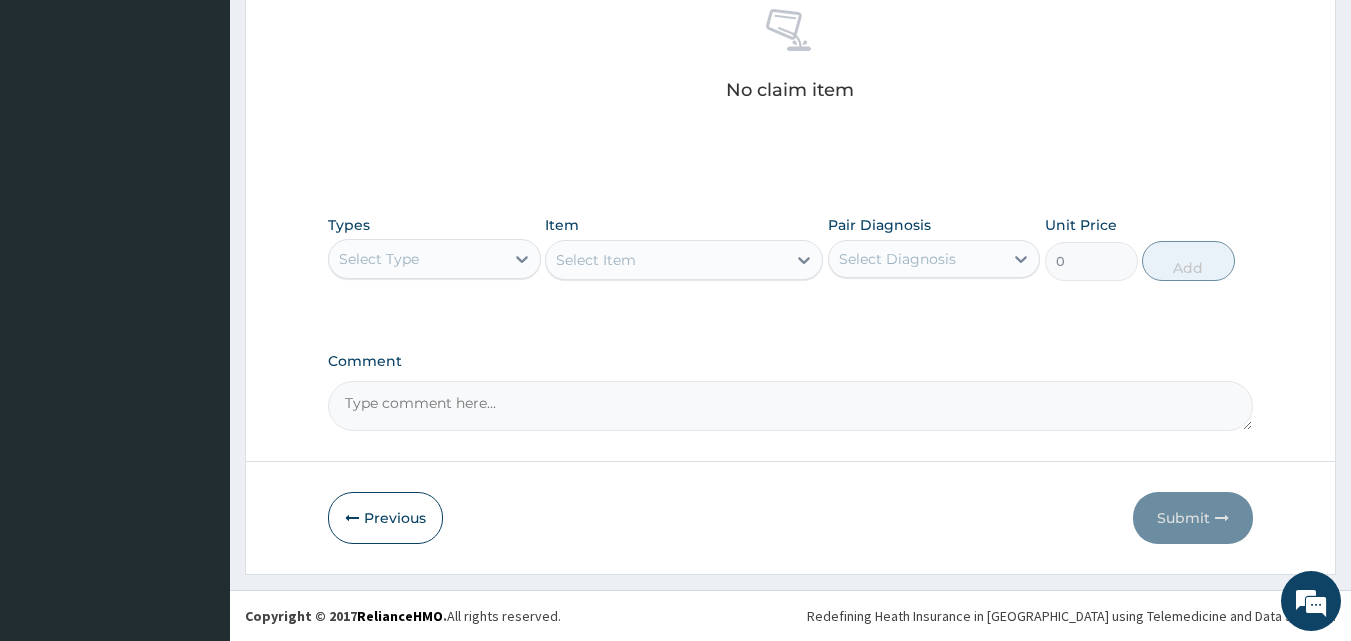 drag, startPoint x: 444, startPoint y: 249, endPoint x: 442, endPoint y: 282, distance: 33.06055 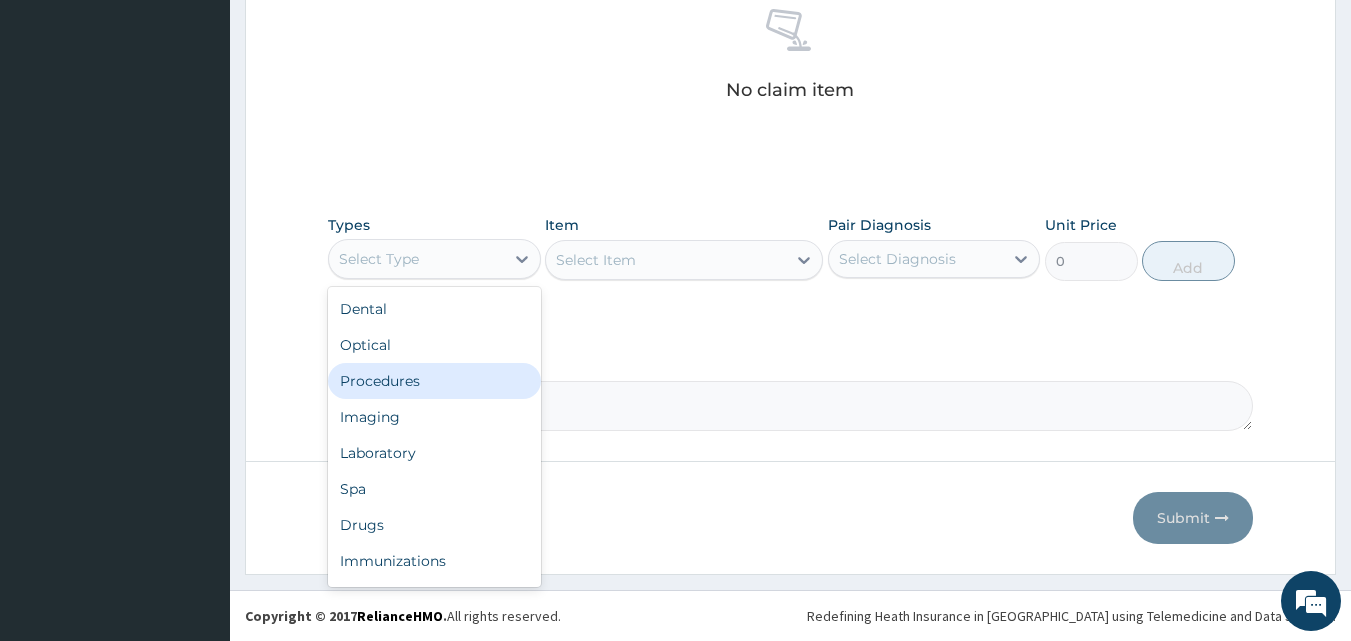 click on "Procedures" at bounding box center (434, 381) 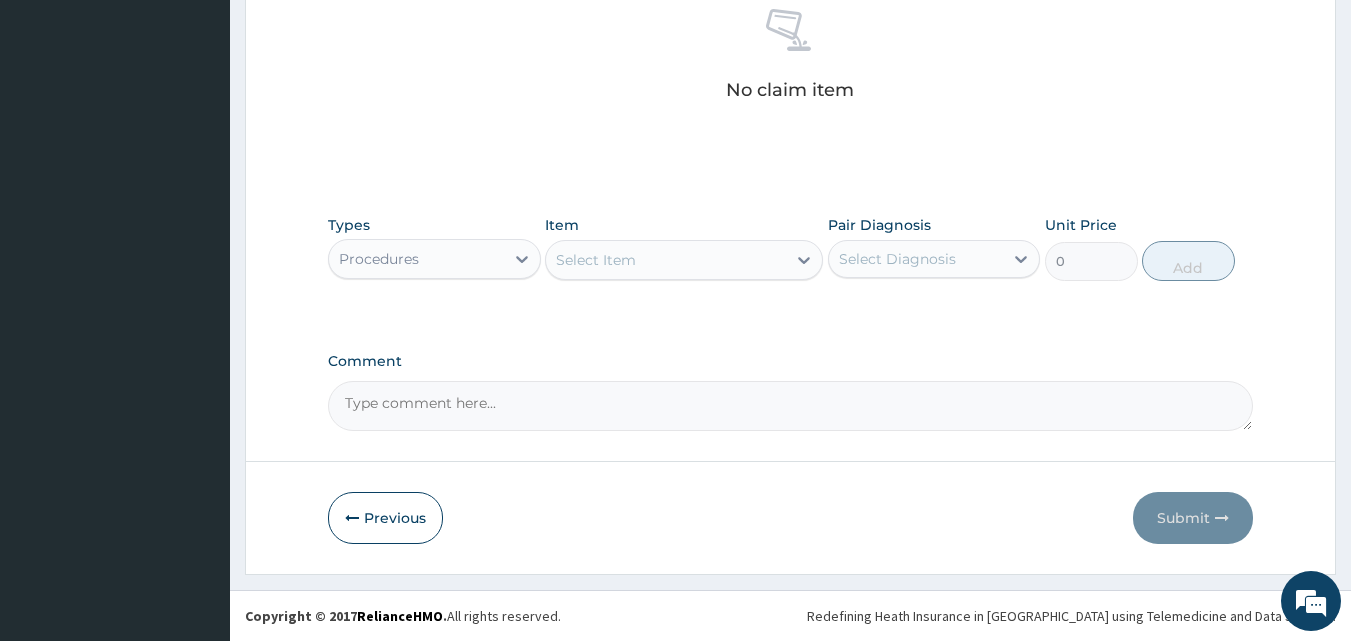 click on "Select Item" at bounding box center (666, 260) 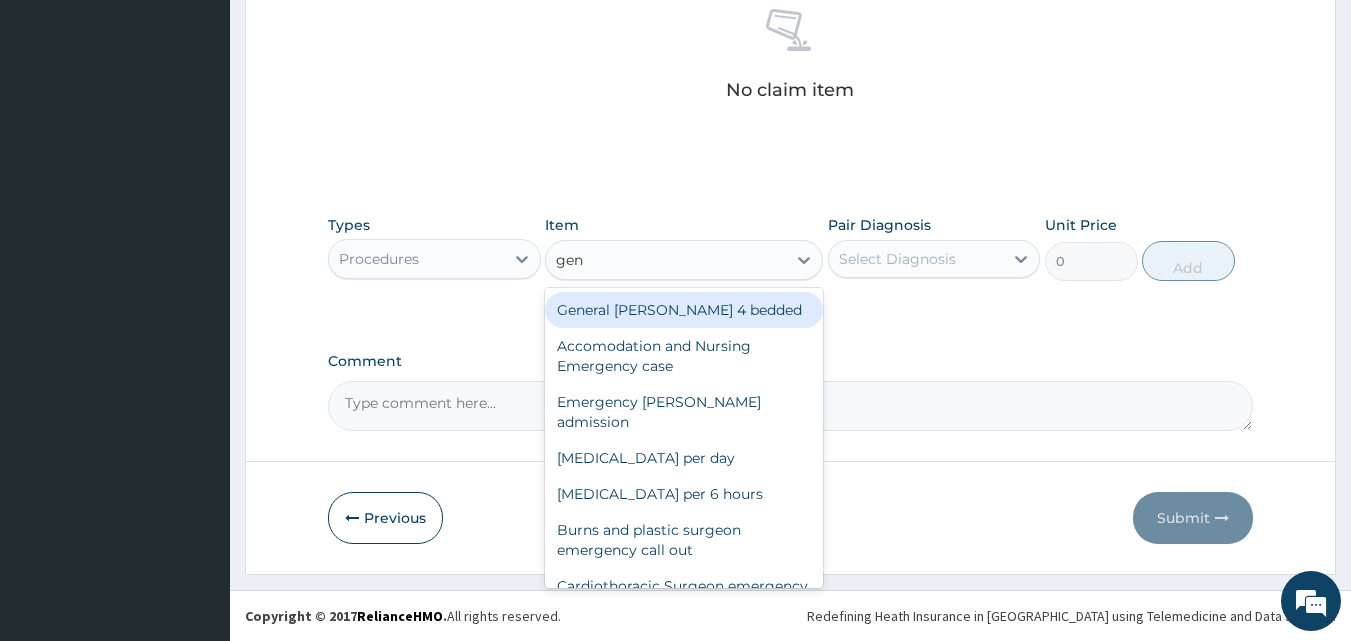 type on "gene" 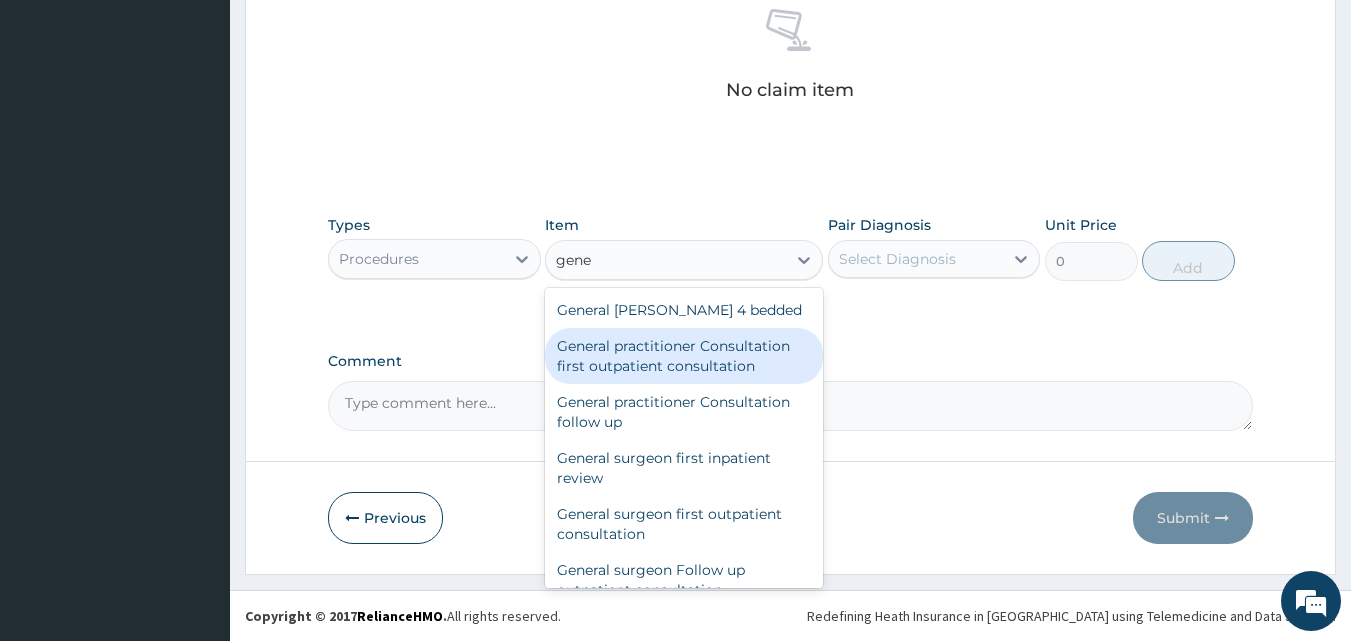 click on "General practitioner Consultation first outpatient consultation" at bounding box center (684, 356) 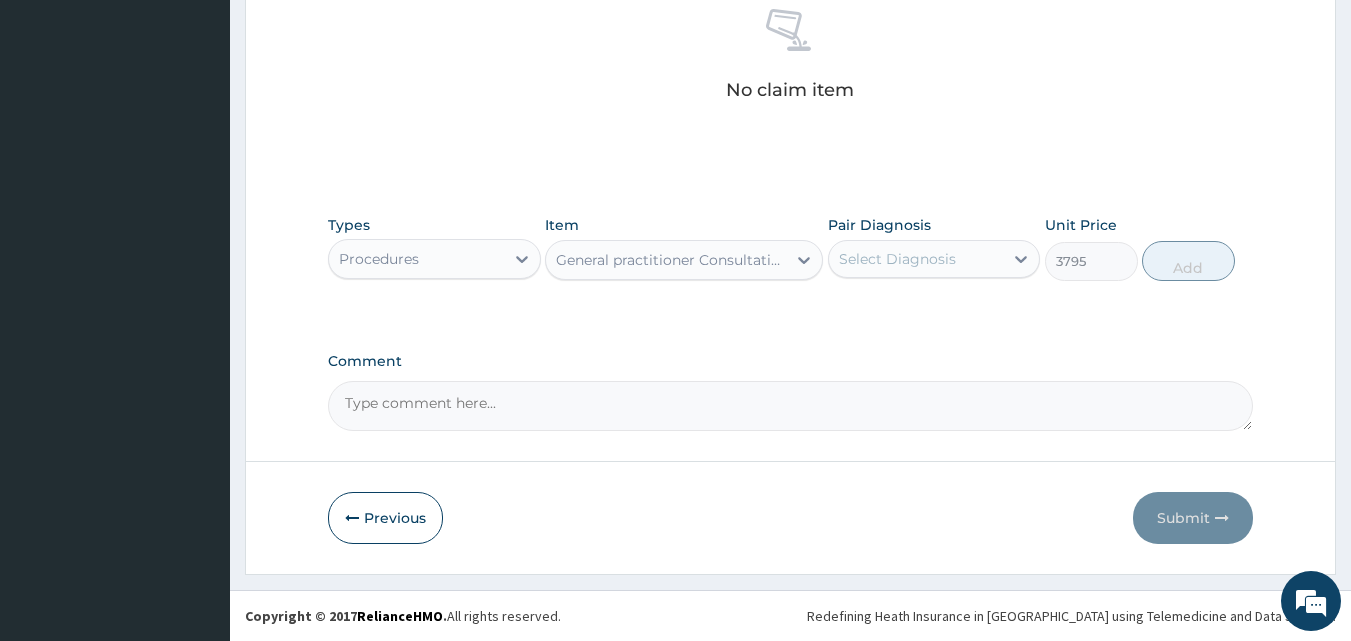 click on "Select Diagnosis" at bounding box center [897, 259] 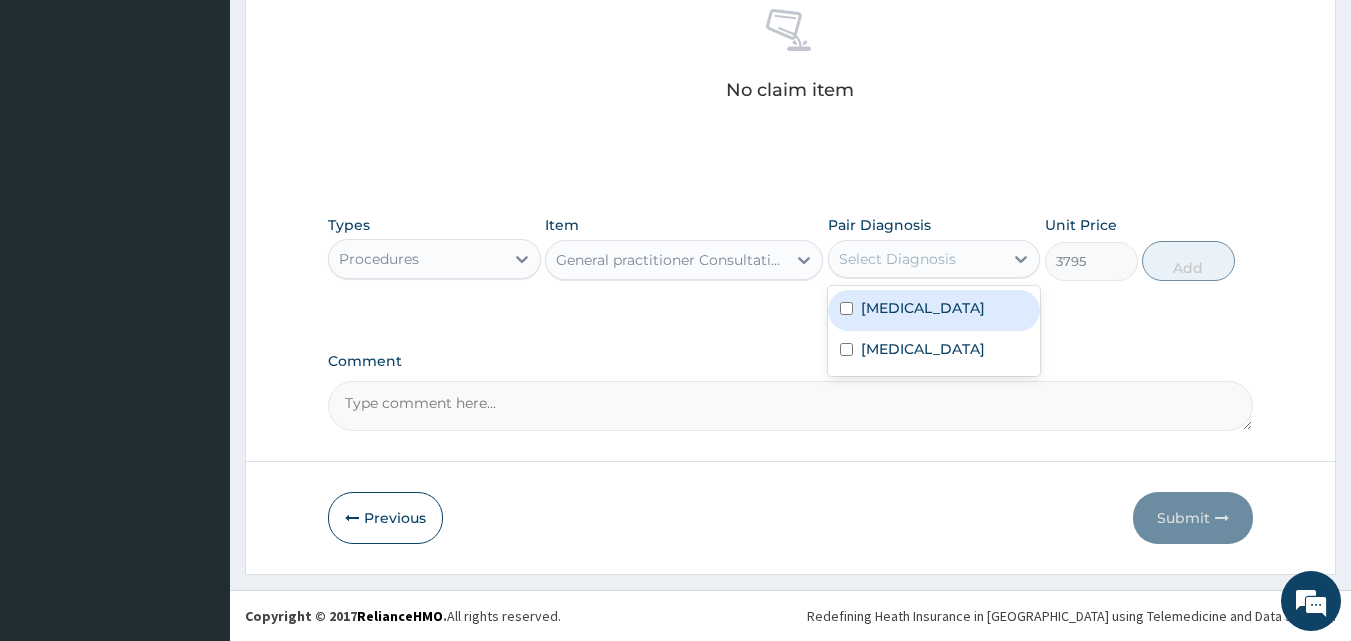 click on "Allergic rhinitis" at bounding box center (934, 310) 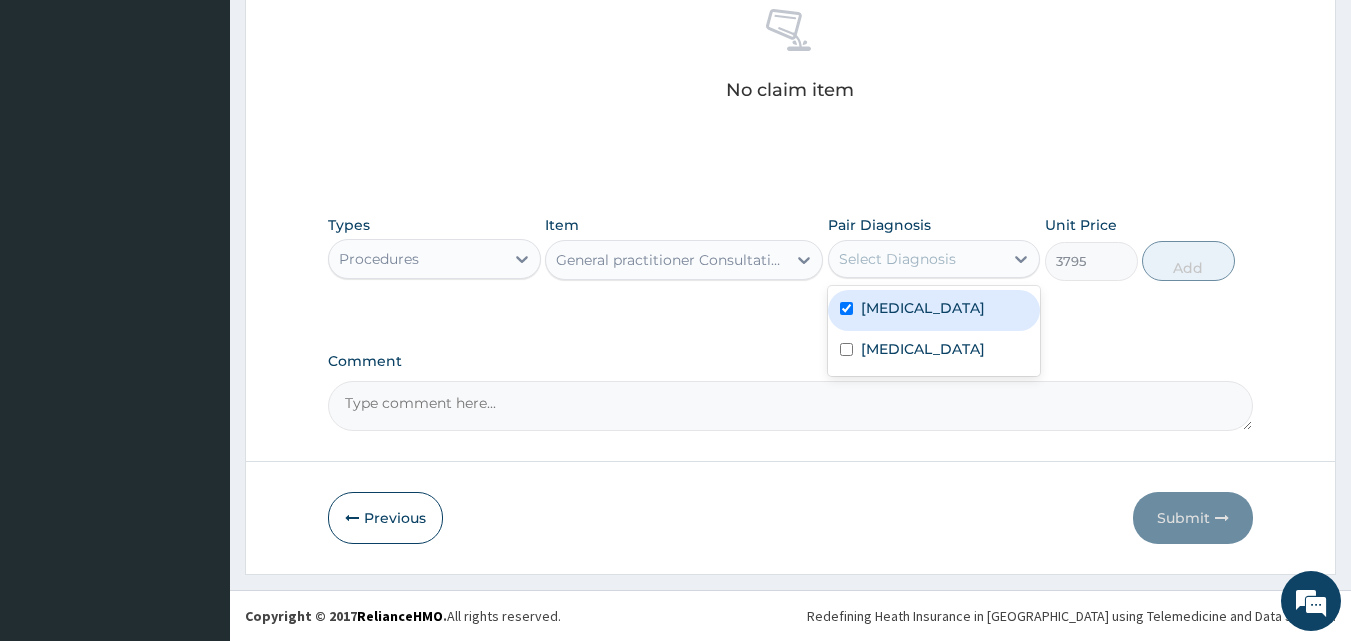 checkbox on "true" 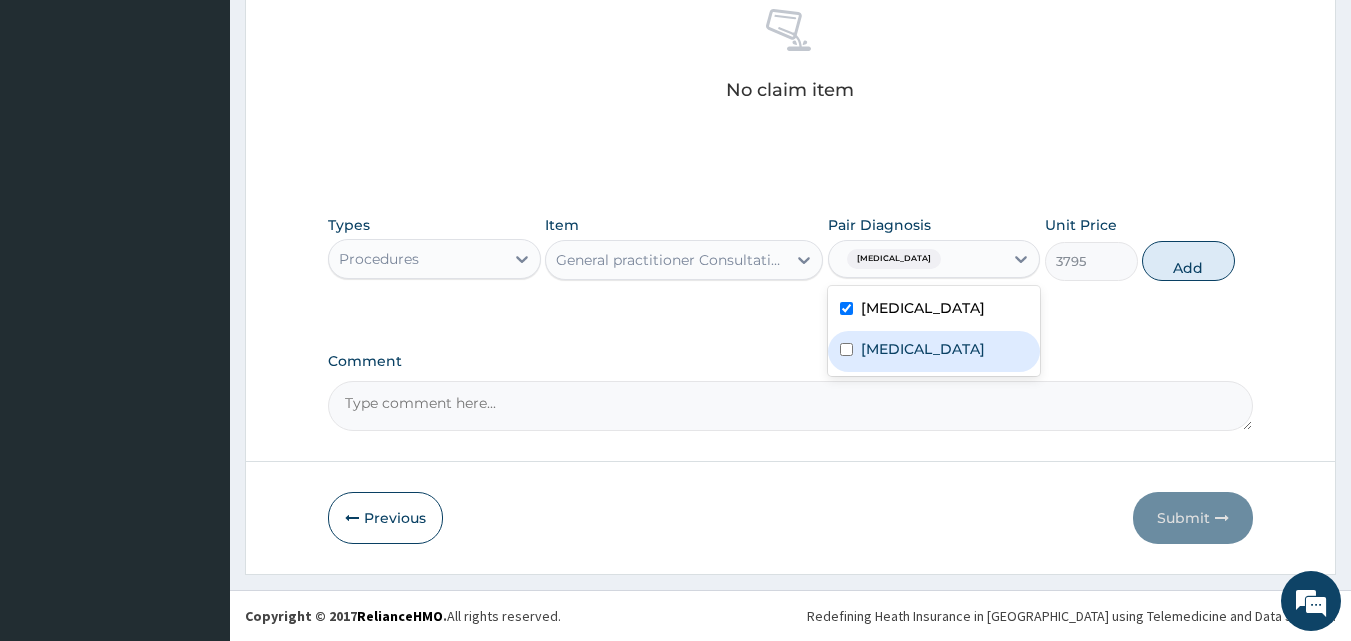click on "[MEDICAL_DATA]" at bounding box center (923, 349) 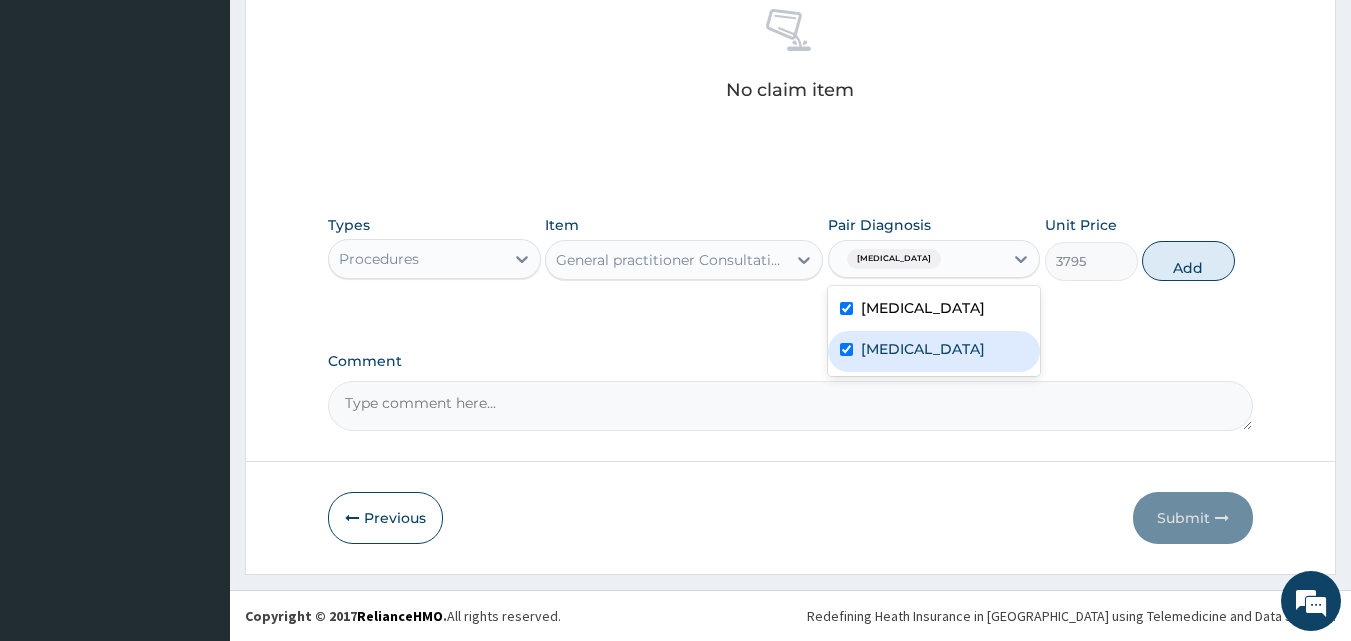 checkbox on "true" 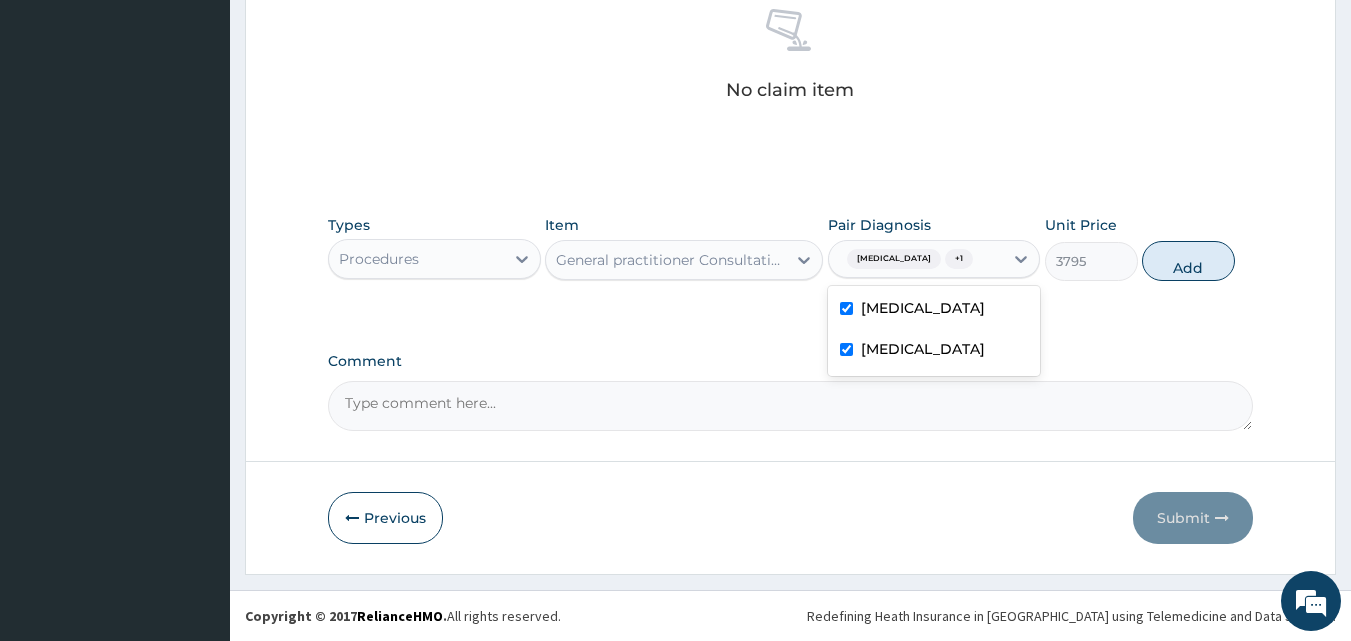 click on "Types Procedures Item General practitioner Consultation first outpatient consultation Pair Diagnosis option Malaria, selected. option Malaria selected, 2 of 2. 2 results available. Use Up and Down to choose options, press Enter to select the currently focused option, press Escape to exit the menu, press Tab to select the option and exit the menu. Allergic rhinitis  + 1 Allergic rhinitis Malaria Unit Price 3795 Add" at bounding box center (791, 248) 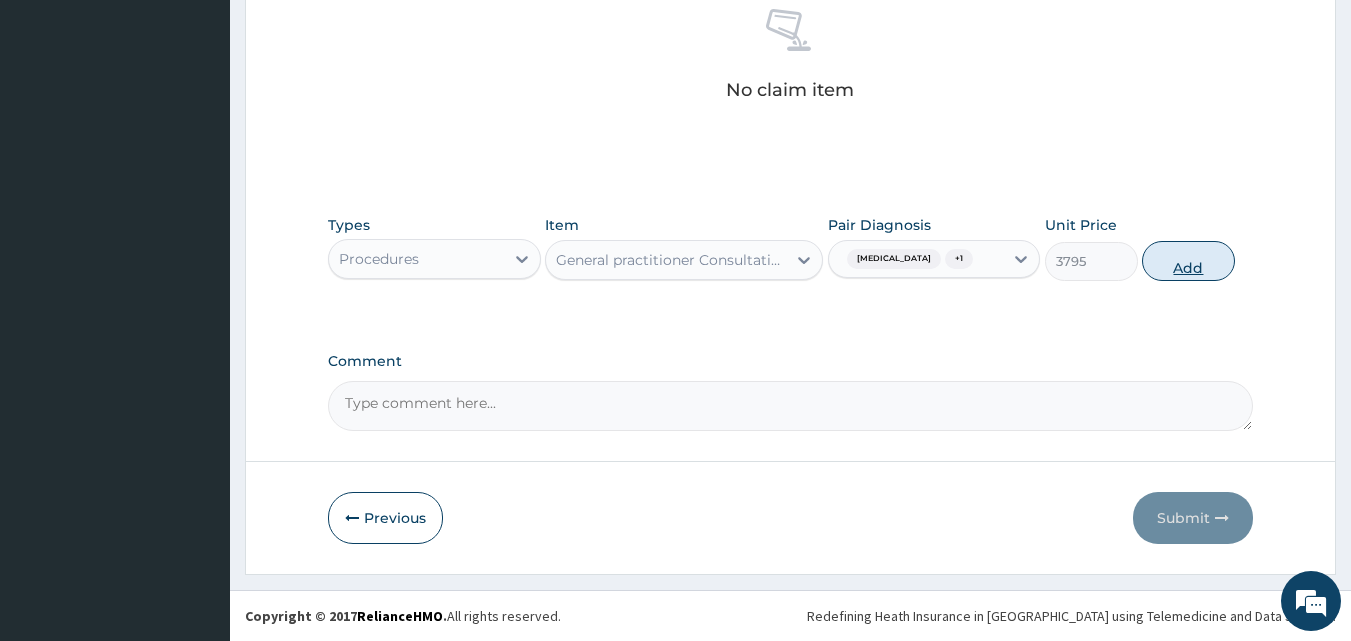 click on "Add" at bounding box center (1188, 261) 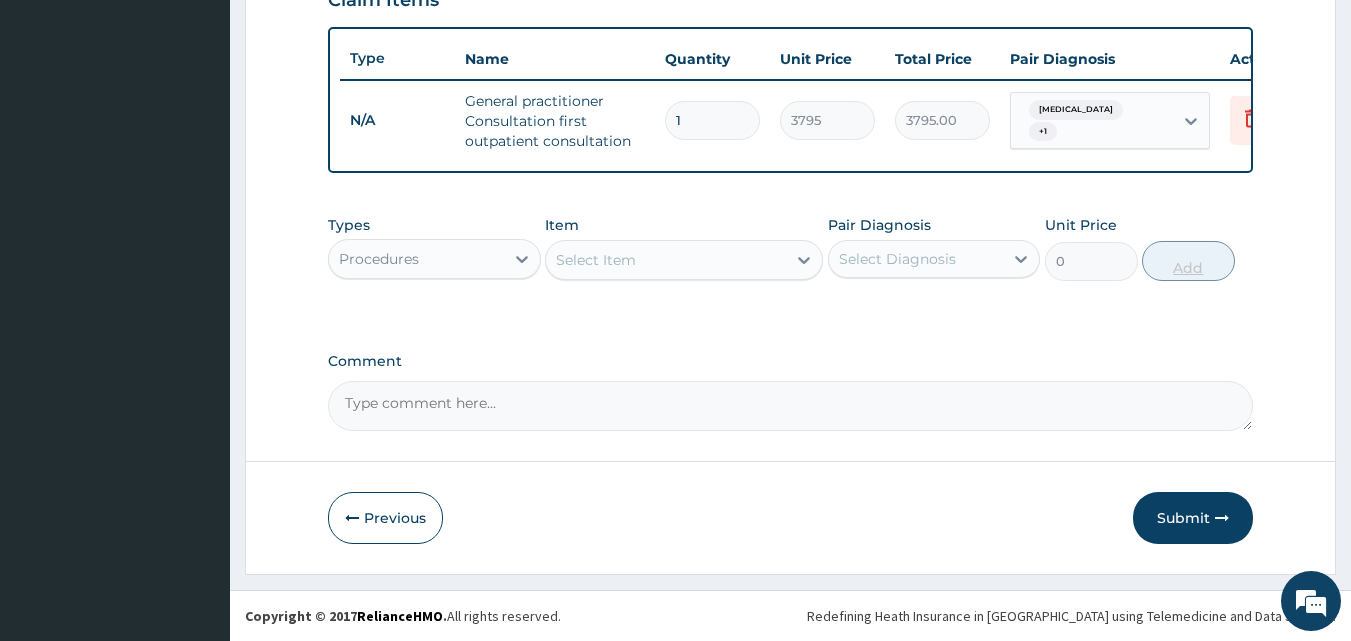 scroll, scrollTop: 732, scrollLeft: 0, axis: vertical 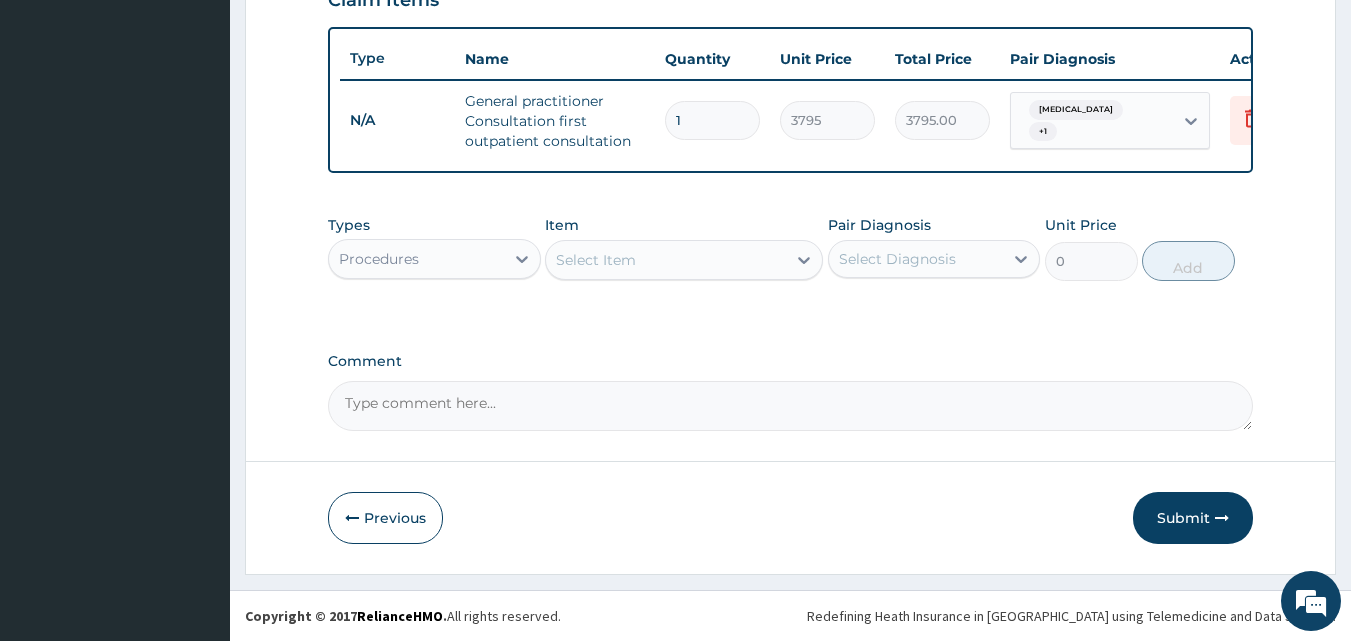 click on "Procedures" at bounding box center [416, 259] 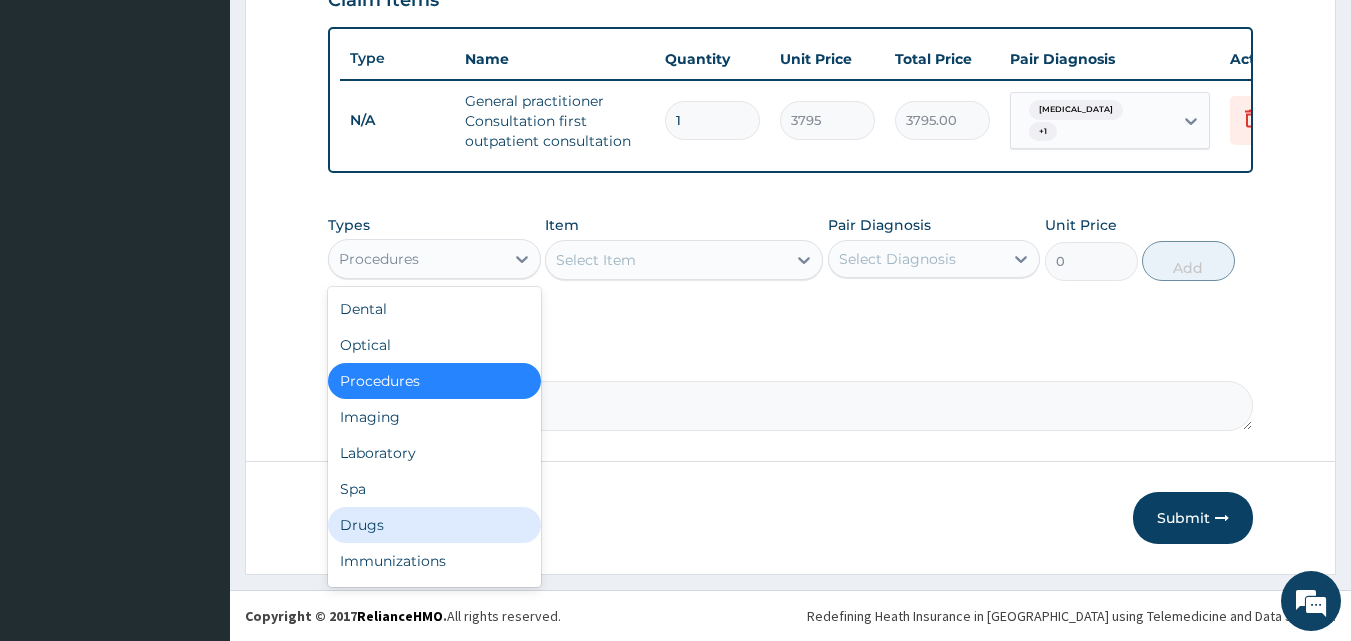 click on "Drugs" at bounding box center (434, 525) 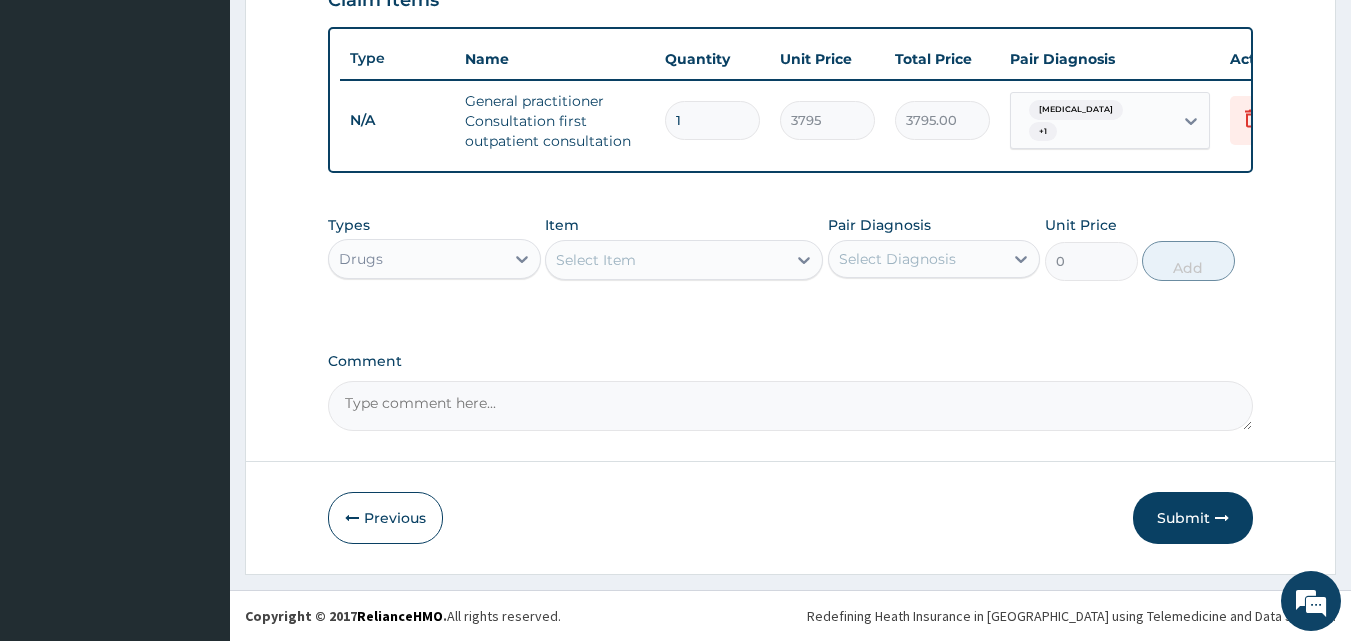 click on "Select Item" at bounding box center [666, 260] 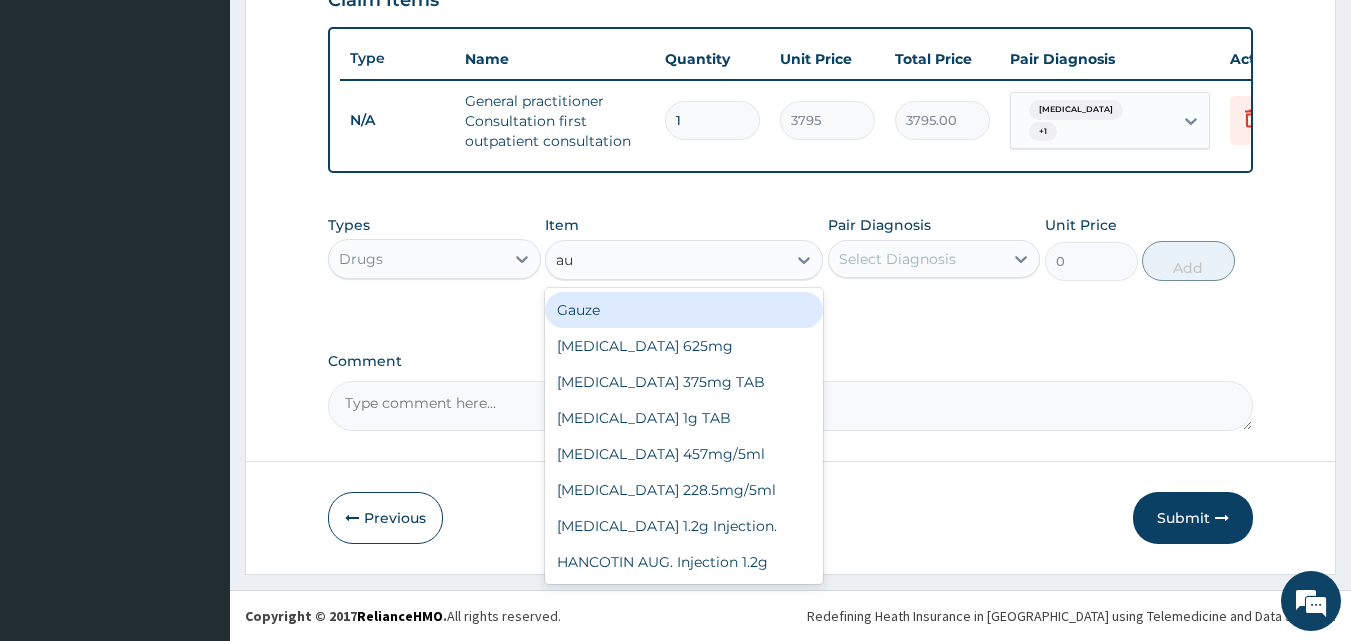 type on "aug" 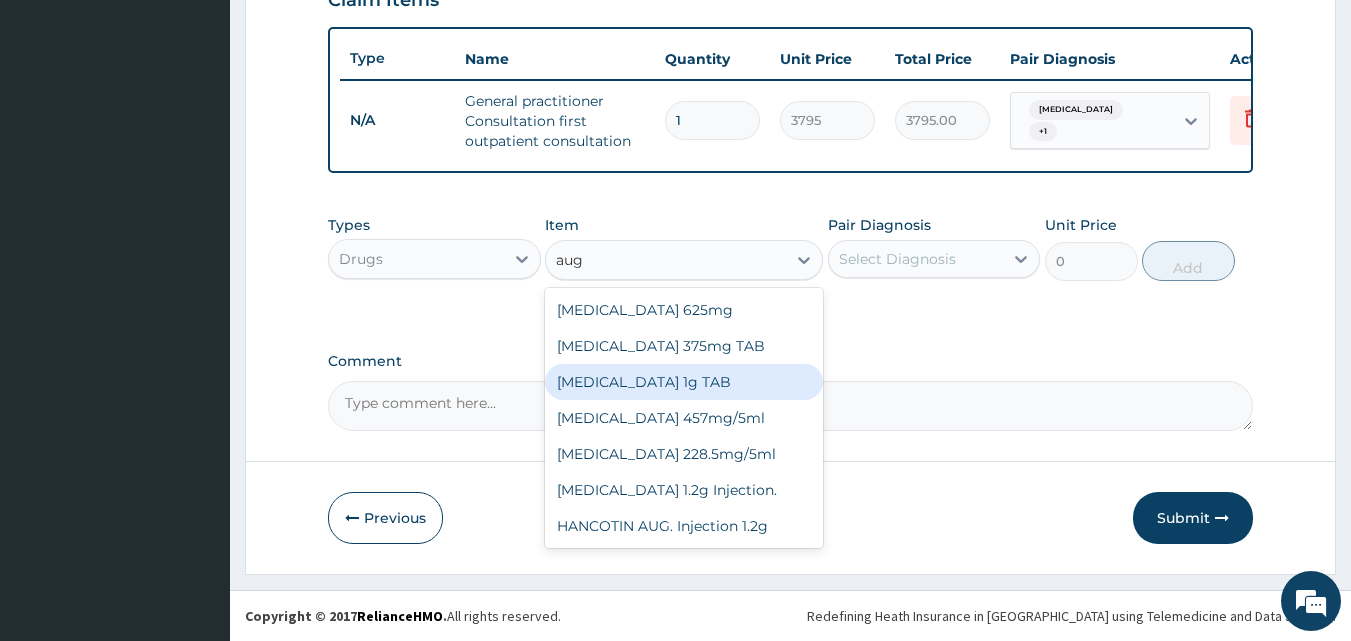 click on "[MEDICAL_DATA] 1g TAB" at bounding box center [684, 382] 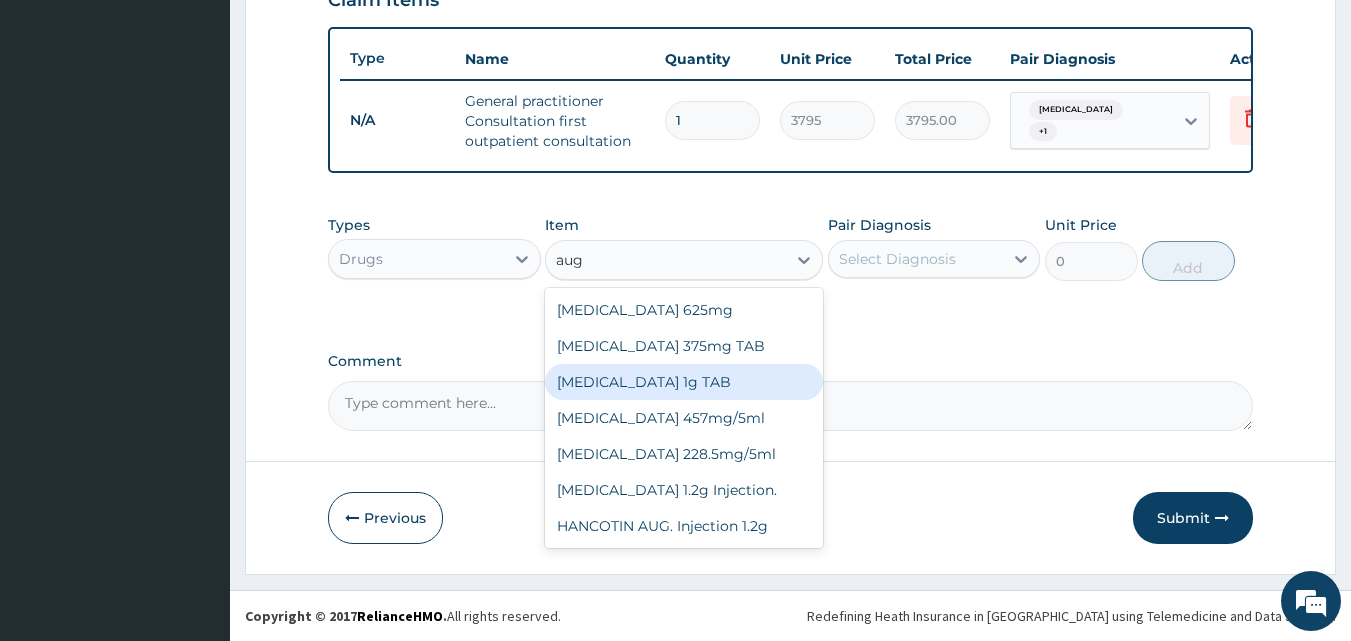 type 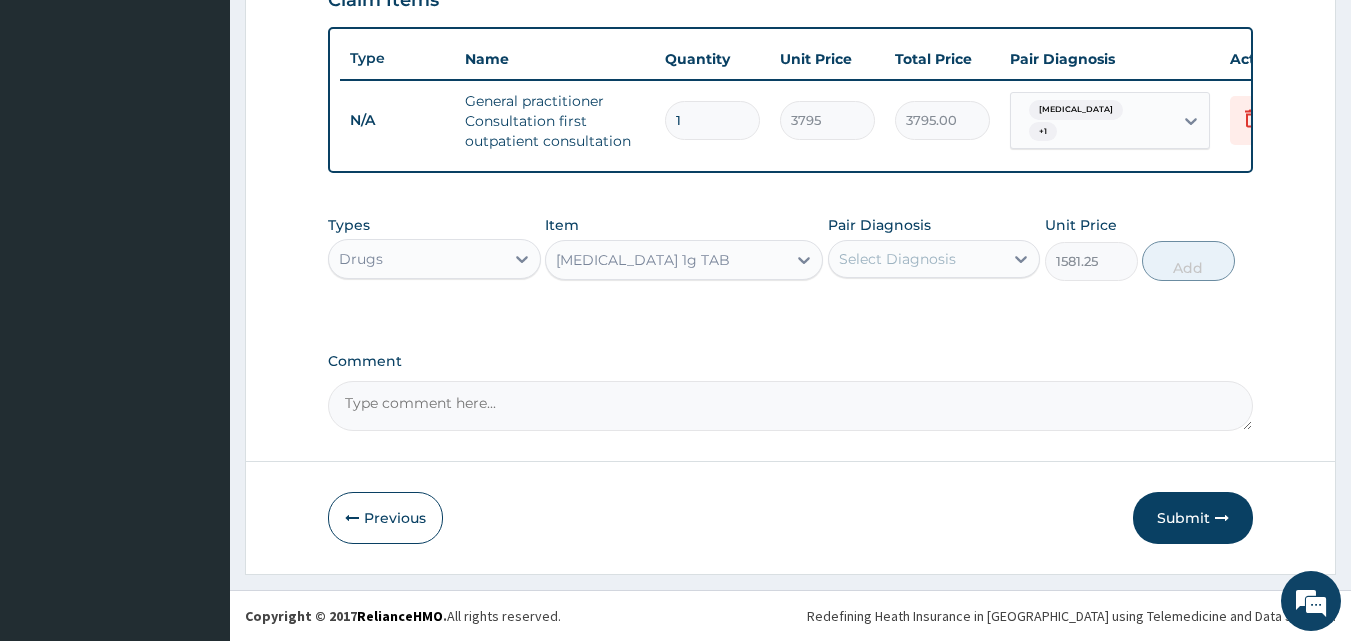 click on "Select Diagnosis" at bounding box center [897, 259] 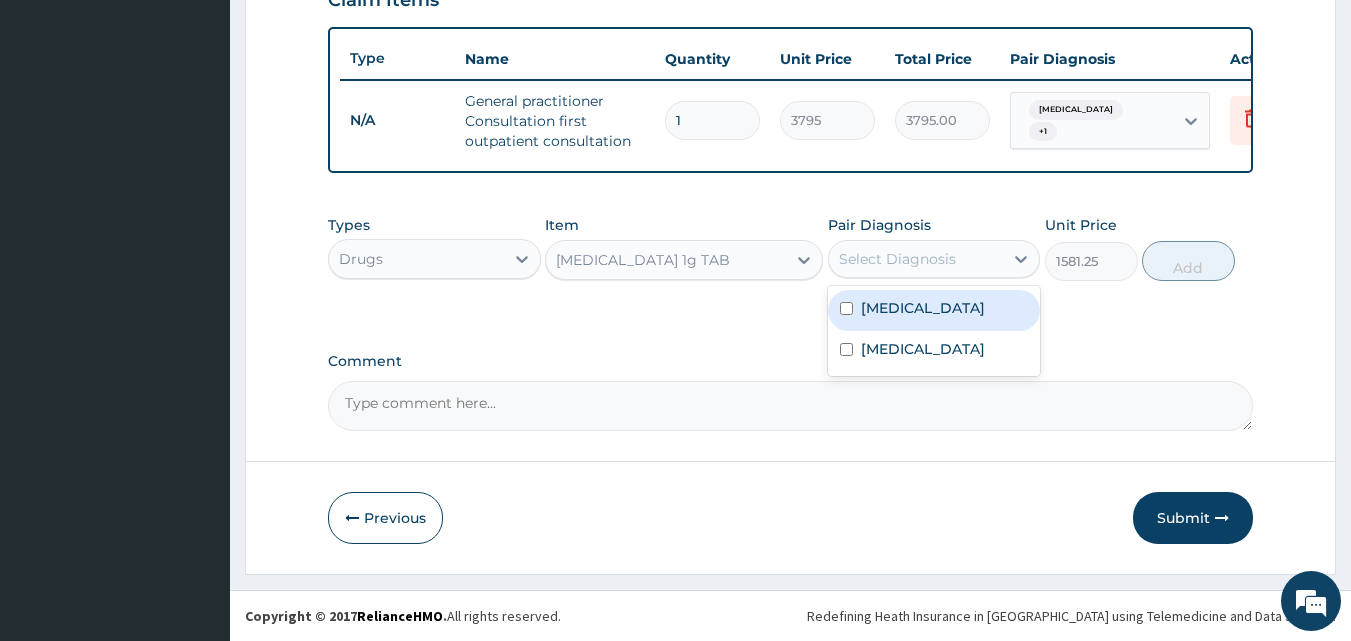 click on "Allergic rhinitis" at bounding box center (923, 308) 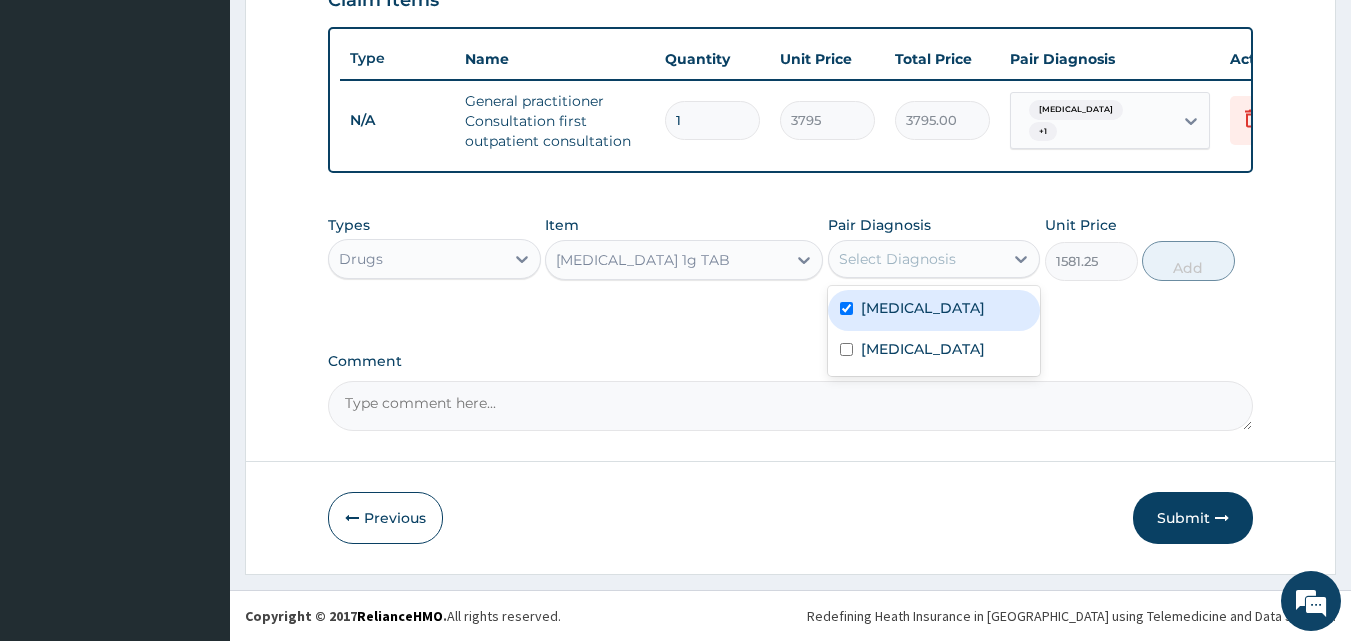 checkbox on "true" 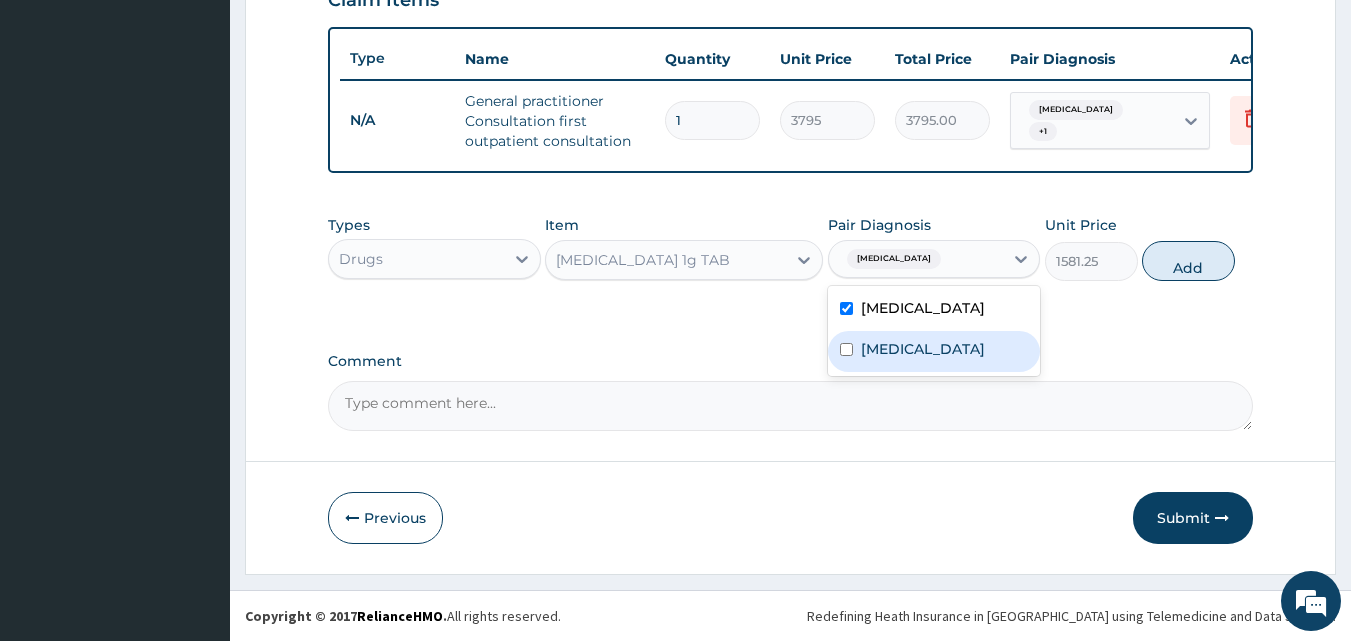 click on "Malaria" at bounding box center (923, 349) 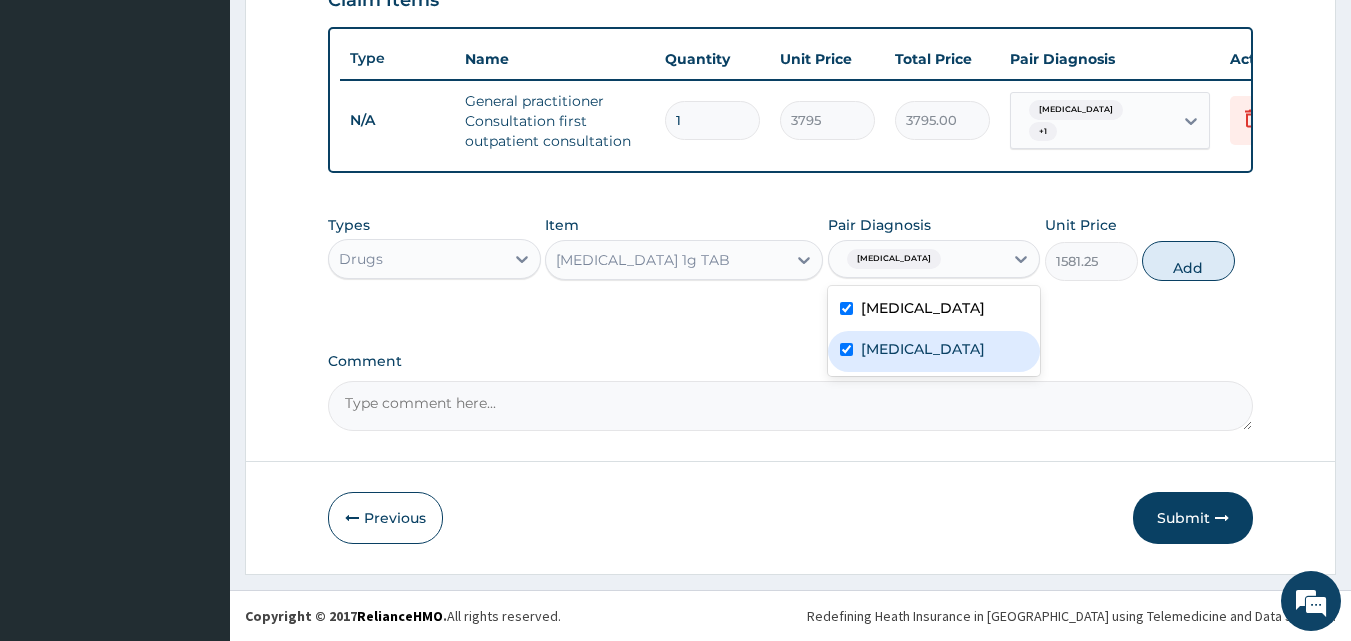 checkbox on "true" 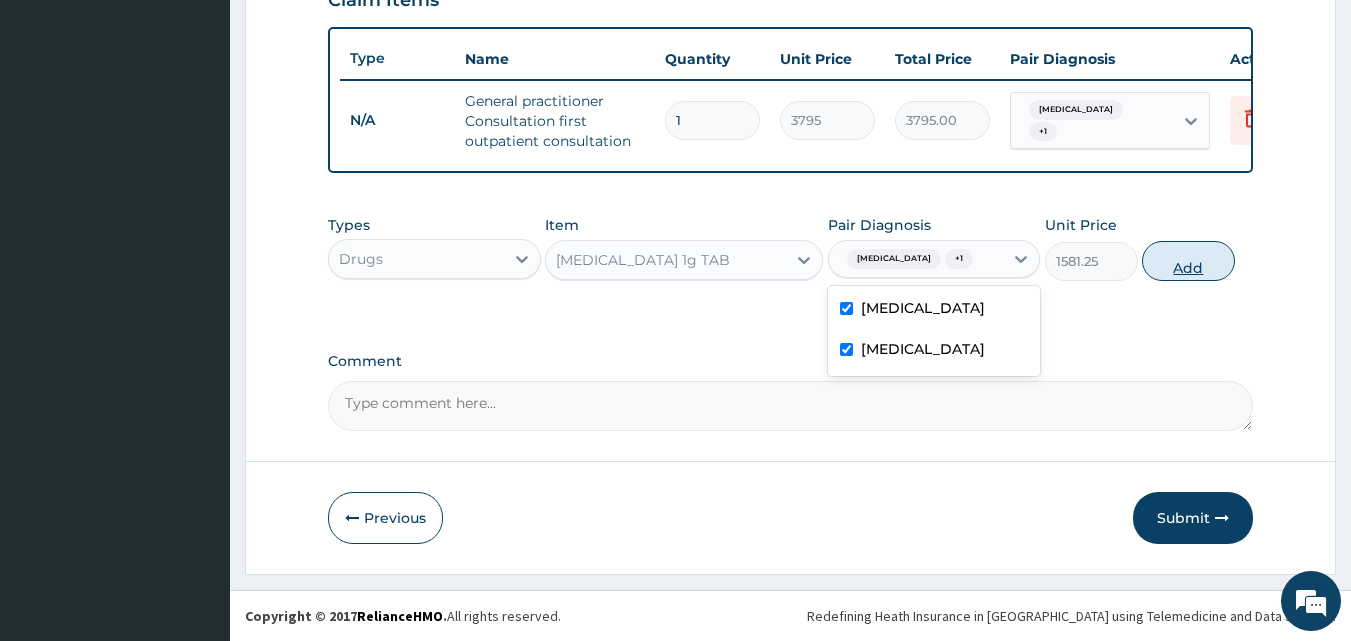 click on "Add" at bounding box center [1188, 261] 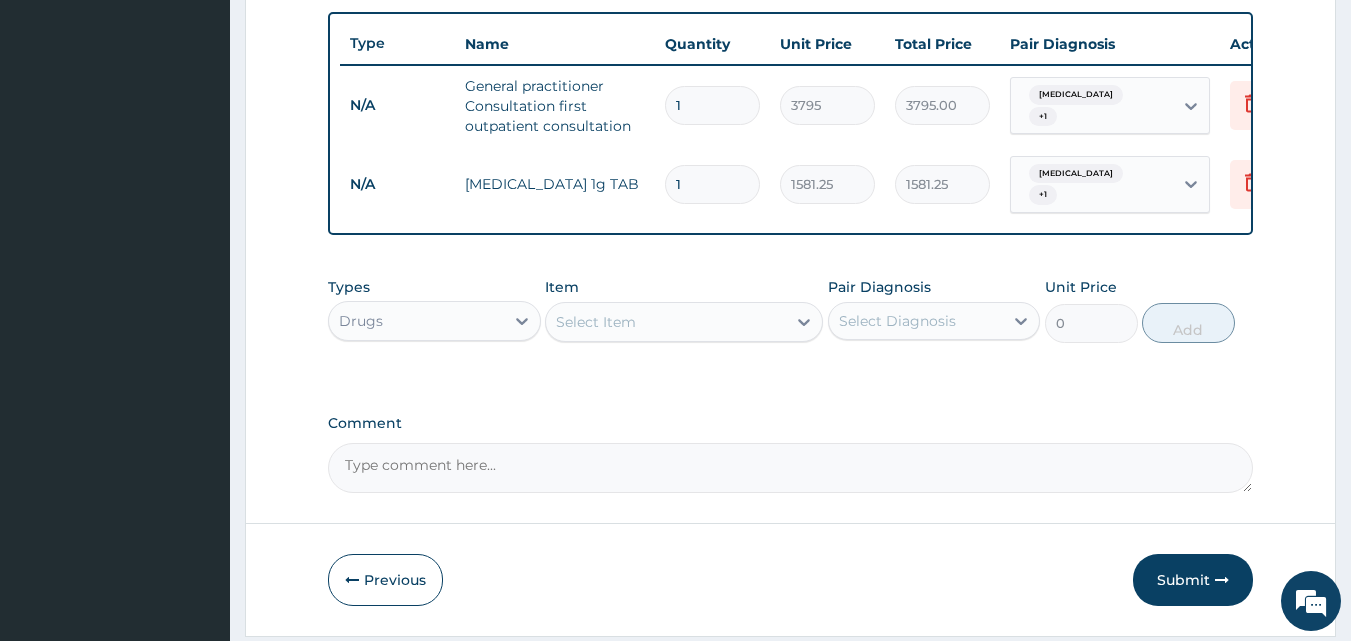type 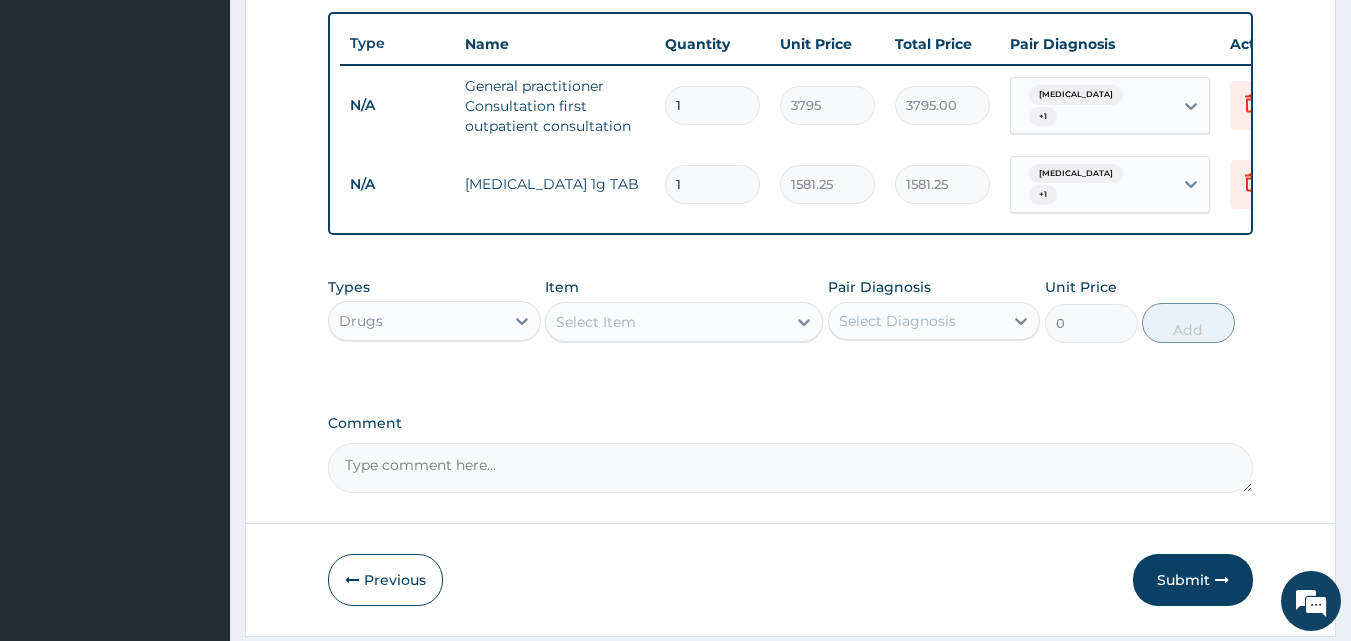 type on "0.00" 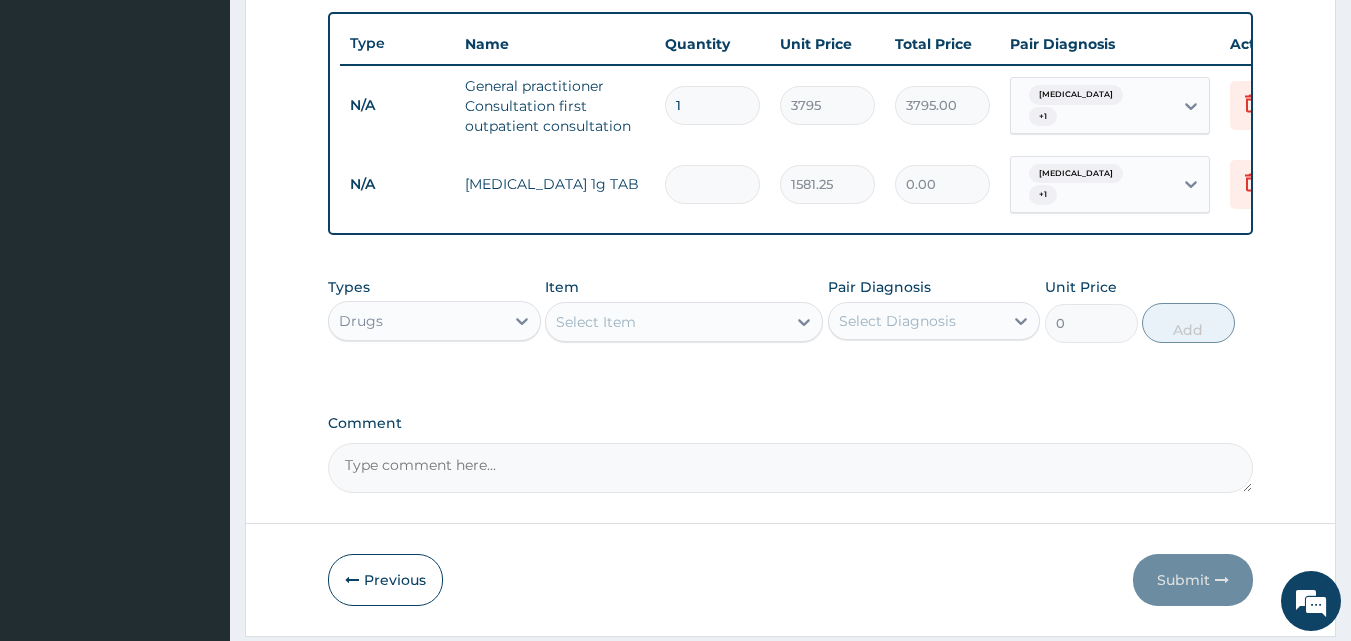 type on "2" 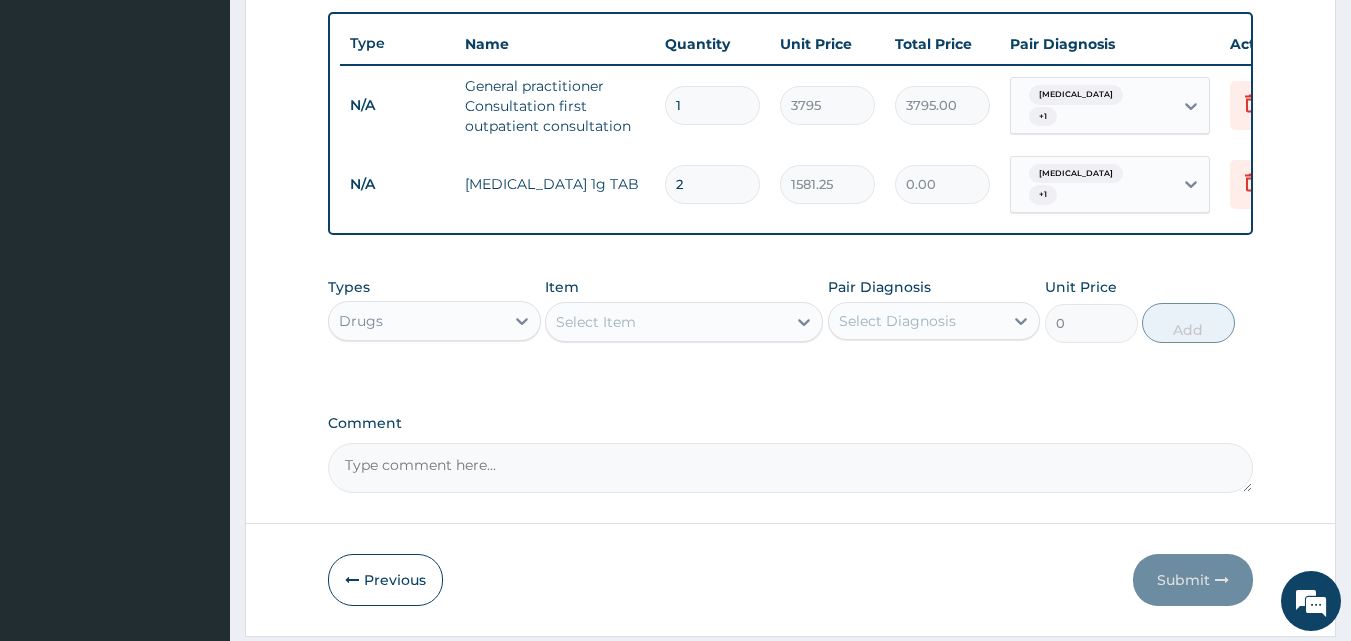 type on "3162.50" 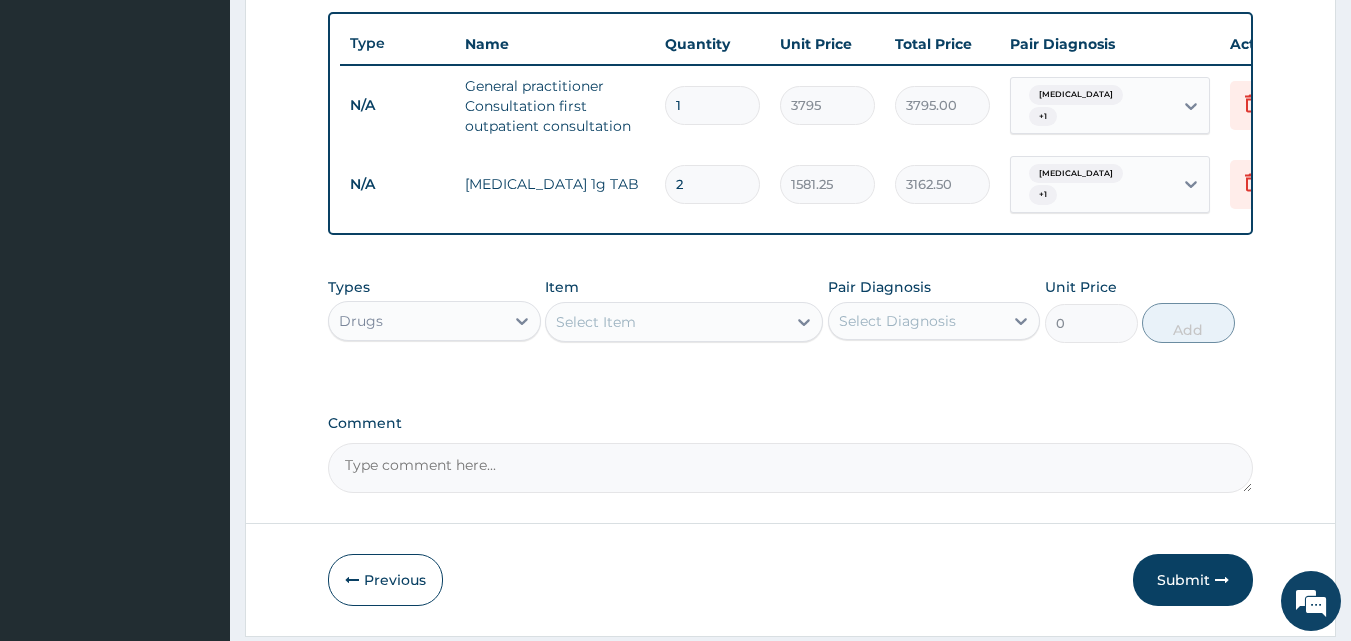 type on "20" 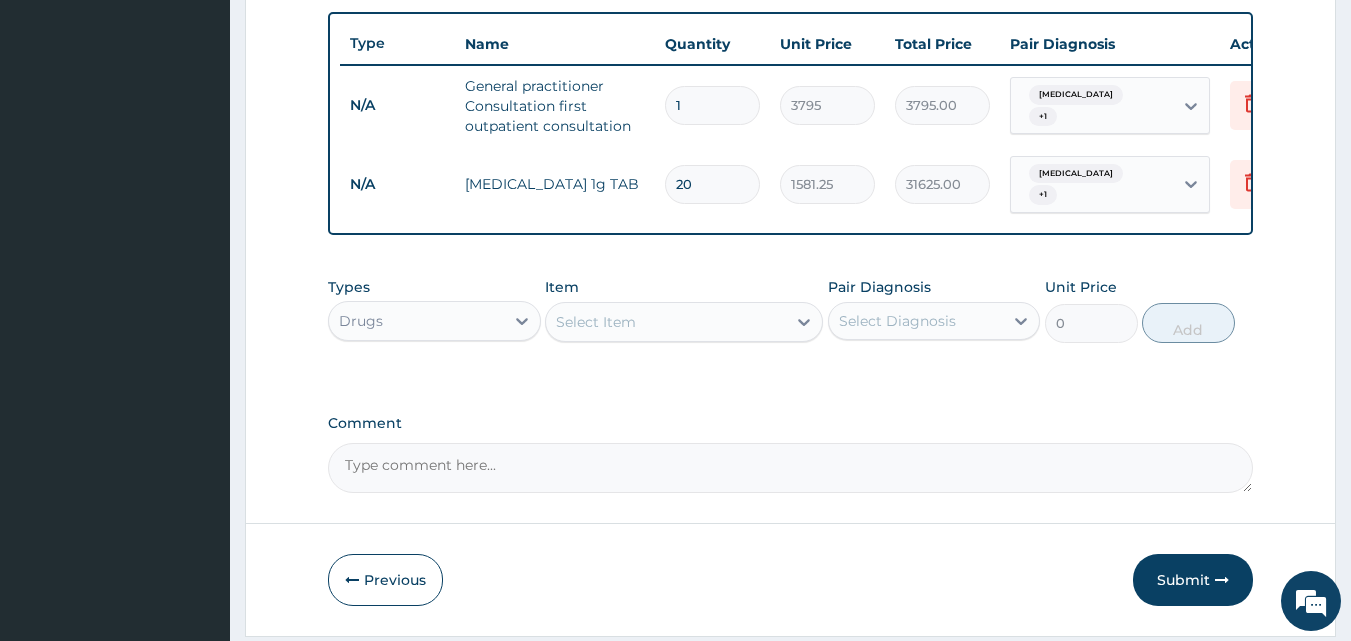 type on "20" 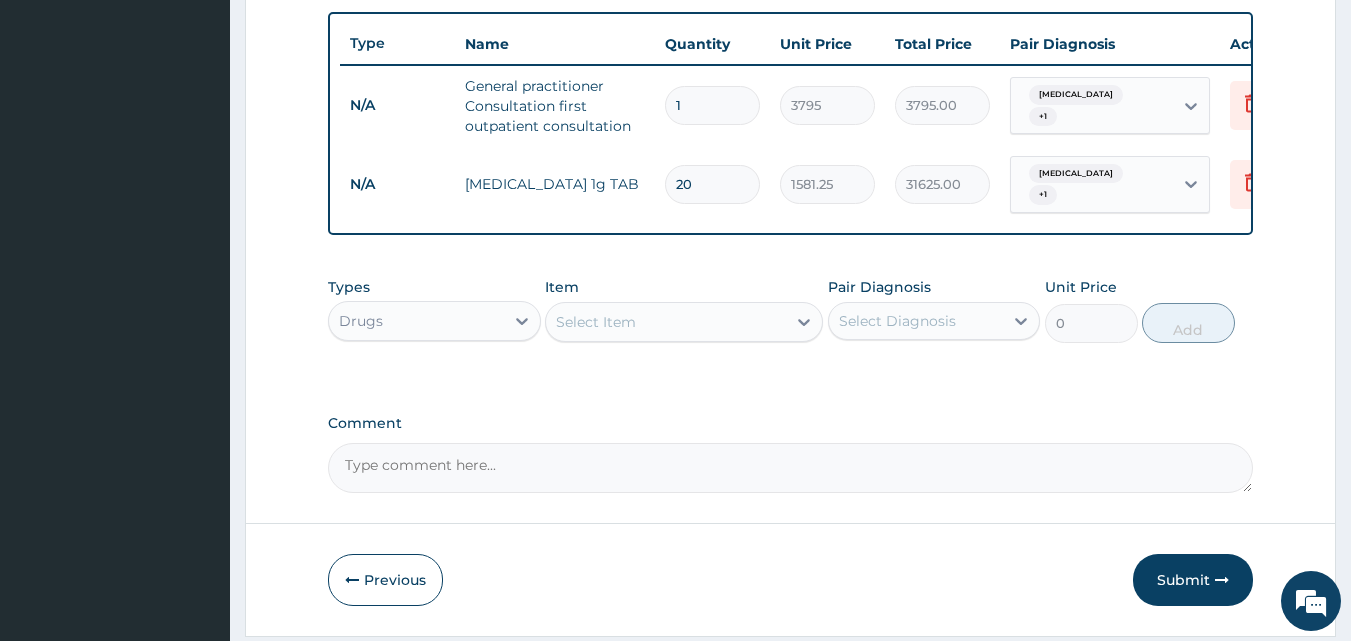 click on "Select Item" at bounding box center [596, 322] 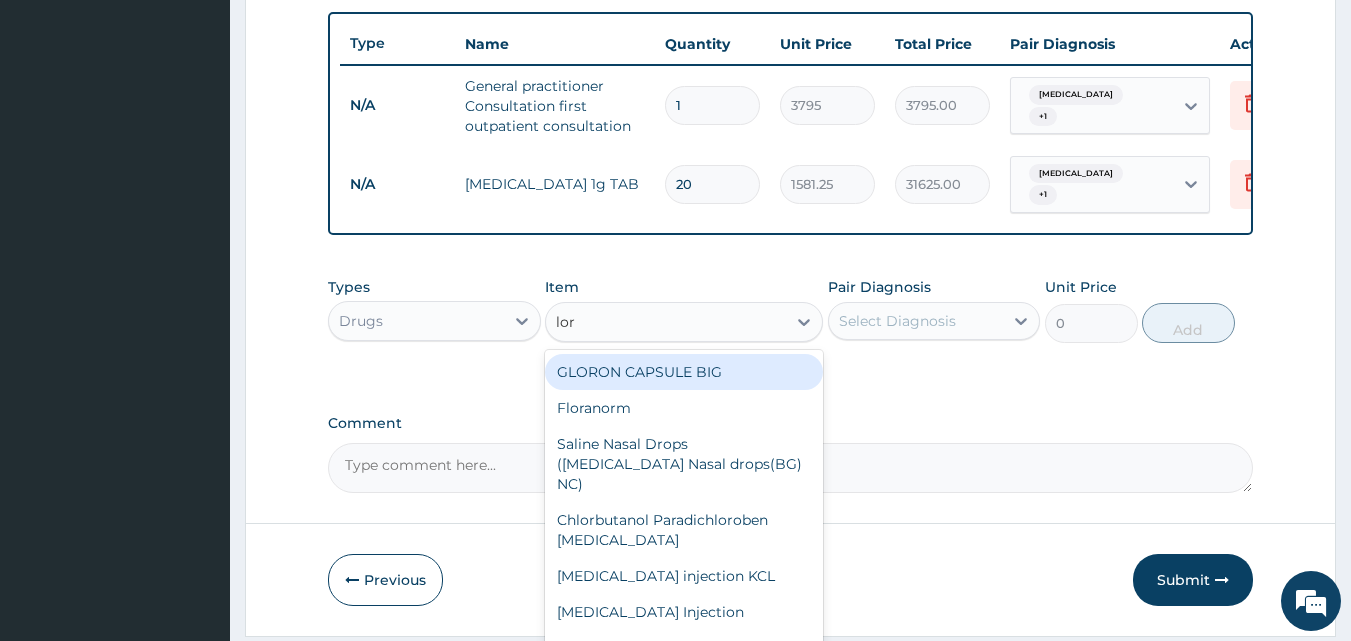 type on "lora" 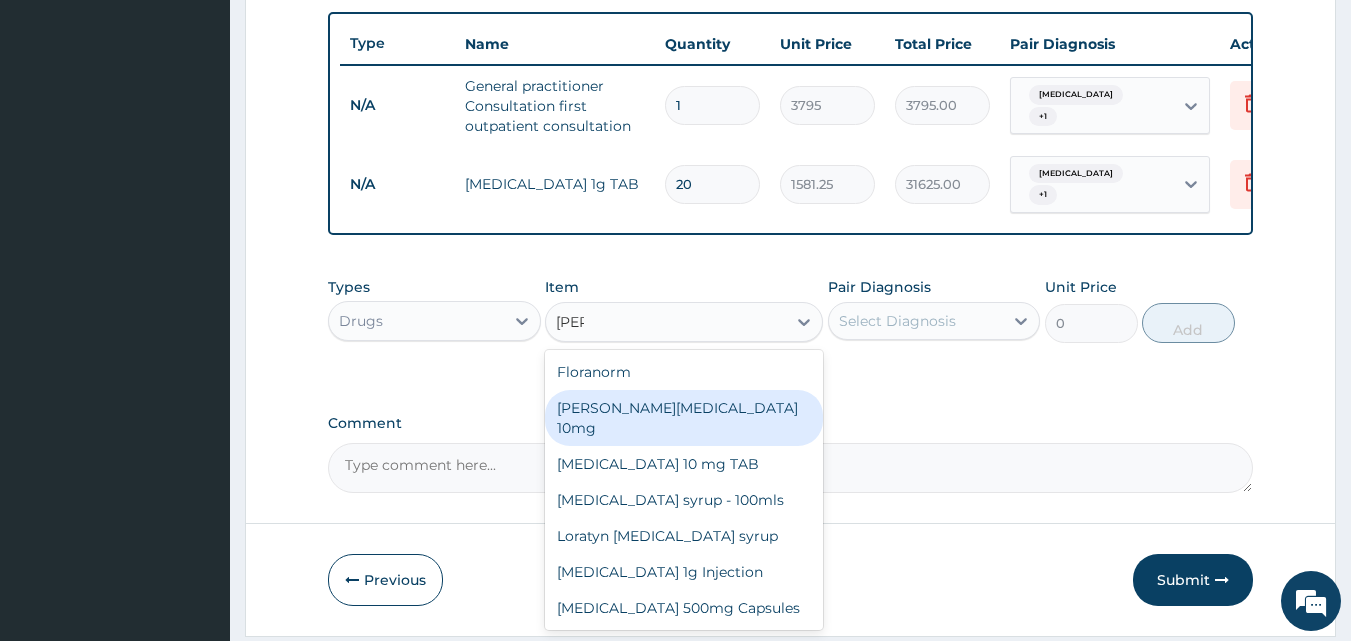 click on "Loratyn Loratadine 10mg" at bounding box center [684, 418] 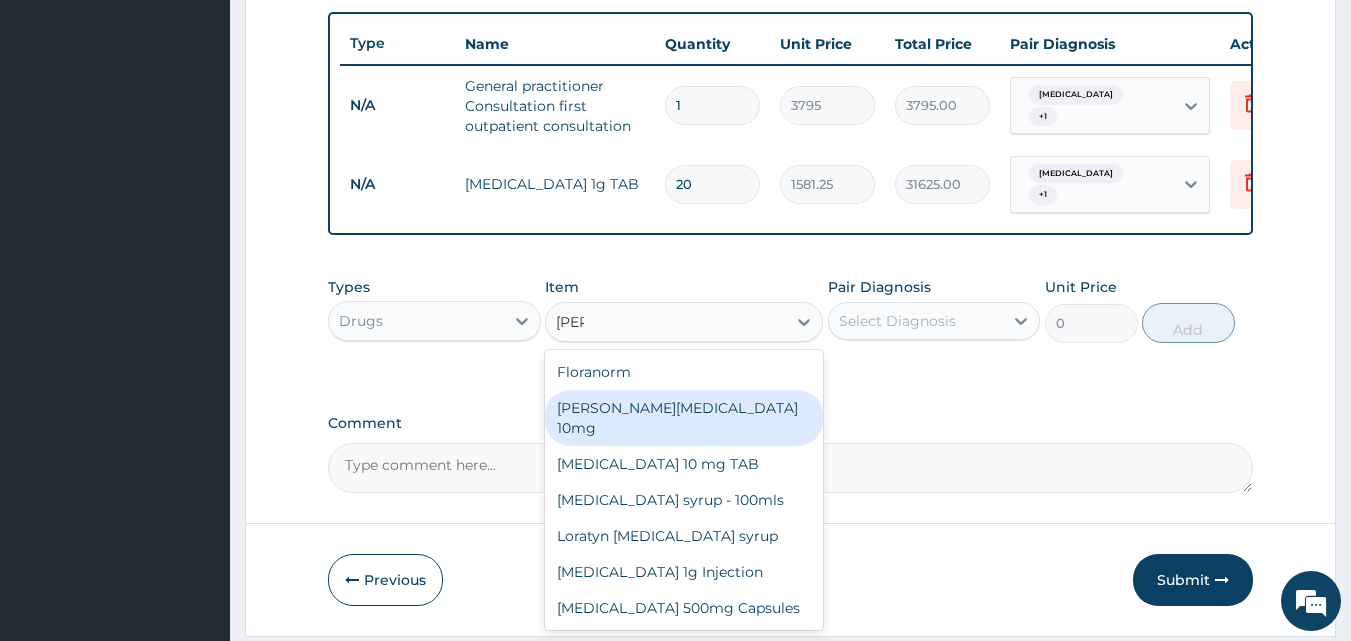 type 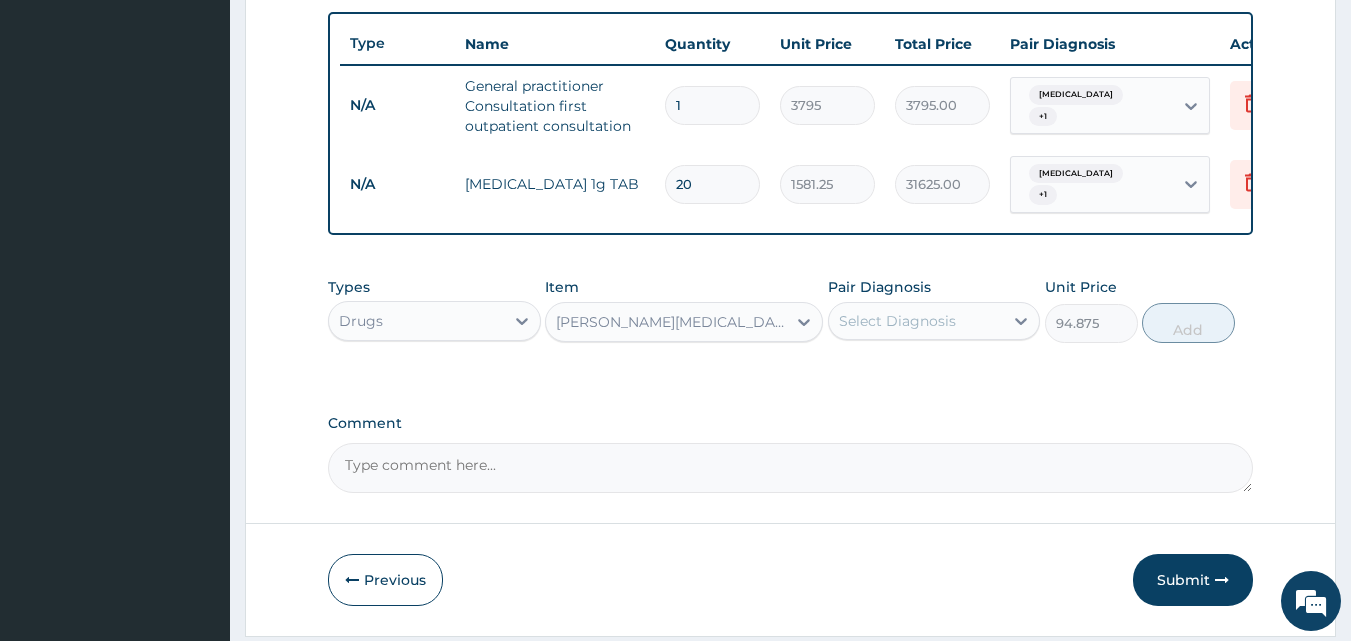 click on "Select Diagnosis" at bounding box center [897, 321] 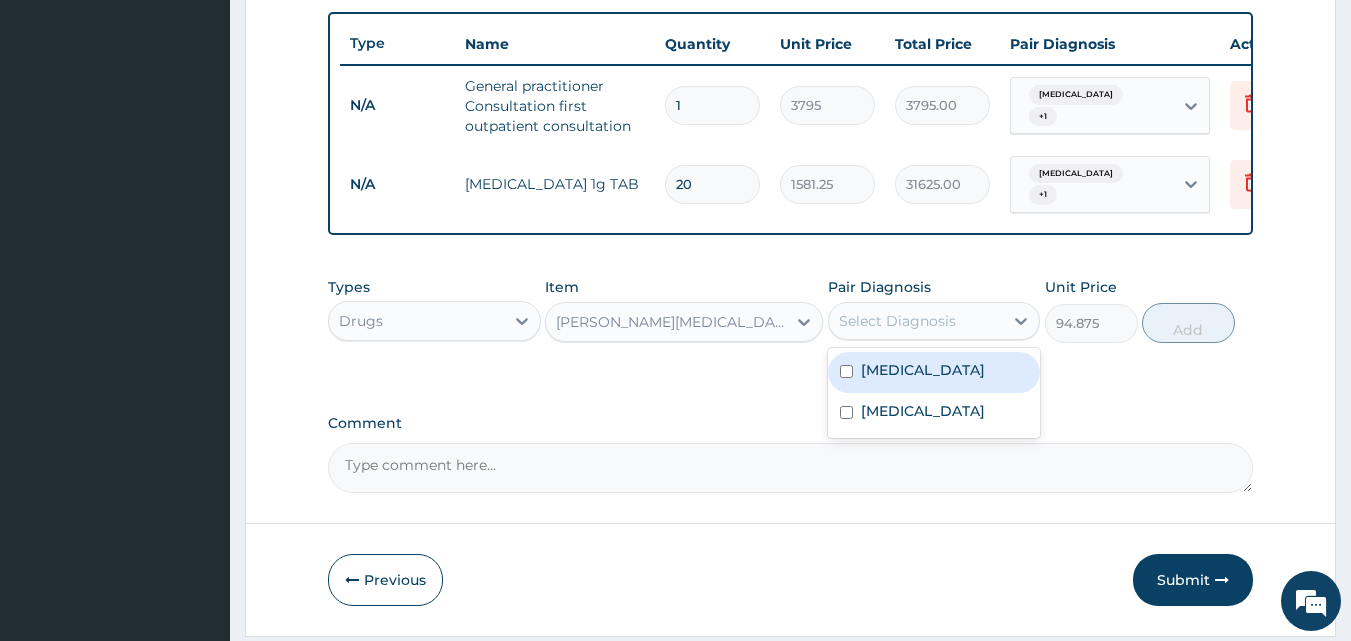 click on "Allergic rhinitis" at bounding box center [923, 370] 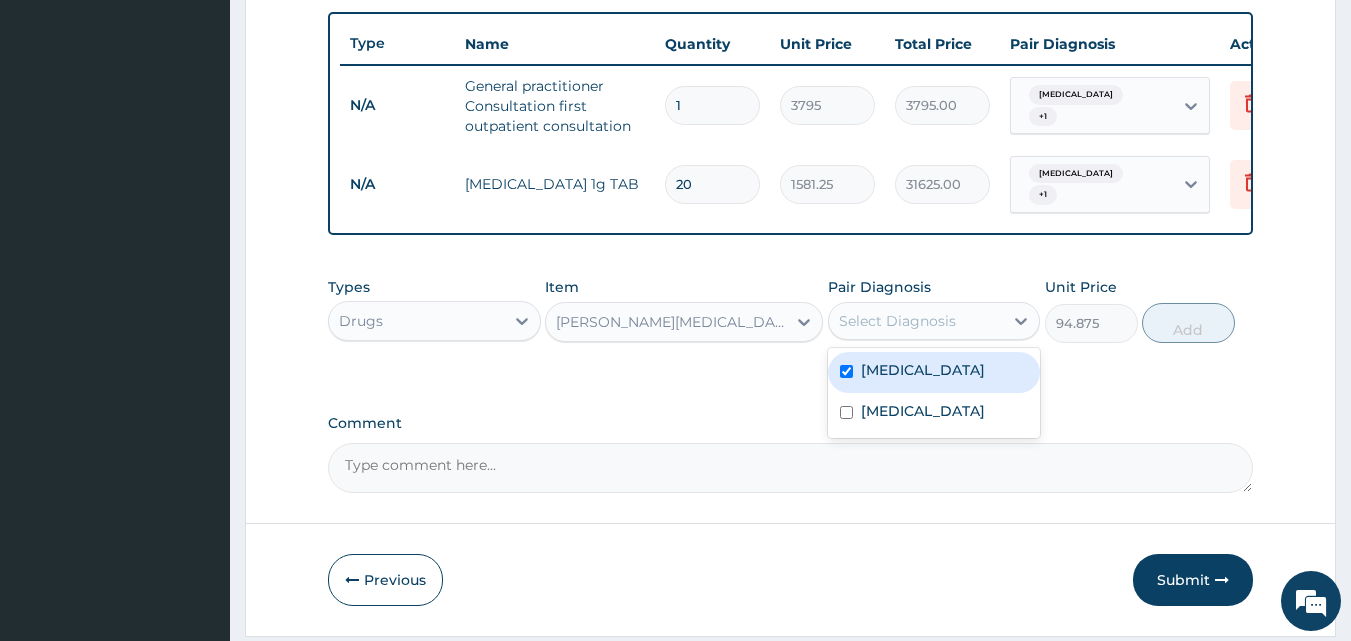 checkbox on "true" 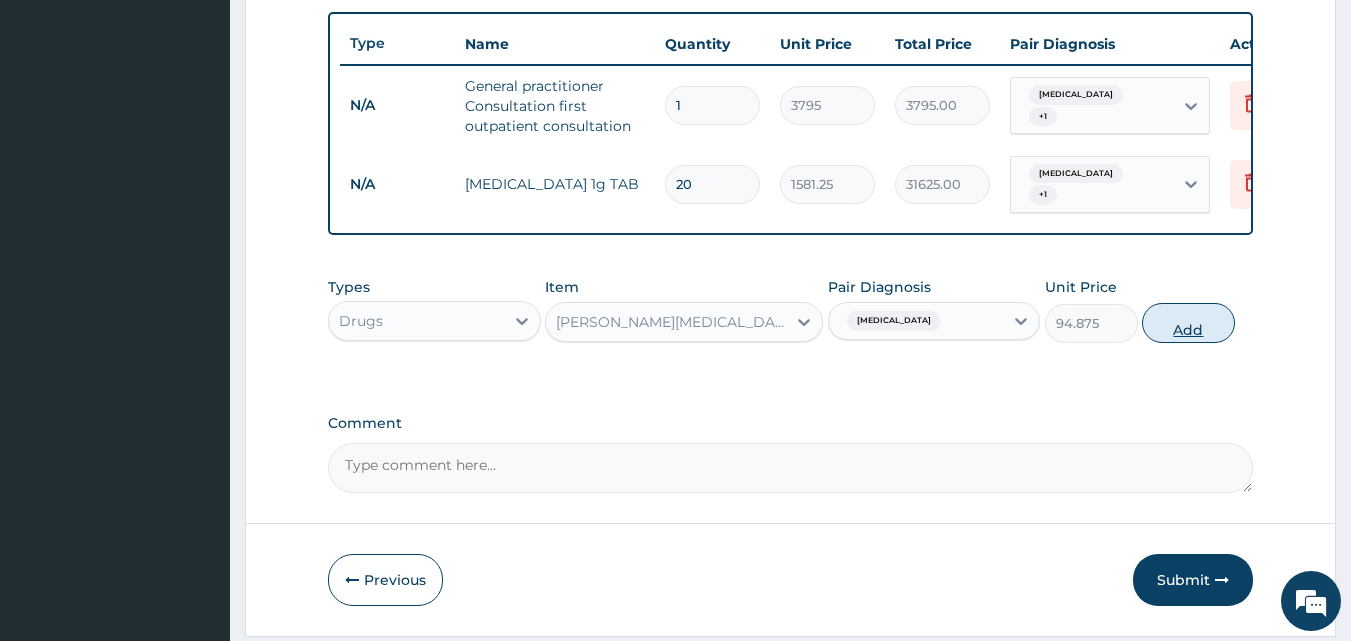 click on "Add" at bounding box center (1188, 323) 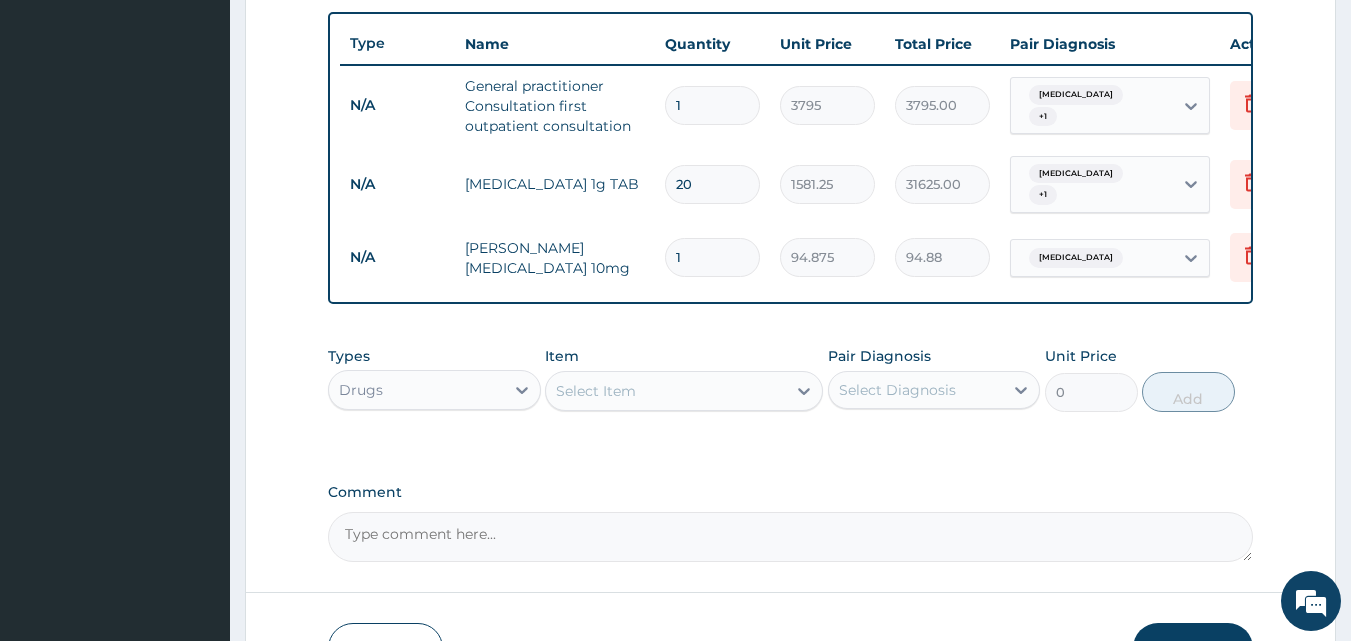 click on "Select Item" at bounding box center (666, 391) 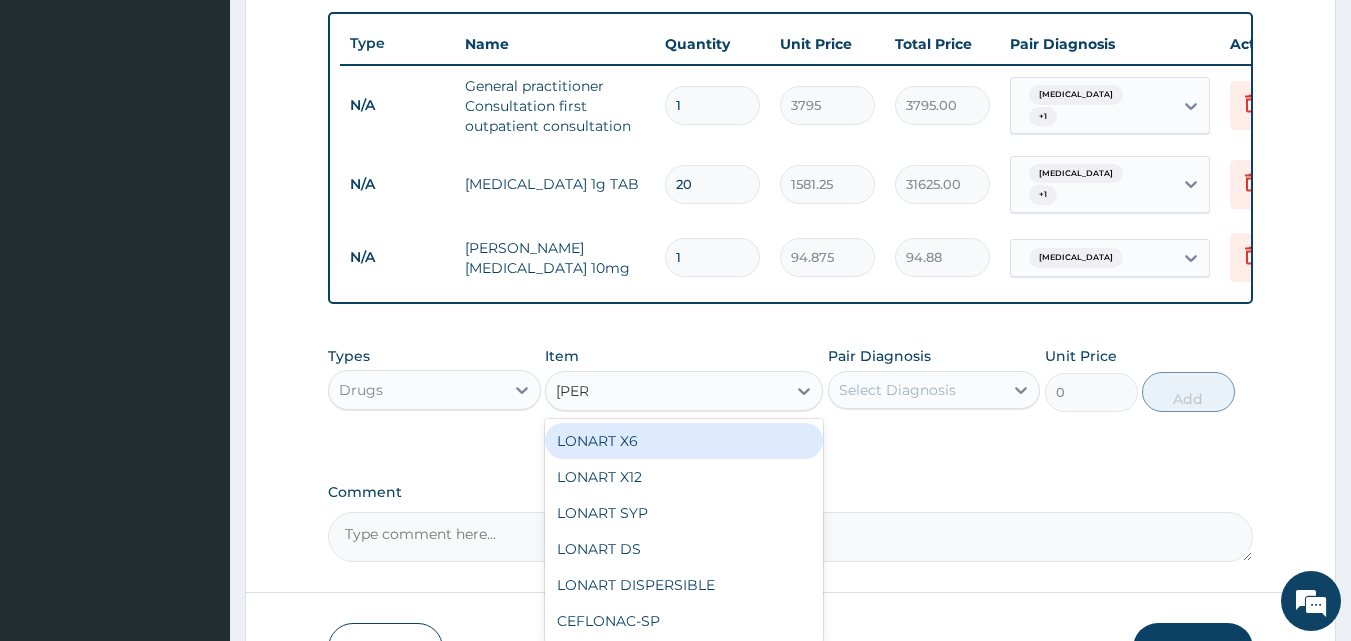 type on "lonar" 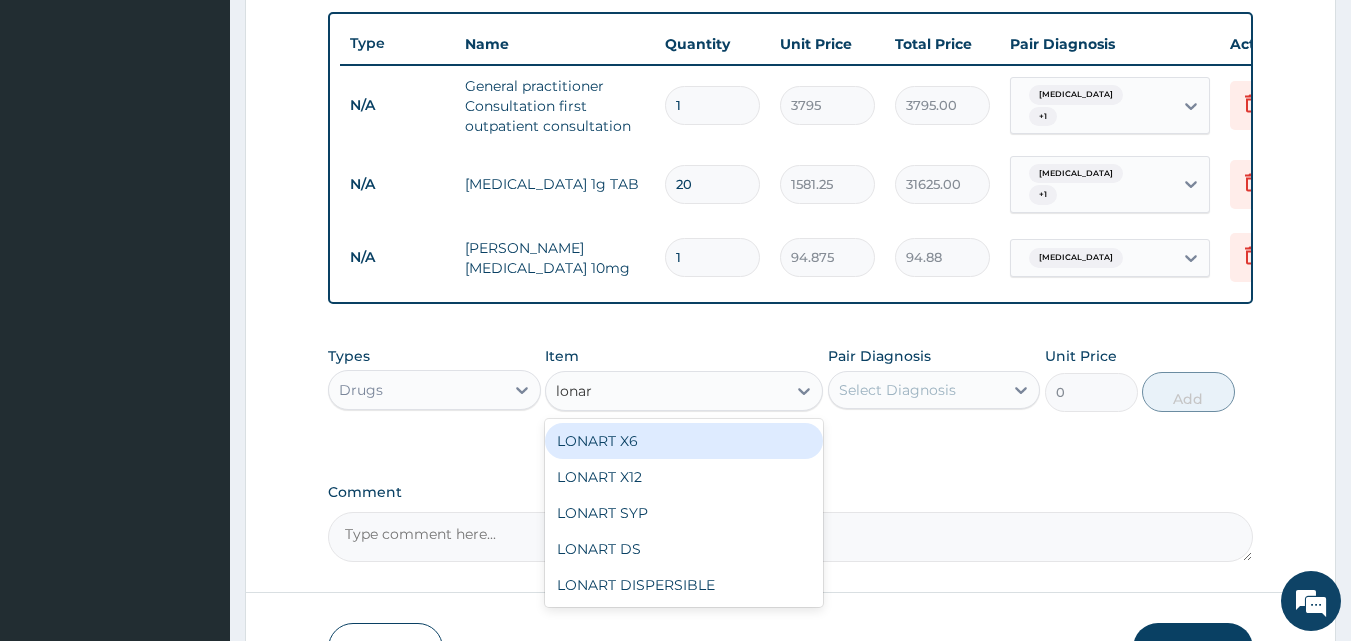 click on "LONART X6" at bounding box center (684, 441) 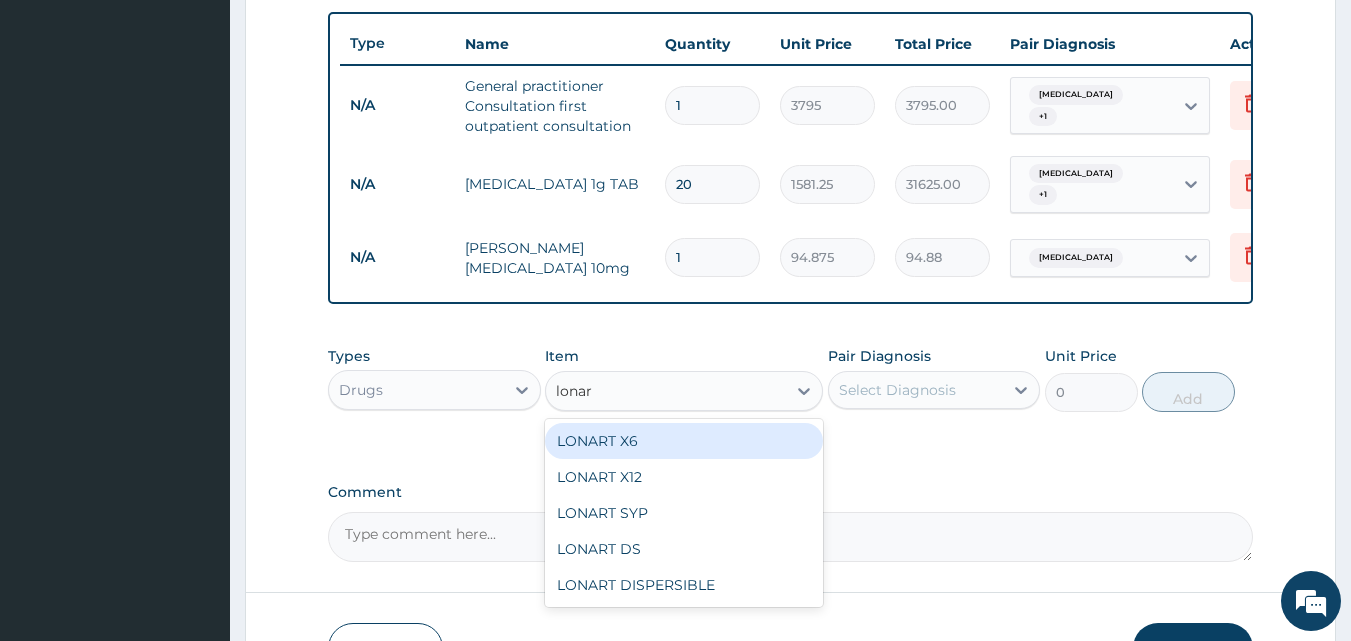type 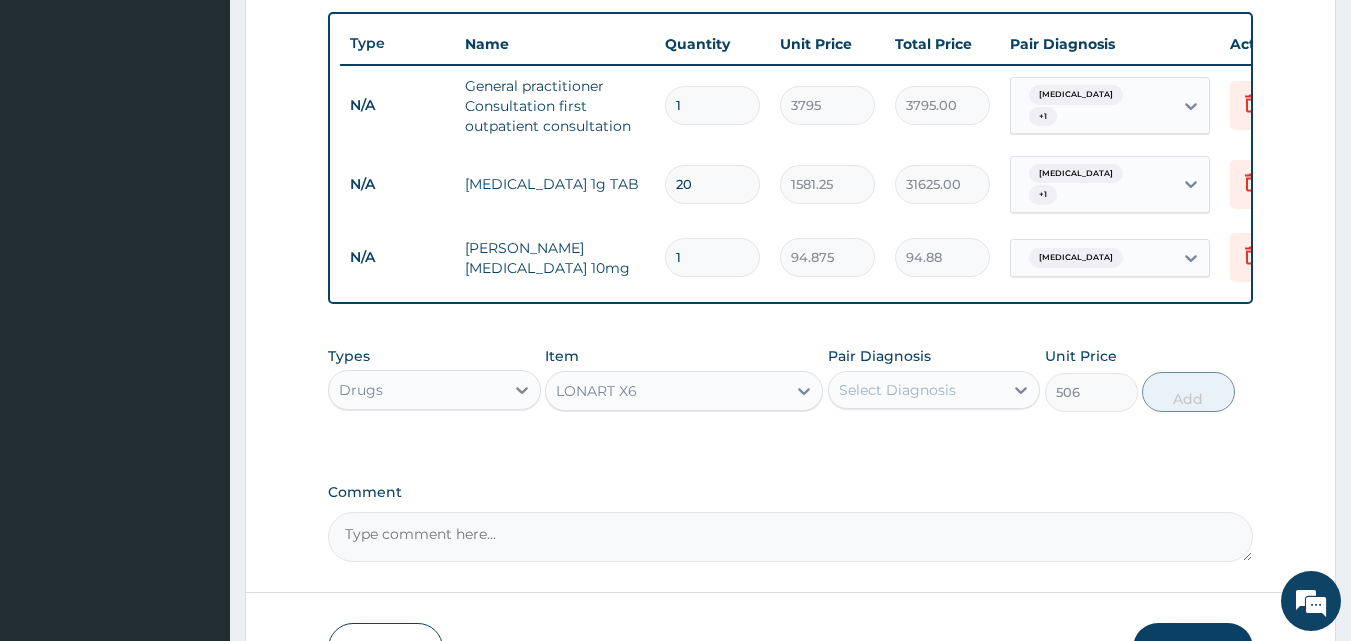 click on "Select Diagnosis" at bounding box center (897, 390) 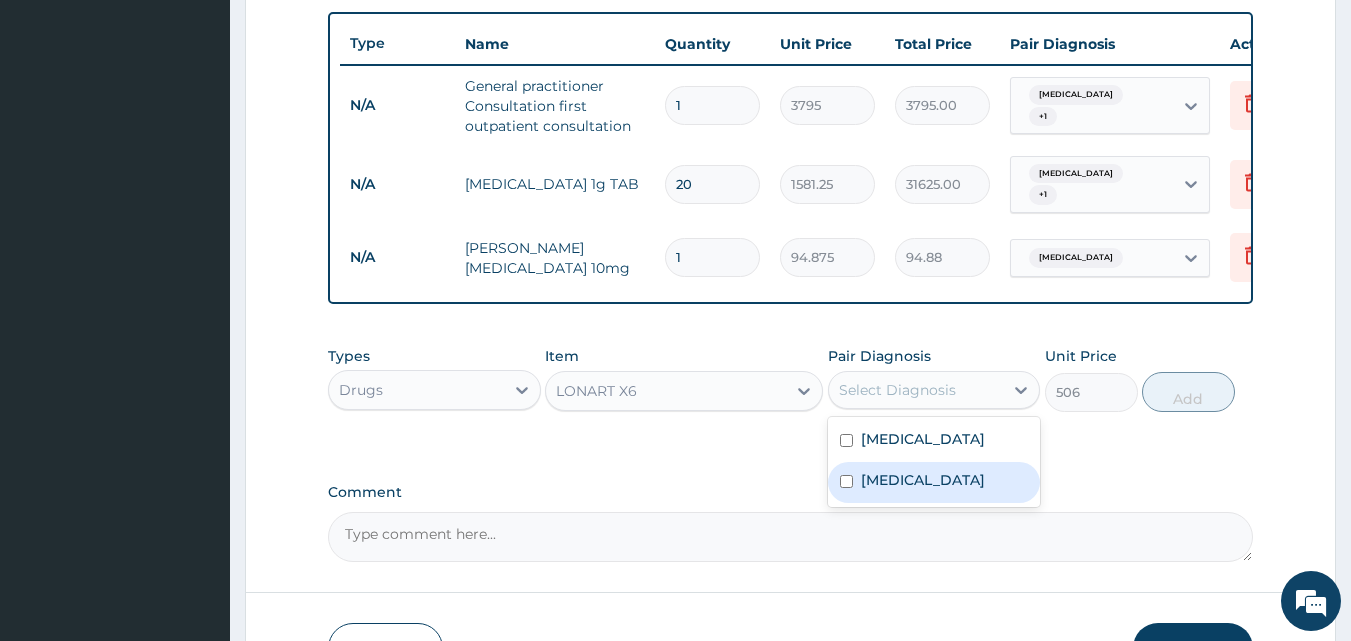 drag, startPoint x: 889, startPoint y: 485, endPoint x: 949, endPoint y: 467, distance: 62.641838 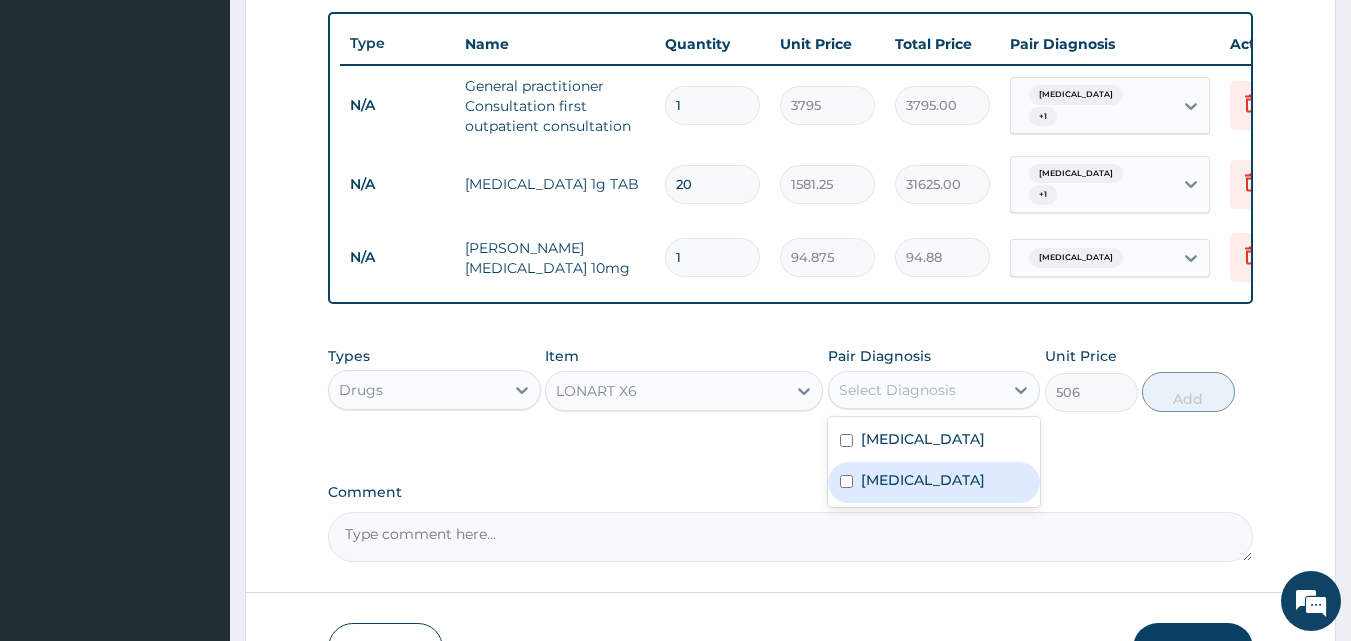 click on "Malaria" at bounding box center (923, 480) 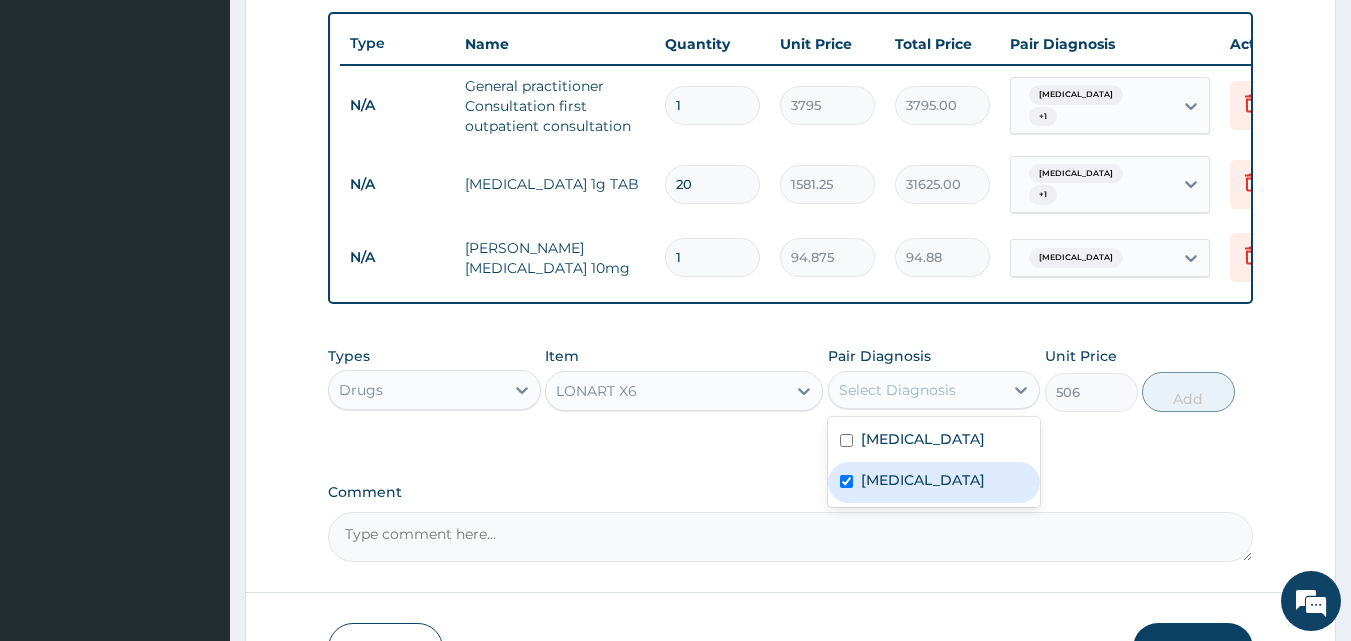 checkbox on "true" 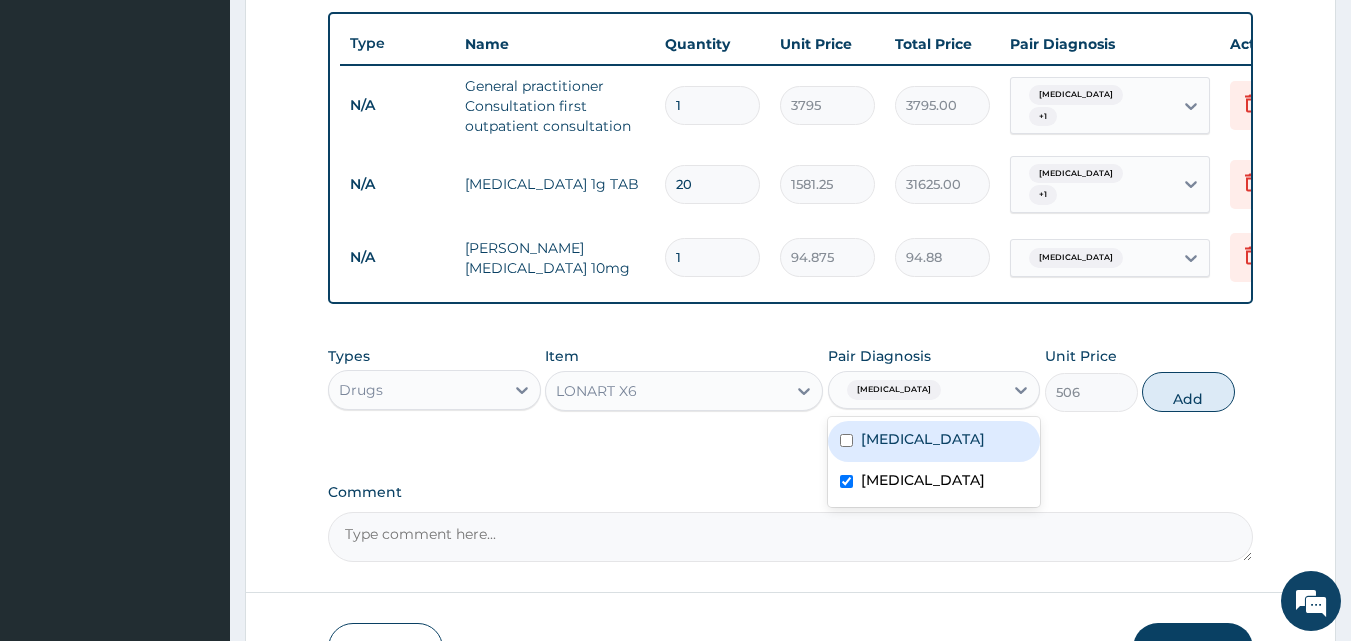 click on "Add" at bounding box center (1188, 392) 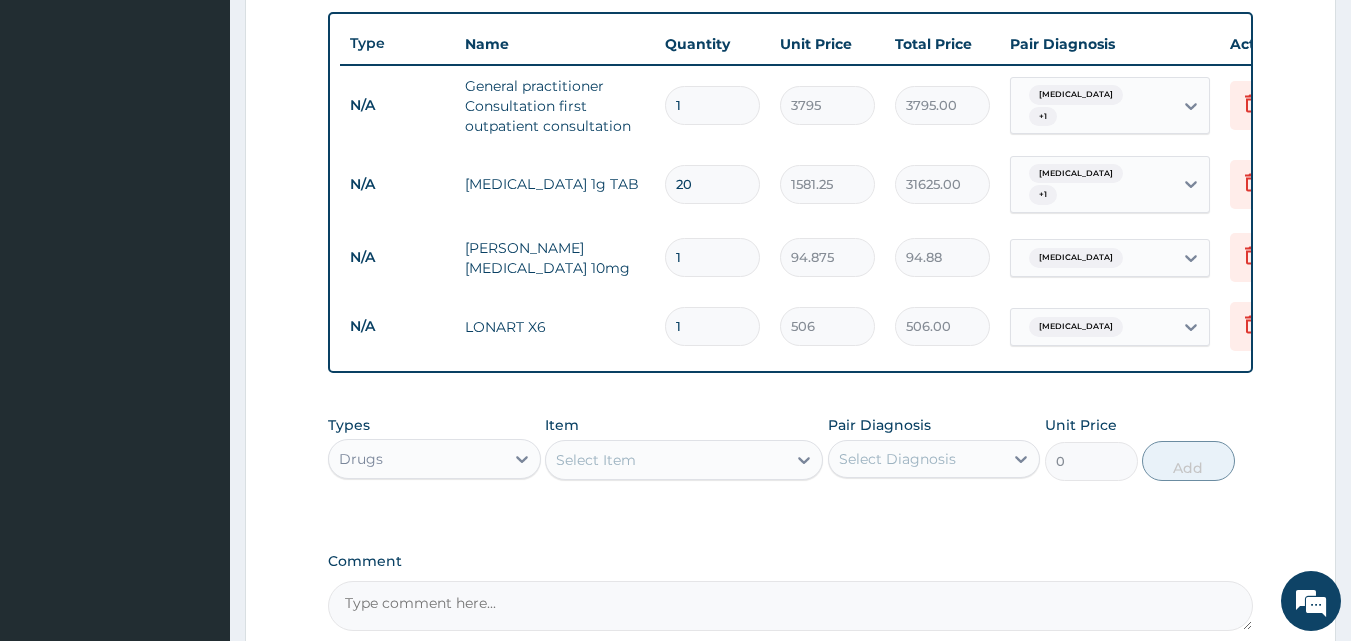 click on "Select Item" at bounding box center [684, 460] 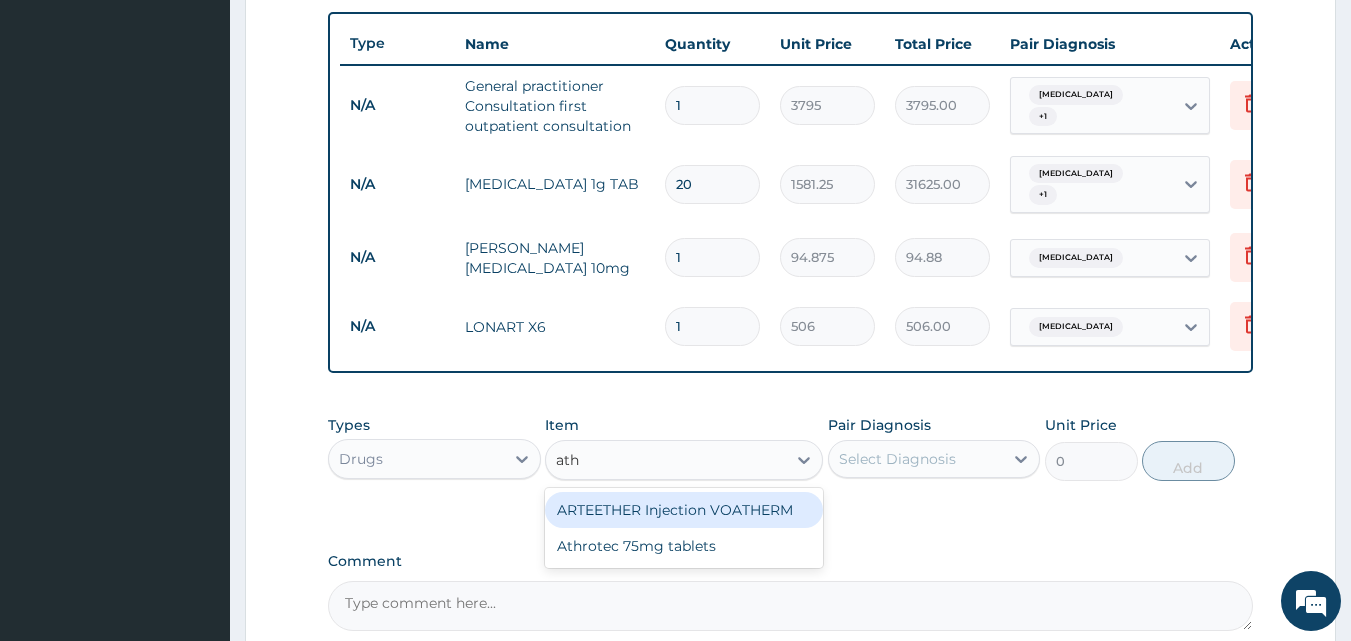 type on "athr" 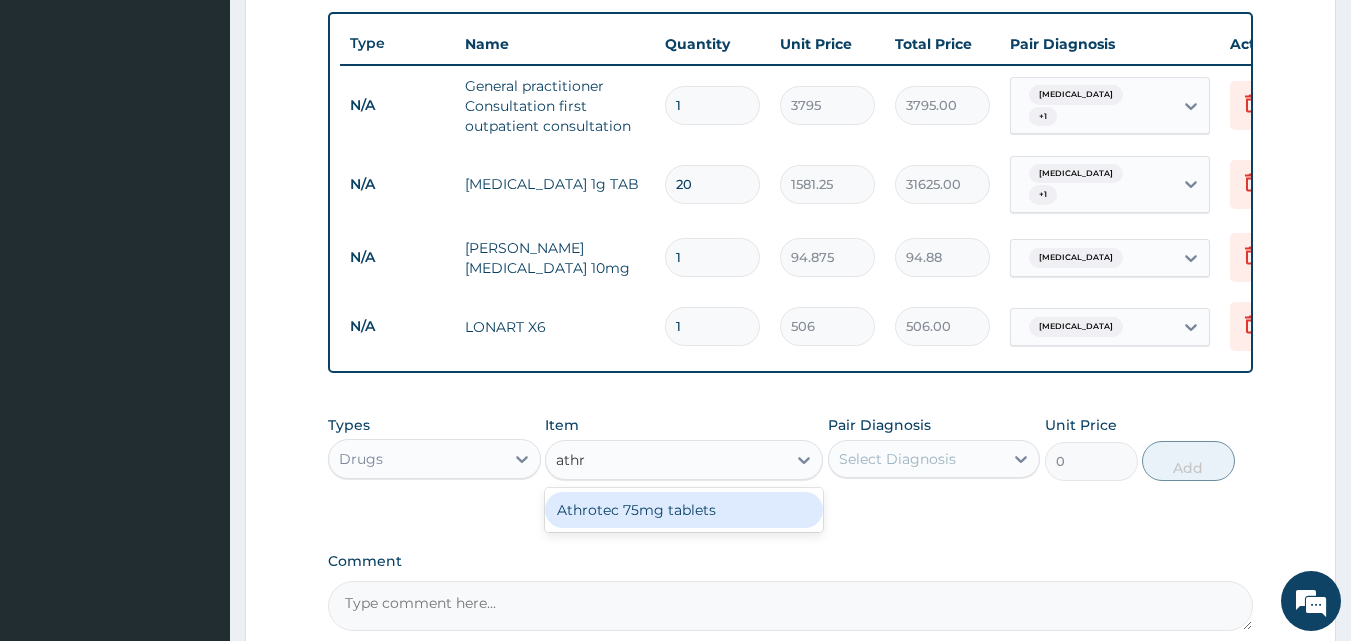 click on "Athrotec 75mg tablets" at bounding box center [684, 510] 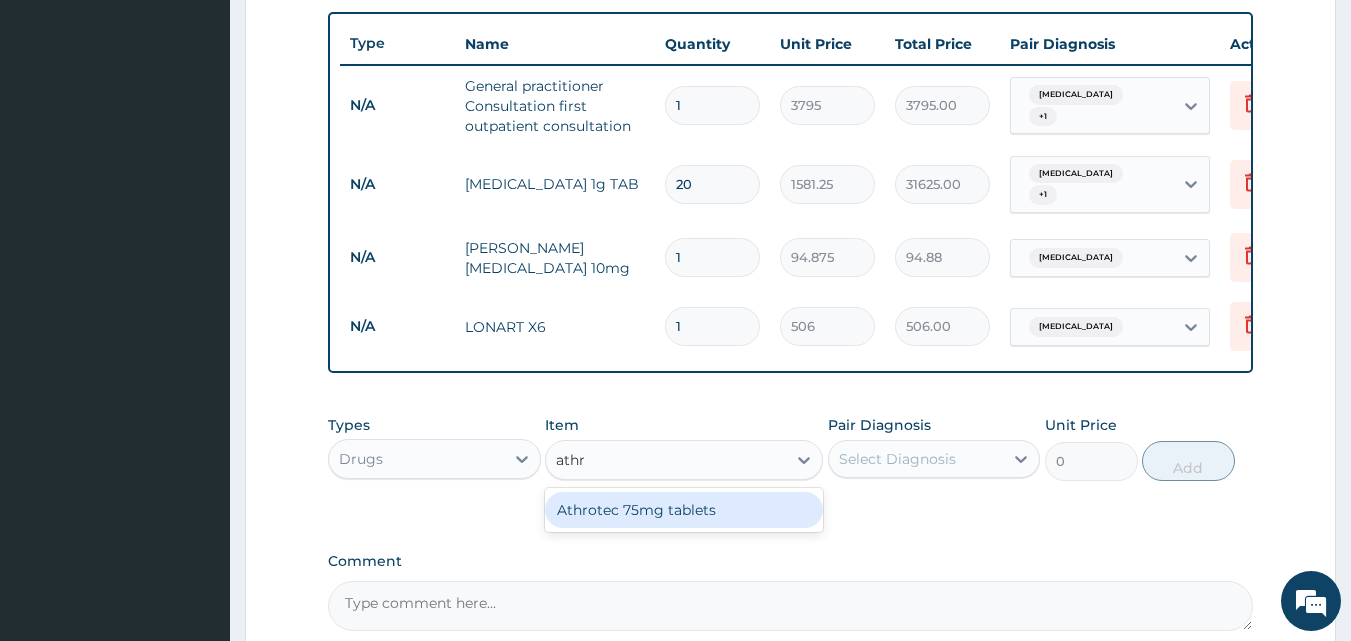 type 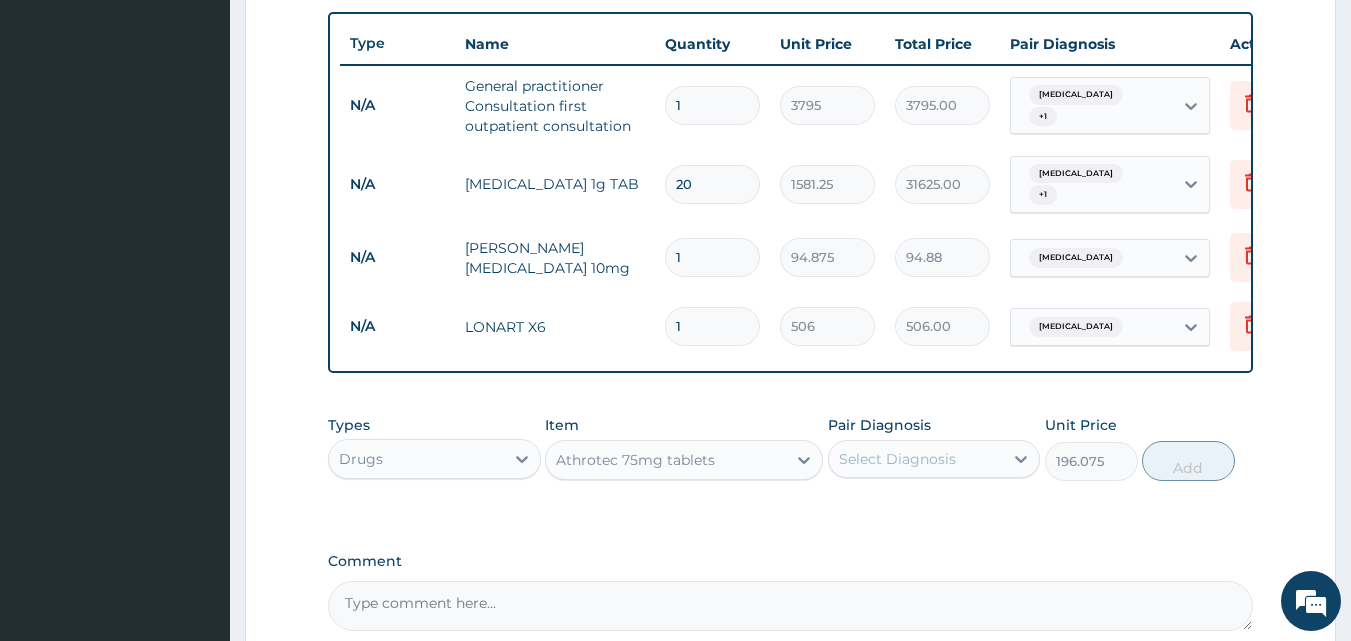 click on "Select Diagnosis" at bounding box center [916, 459] 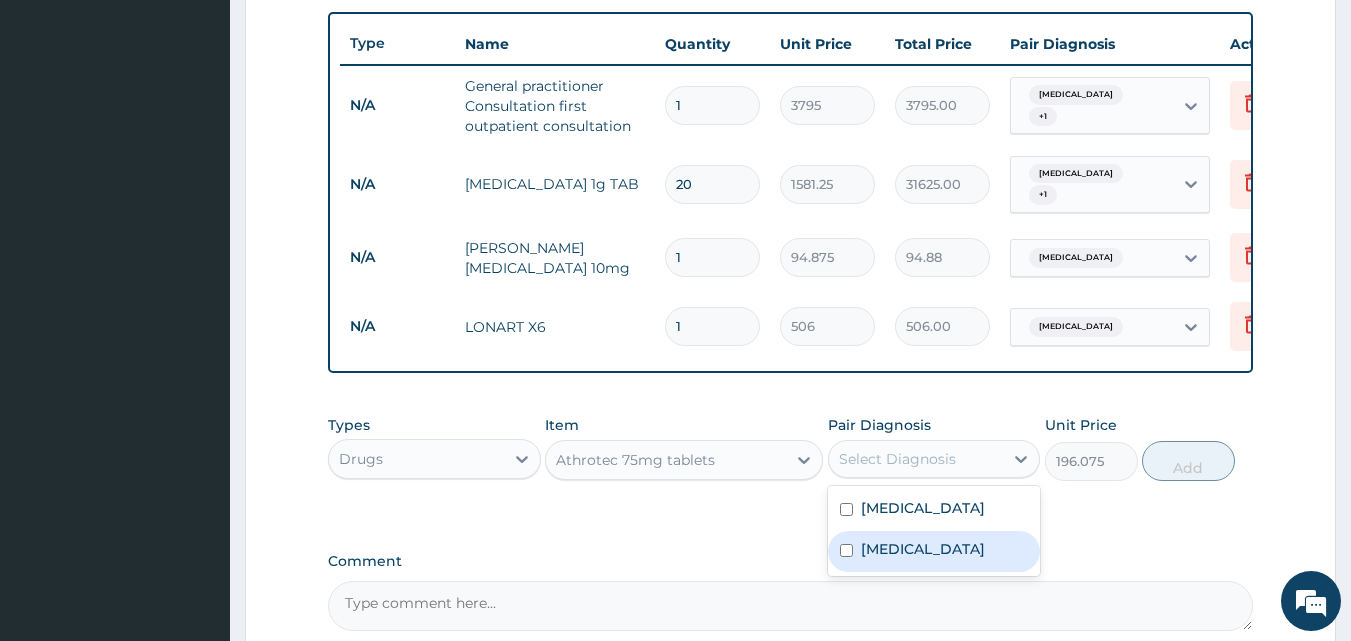 click on "Malaria" at bounding box center [923, 549] 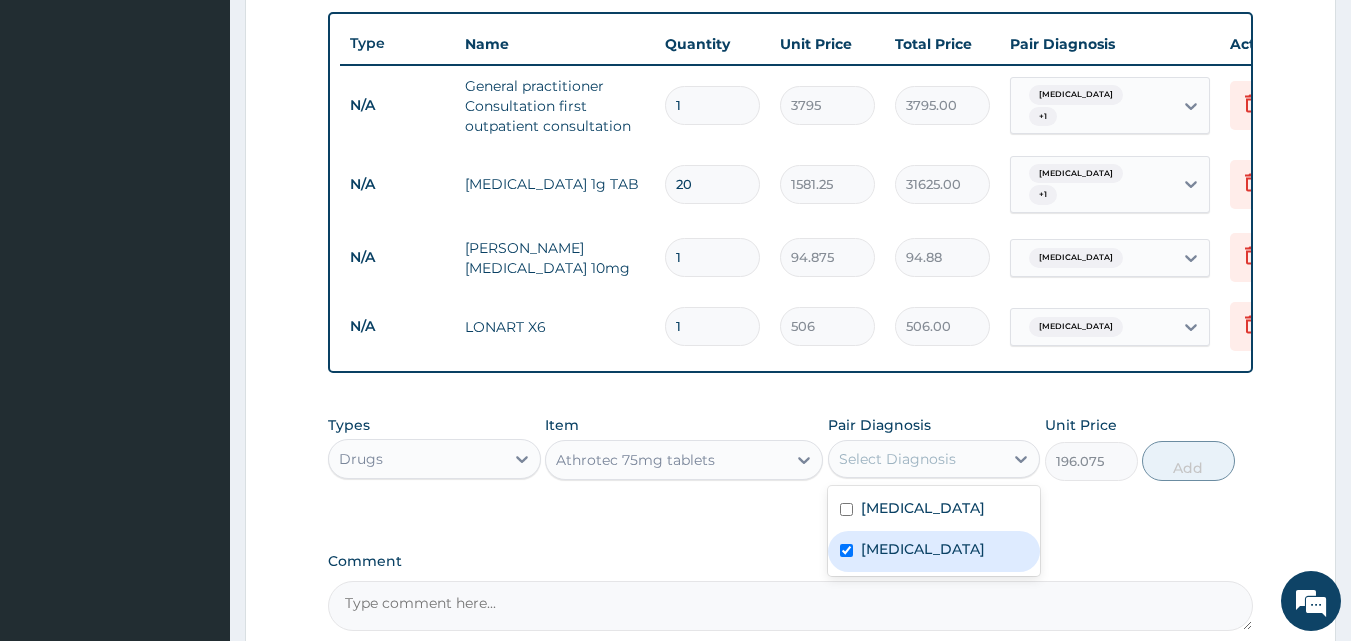 checkbox on "true" 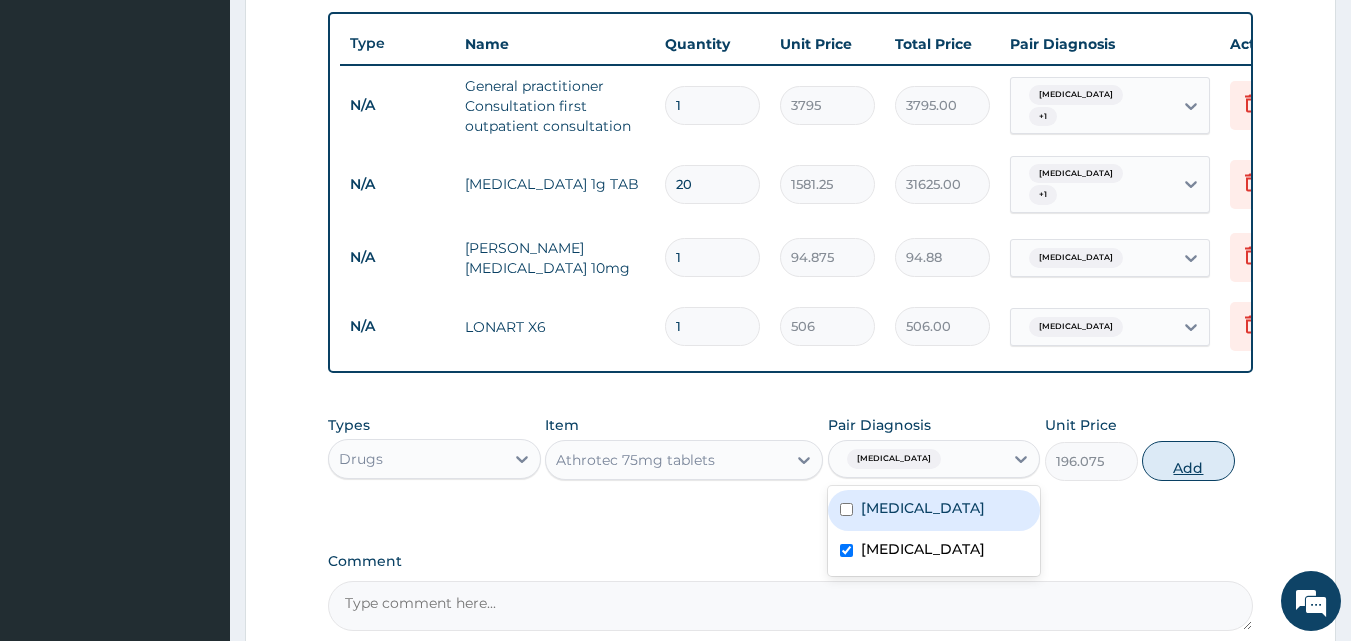 click on "Add" at bounding box center (1188, 461) 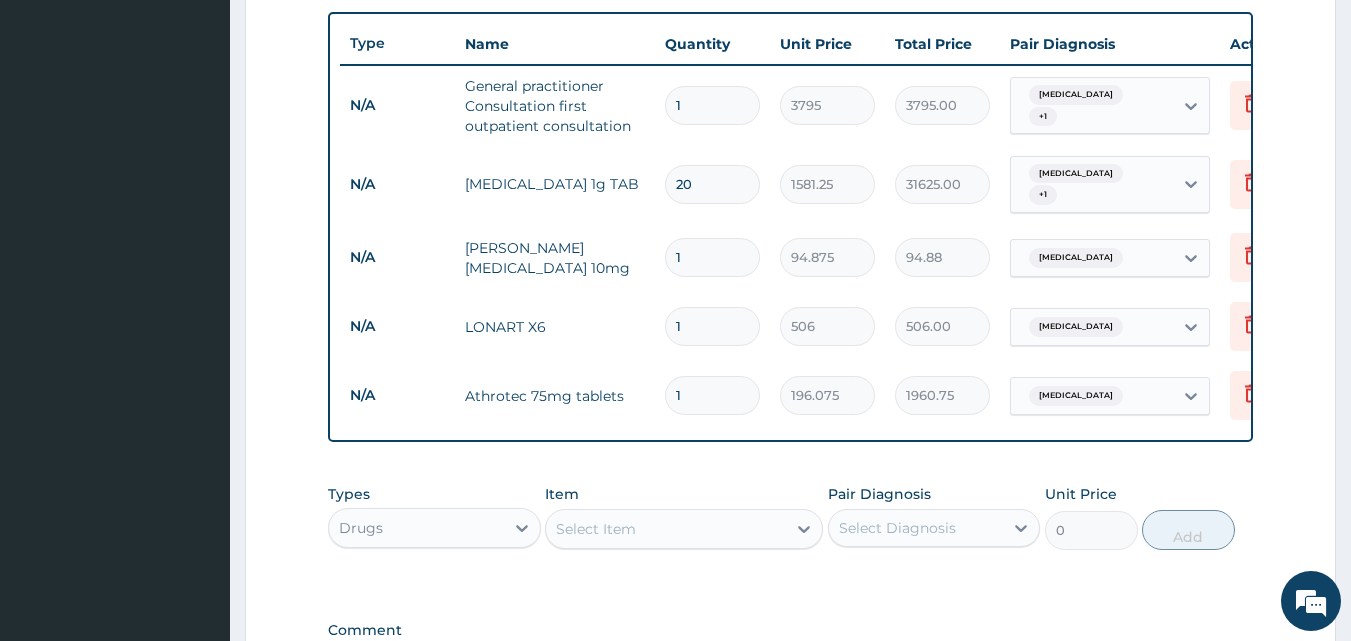 type on "10" 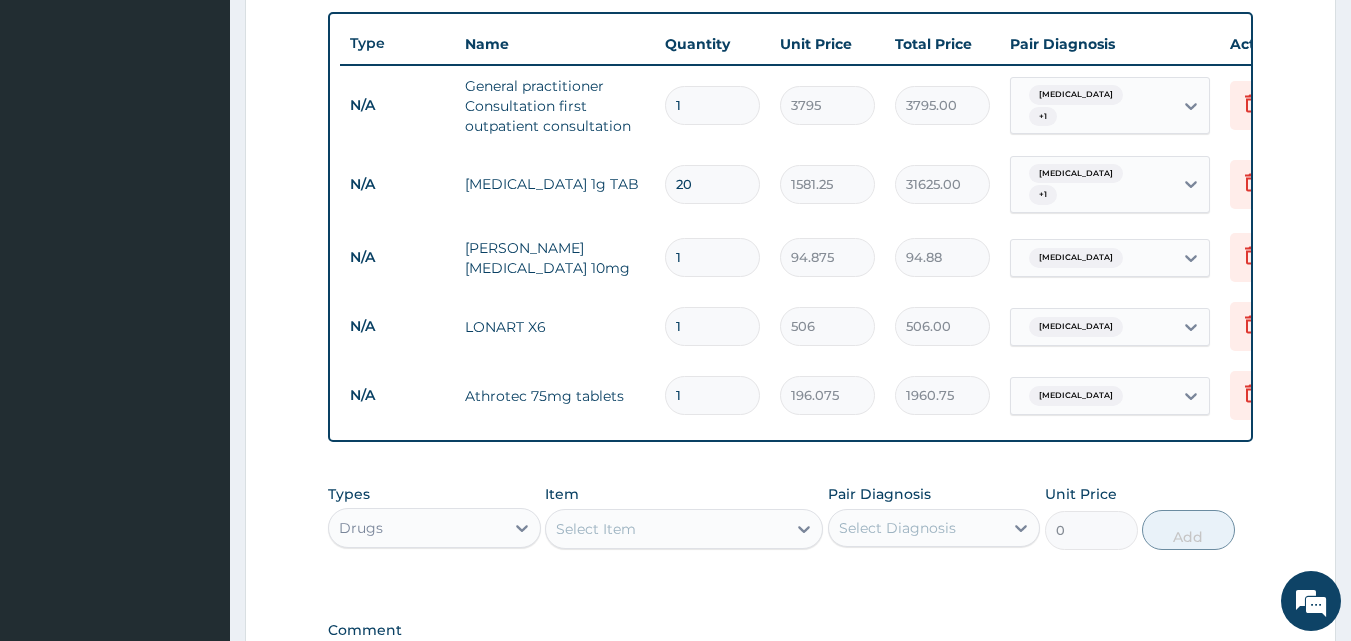 type on "1960.75" 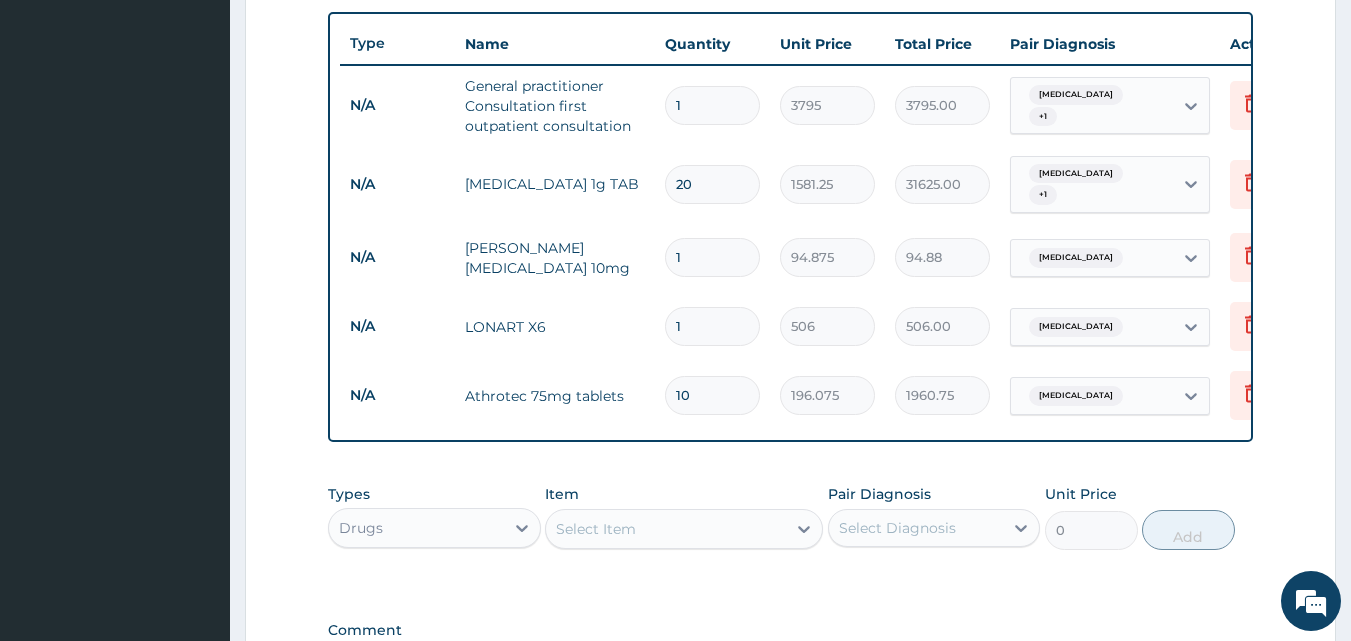 type on "10" 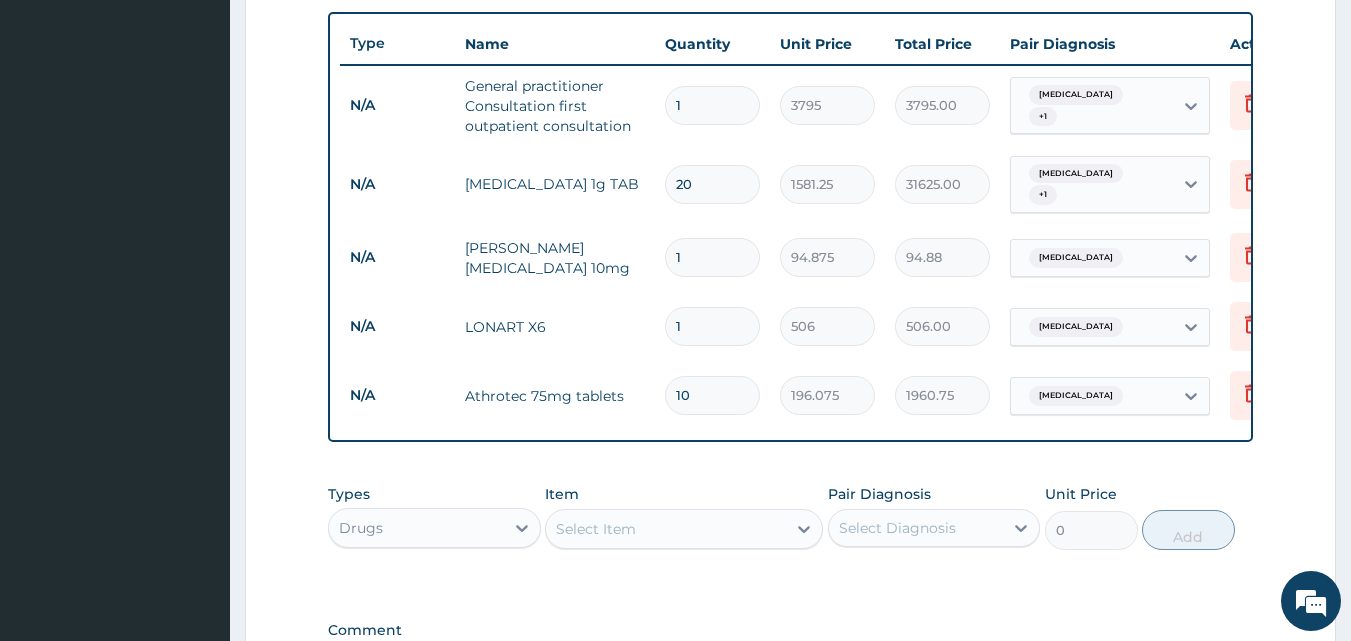 click on "1" at bounding box center [712, 326] 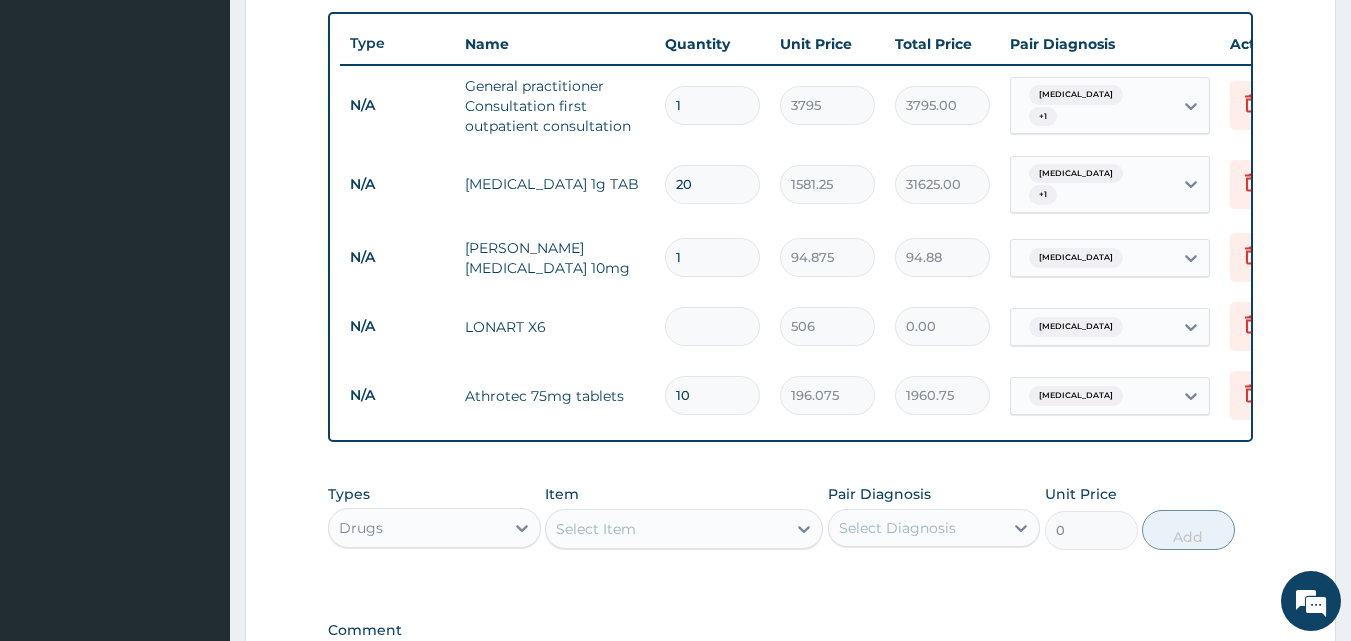 type on "6" 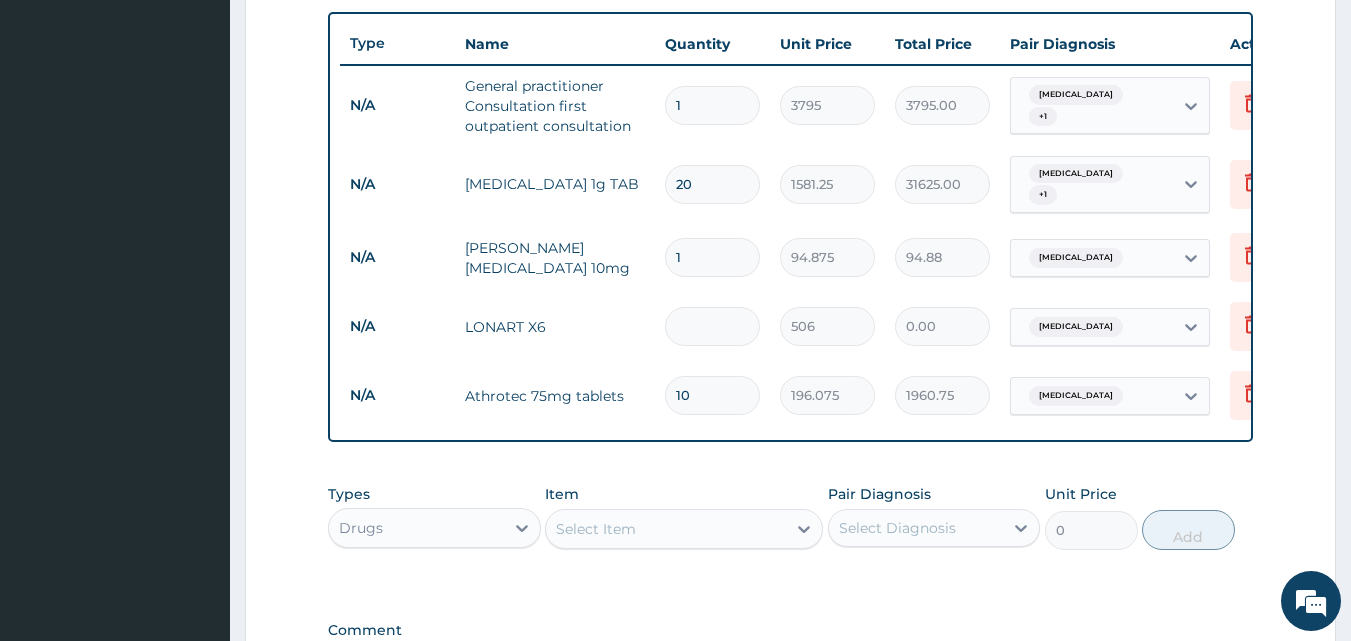 type on "3036.00" 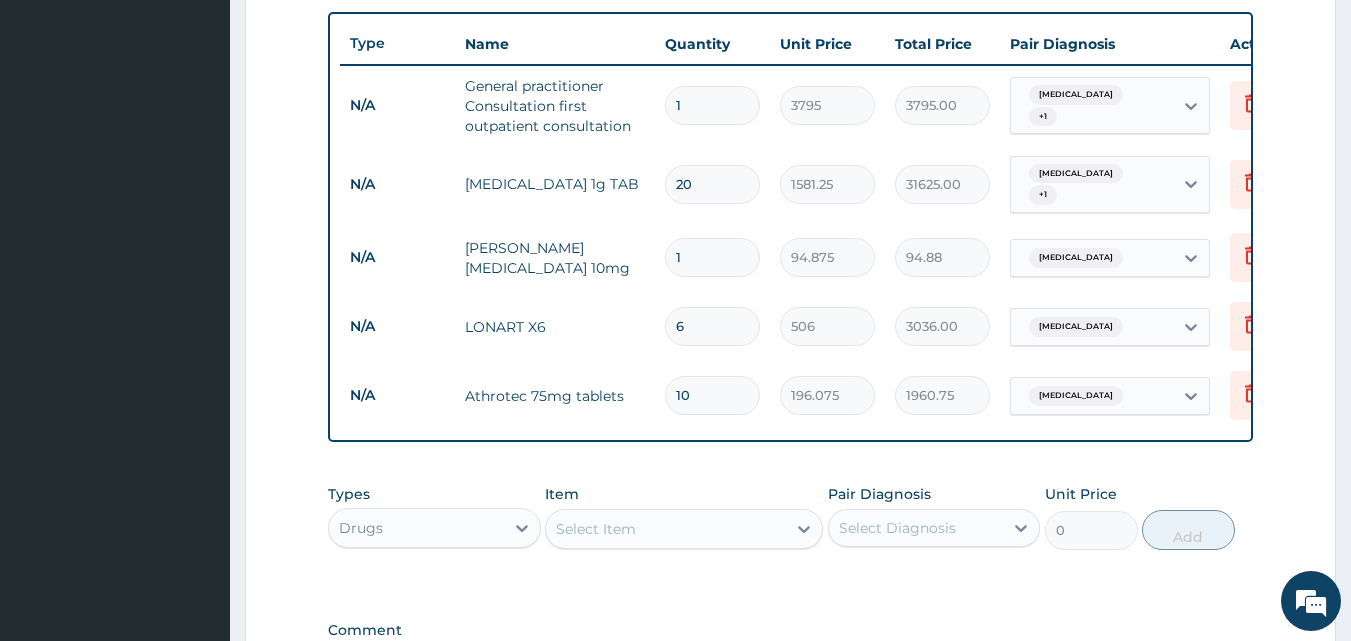 type on "6" 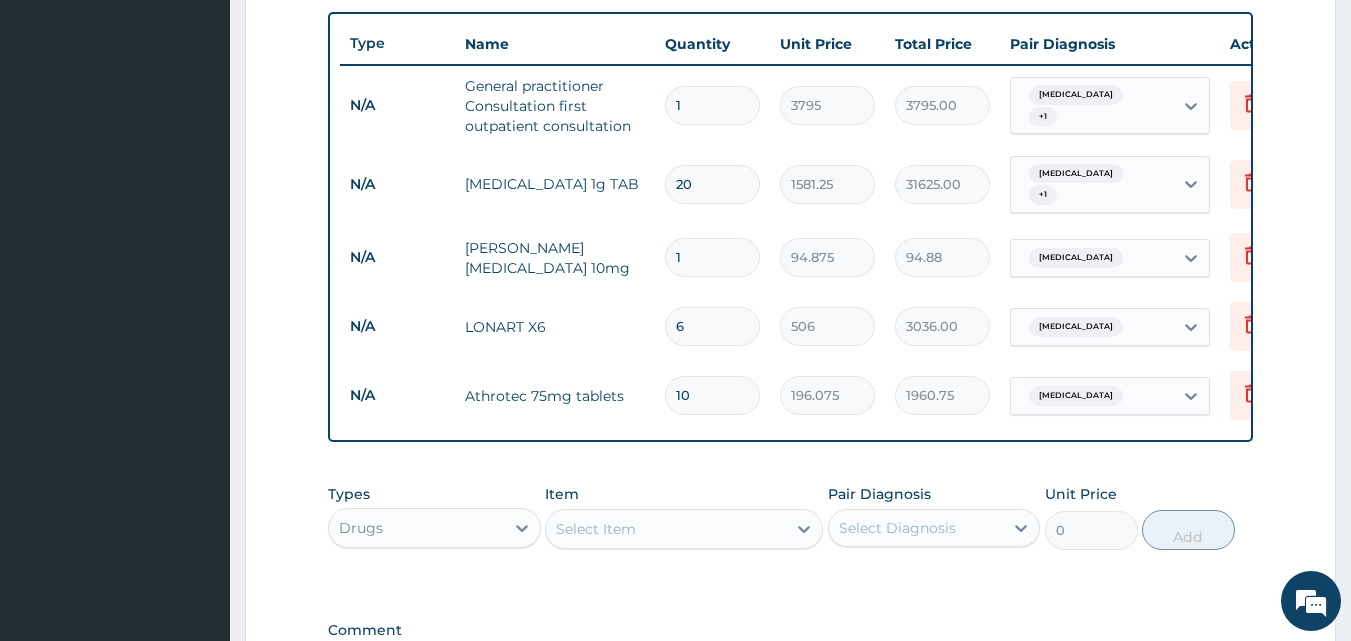 click on "1" at bounding box center (712, 257) 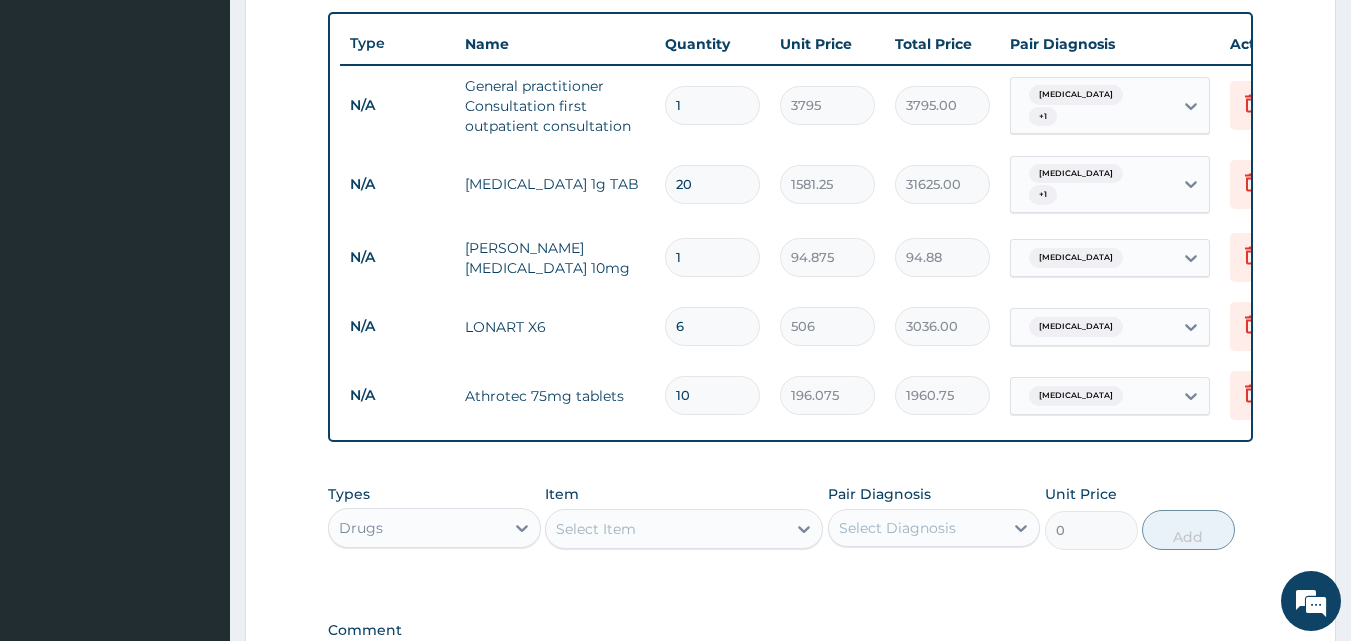 type 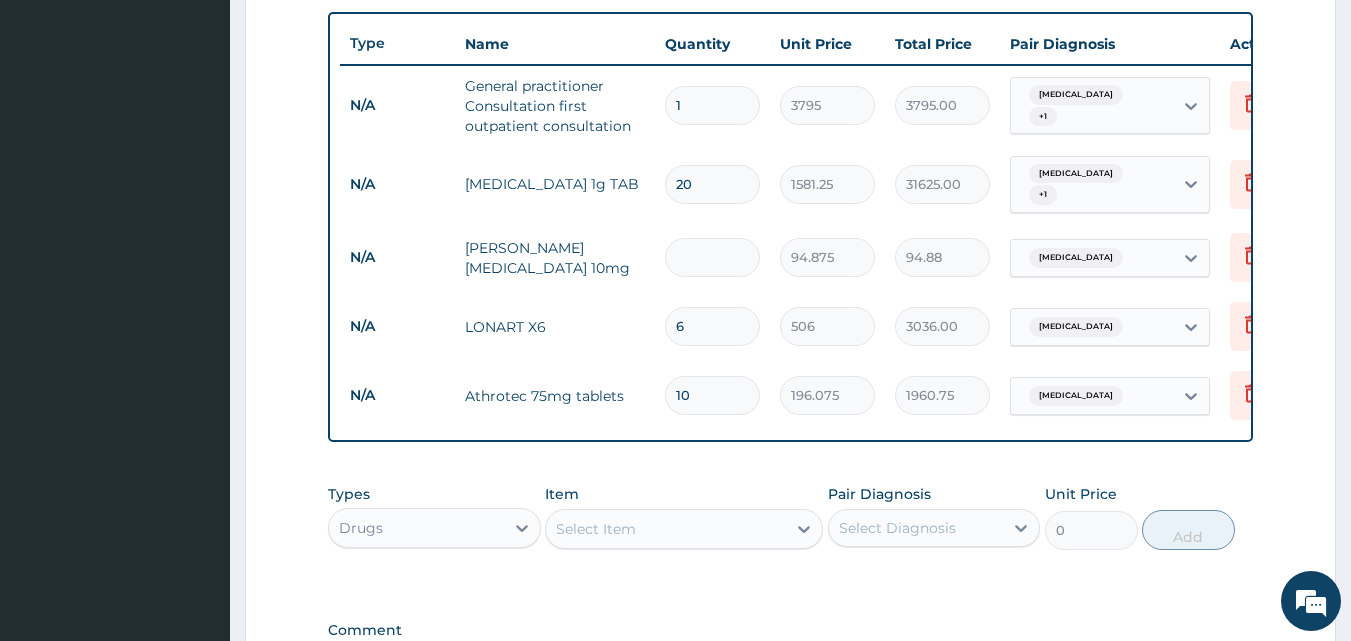 type on "0.00" 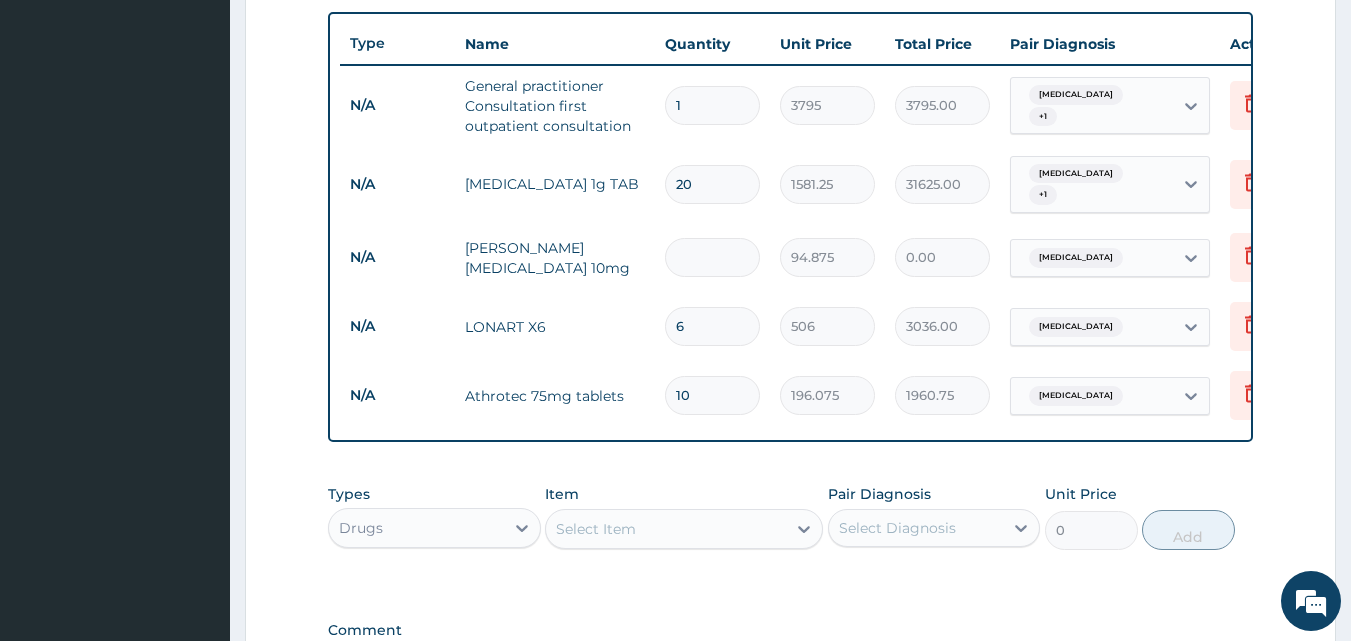 type on "1" 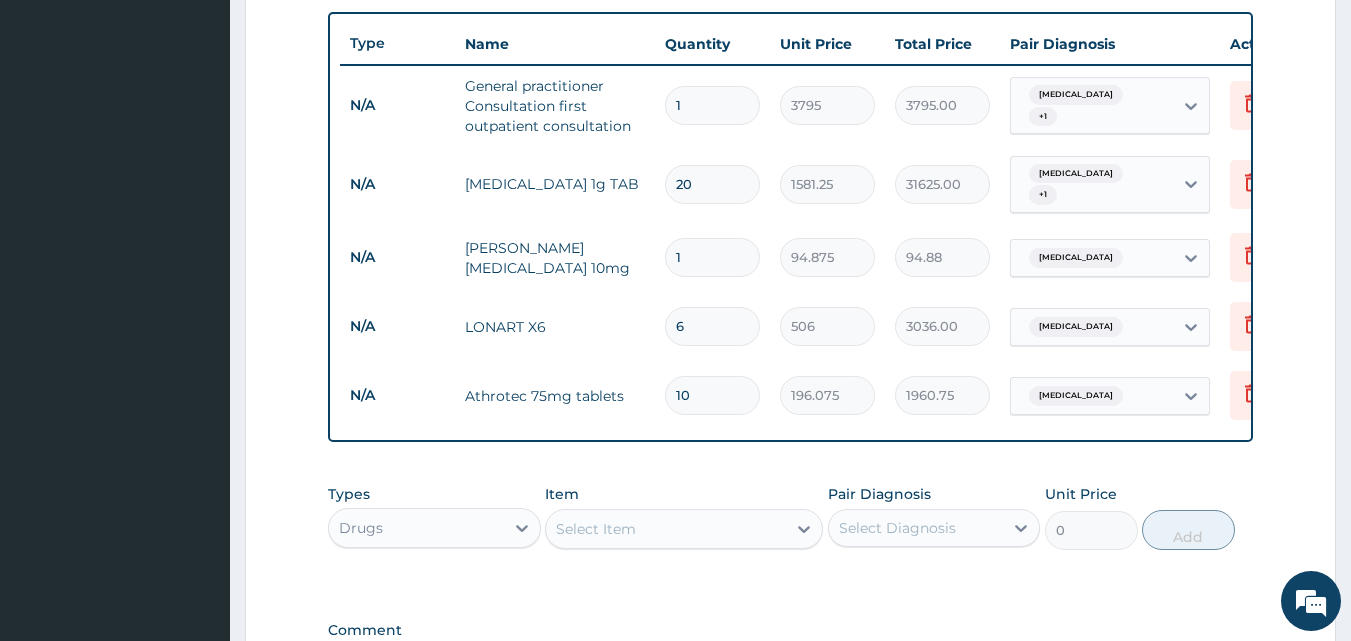 type on "10" 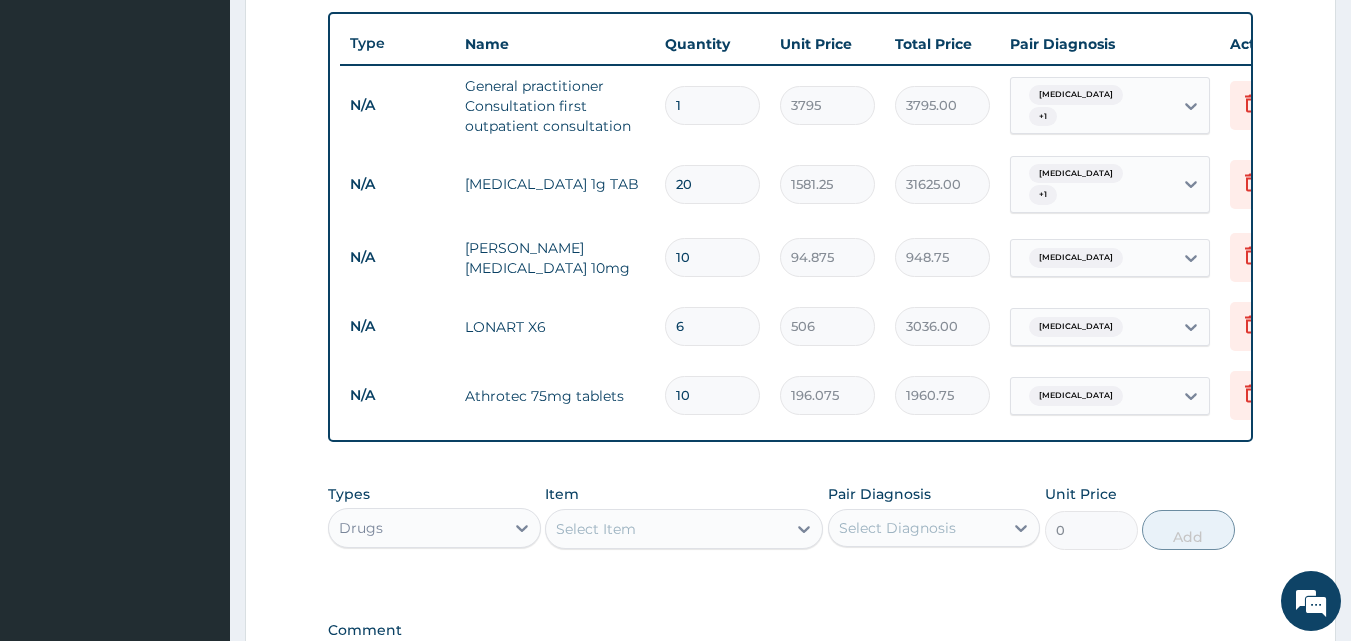 scroll, scrollTop: 1008, scrollLeft: 0, axis: vertical 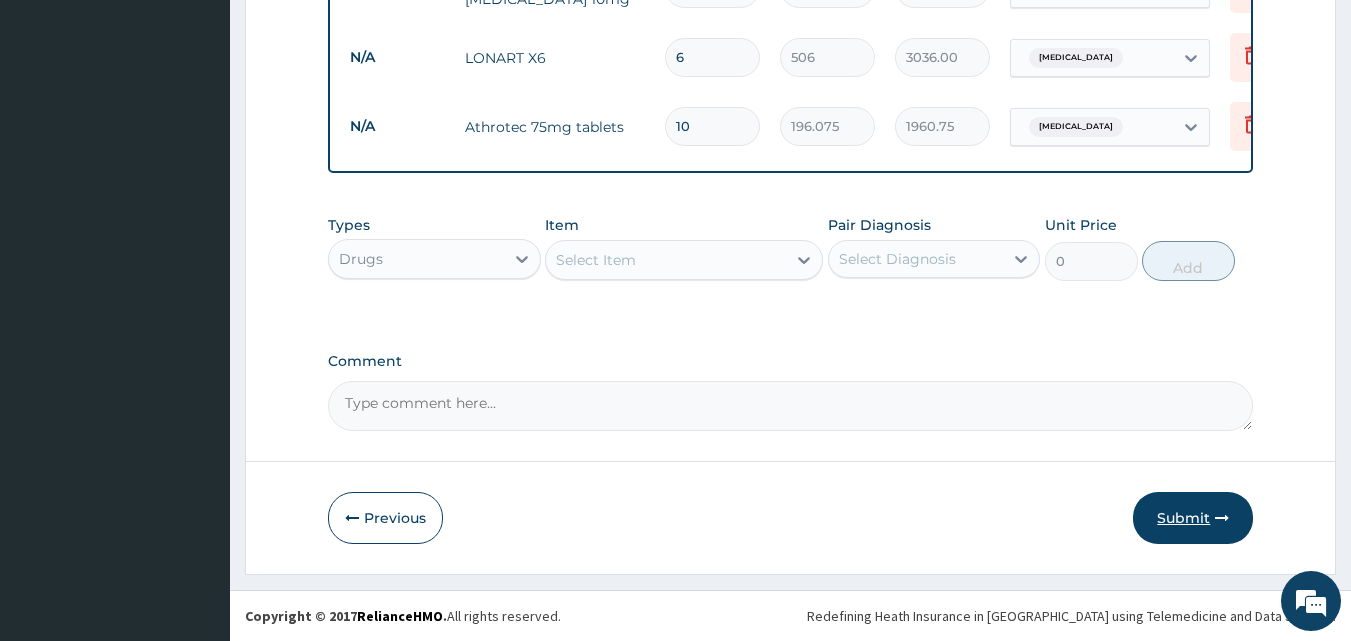 click on "Submit" at bounding box center (1193, 518) 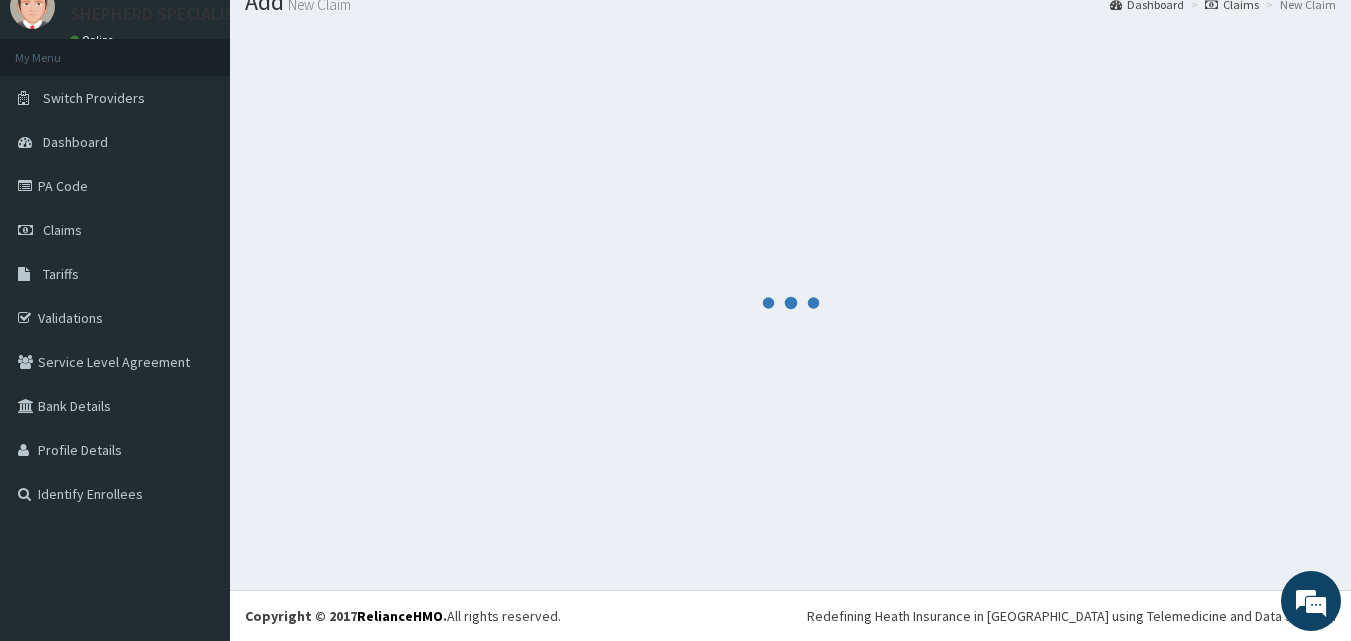 scroll, scrollTop: 1008, scrollLeft: 0, axis: vertical 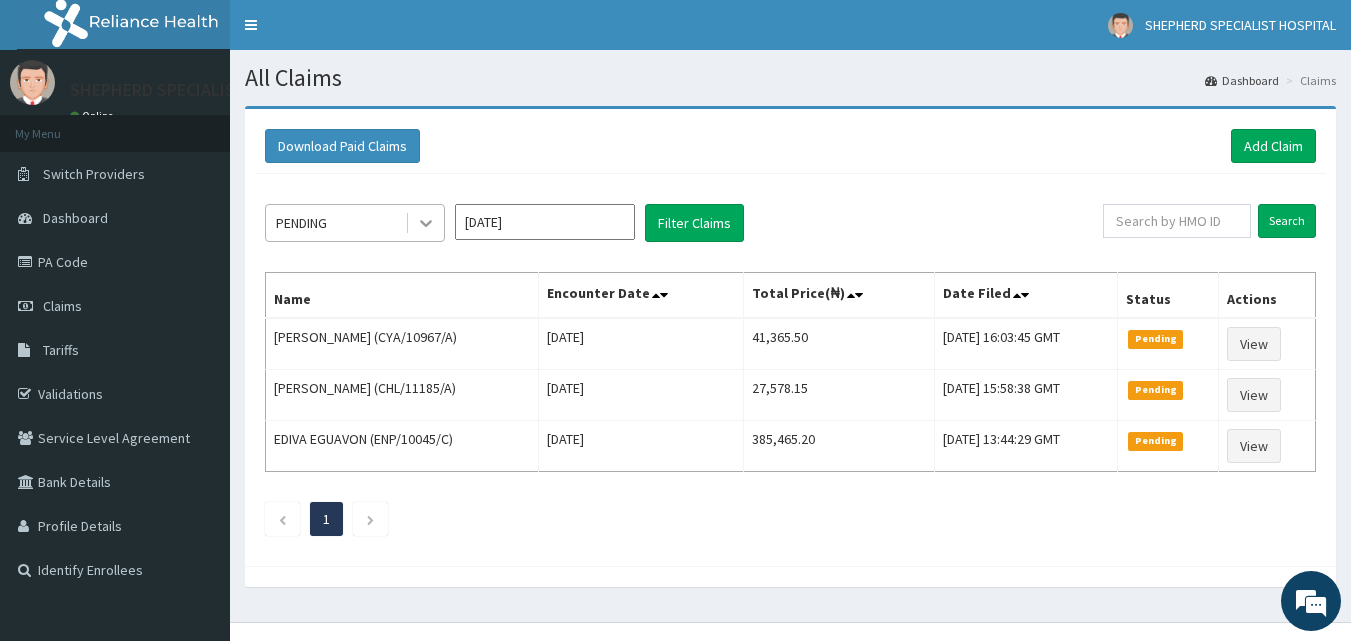 click at bounding box center (426, 223) 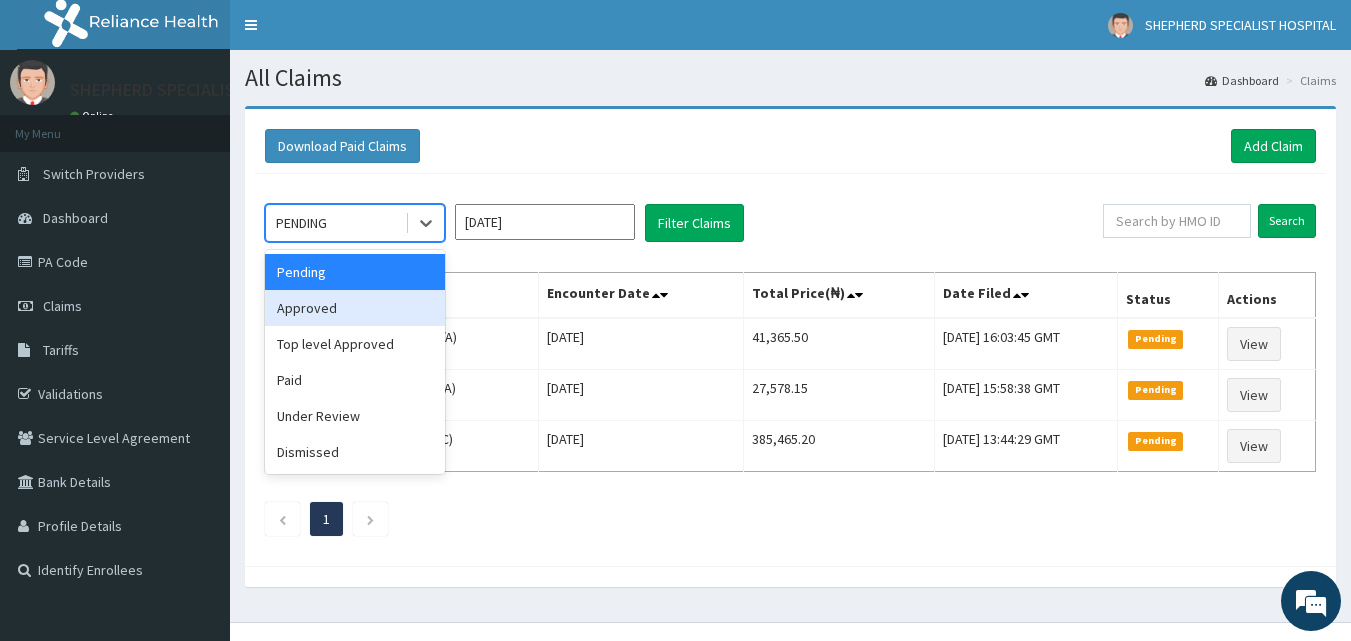 click on "Approved" at bounding box center (355, 308) 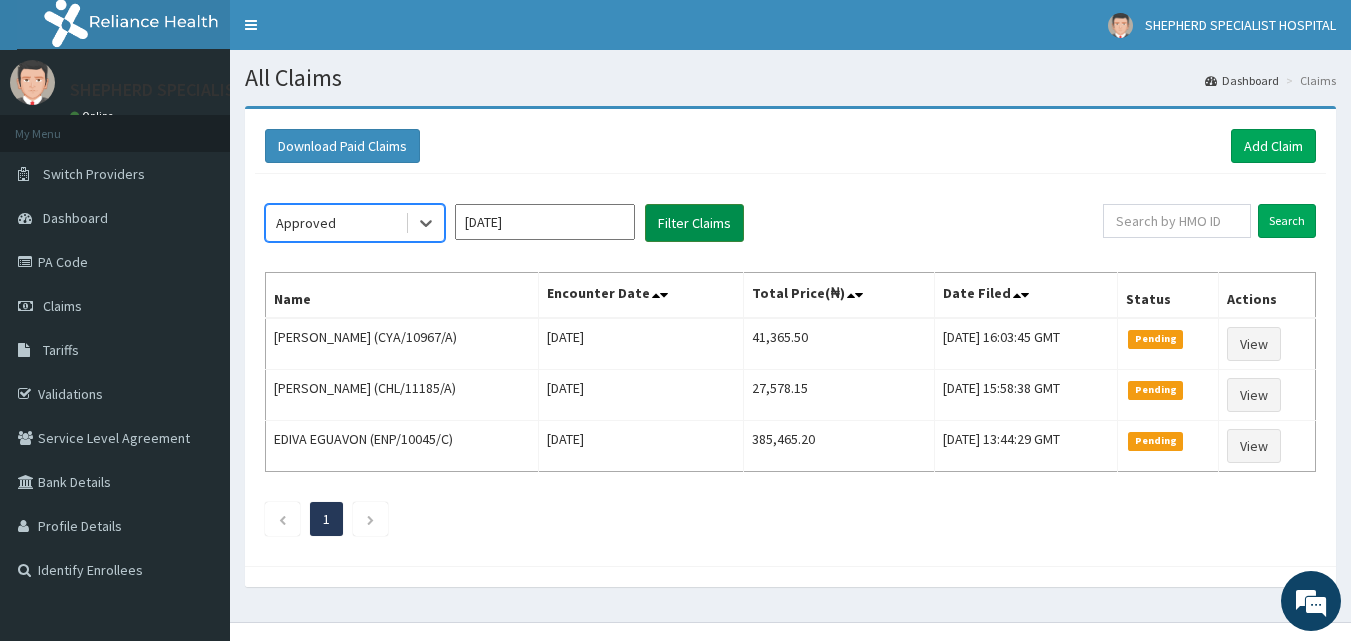 click on "Filter Claims" at bounding box center (694, 223) 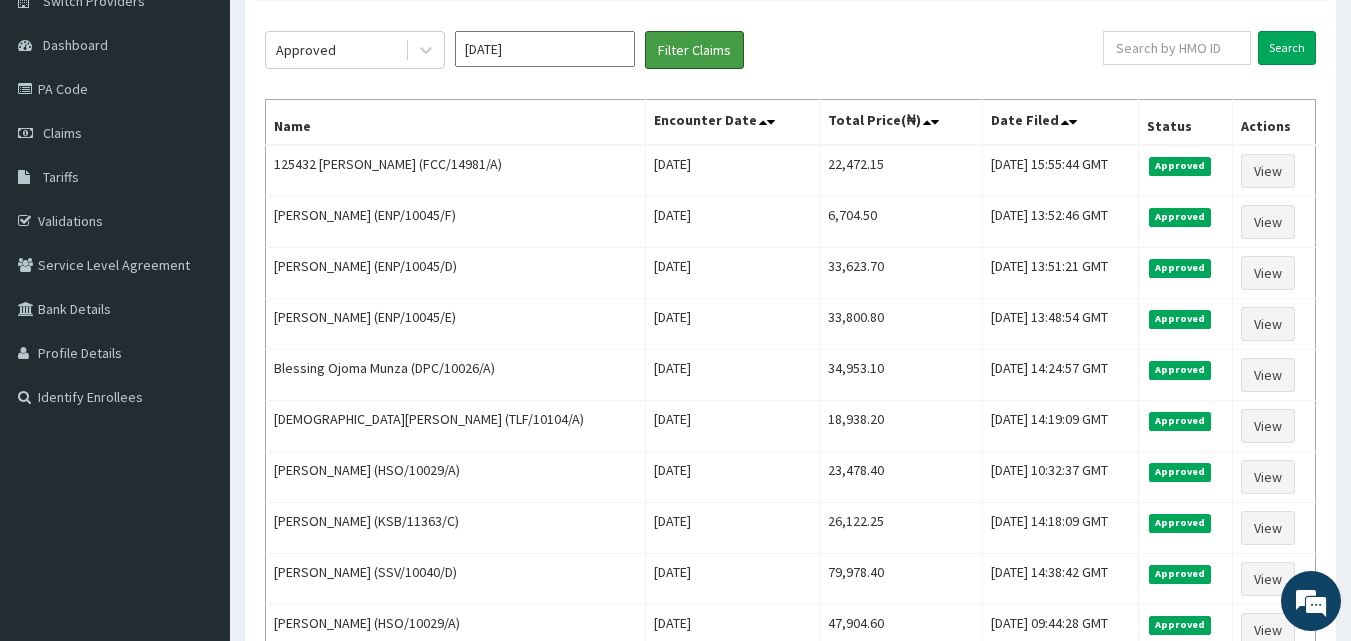 scroll, scrollTop: 177, scrollLeft: 0, axis: vertical 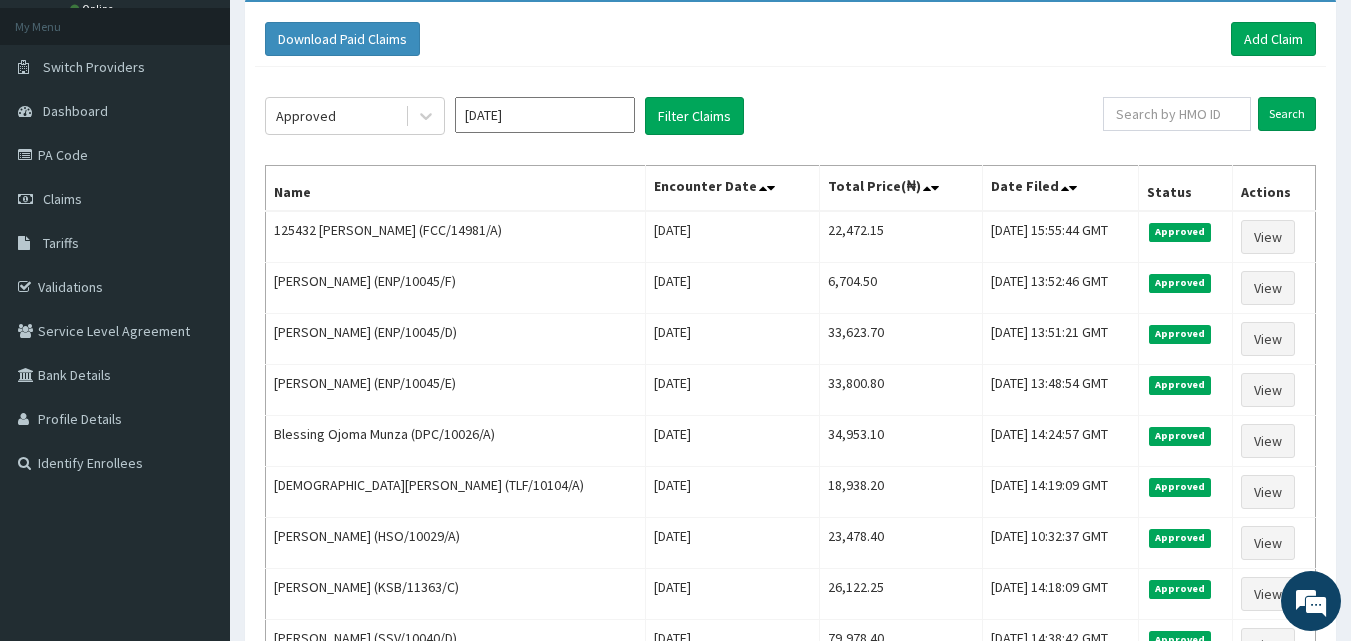 click on "Approved [DATE] Filter Claims Search Name Encounter Date Total Price(₦) Date Filed Status Actions 125432 [PERSON_NAME] (FCC/14981/A) [DATE] 22,472.15 [DATE] 15:55:44 GMT Approved View JESHRUN EGUAVON (ENP/10045/F) [DATE] 6,704.50 [DATE] 13:52:46 GMT Approved View [PERSON_NAME] (ENP/10045/D) [DATE] 33,623.70 [DATE] 13:51:21 GMT Approved View [PERSON_NAME] (ENP/10045/E) [DATE] 33,800.80 [DATE] 13:48:54 GMT Approved View Blessing Ojoma Munza (DPC/10026/A) [DATE] 34,953.10 [DATE] 14:24:57 GMT Approved View [PERSON_NAME] (TLF/10104/A) [DATE] 18,938.20 [DATE] 14:19:09 GMT Approved View  [PERSON_NAME] (HSO/10029/A) [DATE] 23,478.40 [DATE] 10:32:37 GMT Approved View [PERSON_NAME] (KSB/11363/C) [DATE] 26,122.25 [DATE] 14:18:09 GMT Approved View [PERSON_NAME] (SSV/10040/D) [DATE] 79,978.40 [DATE] 14:38:42 GMT Approved View [DATE] View 1" 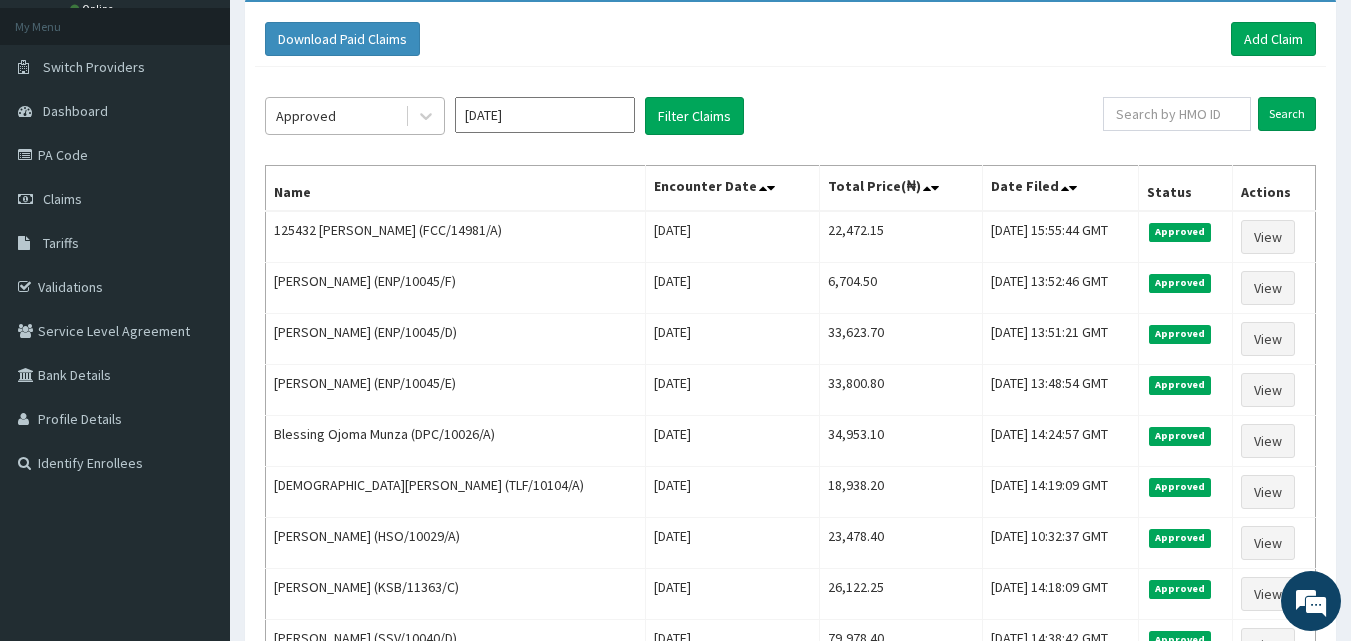 click on "Approved" at bounding box center [335, 116] 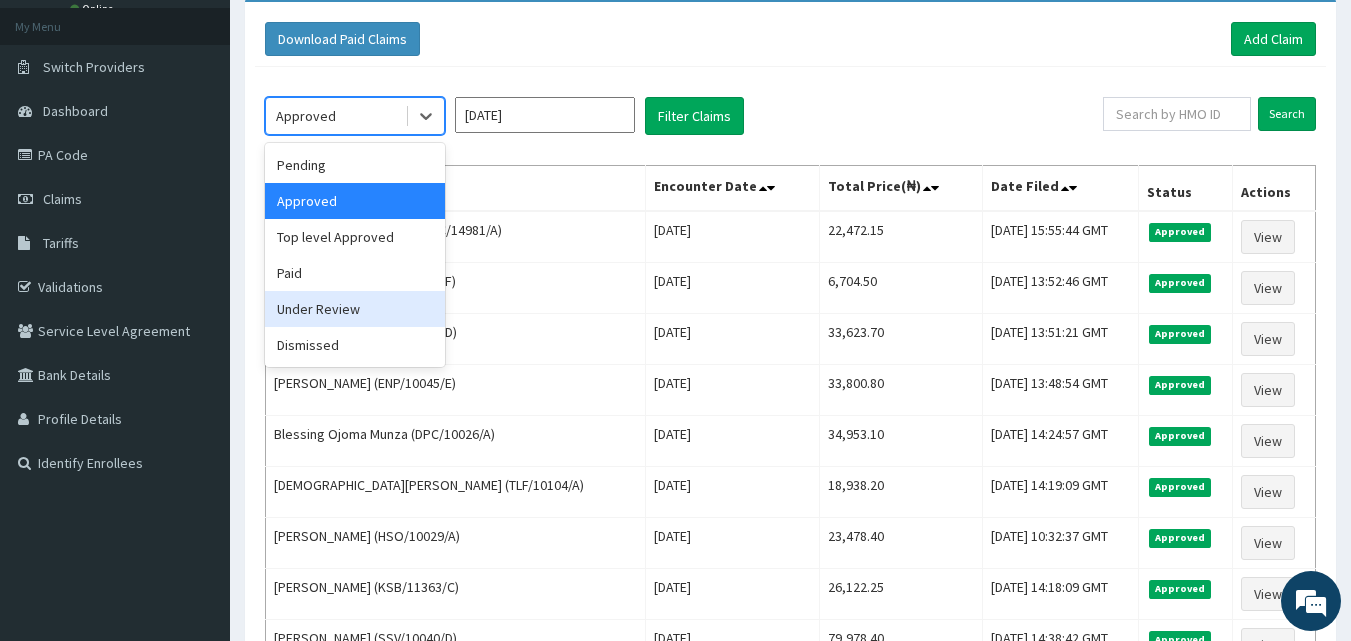 click on "Under Review" at bounding box center [355, 309] 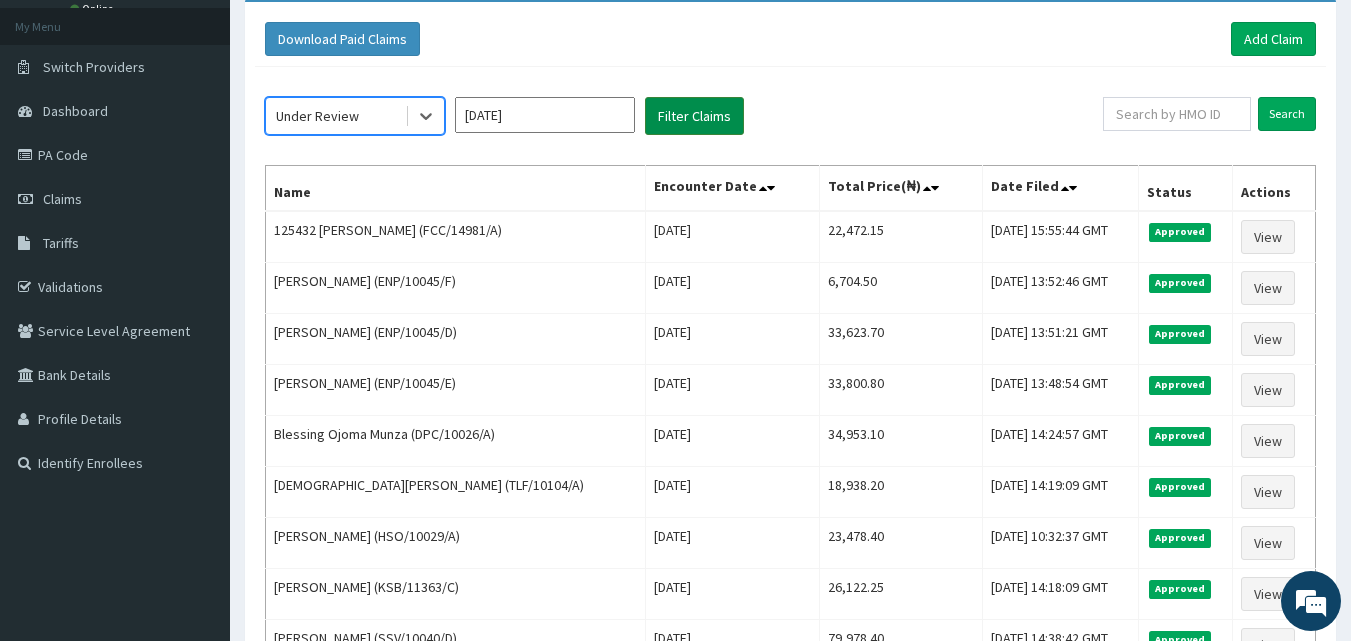 click on "Filter Claims" at bounding box center (694, 116) 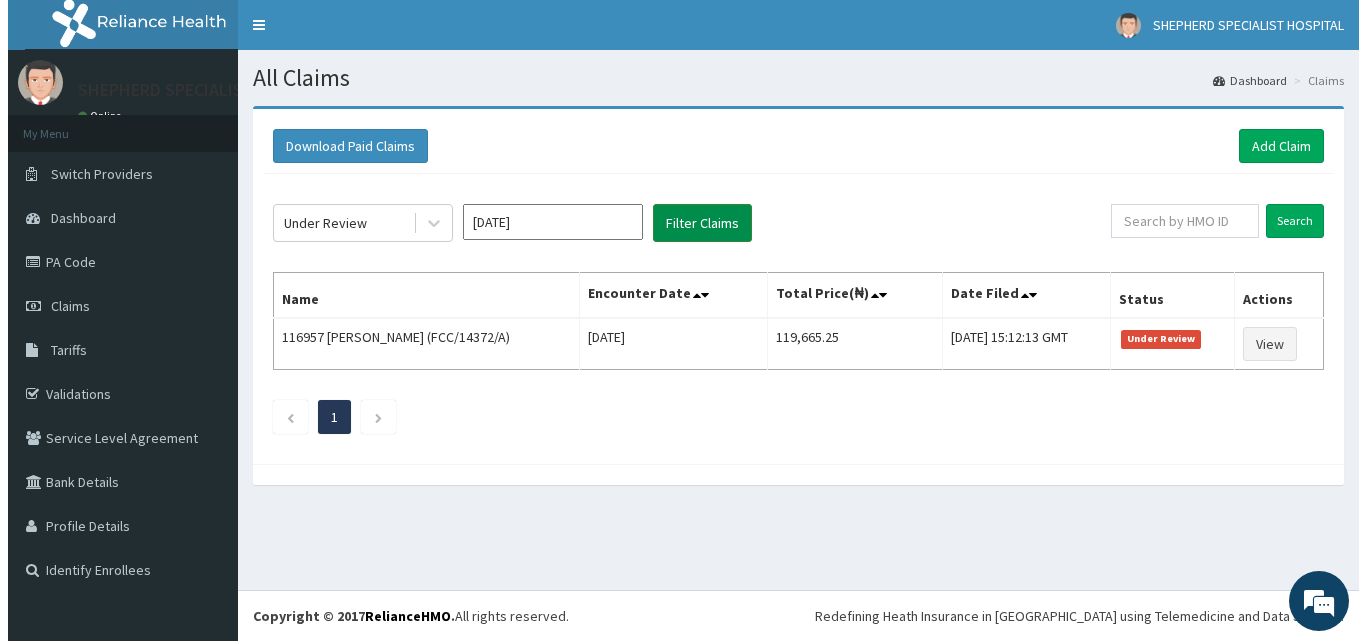 scroll, scrollTop: 0, scrollLeft: 0, axis: both 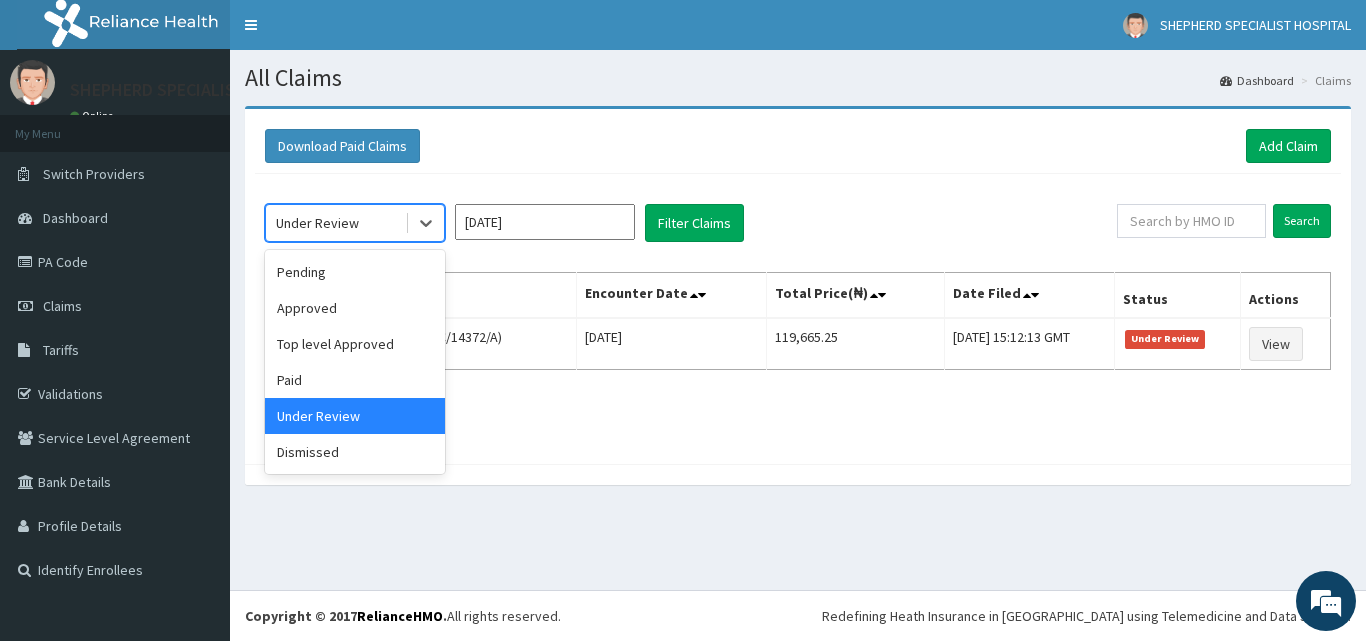 click on "Under Review" at bounding box center (335, 223) 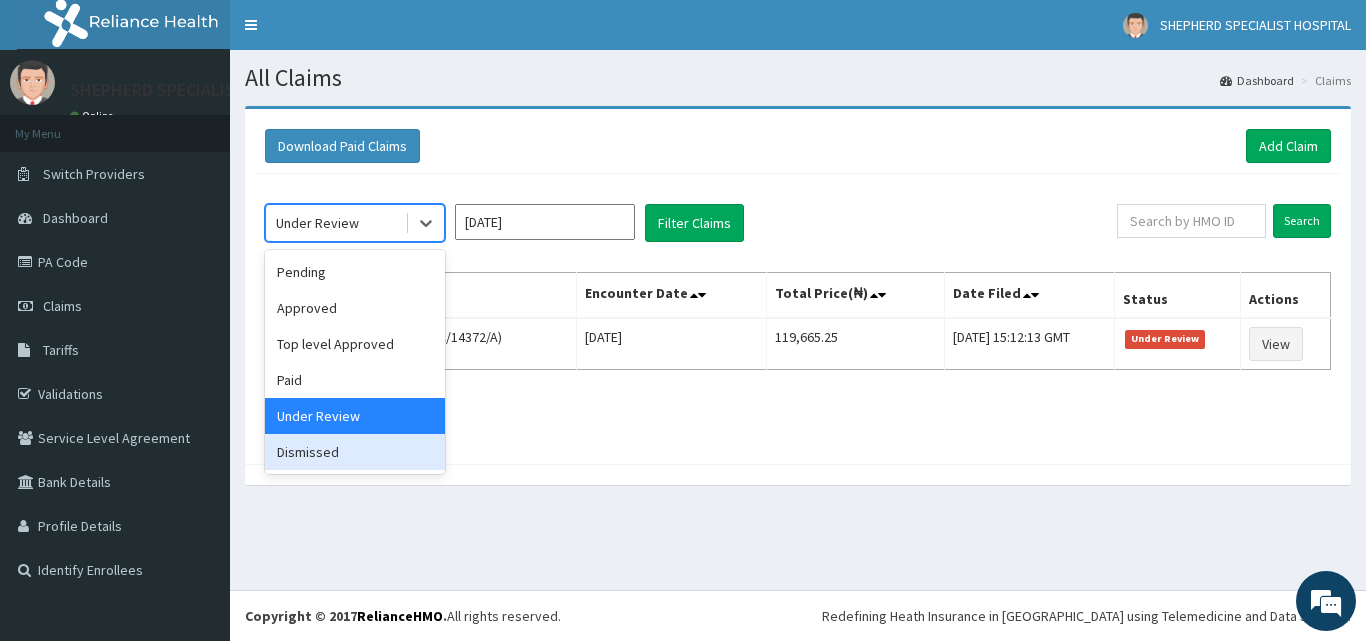 click on "Dismissed" at bounding box center (355, 452) 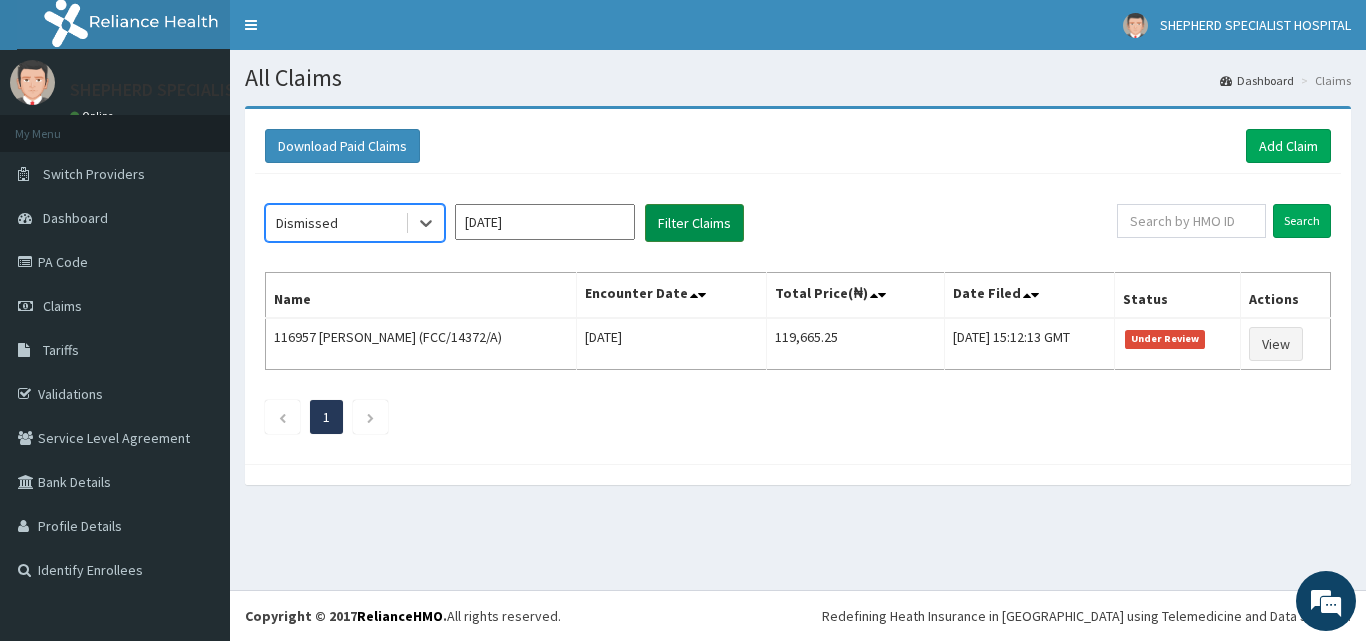 click on "Filter Claims" at bounding box center (694, 223) 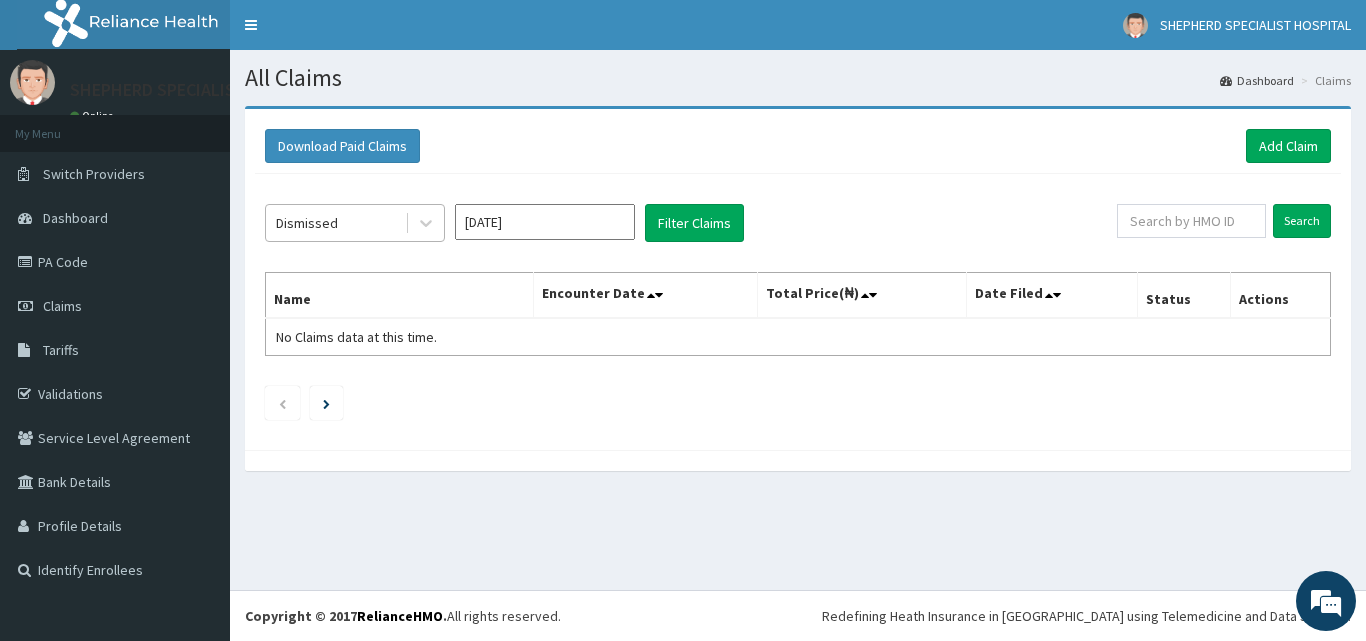 click on "Dismissed" at bounding box center [335, 223] 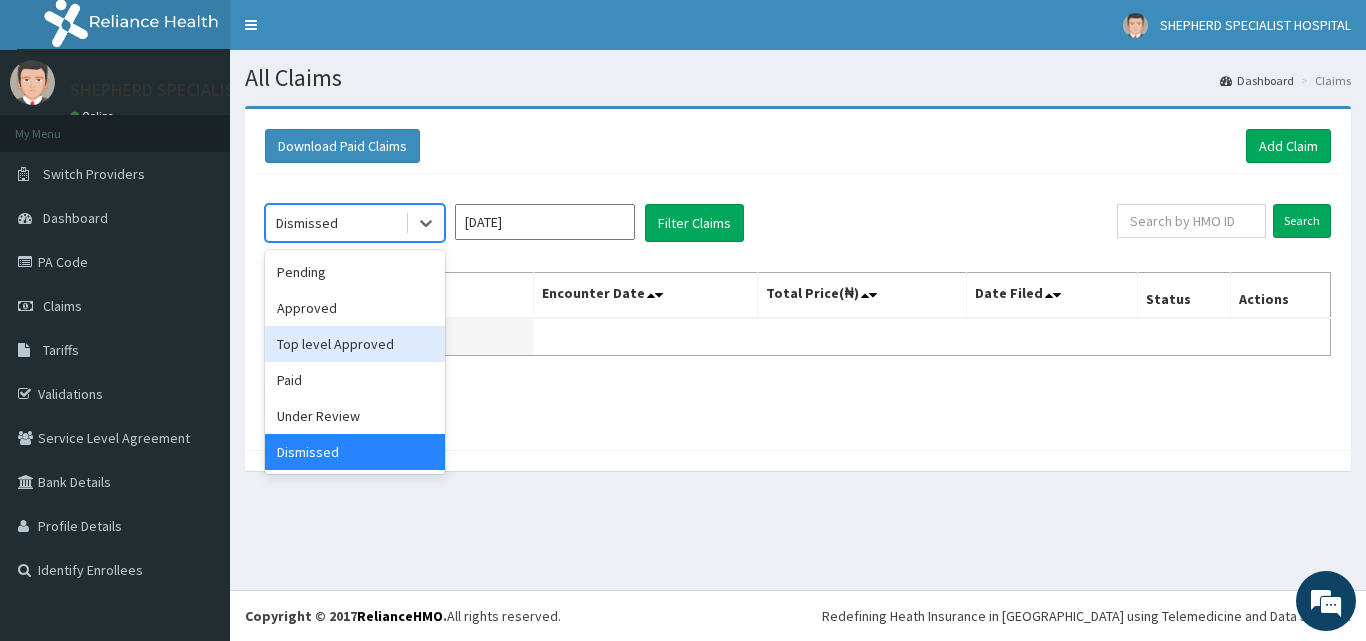 click on "Top level Approved" at bounding box center (355, 344) 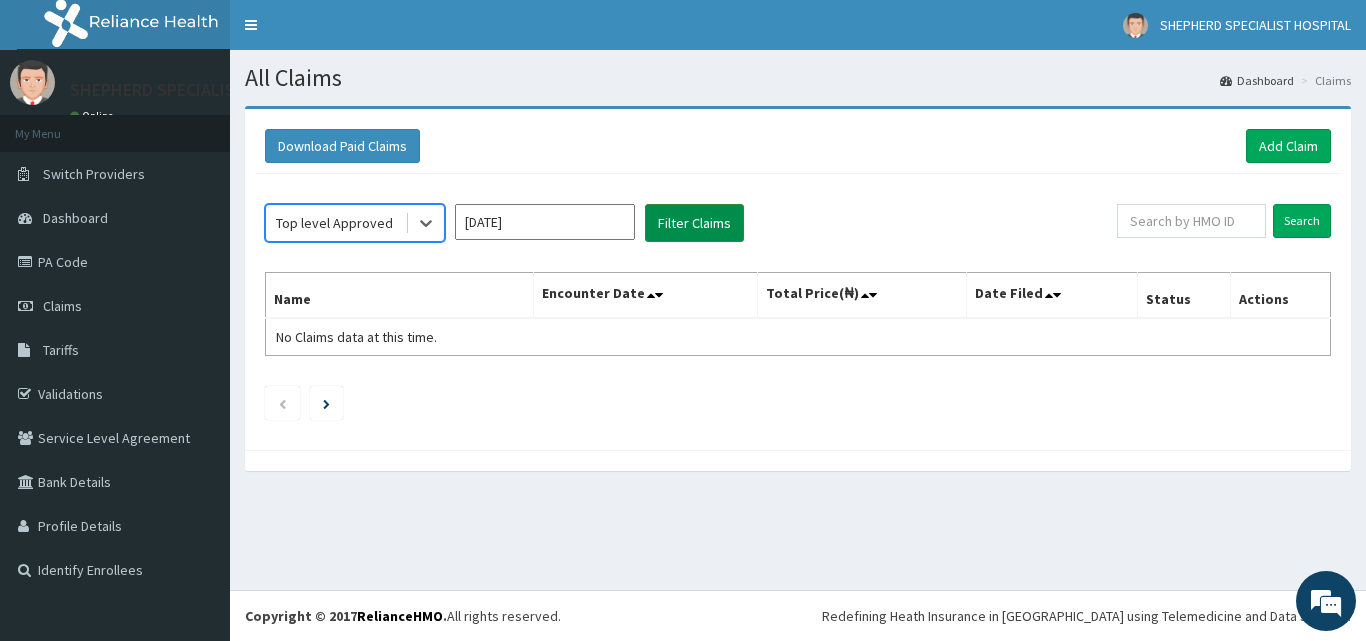 click on "Filter Claims" at bounding box center (694, 223) 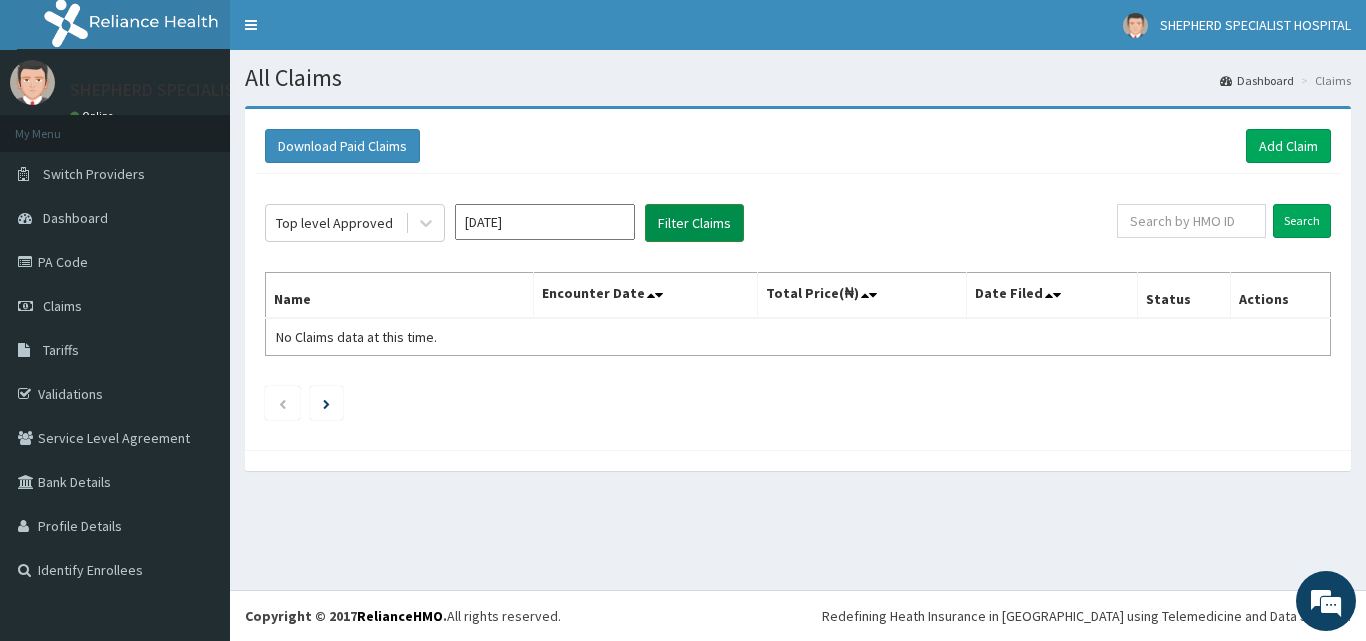 click on "Filter Claims" at bounding box center [694, 223] 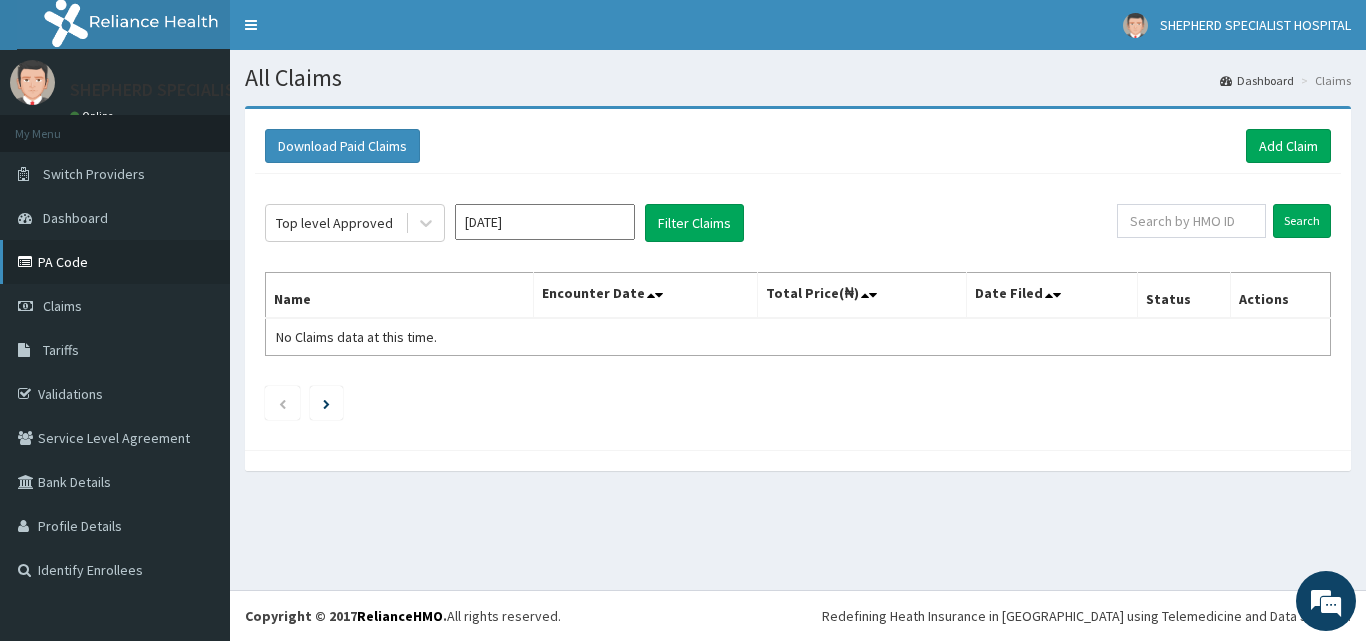click on "PA Code" at bounding box center (115, 262) 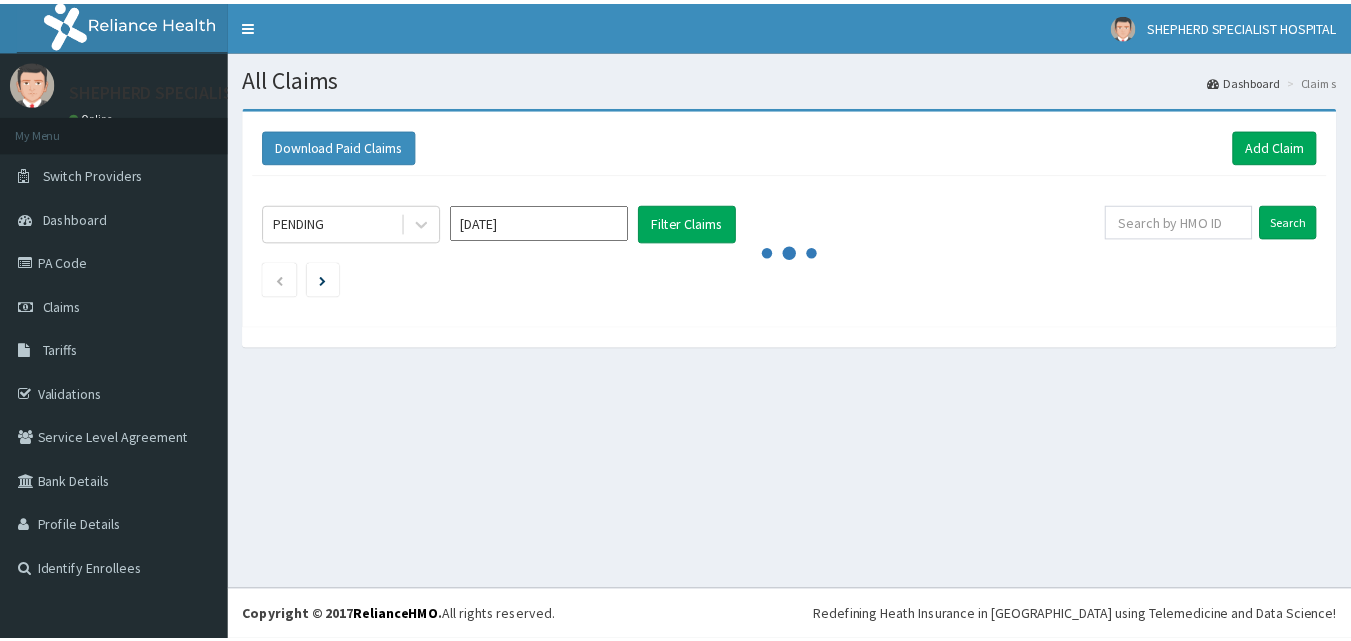 scroll, scrollTop: 0, scrollLeft: 0, axis: both 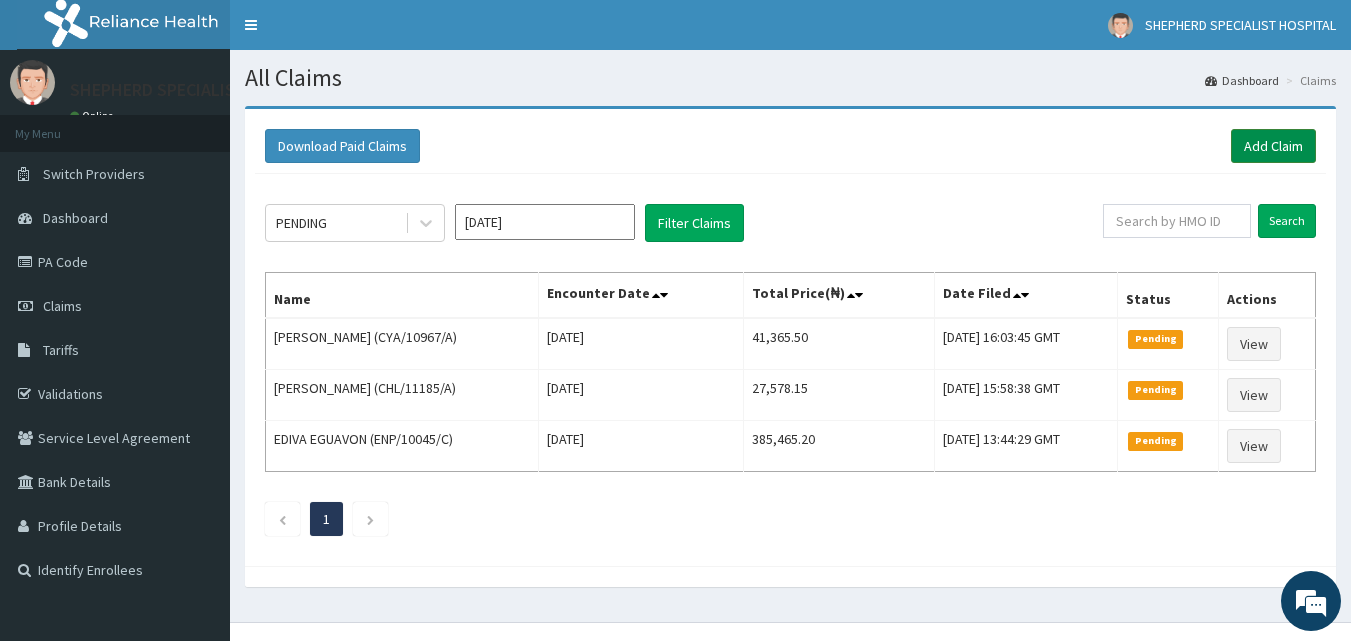 click on "Add Claim" at bounding box center [1273, 146] 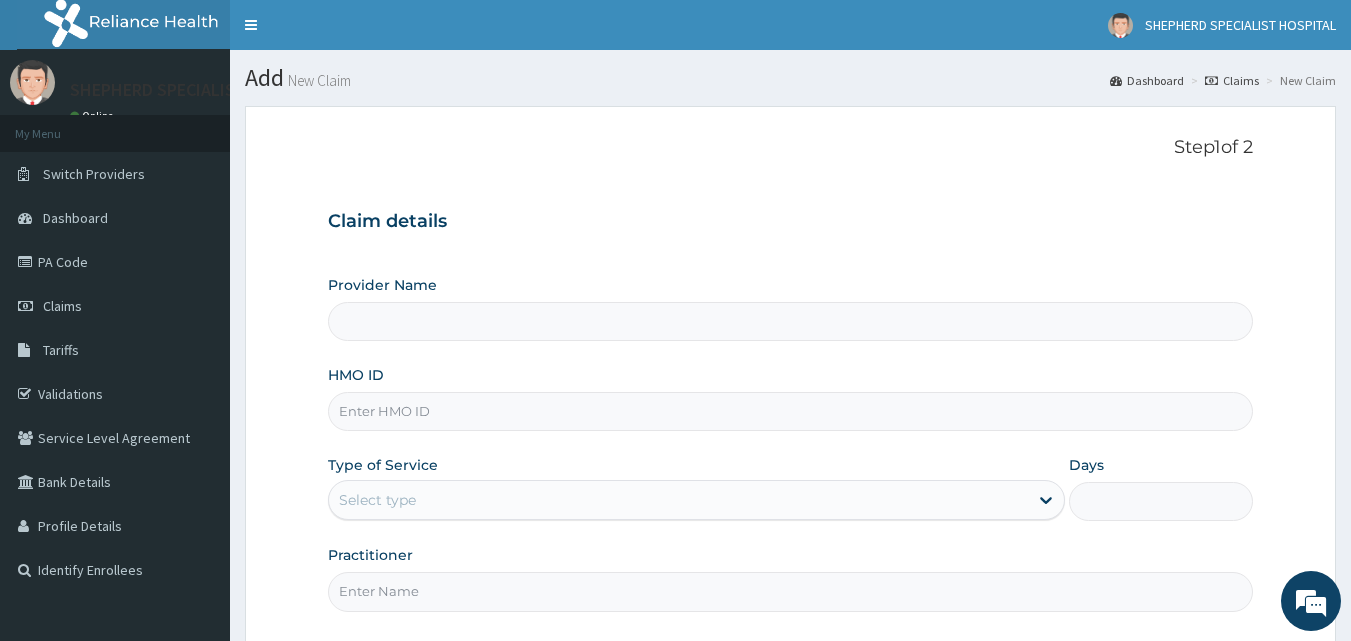 scroll, scrollTop: 0, scrollLeft: 0, axis: both 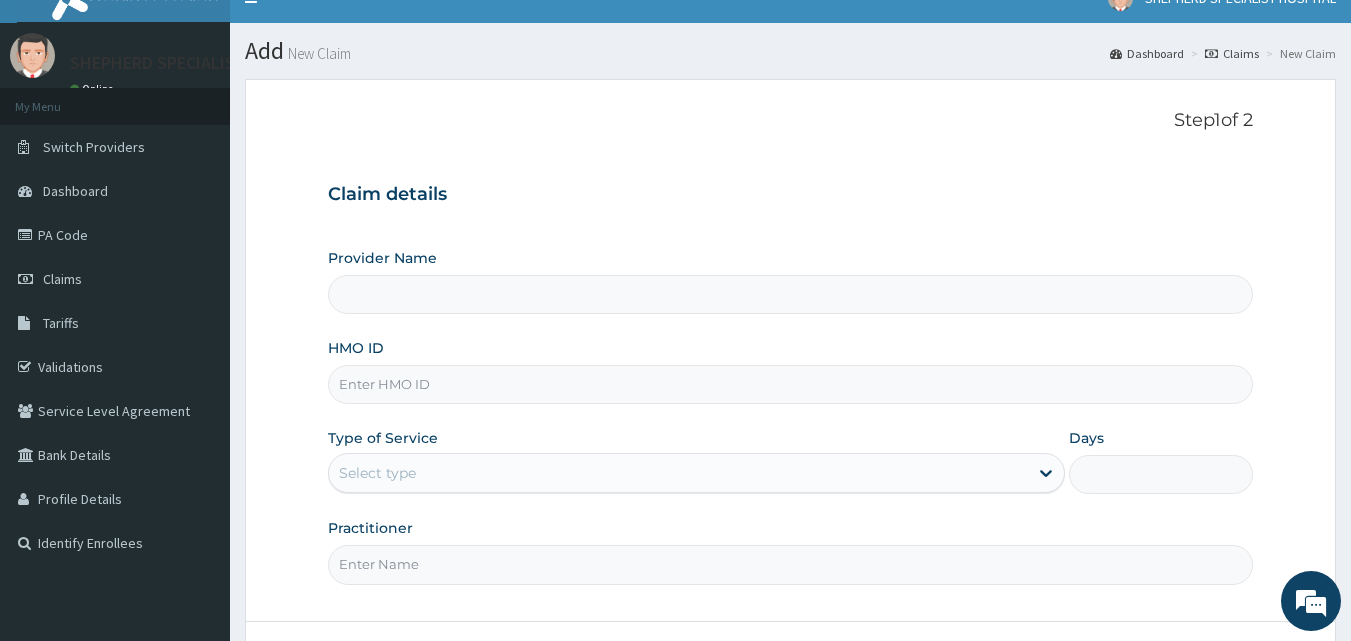 type on "SHEPHERD SPECIALIST HOSPITAL" 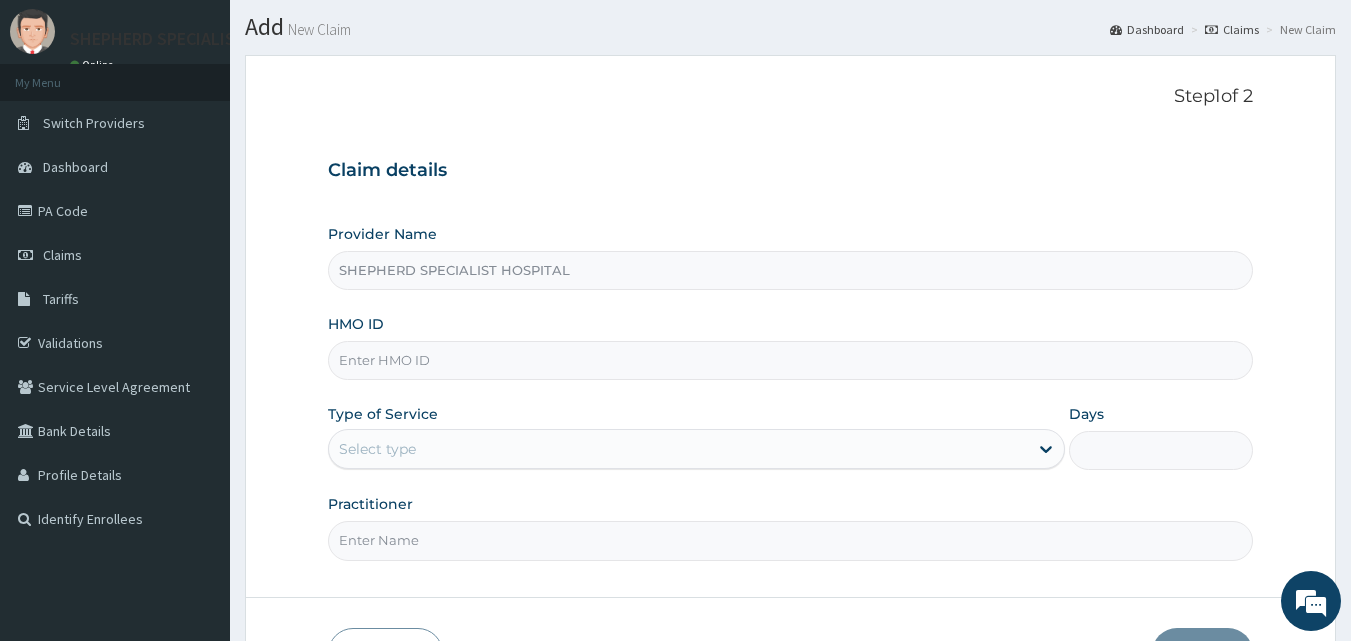 scroll, scrollTop: 75, scrollLeft: 0, axis: vertical 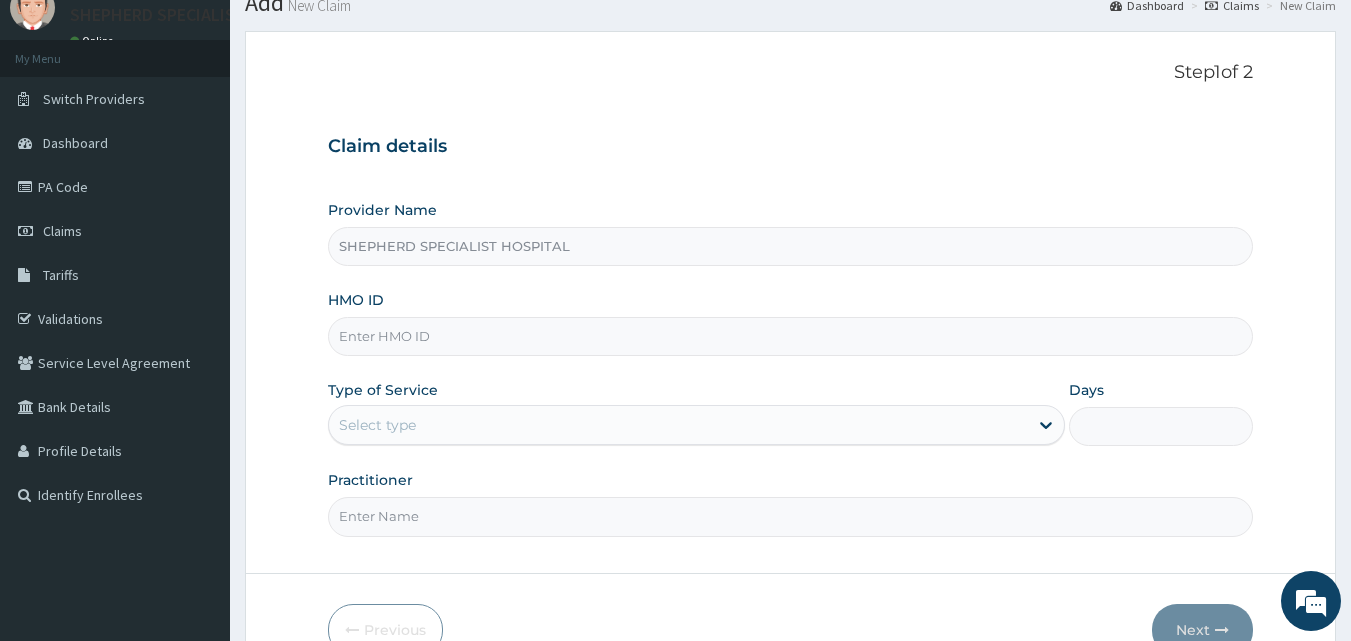 click on "HMO ID" at bounding box center (791, 336) 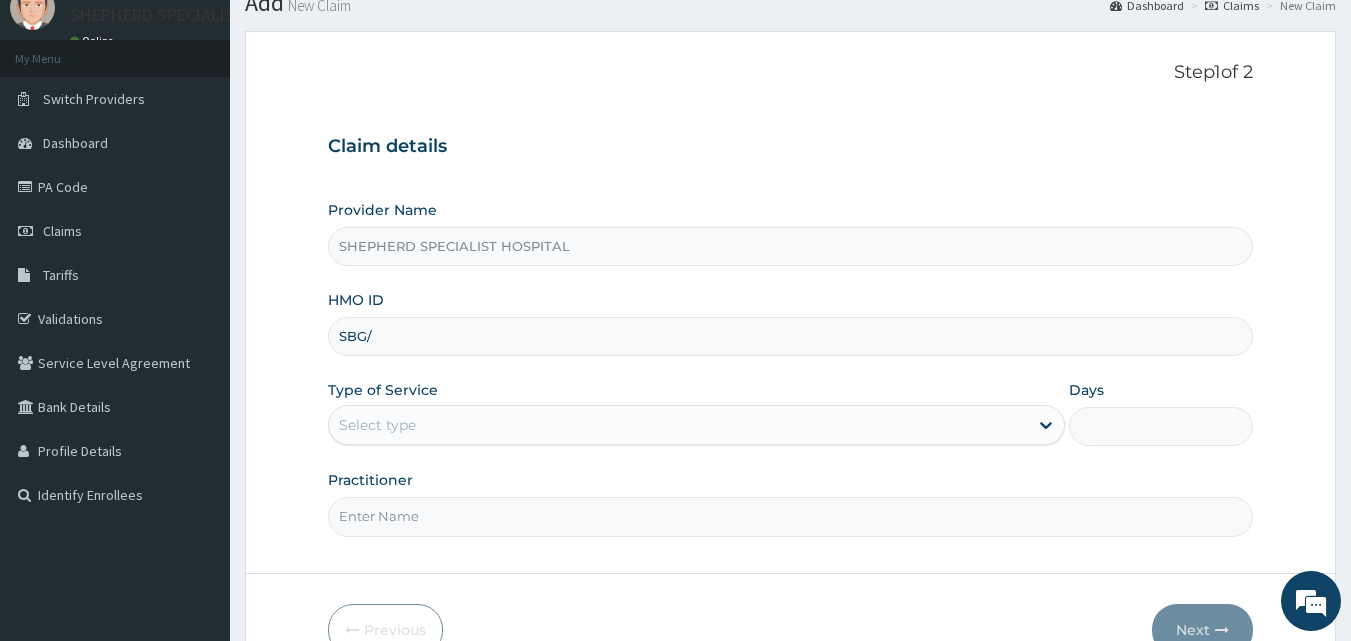 scroll, scrollTop: 0, scrollLeft: 0, axis: both 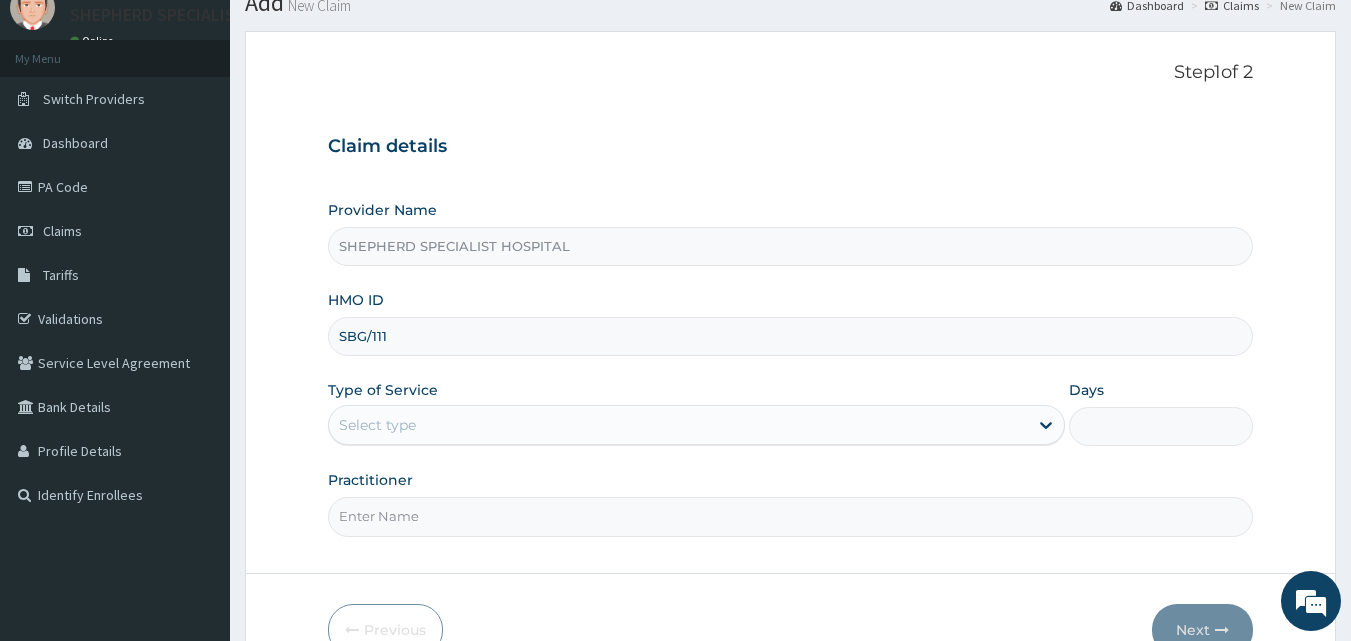 type on "SBG/11141/B" 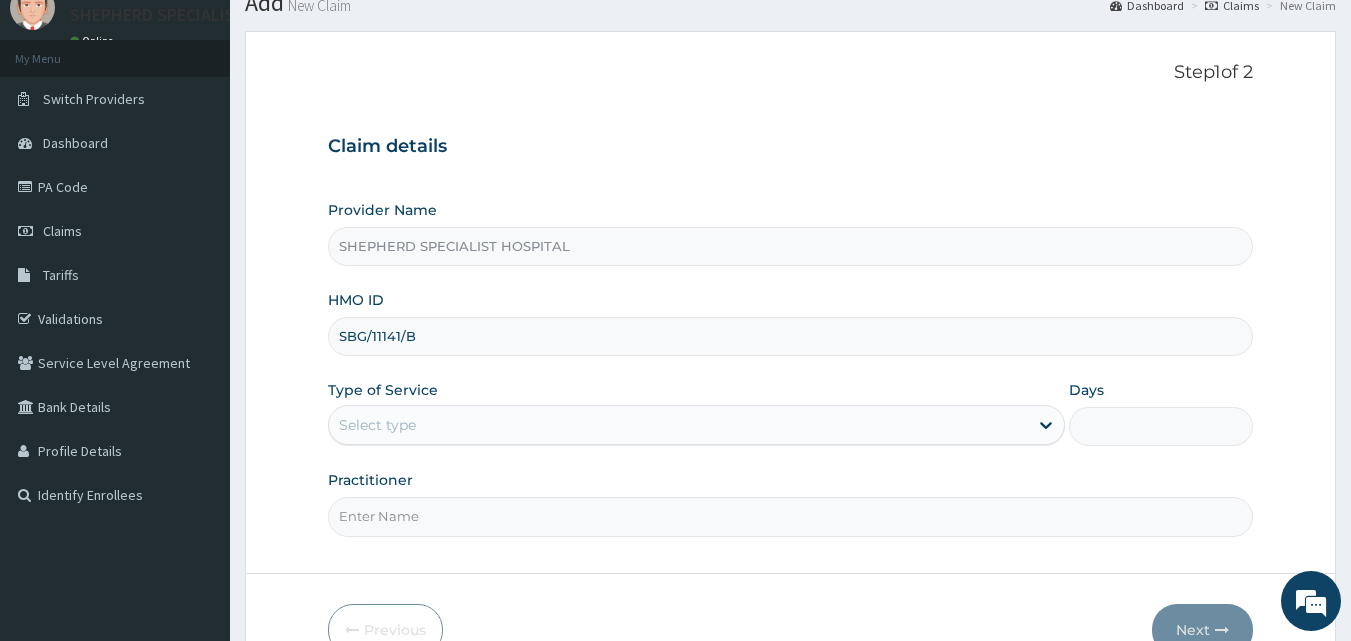 click on "Select type" at bounding box center (678, 425) 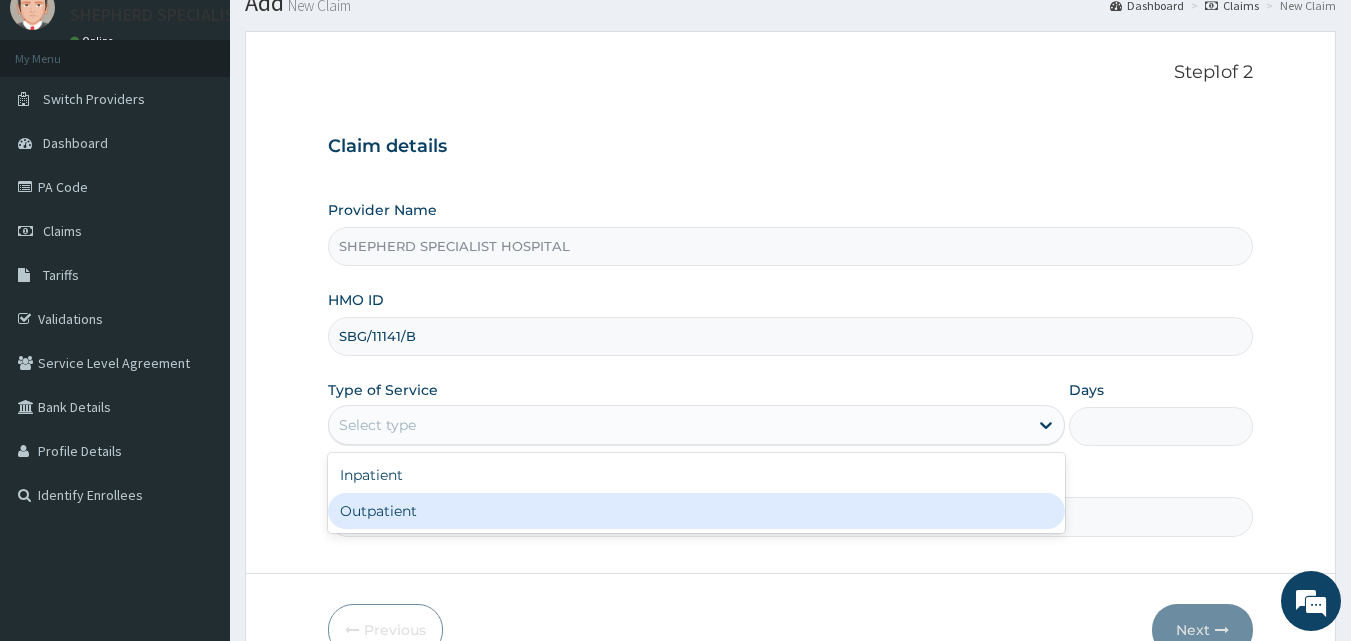 click on "Outpatient" at bounding box center (696, 511) 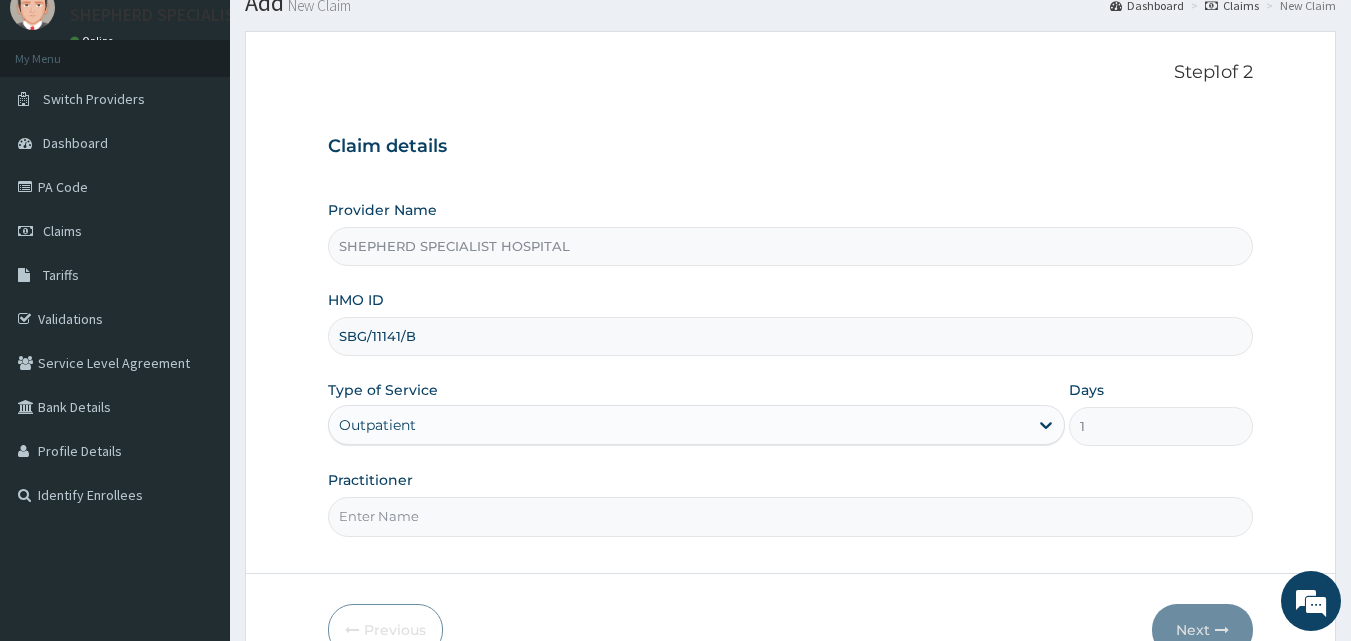 click on "Outpatient" at bounding box center [678, 425] 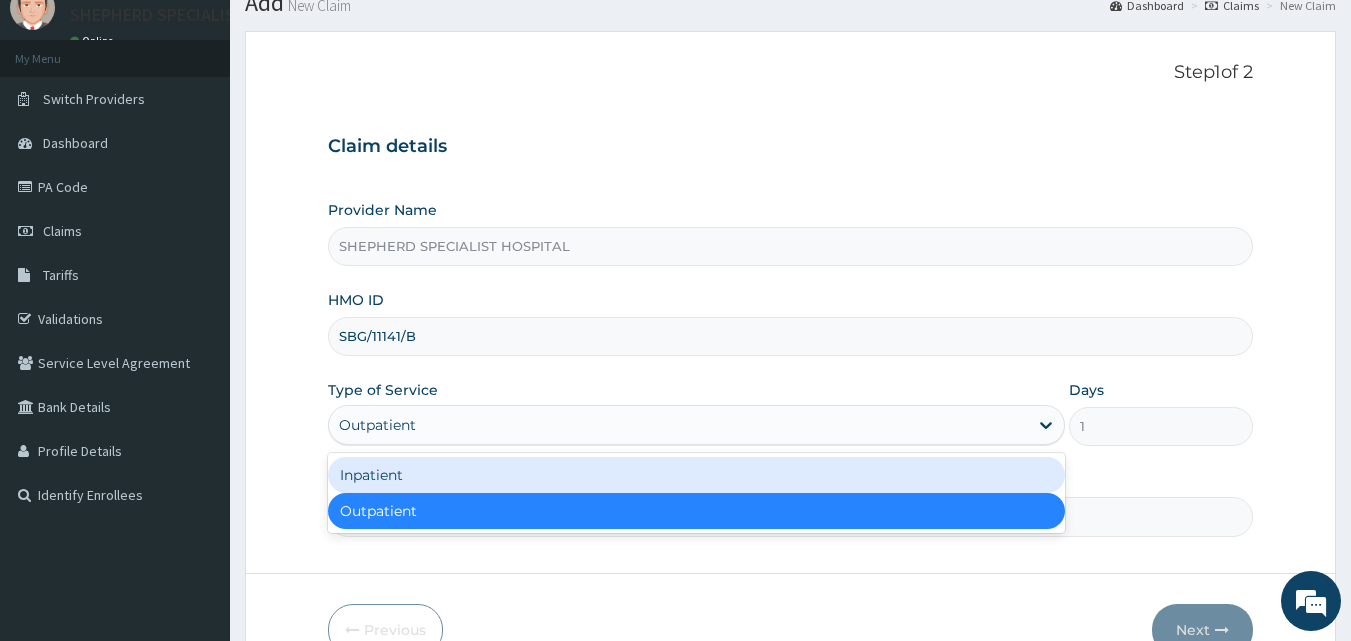 click on "Inpatient" at bounding box center [696, 475] 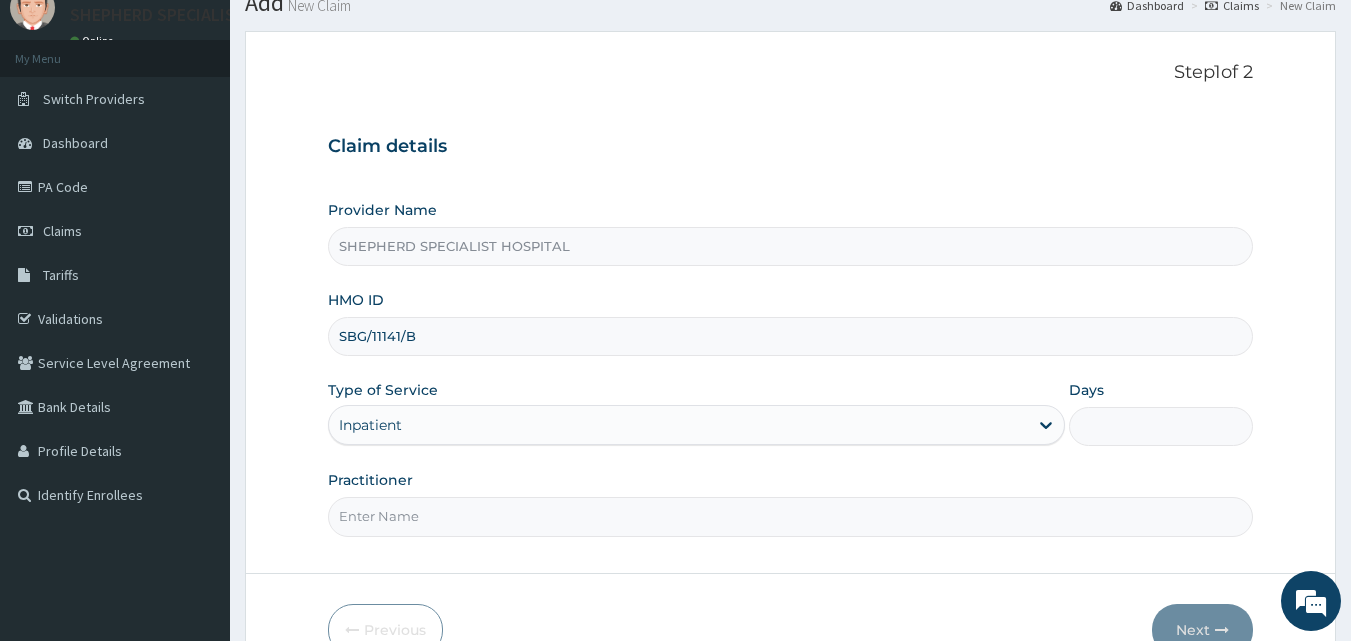 click on "Practitioner" at bounding box center [791, 516] 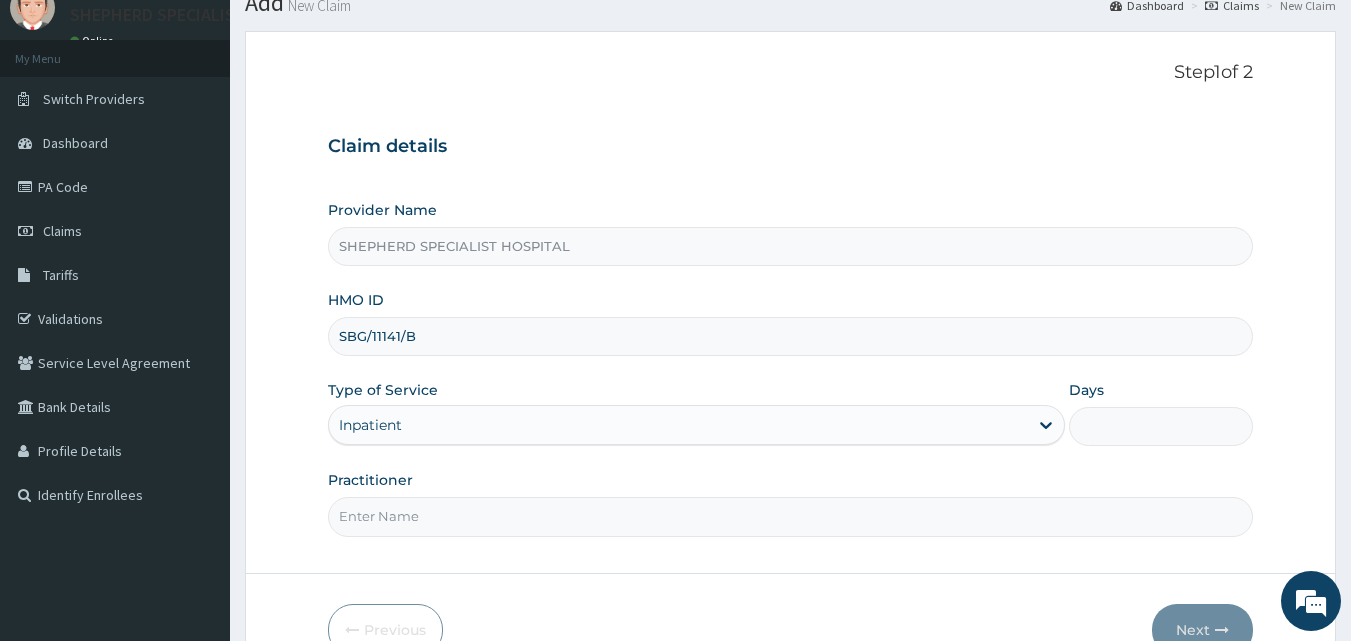 type on "[PERSON_NAME]" 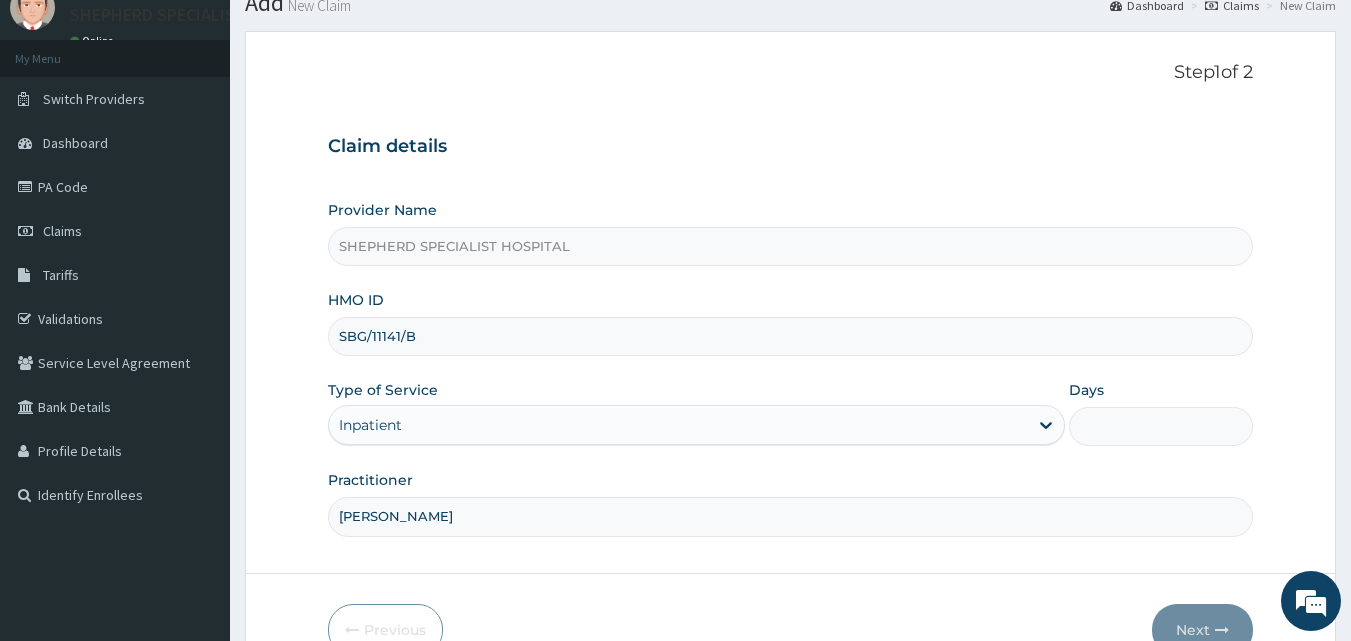 scroll, scrollTop: 187, scrollLeft: 0, axis: vertical 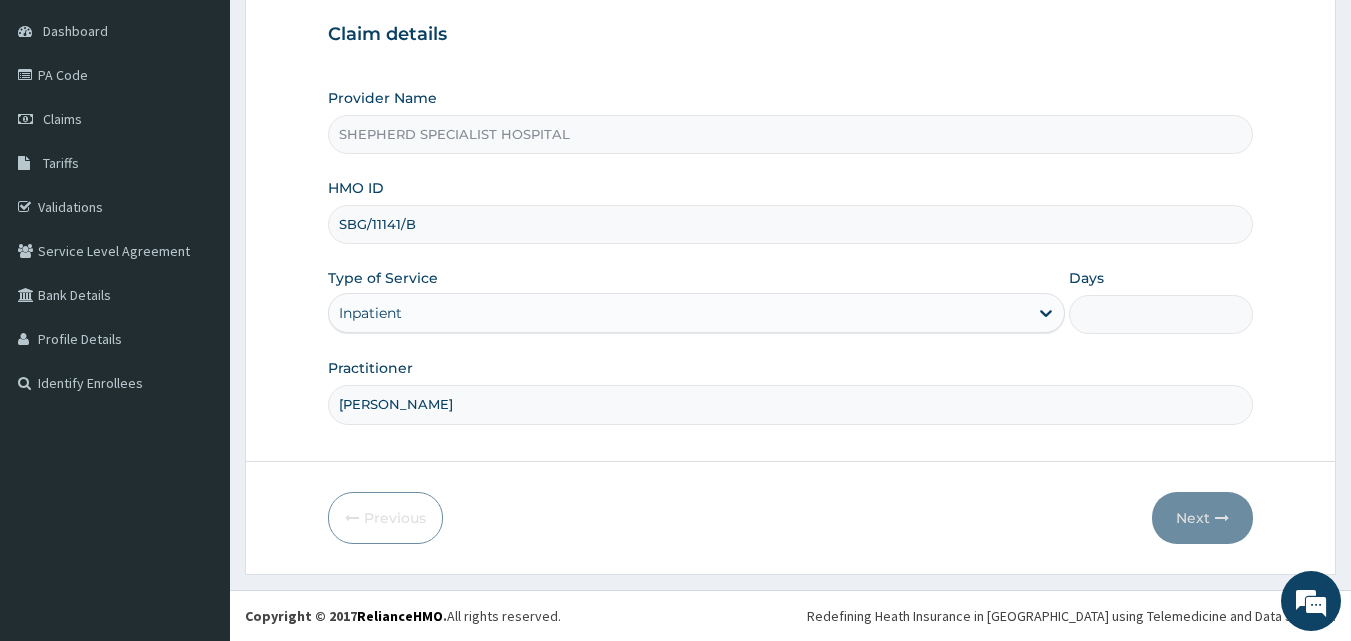 click on "Days" at bounding box center [1161, 314] 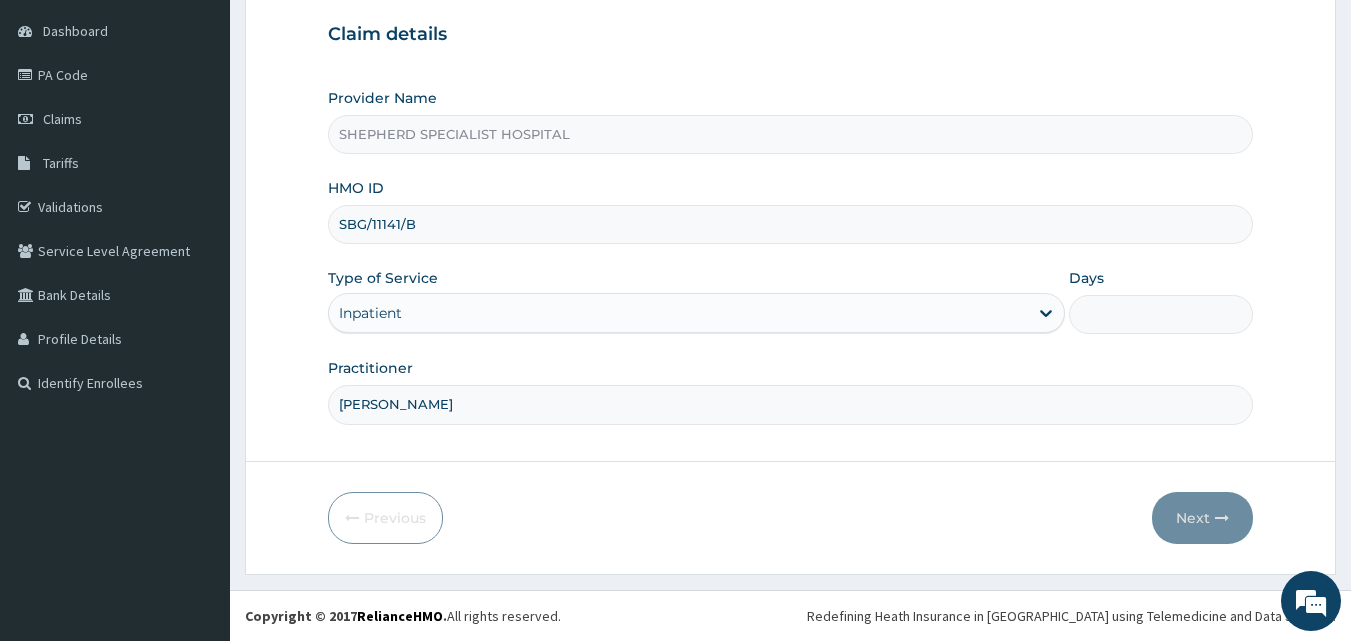 type on "2" 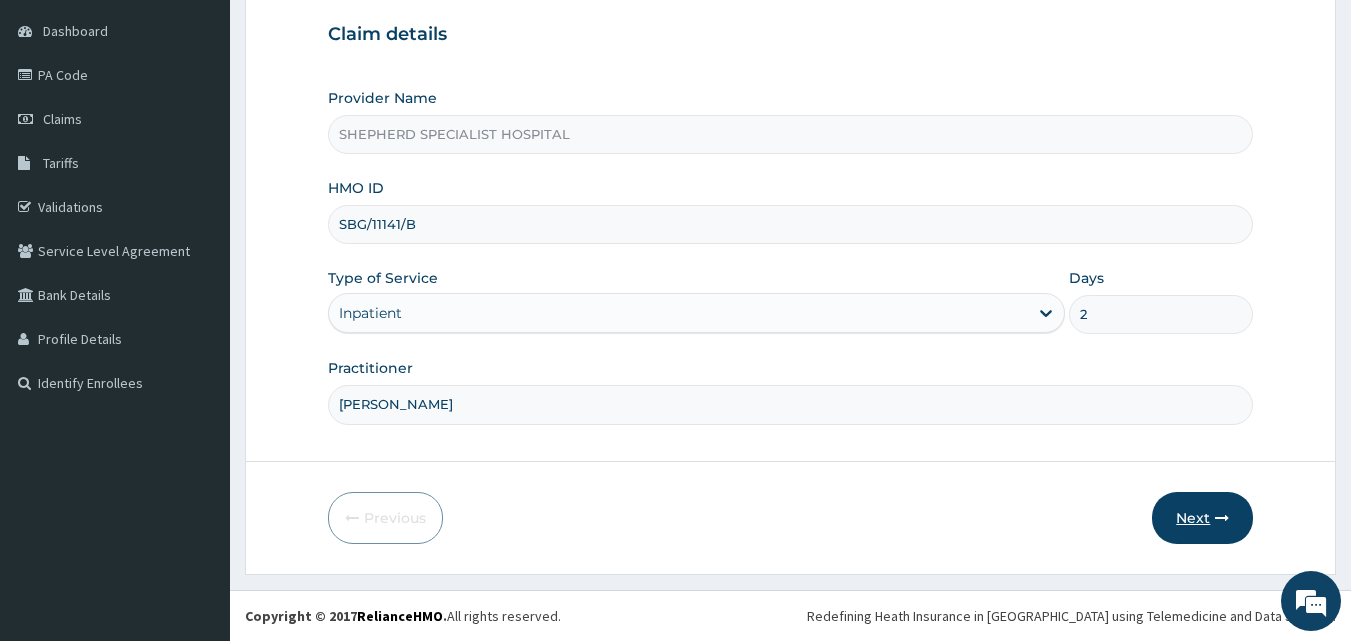 click on "Next" at bounding box center (1202, 518) 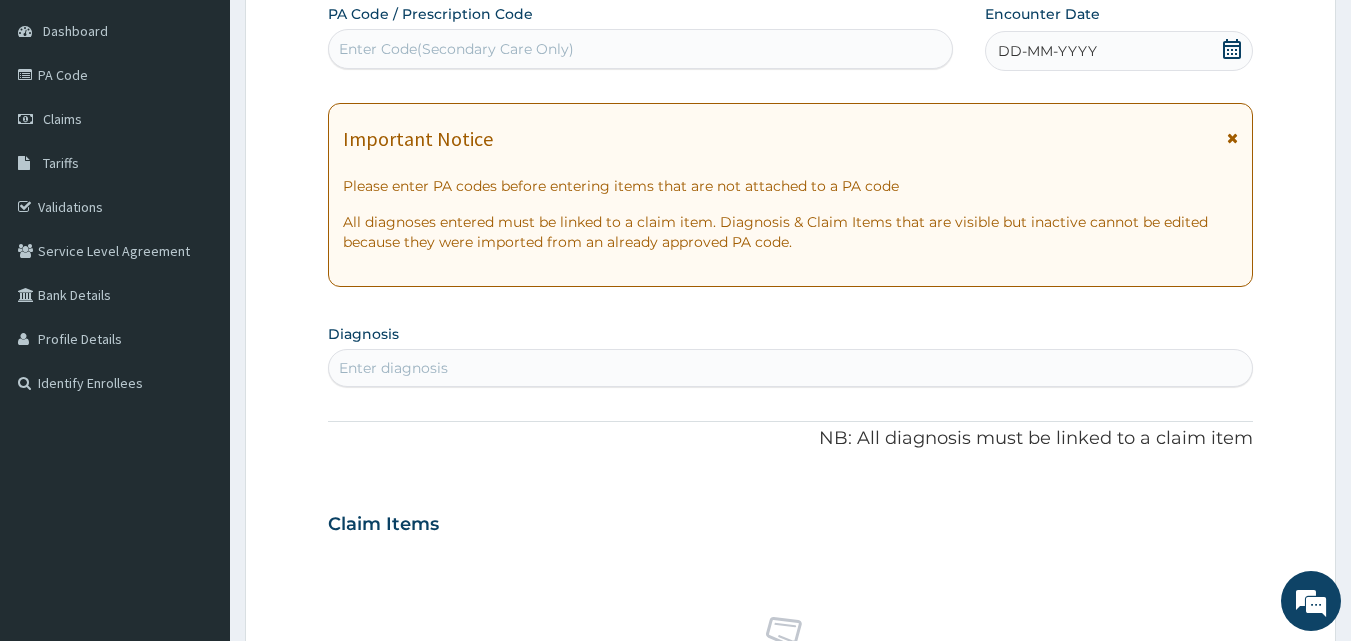 click on "Enter Code(Secondary Care Only)" at bounding box center (641, 49) 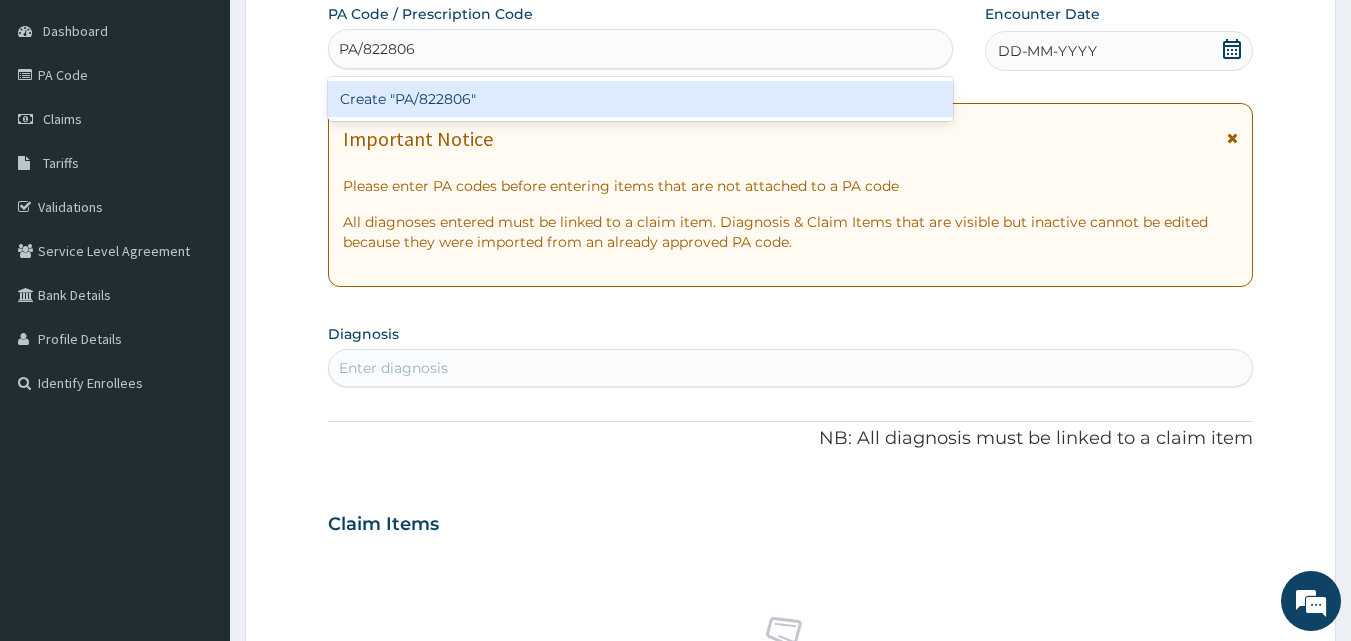 click on "Create "PA/822806"" at bounding box center [641, 99] 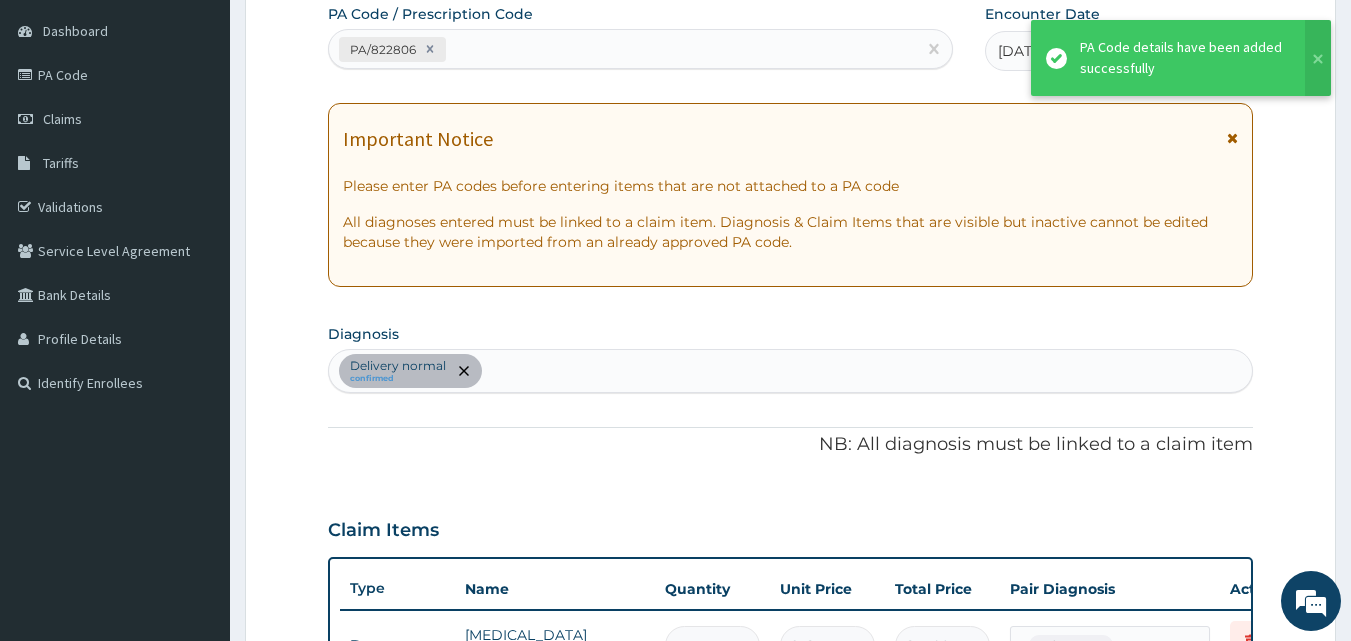 scroll, scrollTop: 1213, scrollLeft: 0, axis: vertical 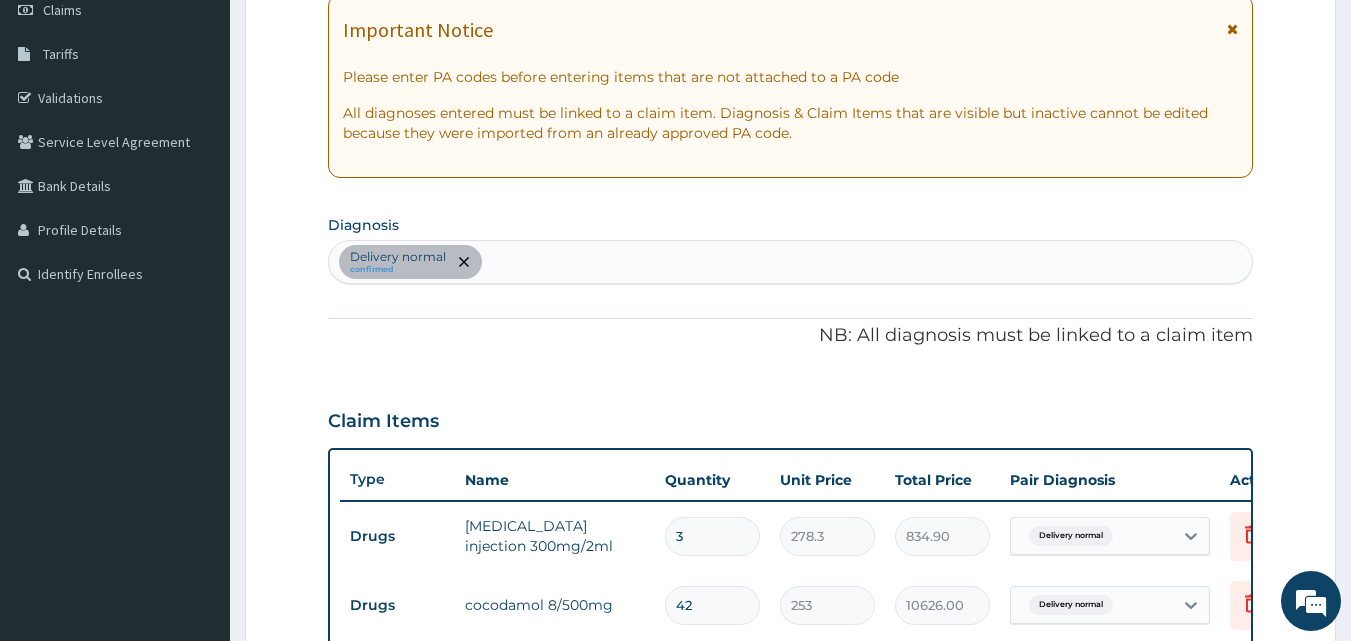 click on "Delivery normal confirmed" at bounding box center (791, 262) 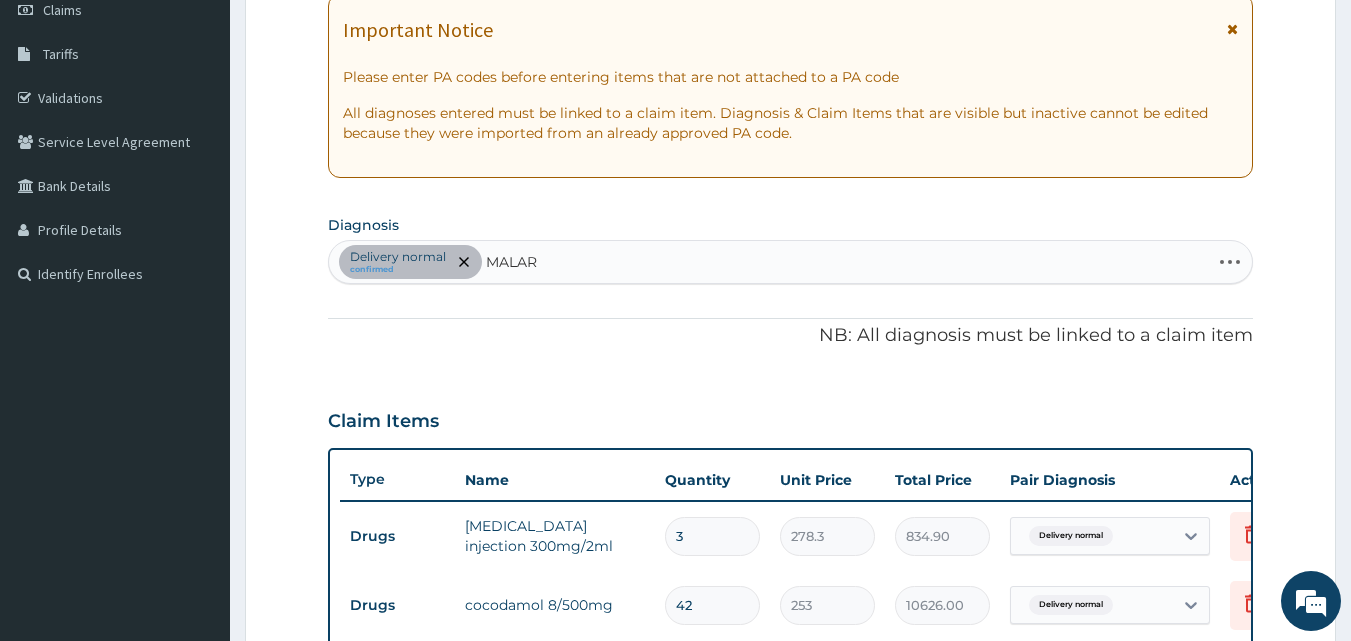 type on "MALARI" 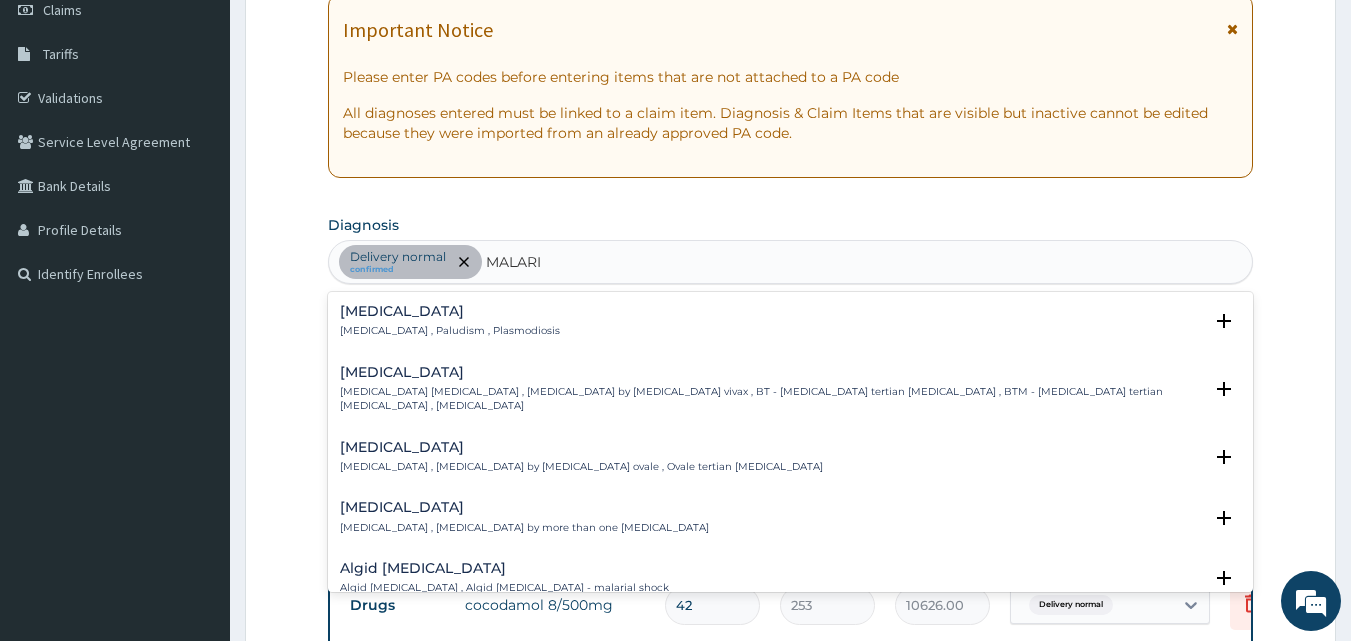 click on "[MEDICAL_DATA]" at bounding box center (450, 311) 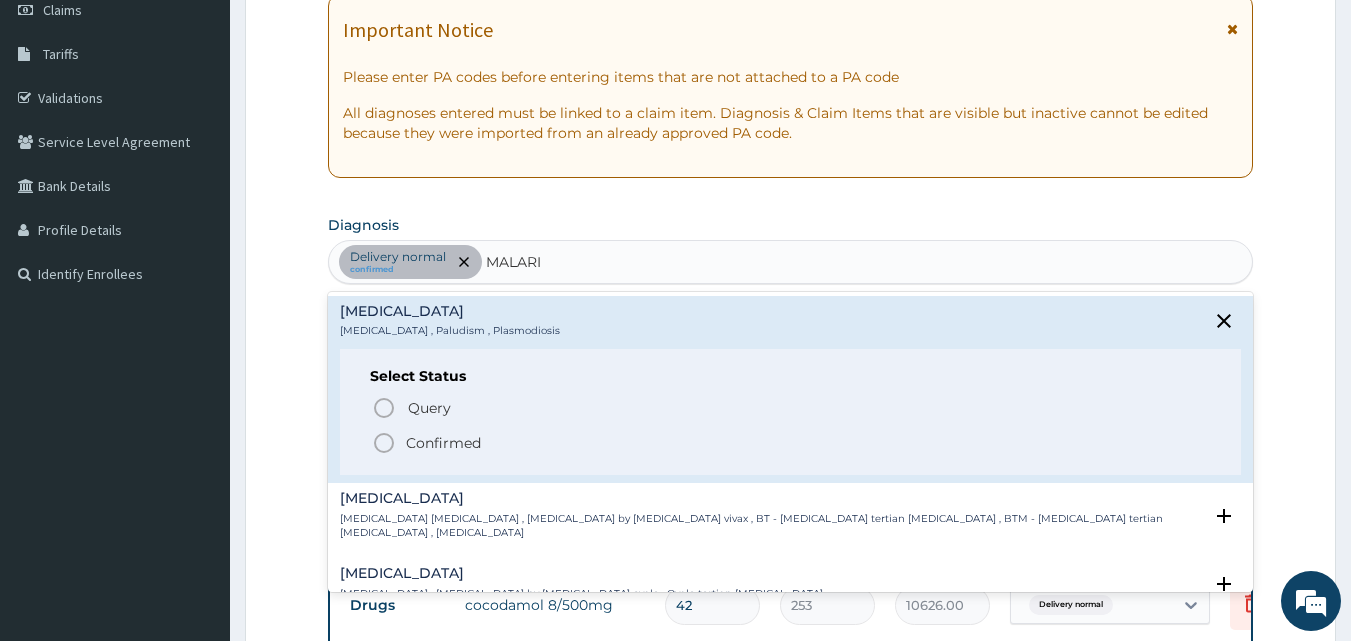 click on "Confirmed" at bounding box center (443, 443) 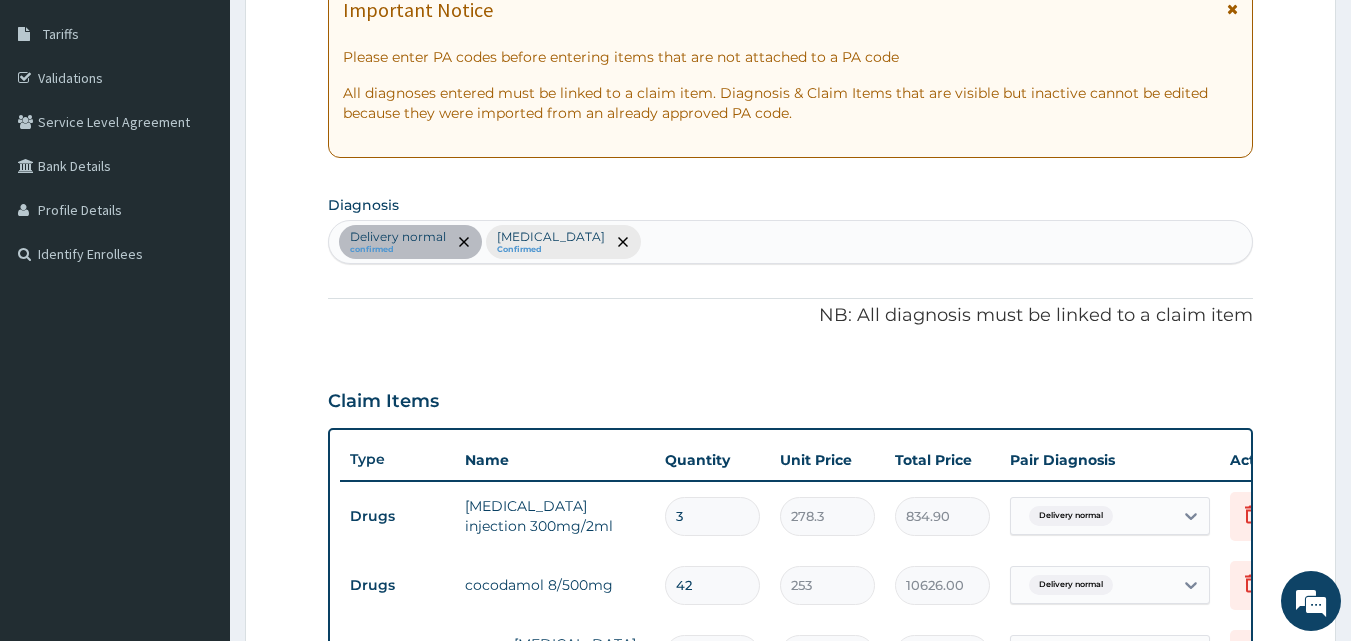 scroll, scrollTop: 340, scrollLeft: 0, axis: vertical 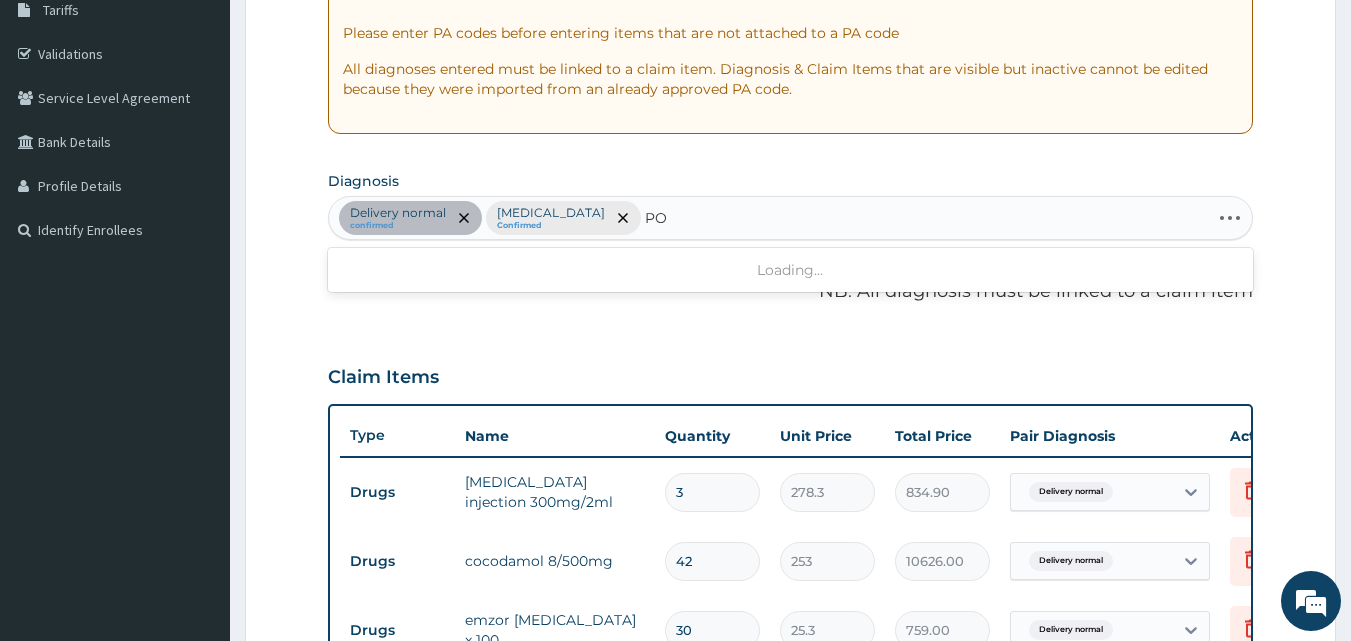 type on "P" 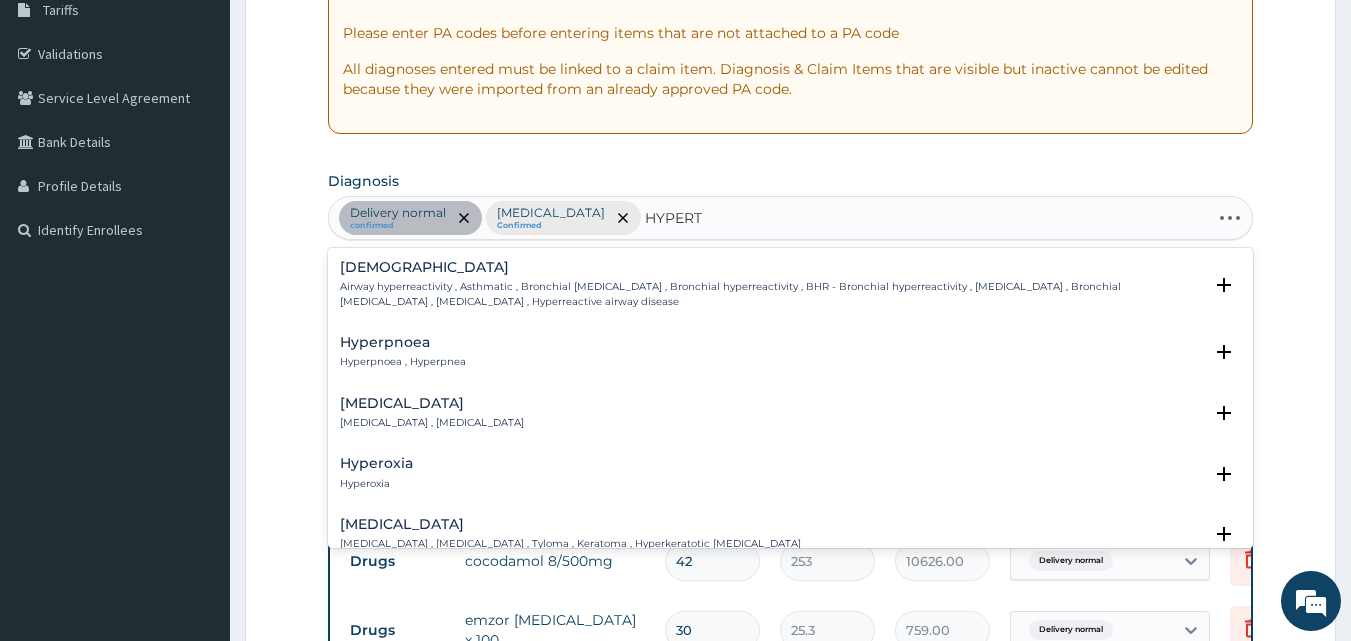 type on "HYPERTE" 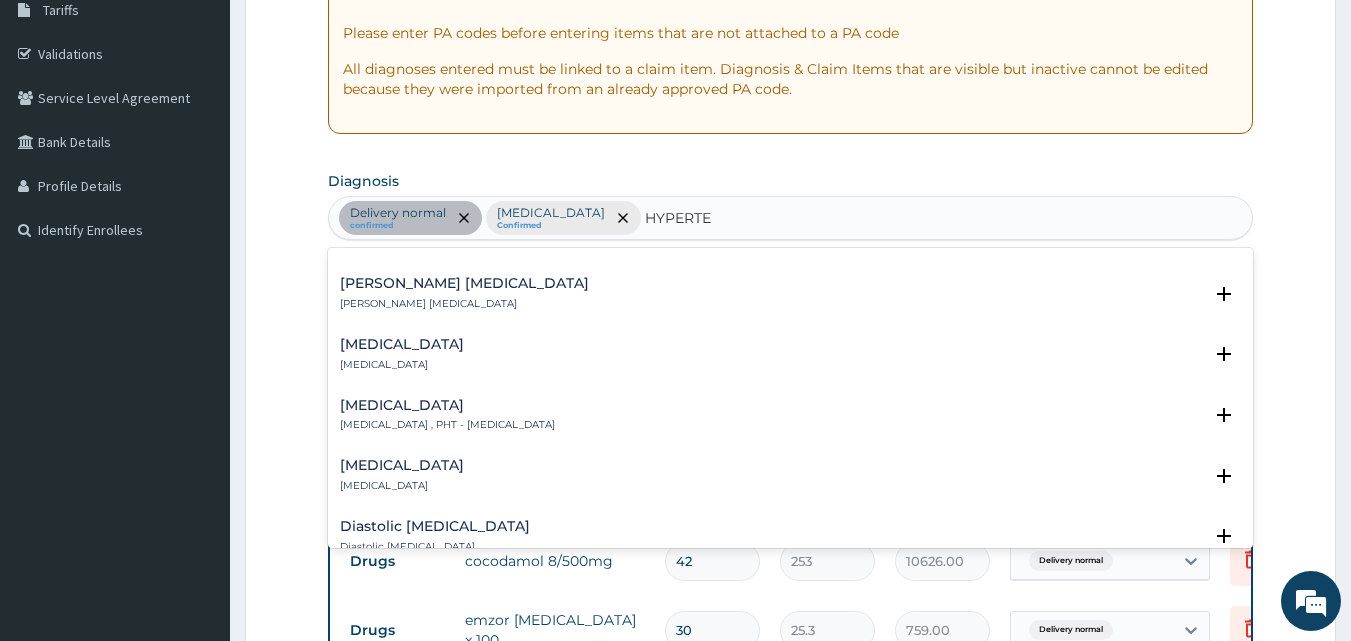 scroll, scrollTop: 1760, scrollLeft: 0, axis: vertical 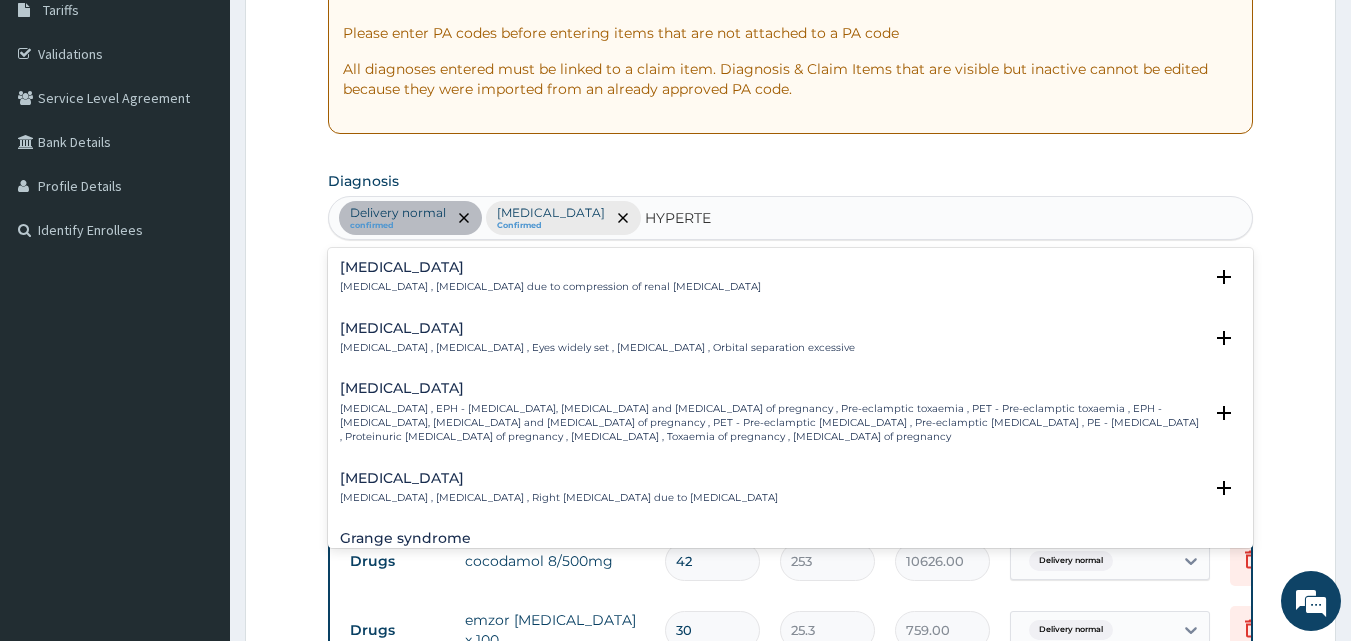 click on "[MEDICAL_DATA] , EPH - [MEDICAL_DATA], [MEDICAL_DATA] and [MEDICAL_DATA] of pregnancy , Pre-eclamptic toxaemia , PET - Pre-eclamptic toxaemia , EPH - [MEDICAL_DATA], [MEDICAL_DATA] and [MEDICAL_DATA] of pregnancy , PET - Pre-eclamptic [MEDICAL_DATA] , Pre-eclamptic [MEDICAL_DATA] , PE - [MEDICAL_DATA] , Proteinuric [MEDICAL_DATA] of pregnancy , [MEDICAL_DATA] , Toxaemia of pregnancy , [MEDICAL_DATA] of pregnancy" at bounding box center (771, 423) 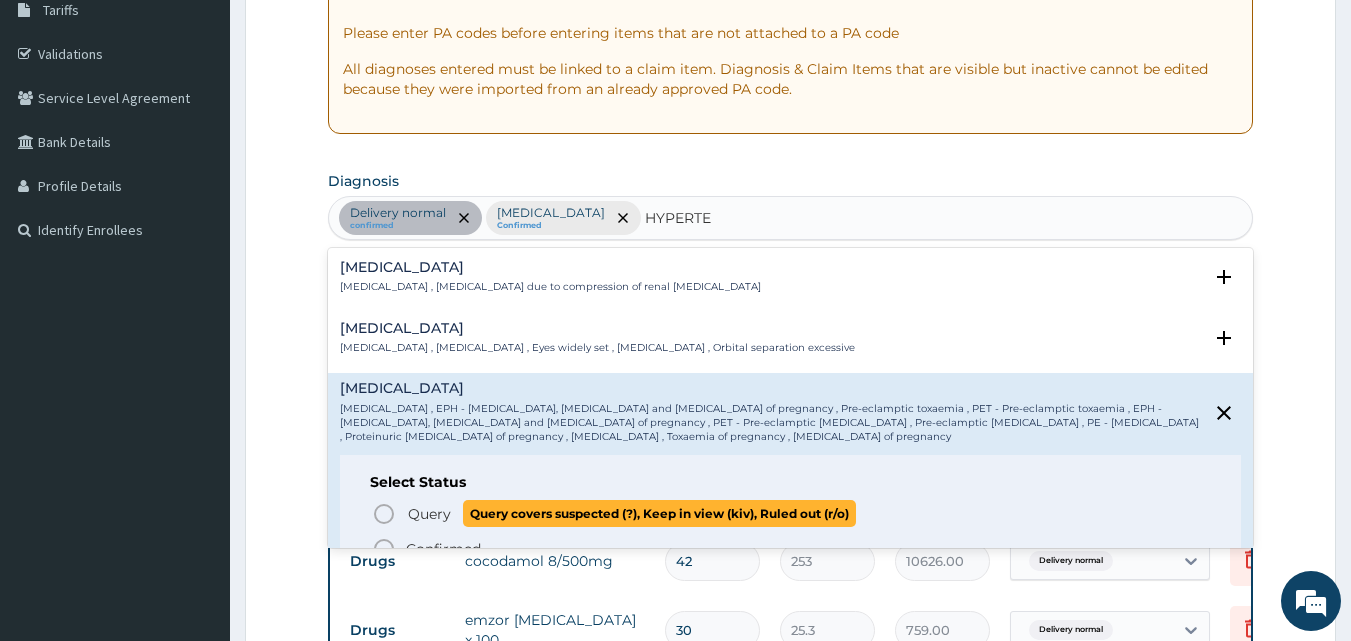 click on "Query" at bounding box center [429, 514] 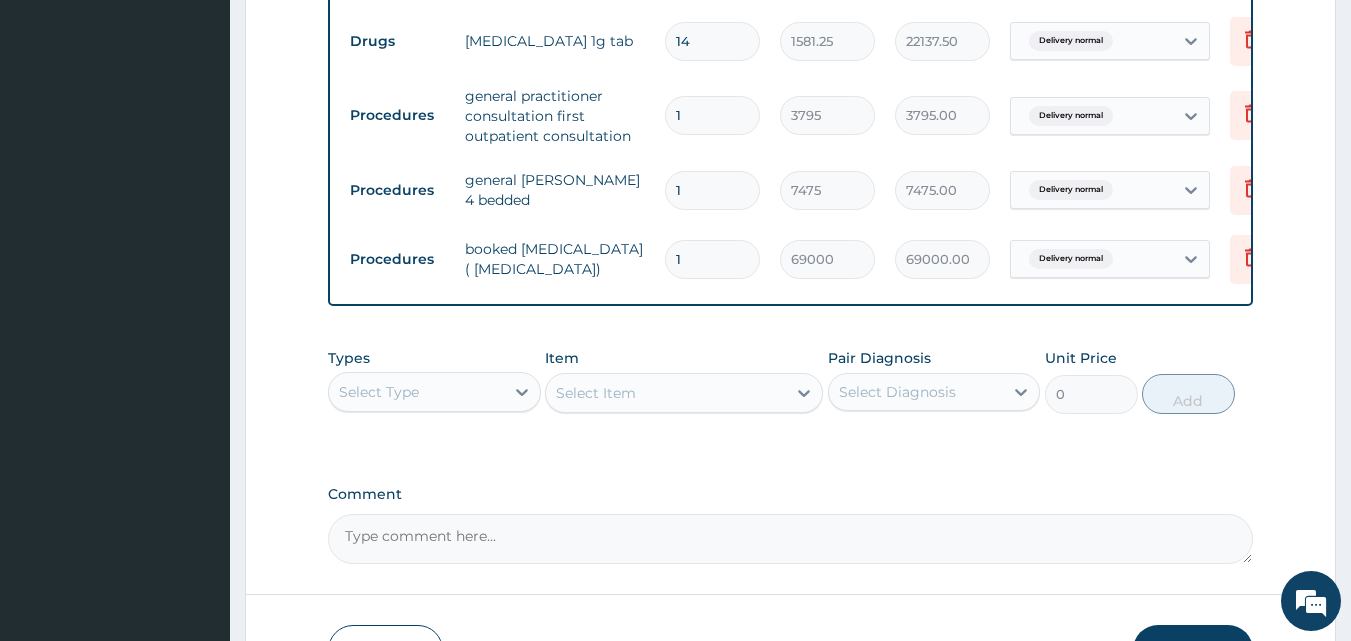 scroll, scrollTop: 1422, scrollLeft: 0, axis: vertical 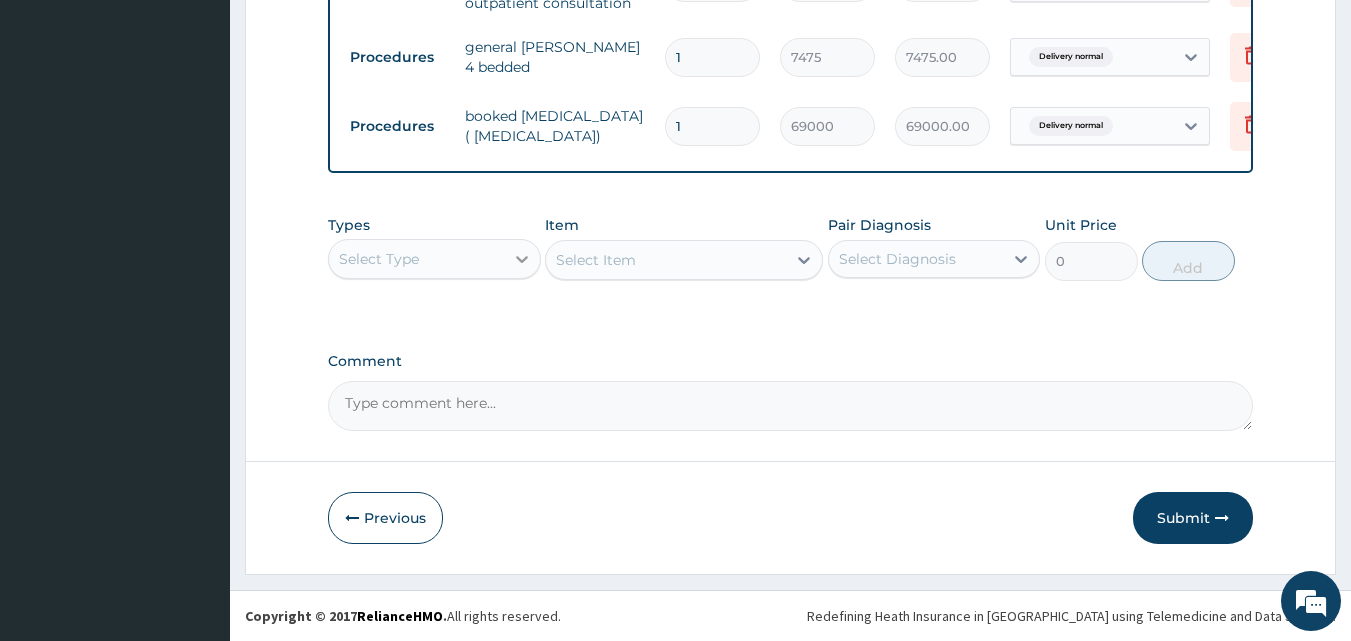click 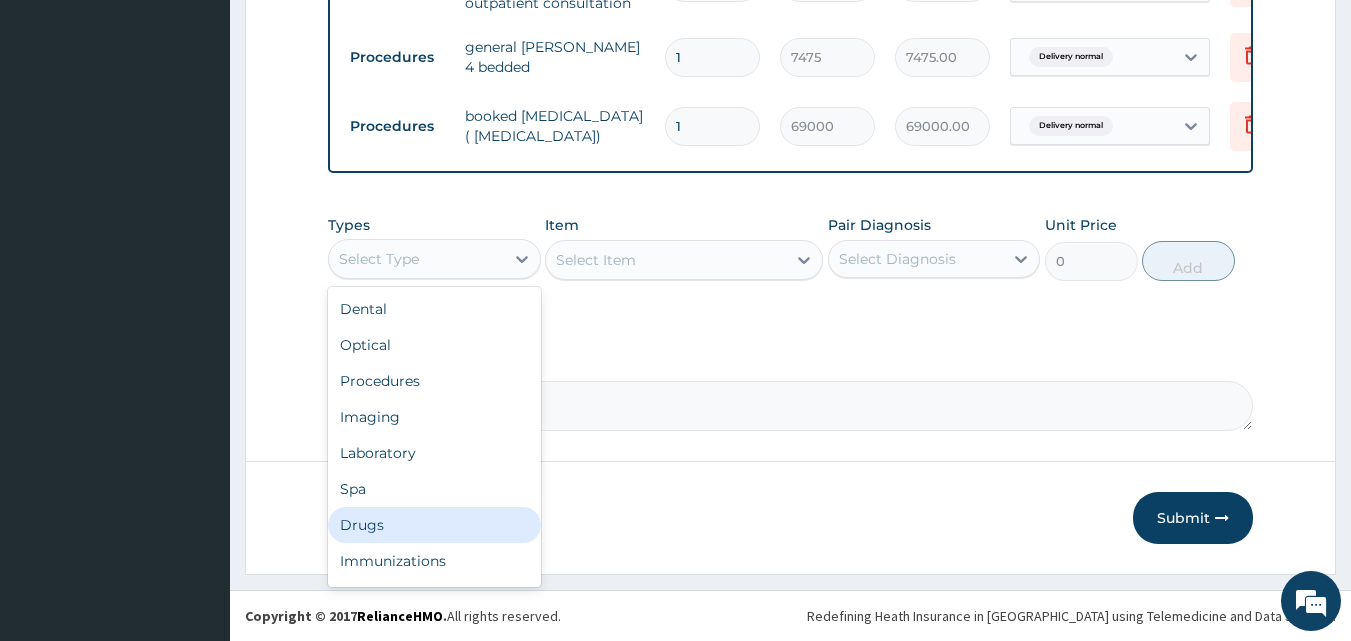 click on "Drugs" at bounding box center [434, 525] 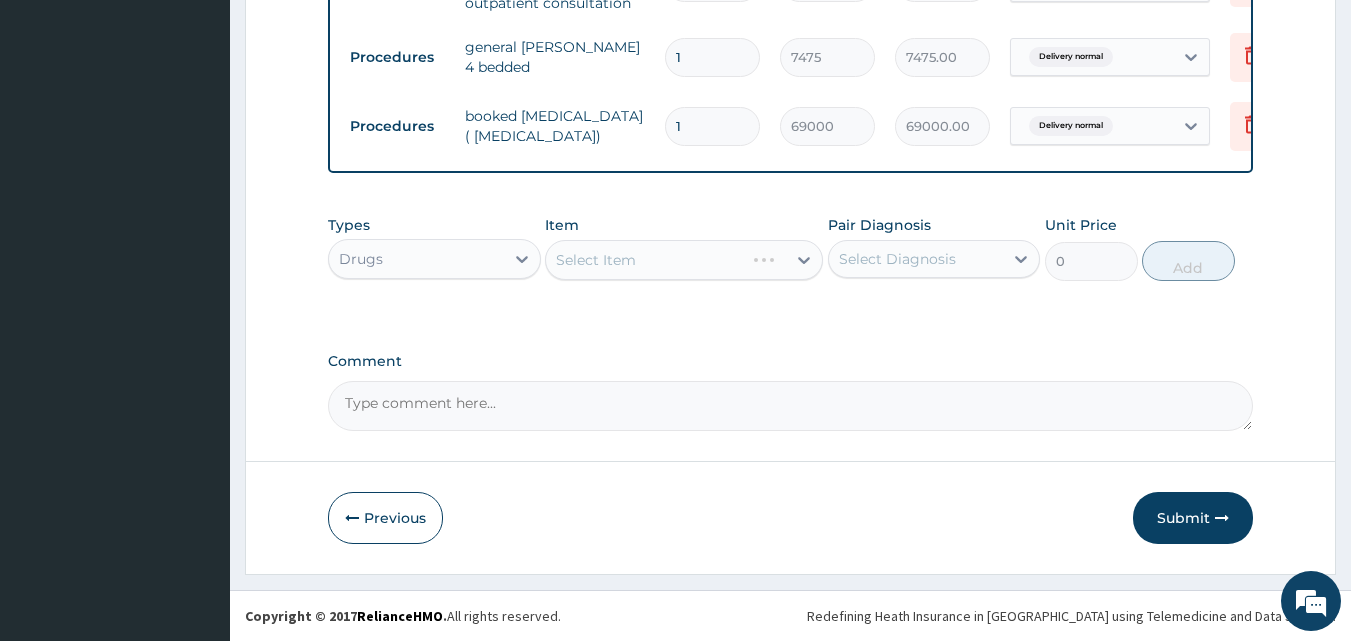 click on "Select Item" at bounding box center [645, 260] 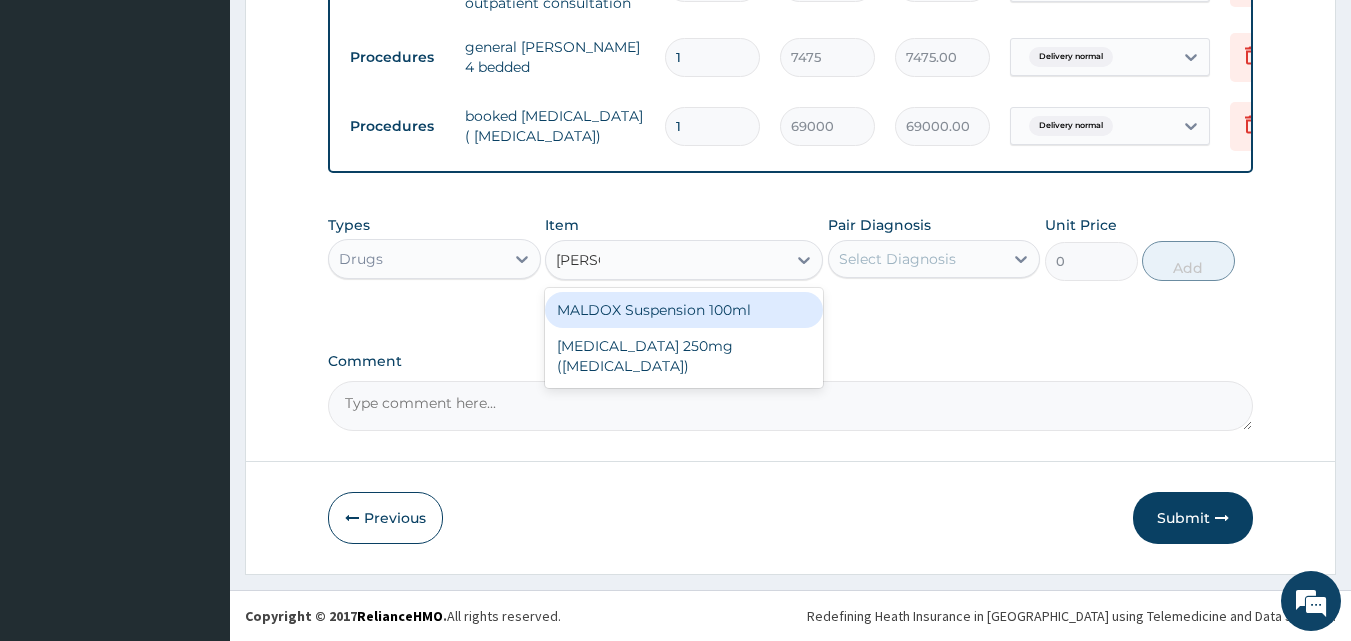 type on "ALDOM" 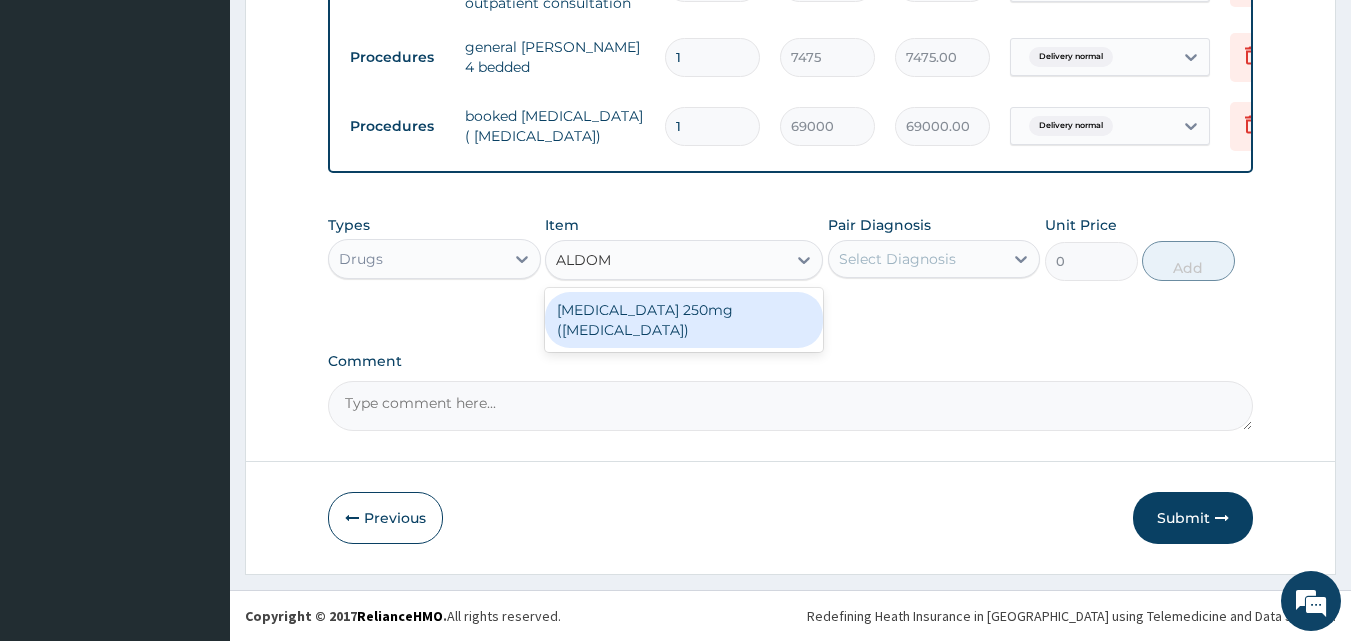 click on "METHYLDOPA 250mg (ALDOMET)" at bounding box center [684, 320] 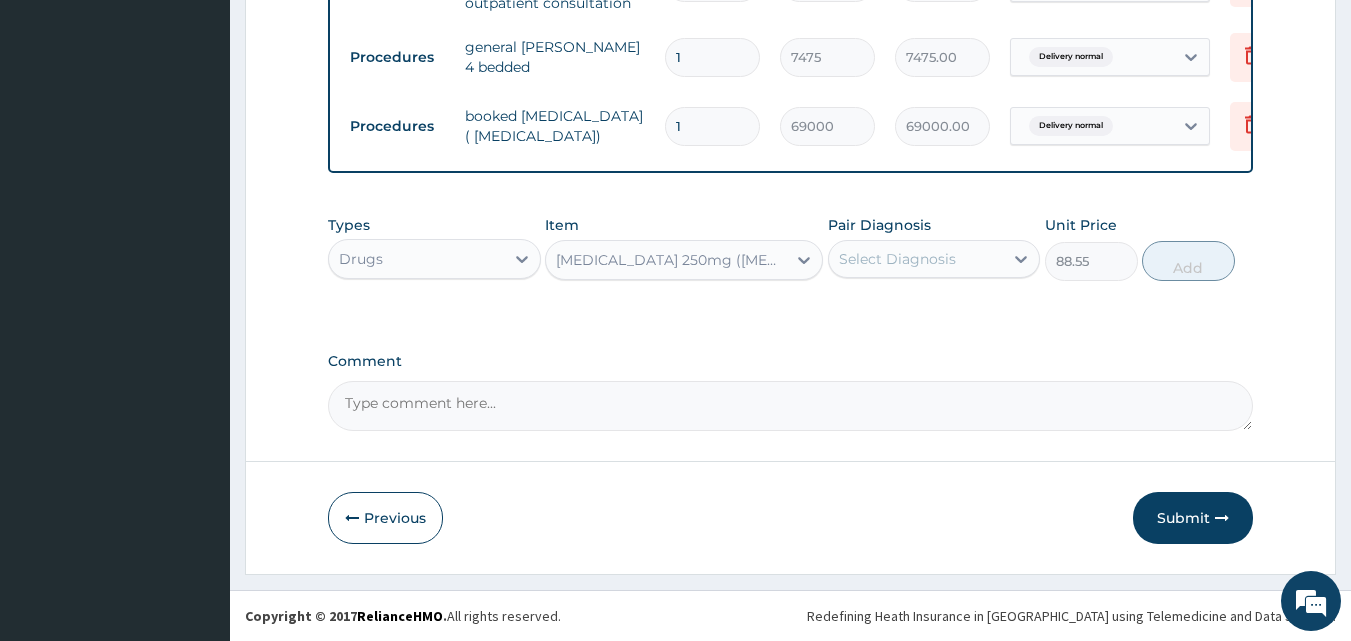 click on "Select Diagnosis" at bounding box center [897, 259] 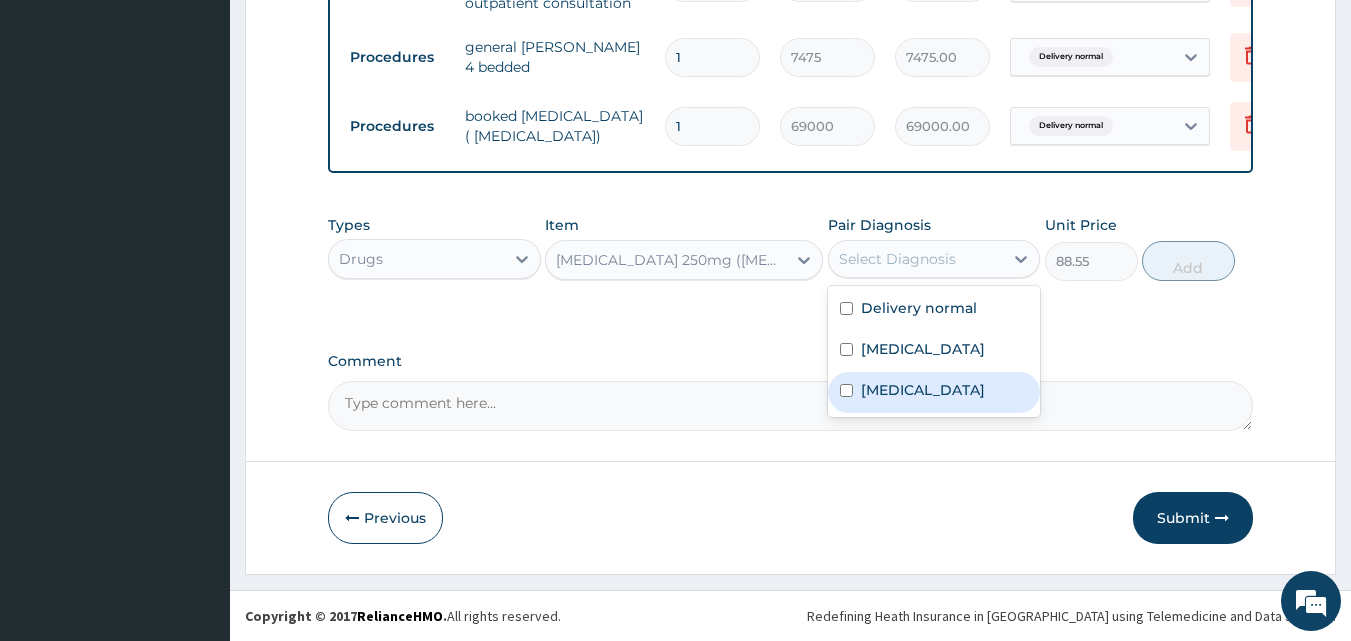 click on "Pre-eclampsia" at bounding box center (923, 390) 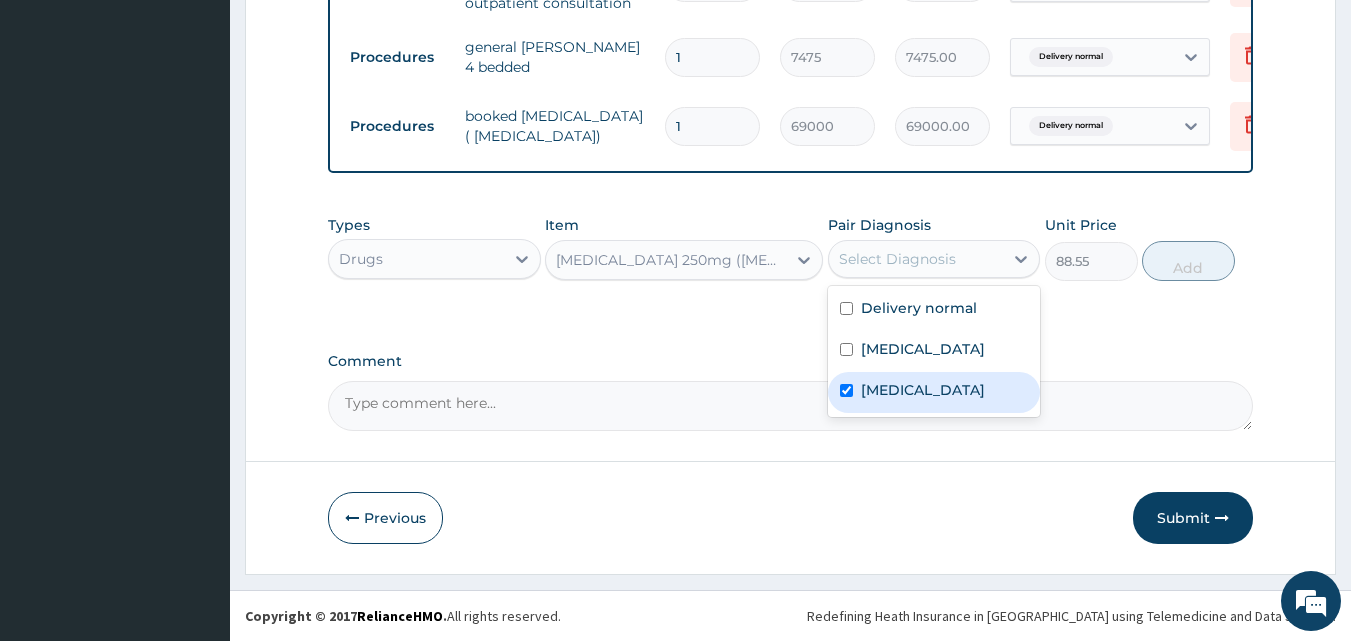 checkbox on "true" 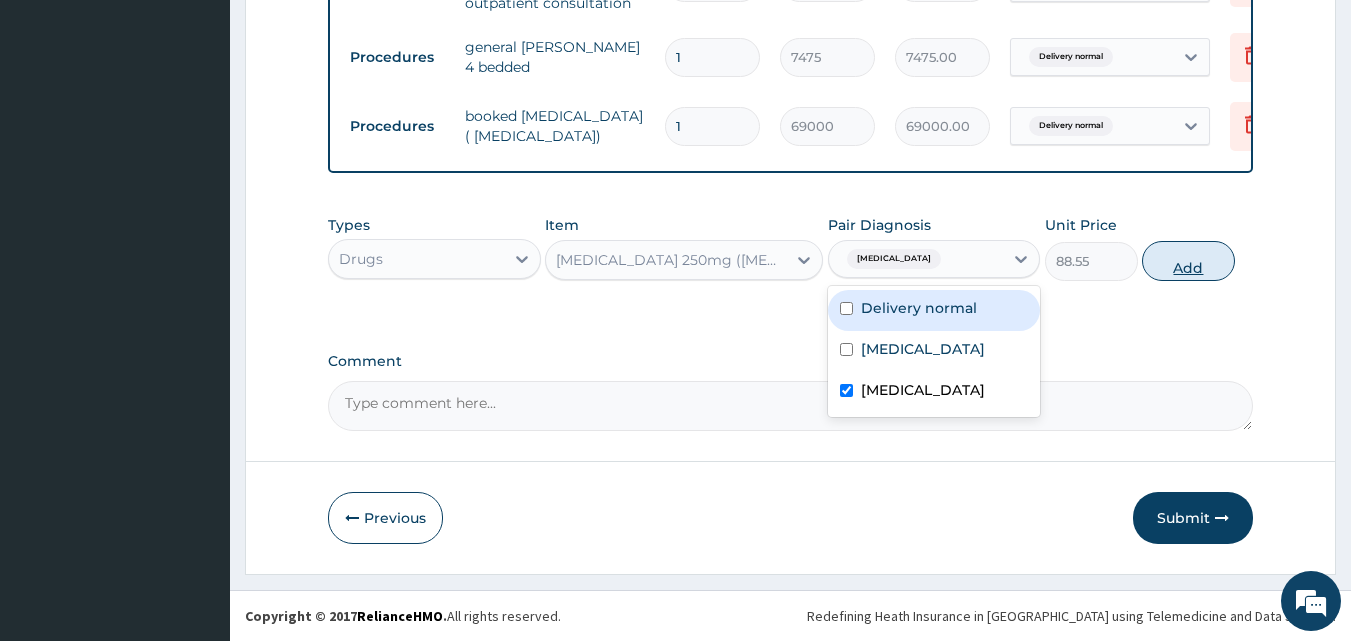 click on "Add" at bounding box center (1188, 261) 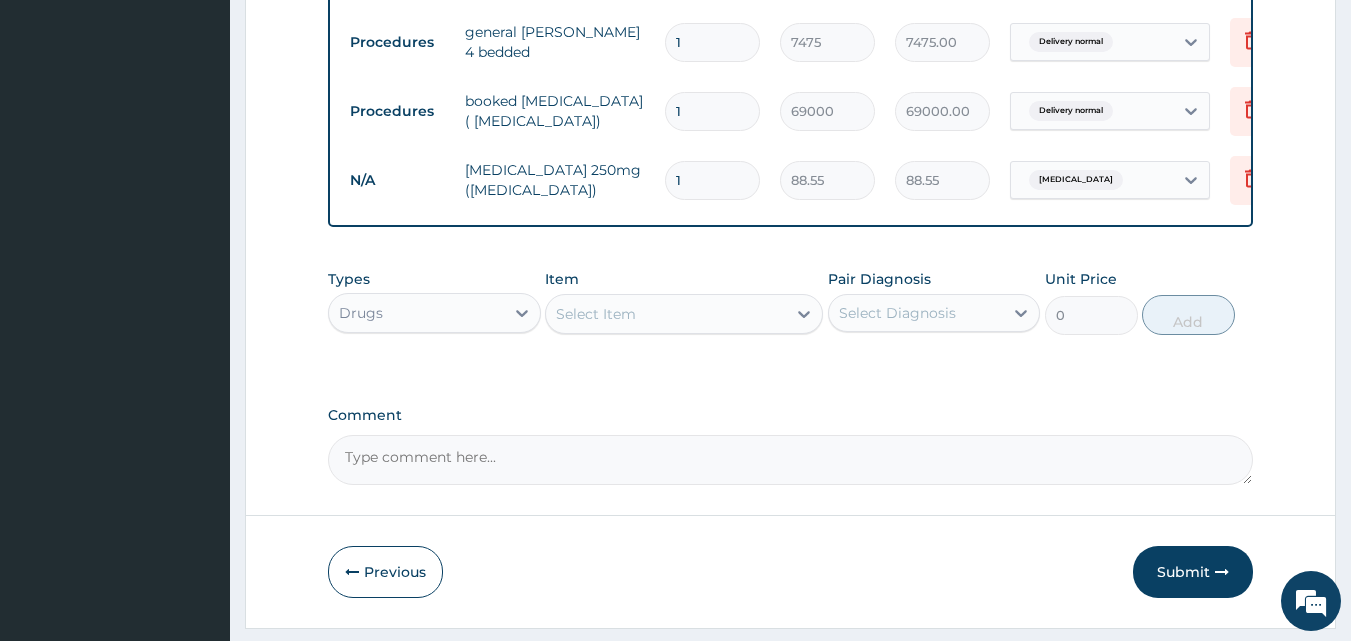 click on "Select Item" at bounding box center [666, 314] 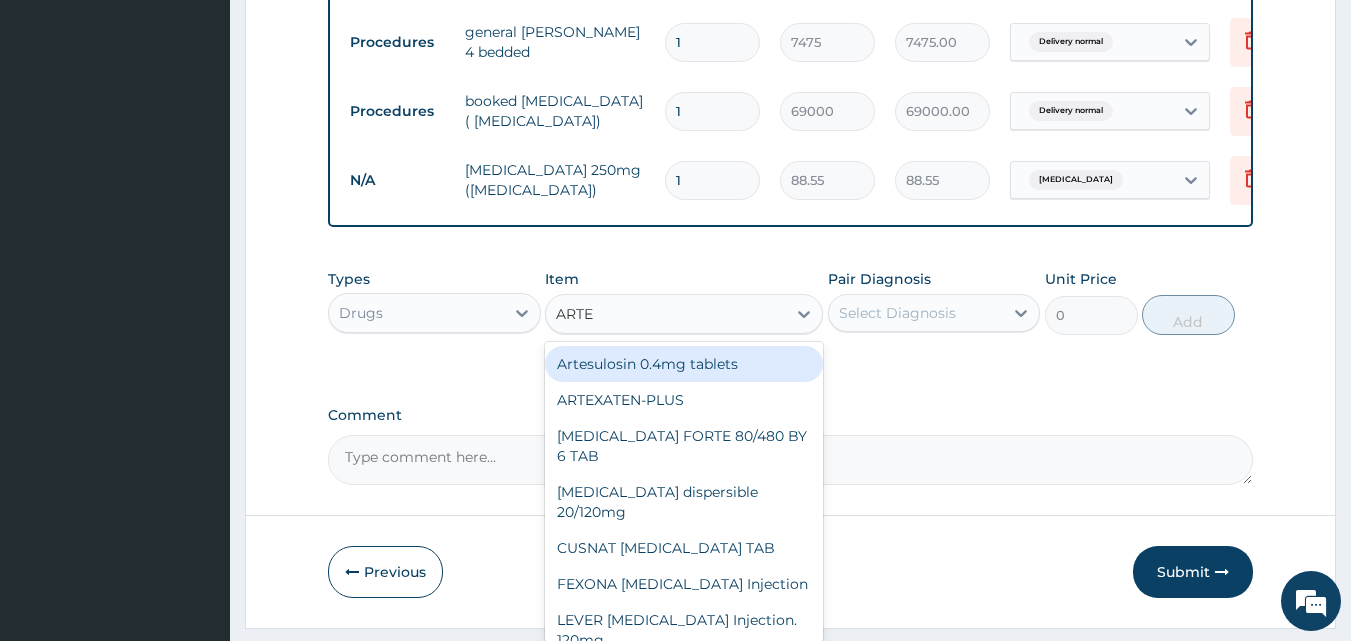 type on "ARTES" 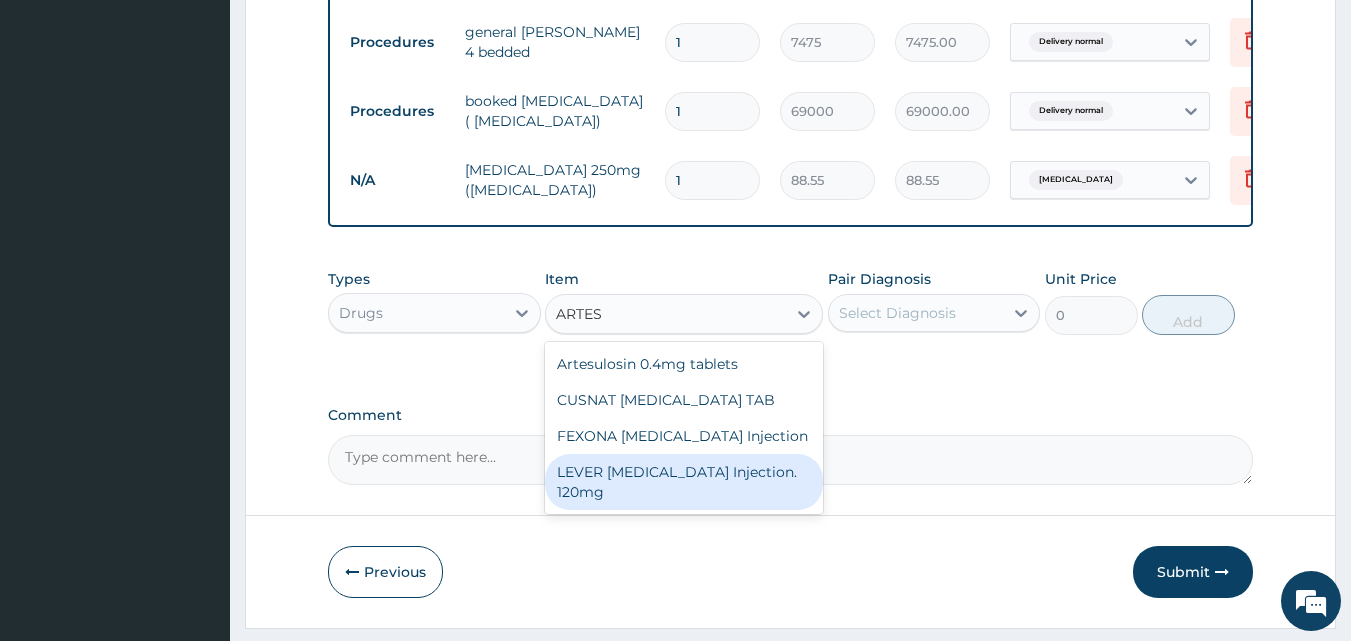 click on "LEVER ARTESUNATE Injection. 120mg" at bounding box center [684, 482] 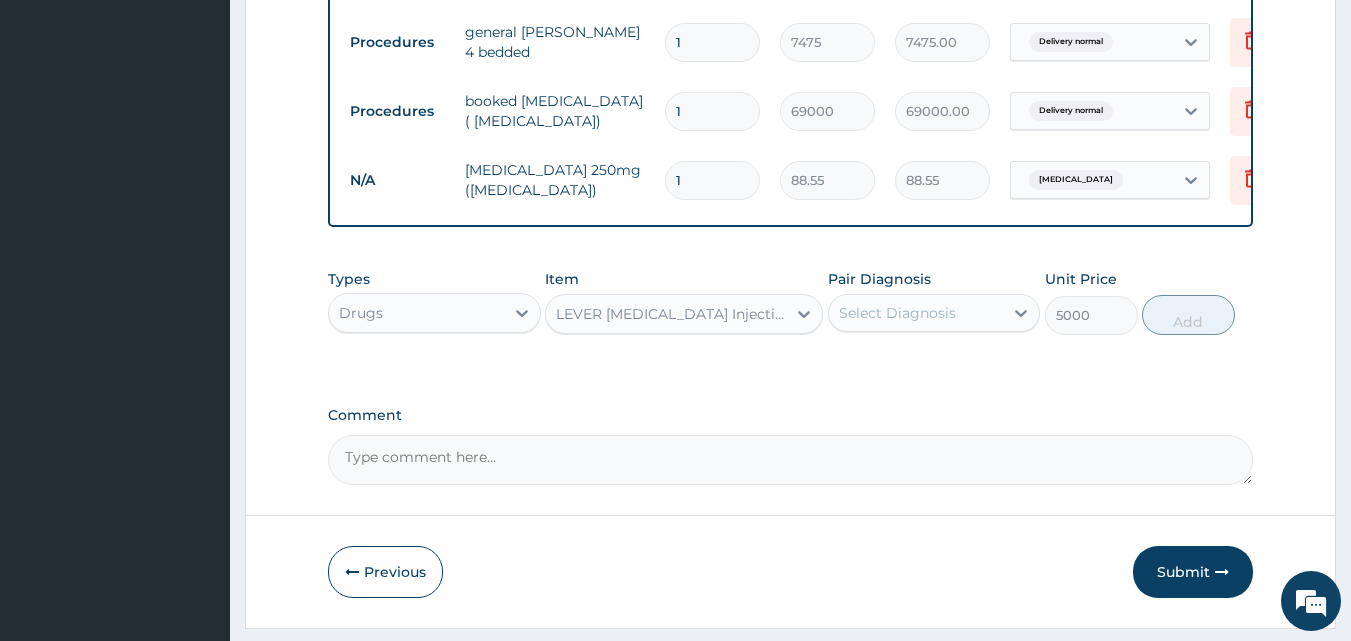 click on "Select Diagnosis" at bounding box center [897, 313] 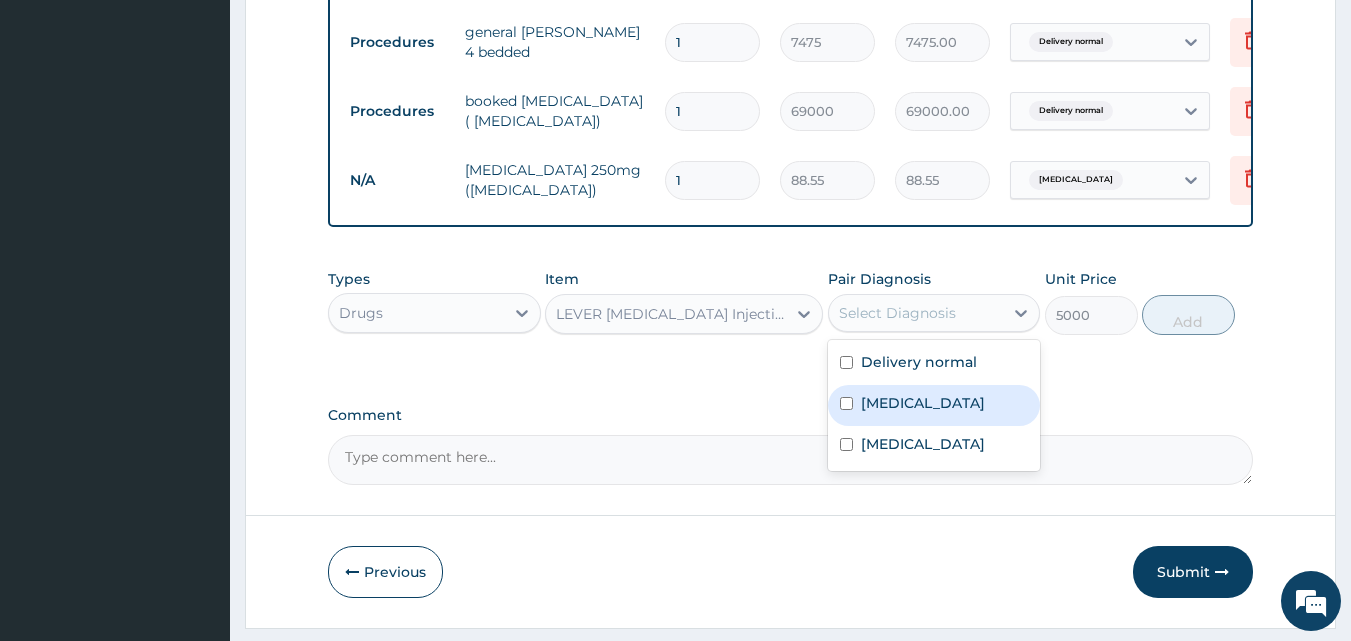 click on "Malaria" at bounding box center (923, 403) 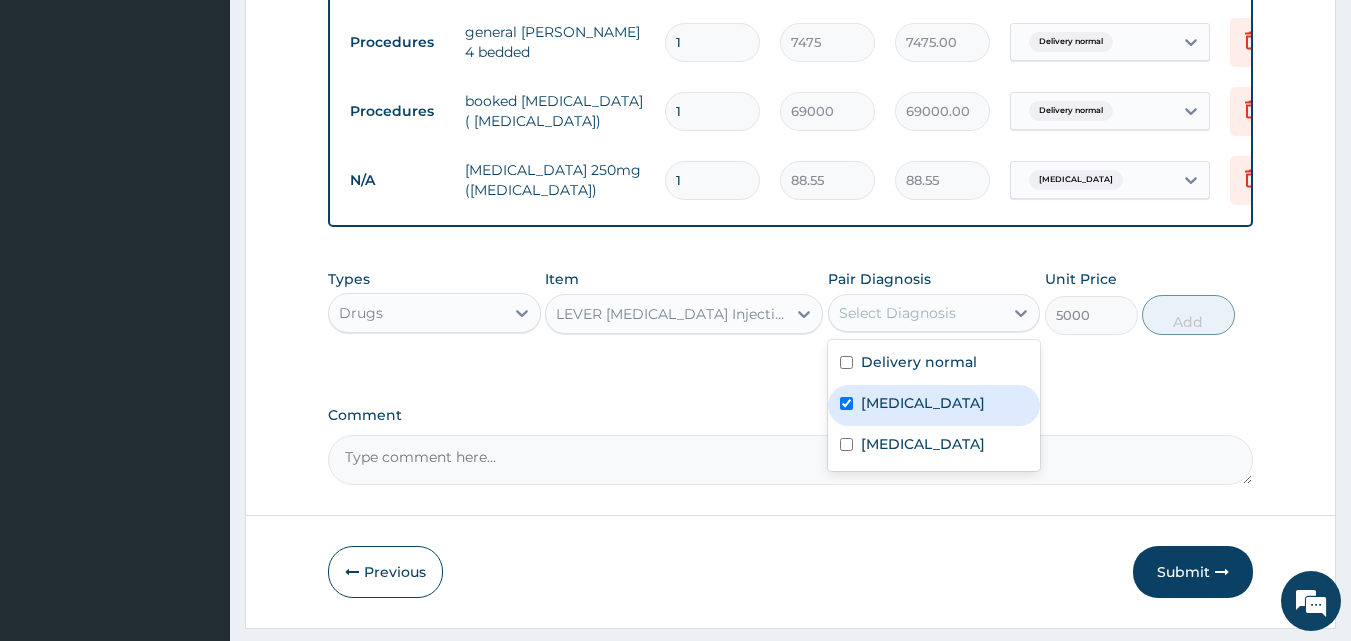 checkbox on "true" 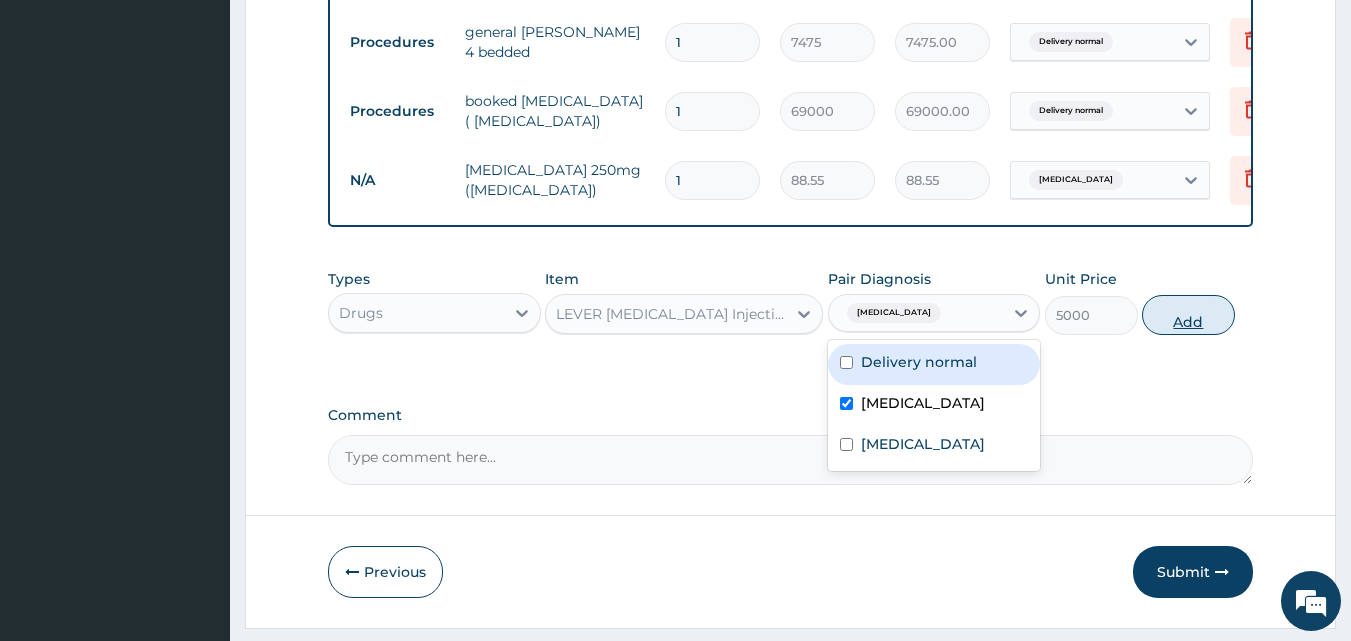 click on "Add" at bounding box center (1188, 315) 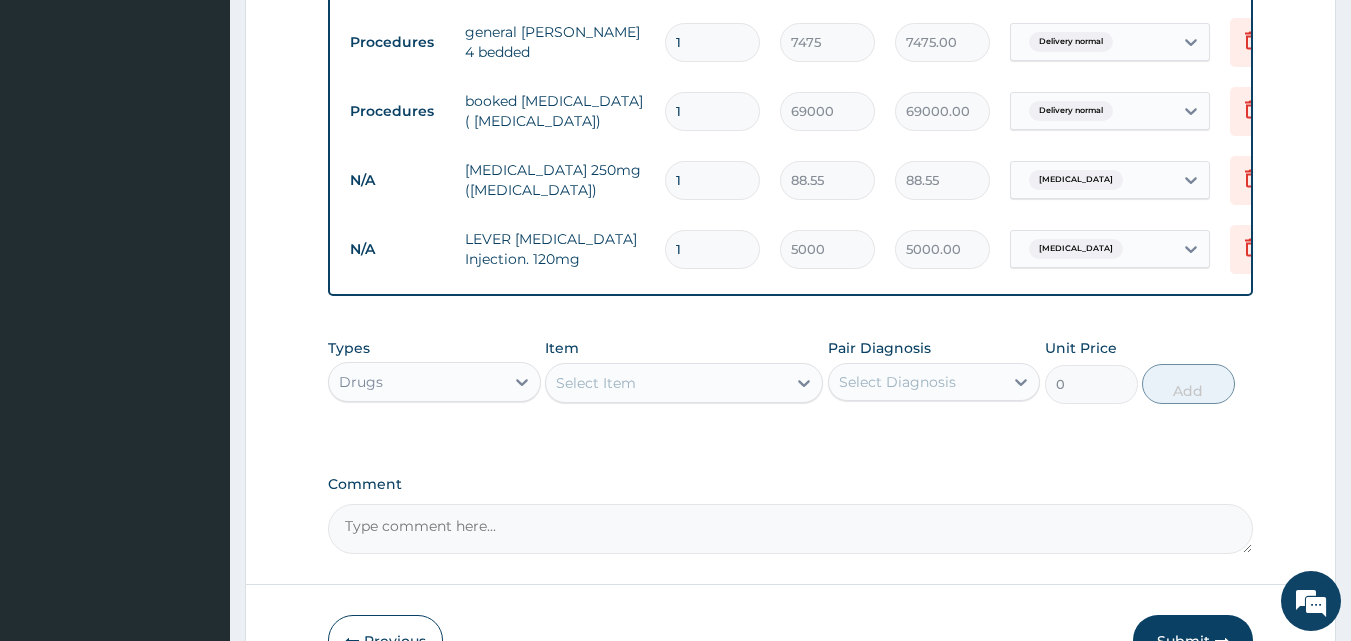 drag, startPoint x: 690, startPoint y: 252, endPoint x: 608, endPoint y: 252, distance: 82 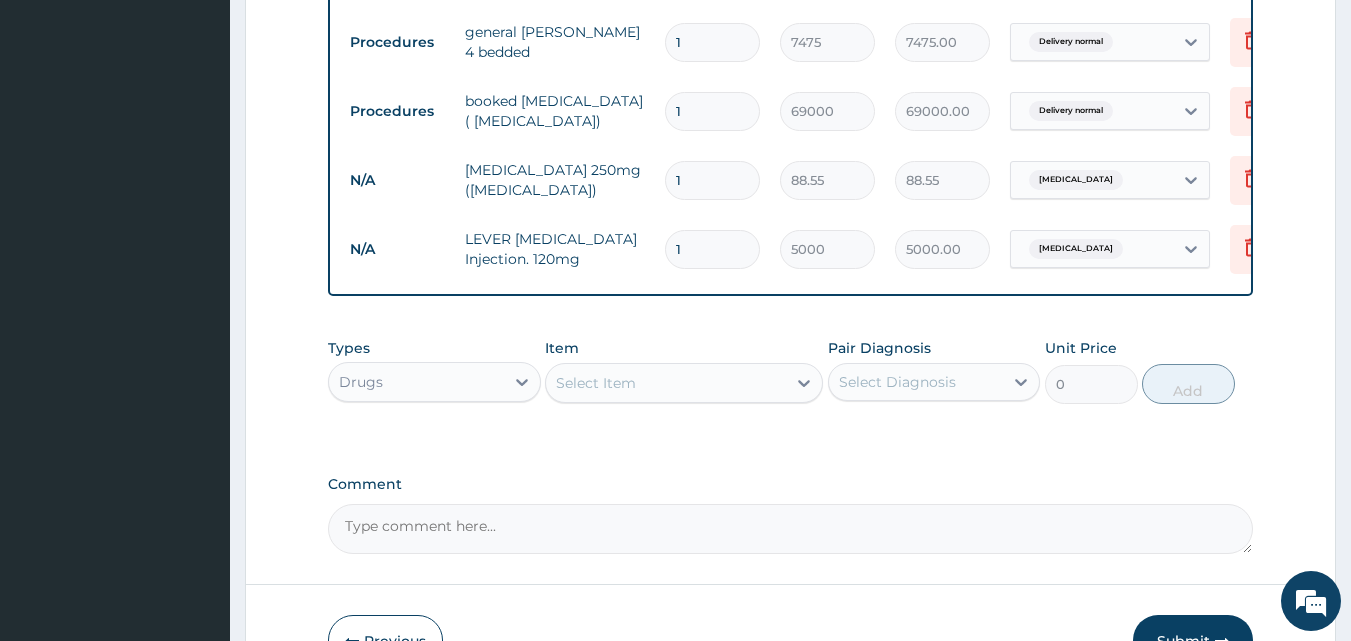 click on "N/A LEVER ARTESUNATE Injection. 120mg 1 5000 5000.00 Malaria Delete" at bounding box center (830, 249) 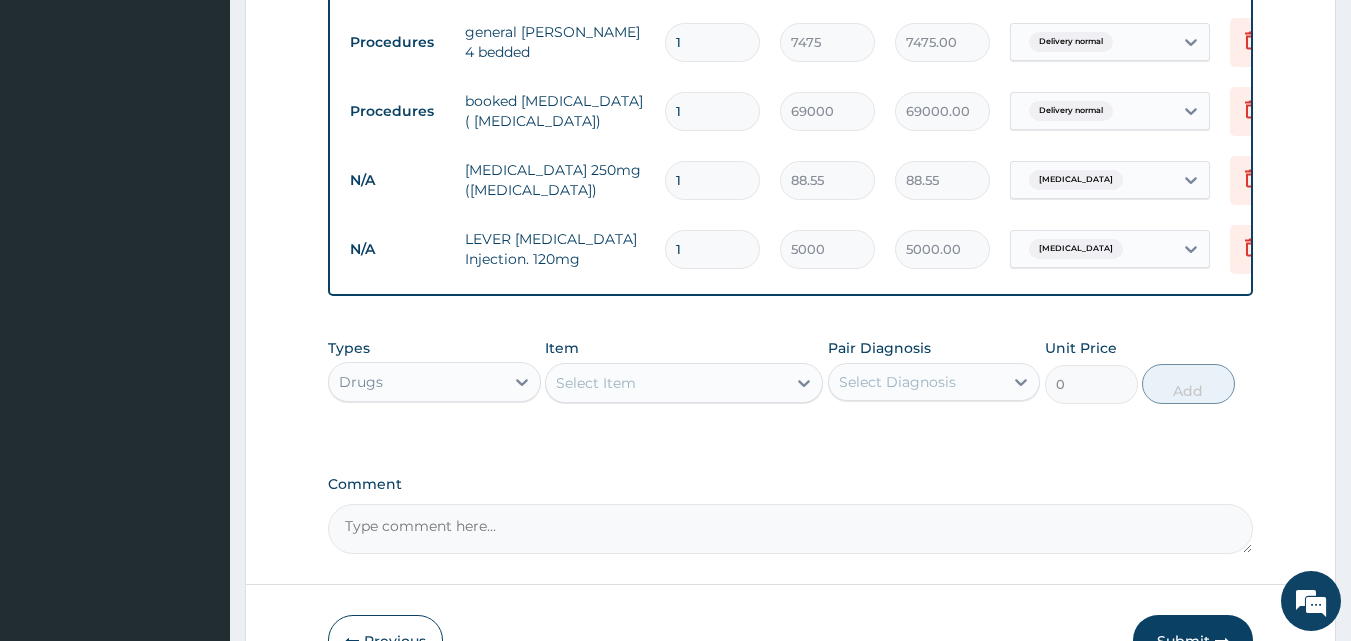 type on "3" 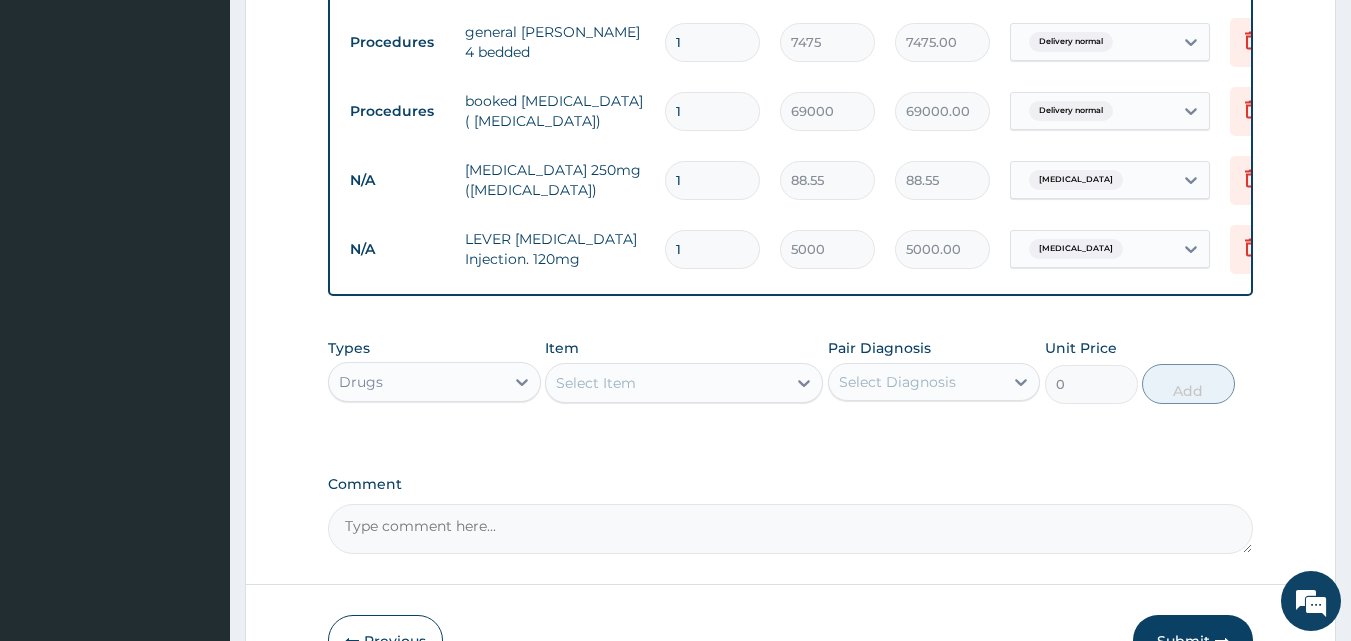 type on "15000.00" 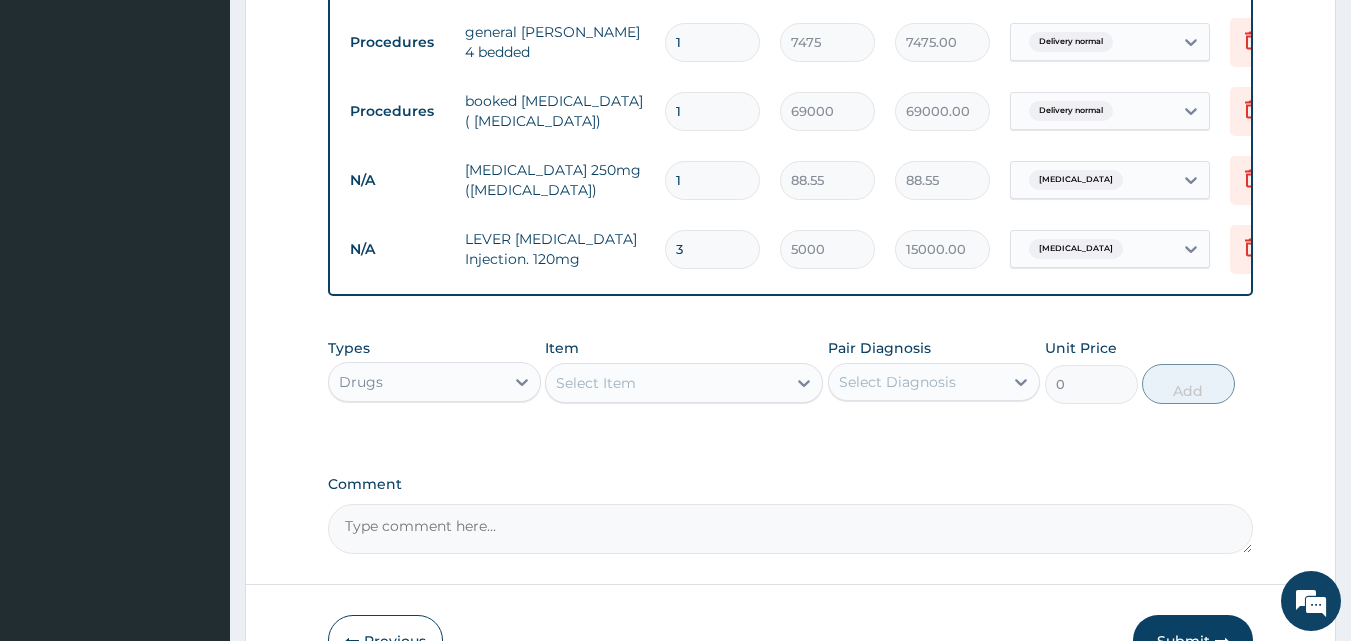type on "3" 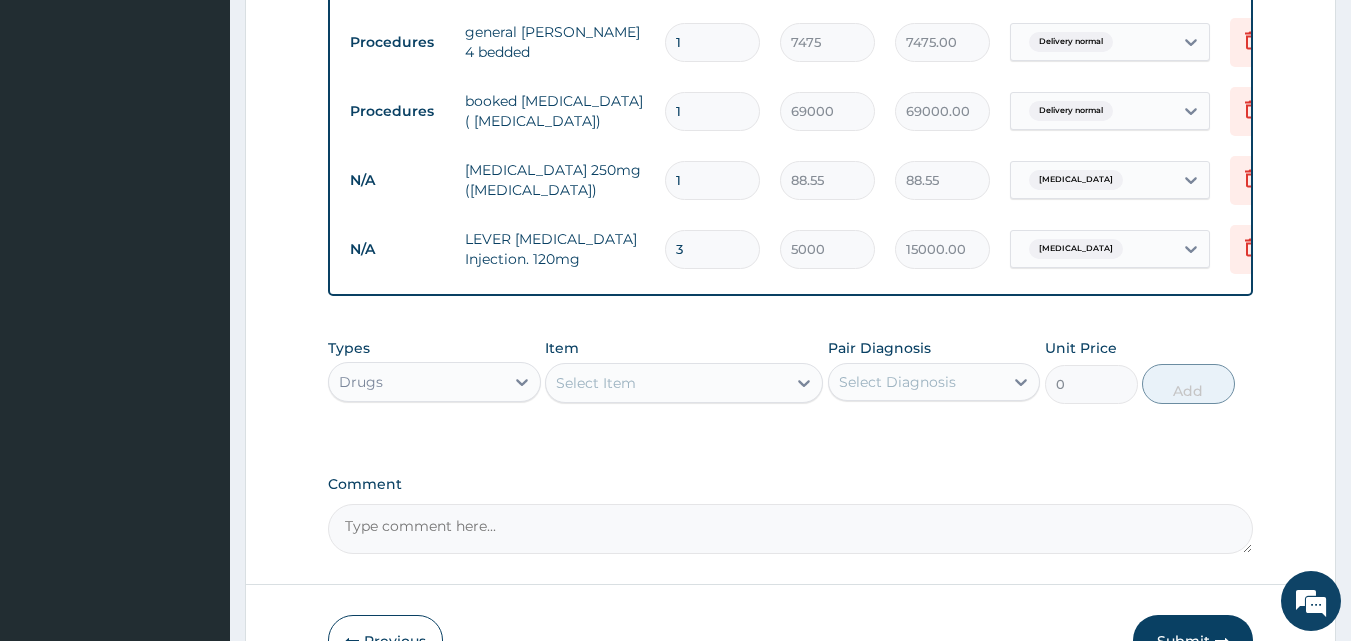 drag, startPoint x: 702, startPoint y: 174, endPoint x: 625, endPoint y: 179, distance: 77.16217 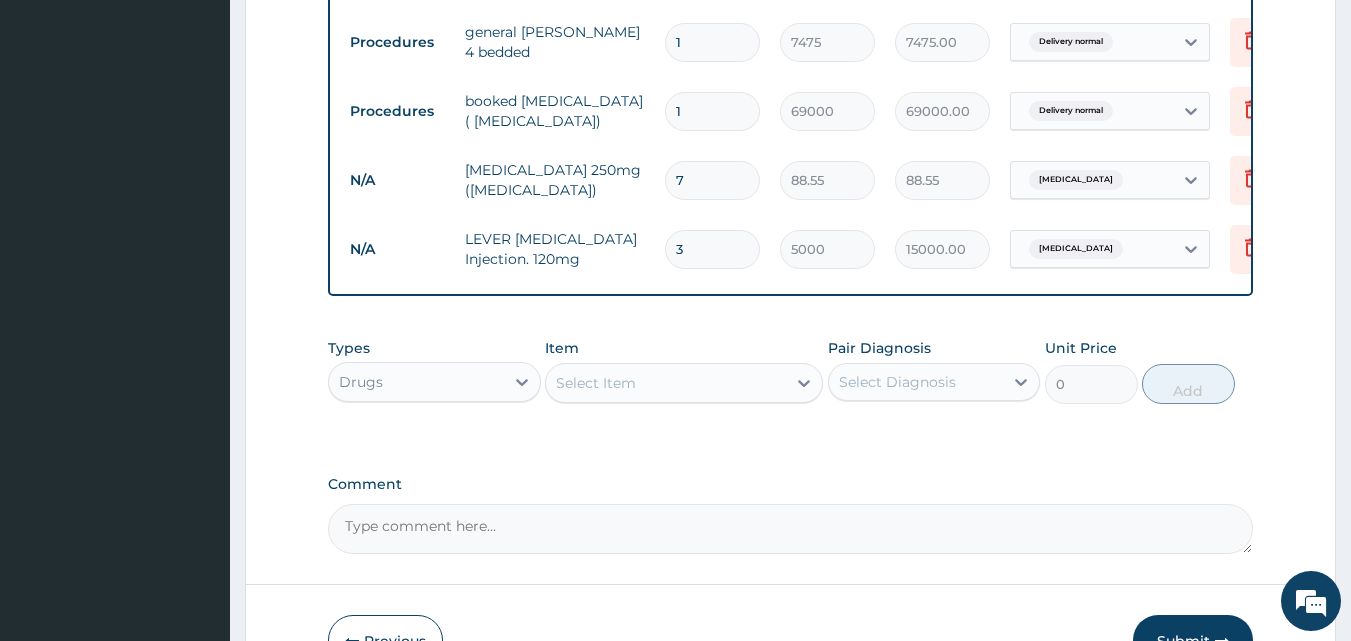 type on "619.85" 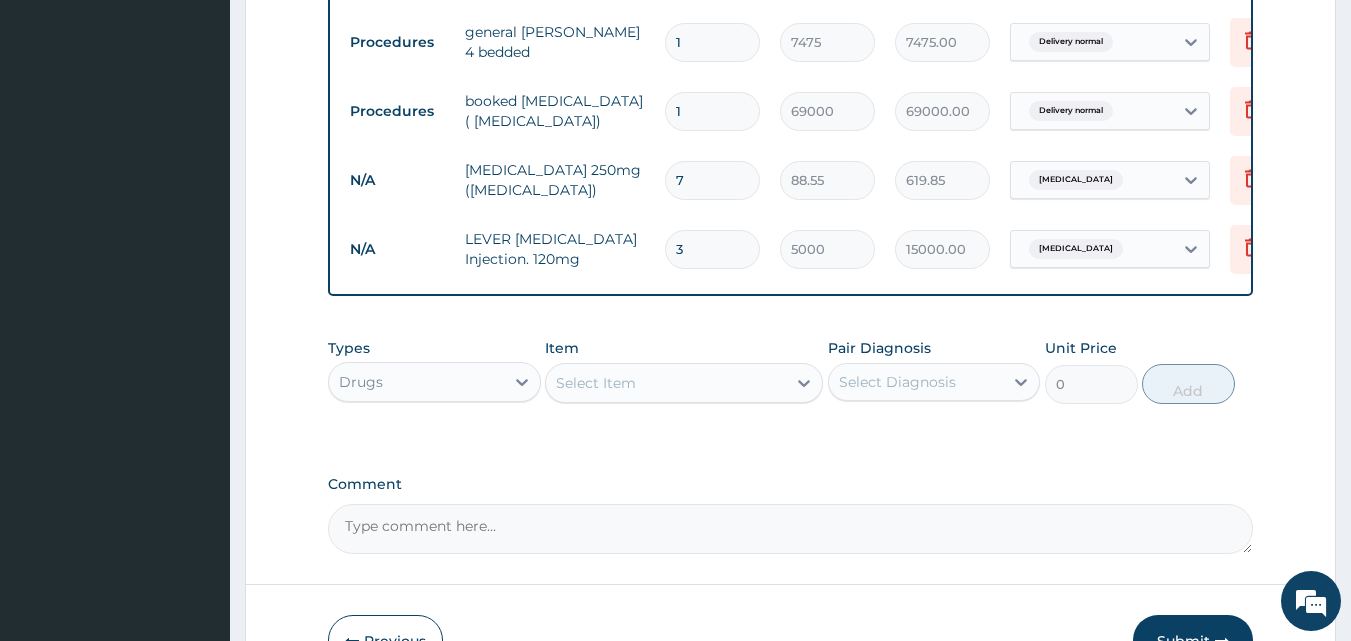 type on "7" 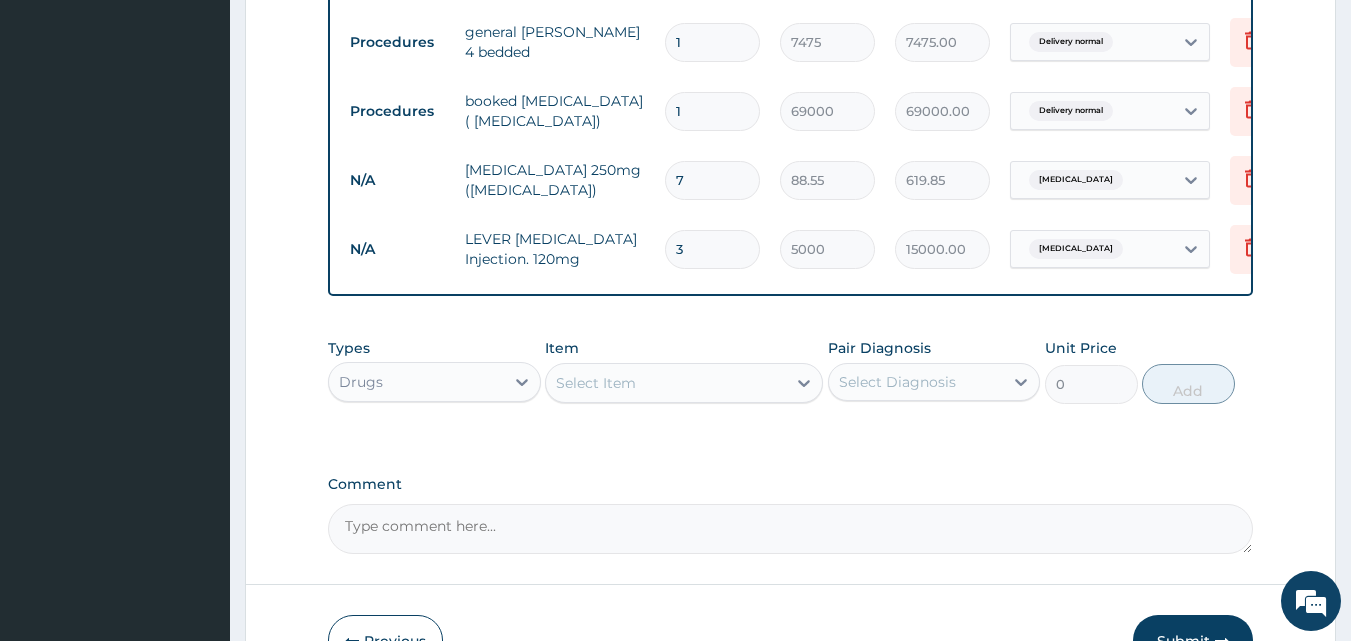 click on "Select Item" at bounding box center [666, 383] 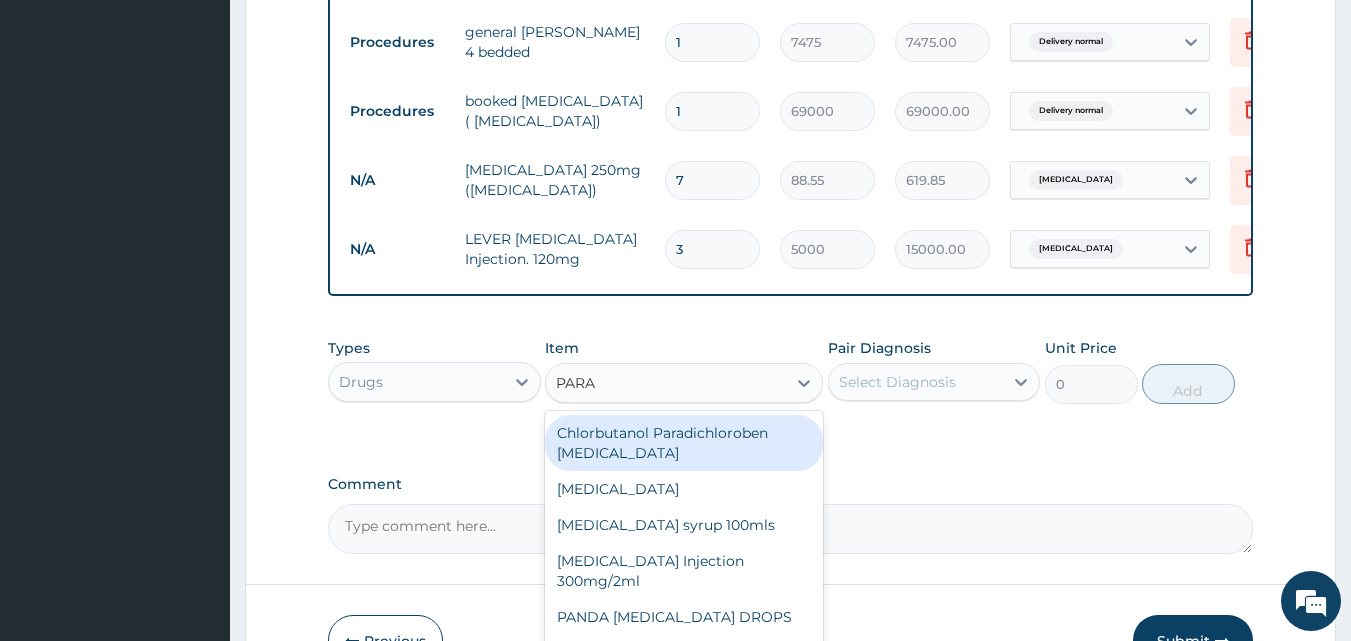 type on "PARAC" 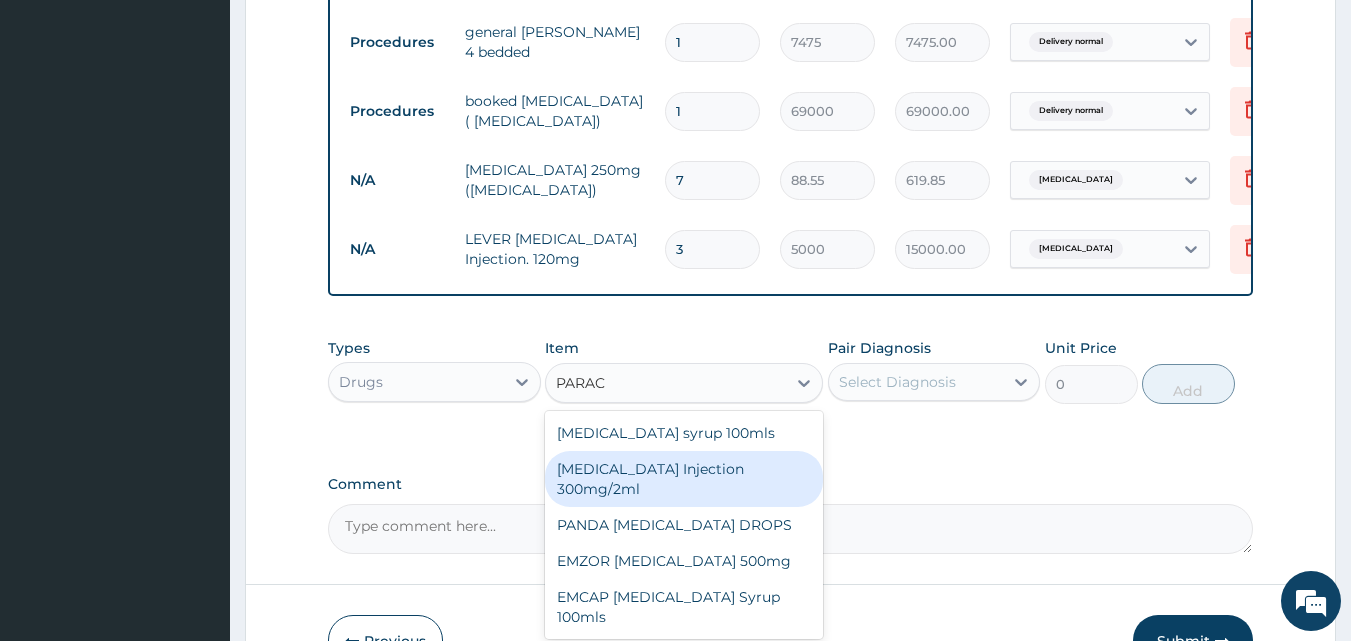 click on "PARACETAMOL Injection 300mg/2ml" at bounding box center [684, 479] 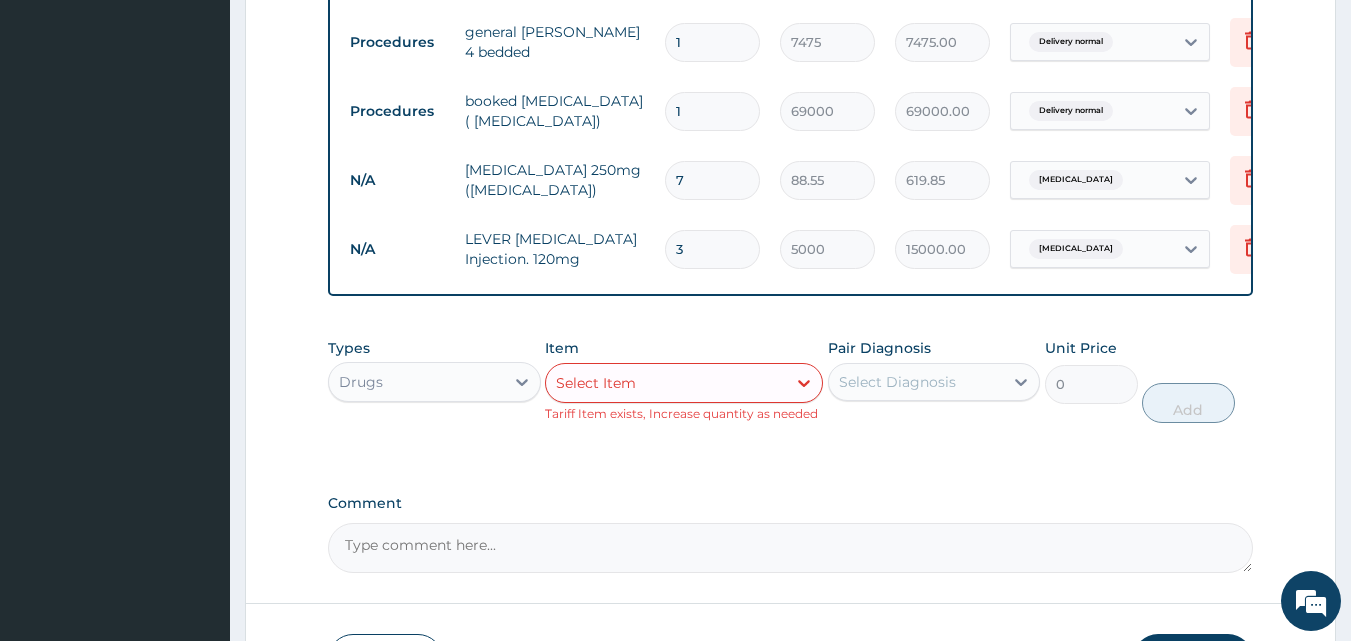 click on "Select Item" at bounding box center (596, 383) 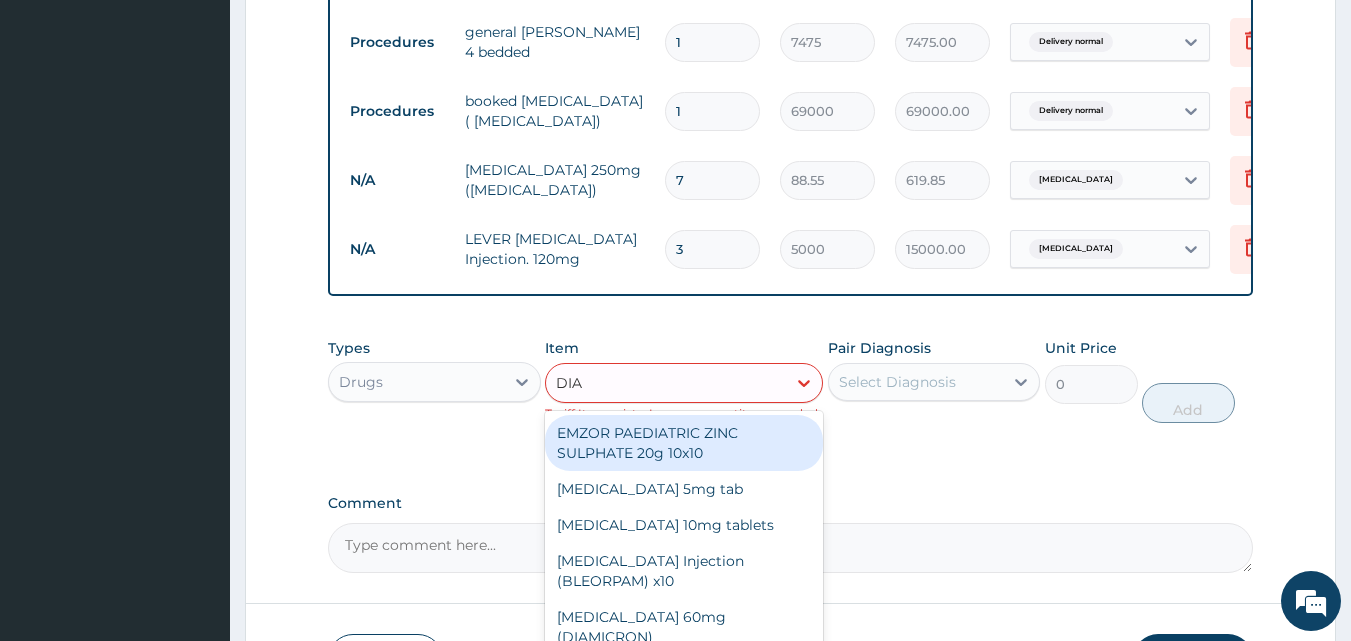 type on "DIAZ" 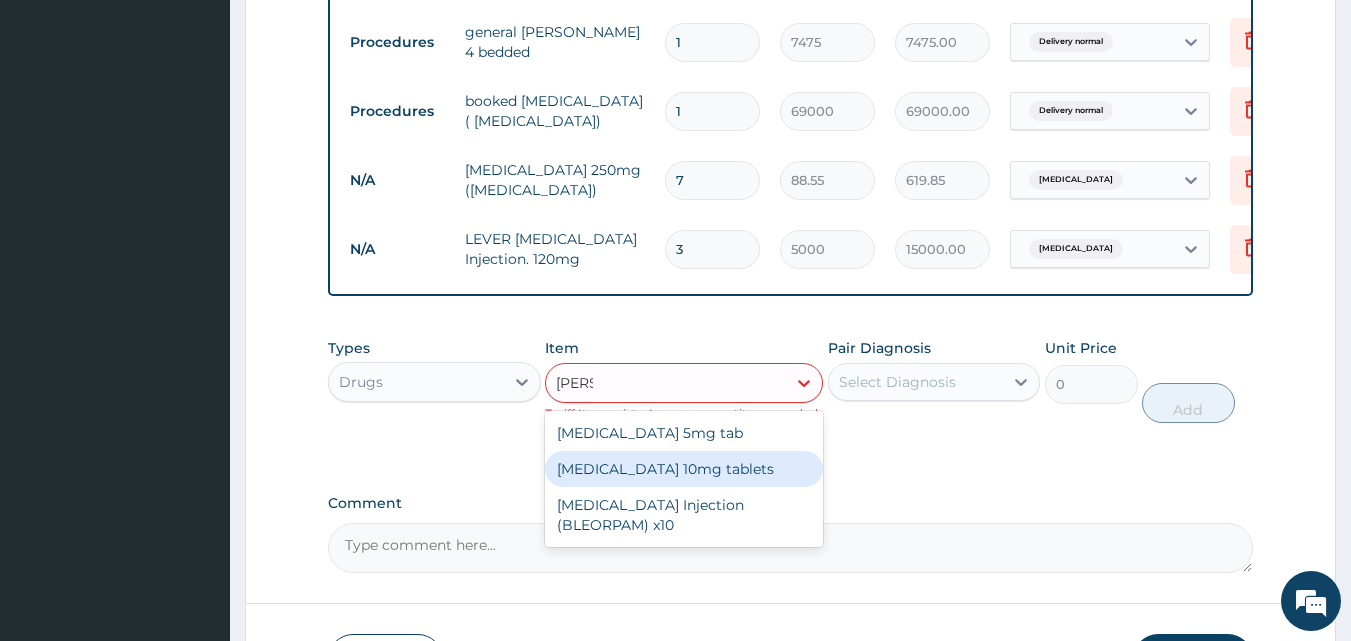 click on "Diazepam 10mg tablets" at bounding box center (684, 469) 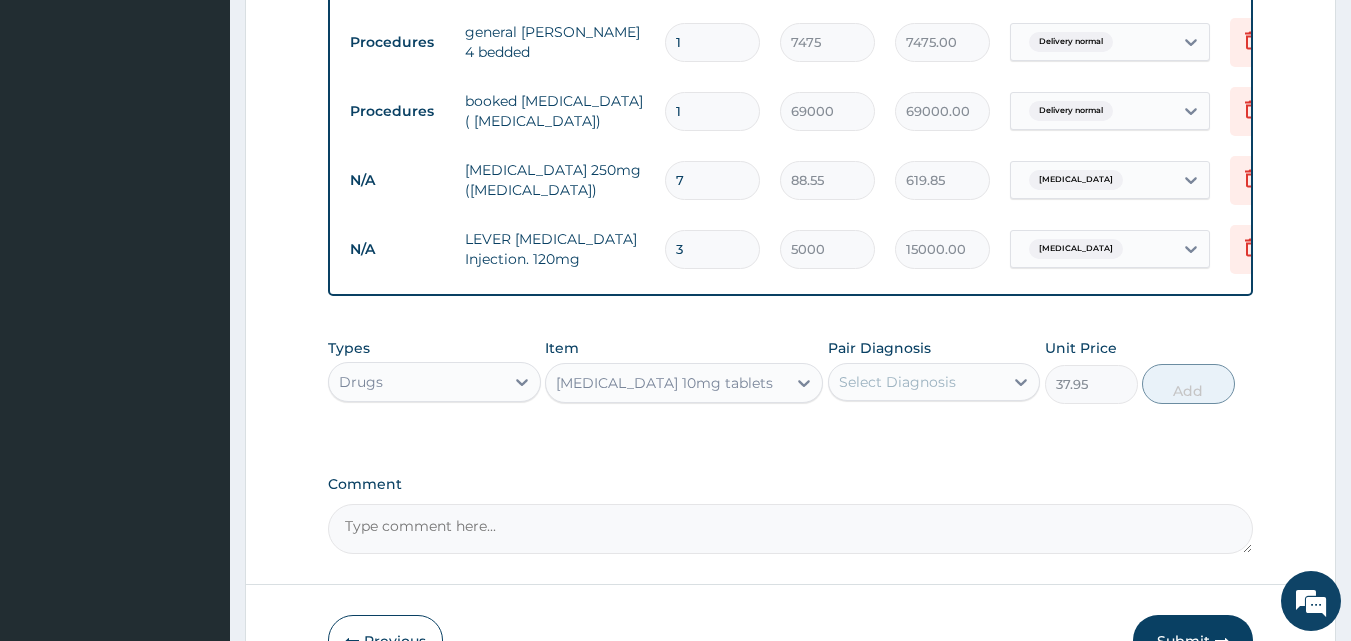 click on "Select Diagnosis" at bounding box center (897, 382) 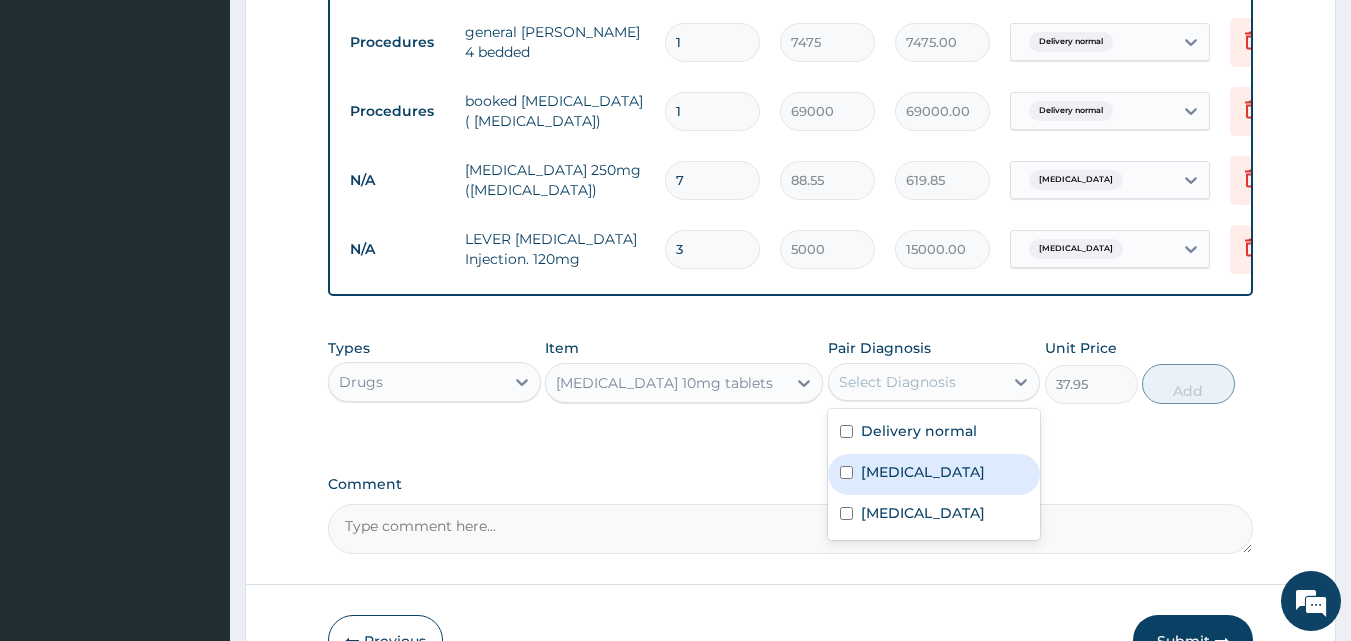 click on "Malaria" at bounding box center [934, 474] 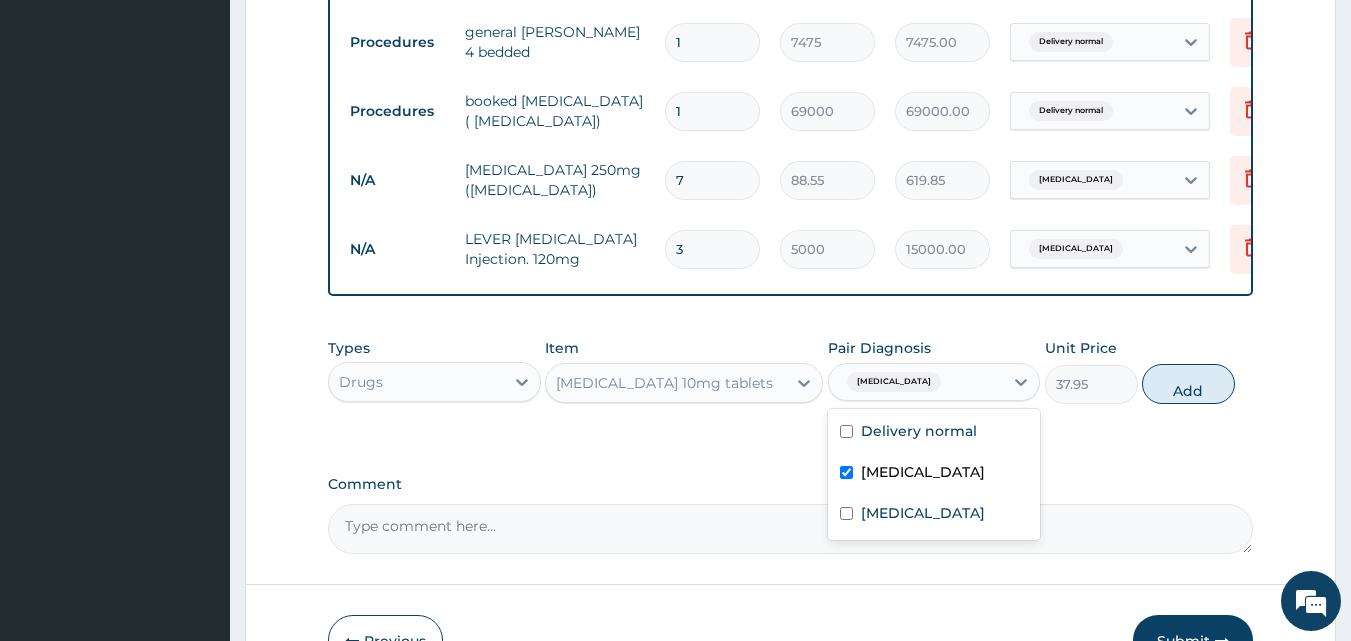 click on "Malaria" at bounding box center [923, 472] 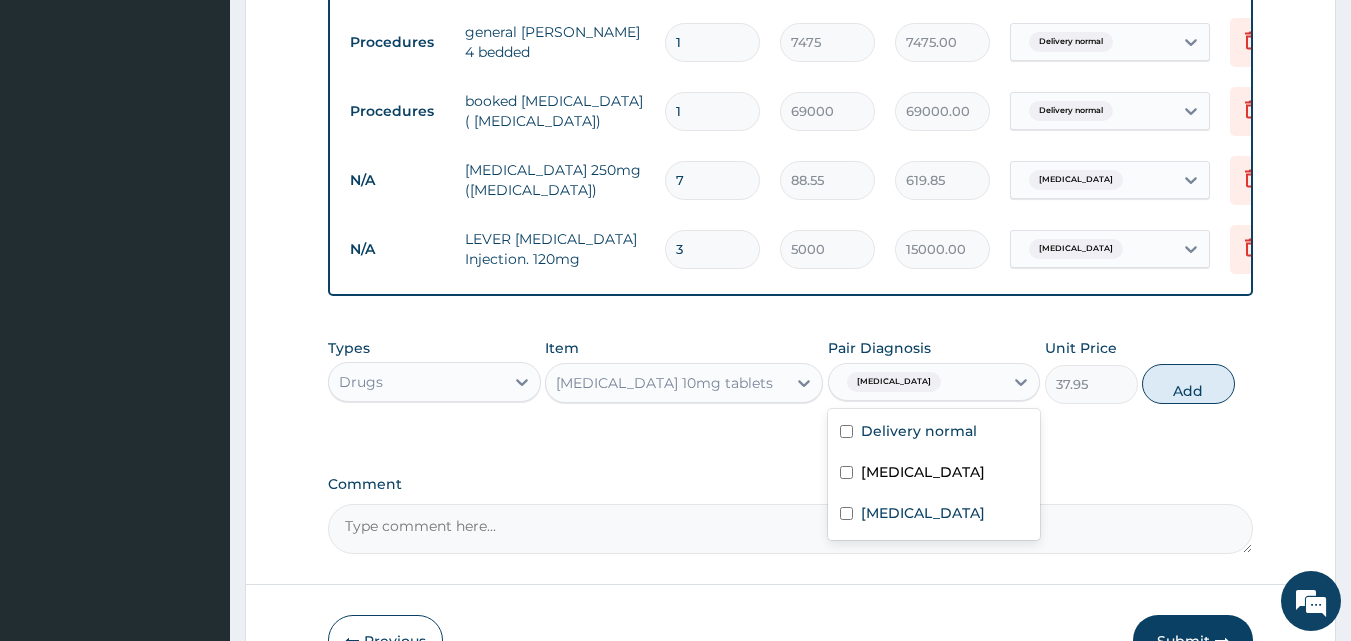 checkbox on "false" 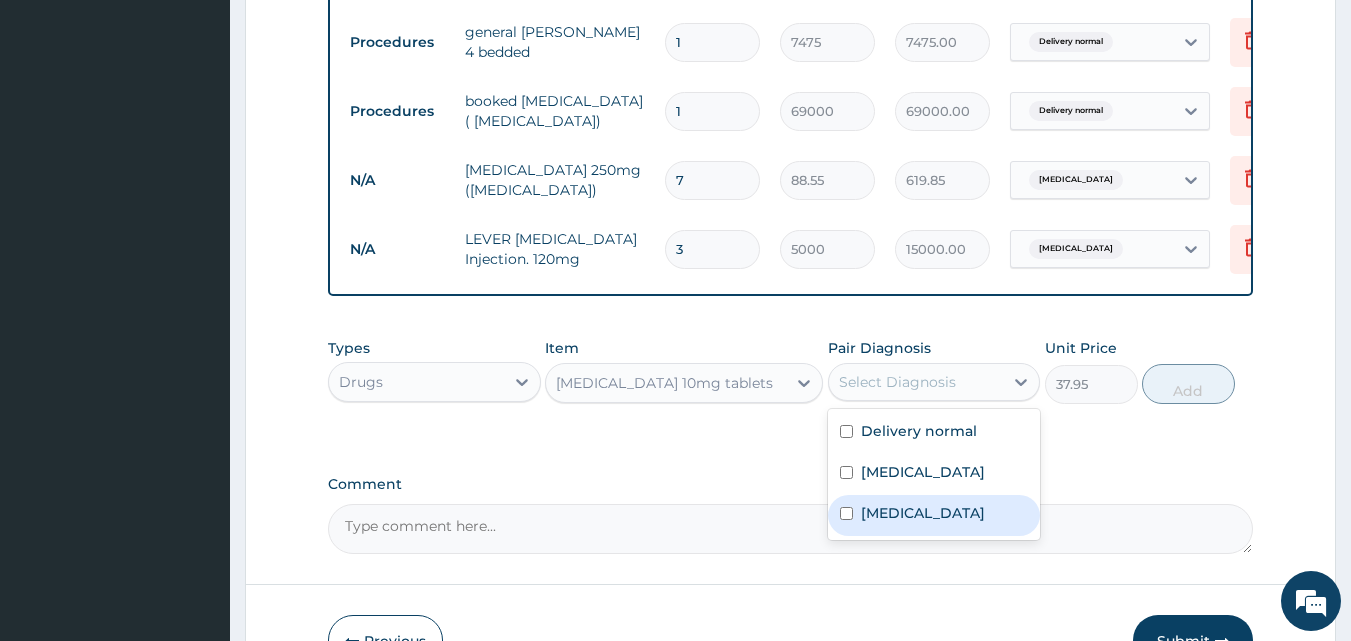 click on "Pre-eclampsia" at bounding box center [934, 515] 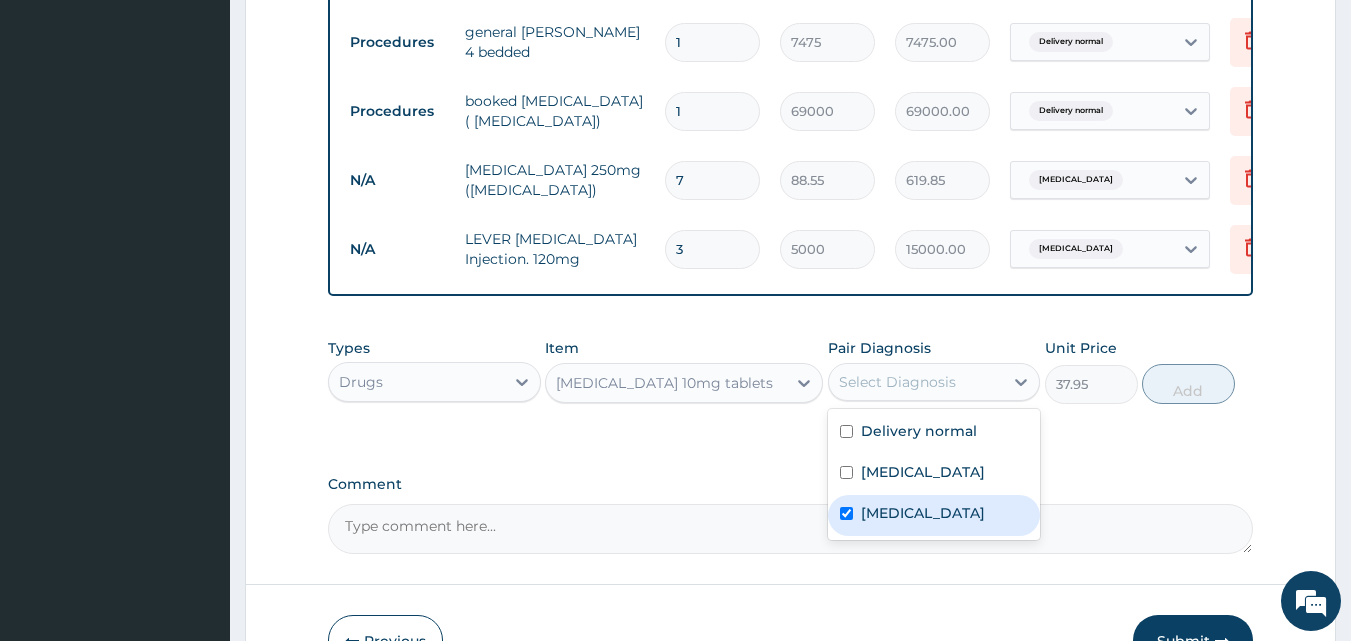 checkbox on "true" 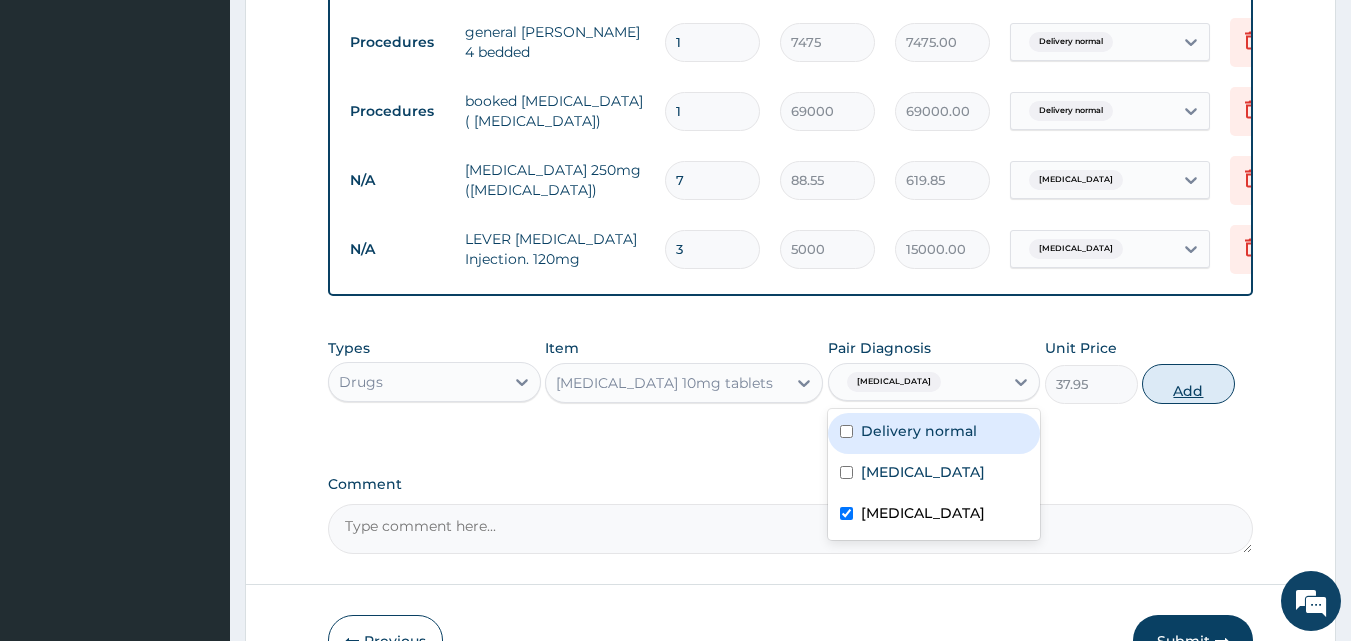 click on "Add" at bounding box center (1188, 384) 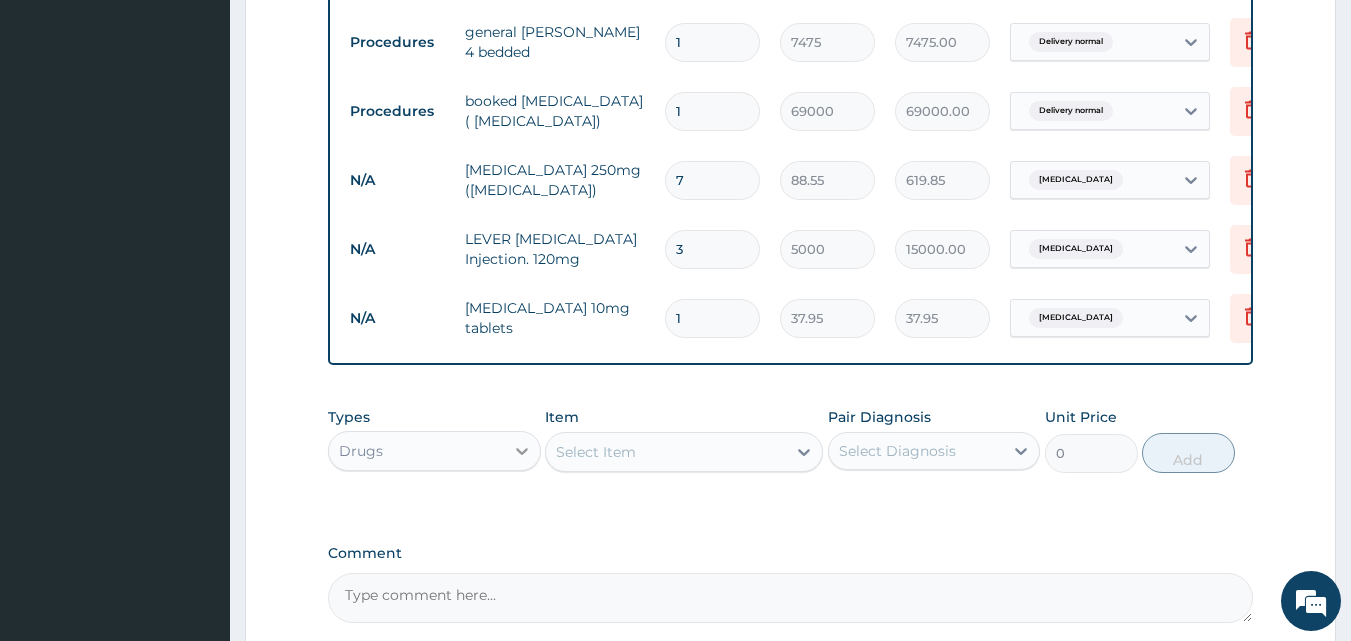 click at bounding box center (522, 451) 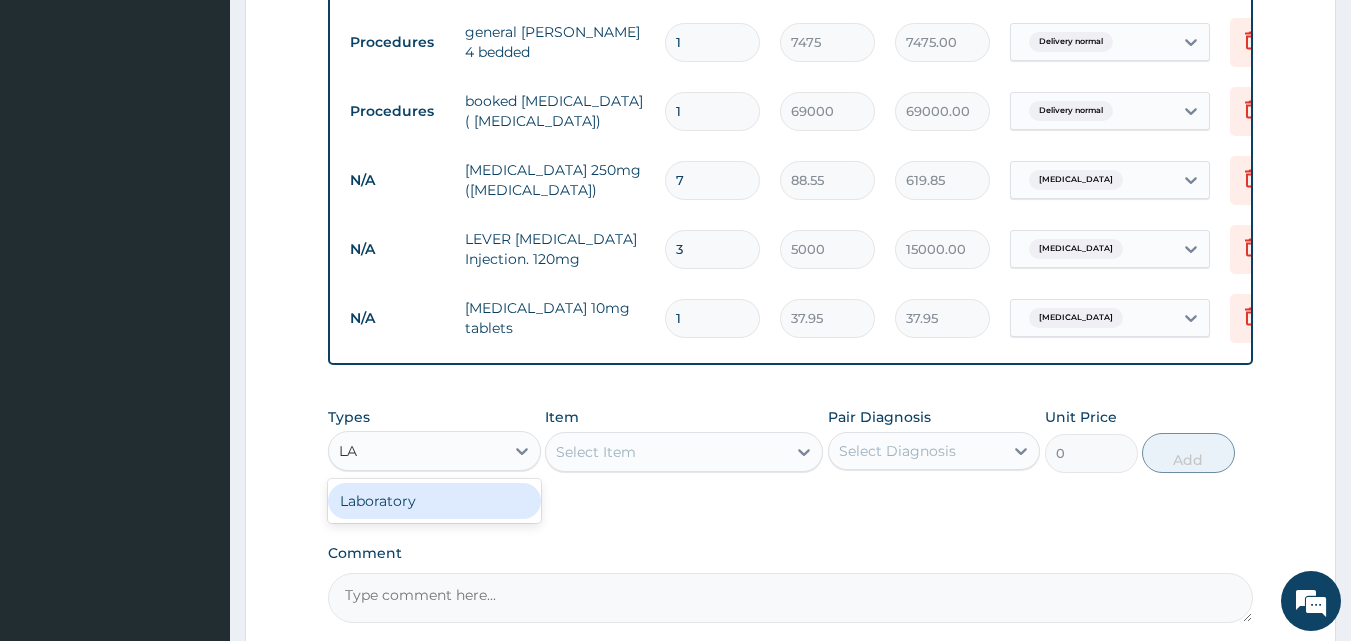 type on "LAB" 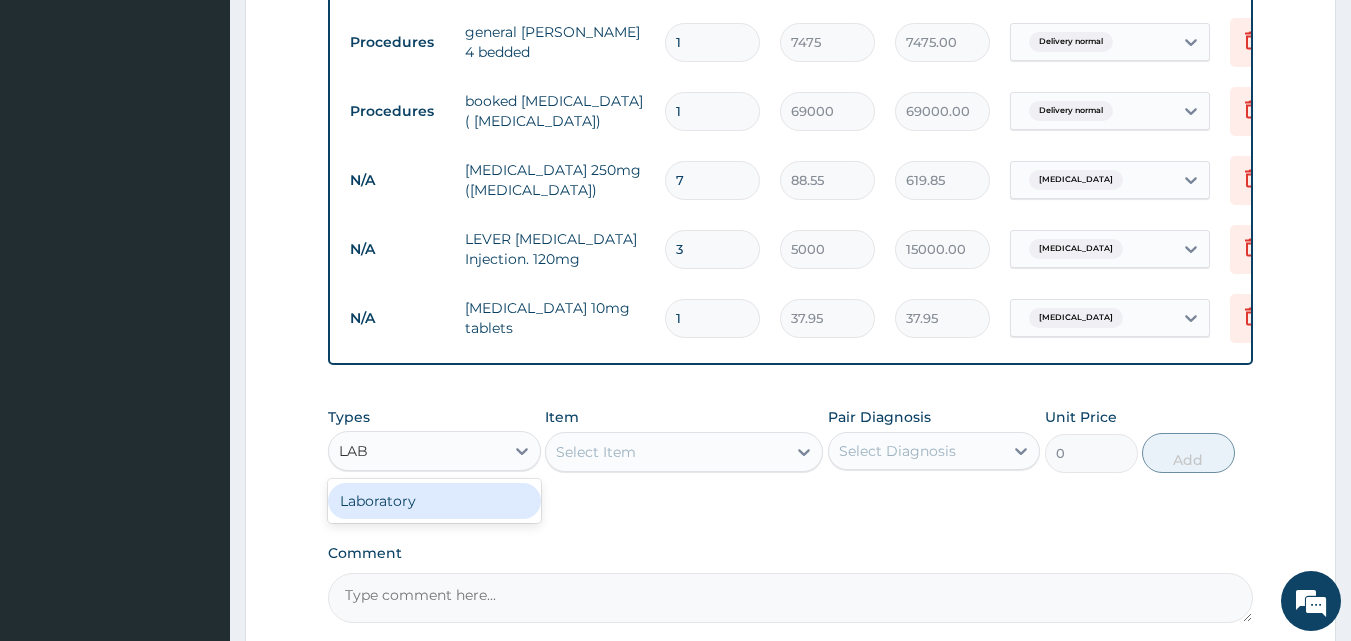 click on "Laboratory" at bounding box center [434, 501] 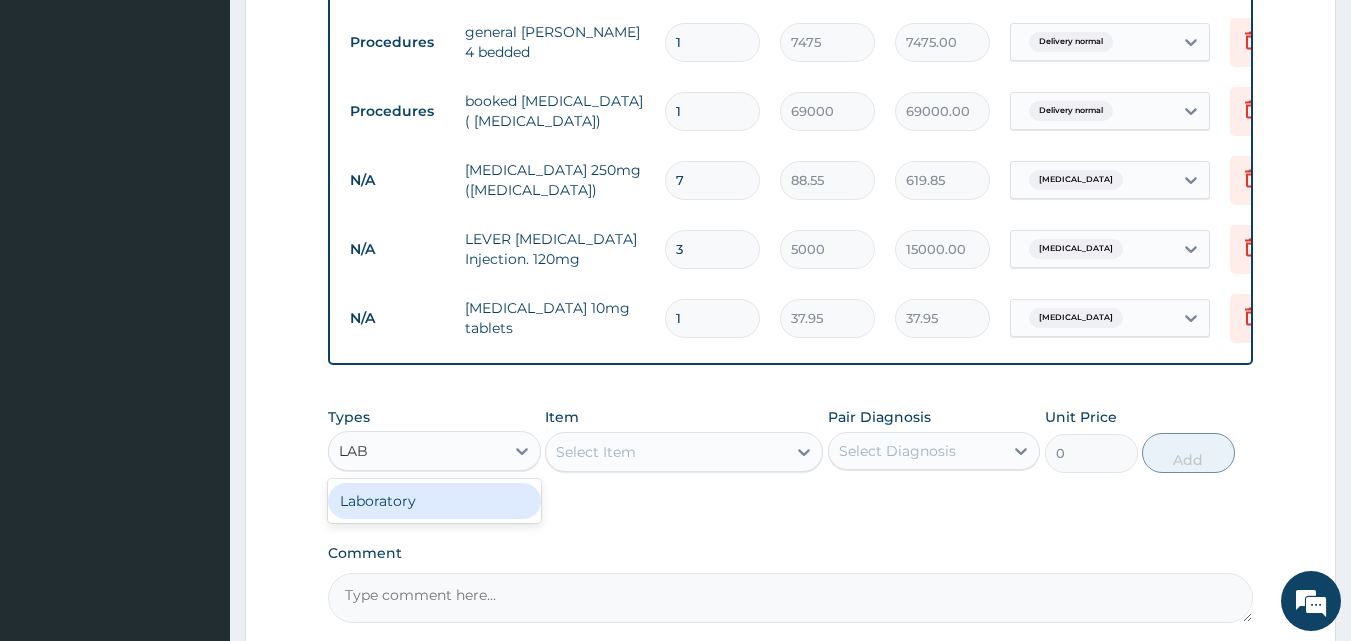 type 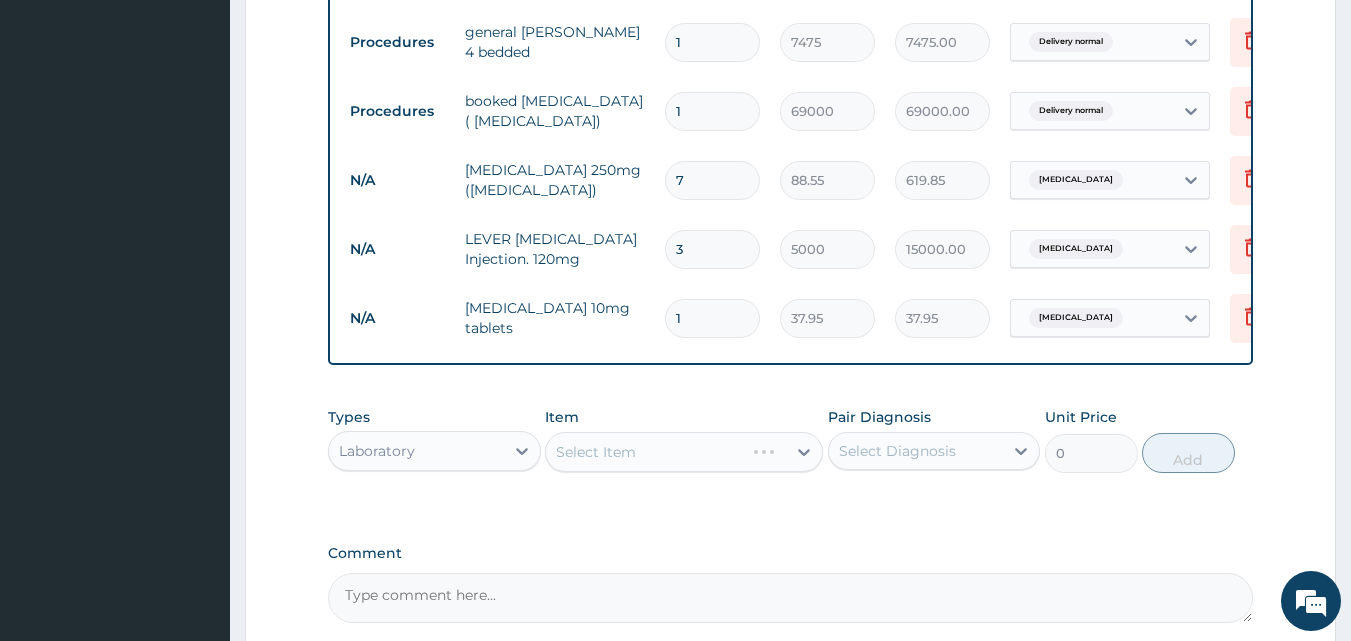 click on "Select Item" at bounding box center (684, 452) 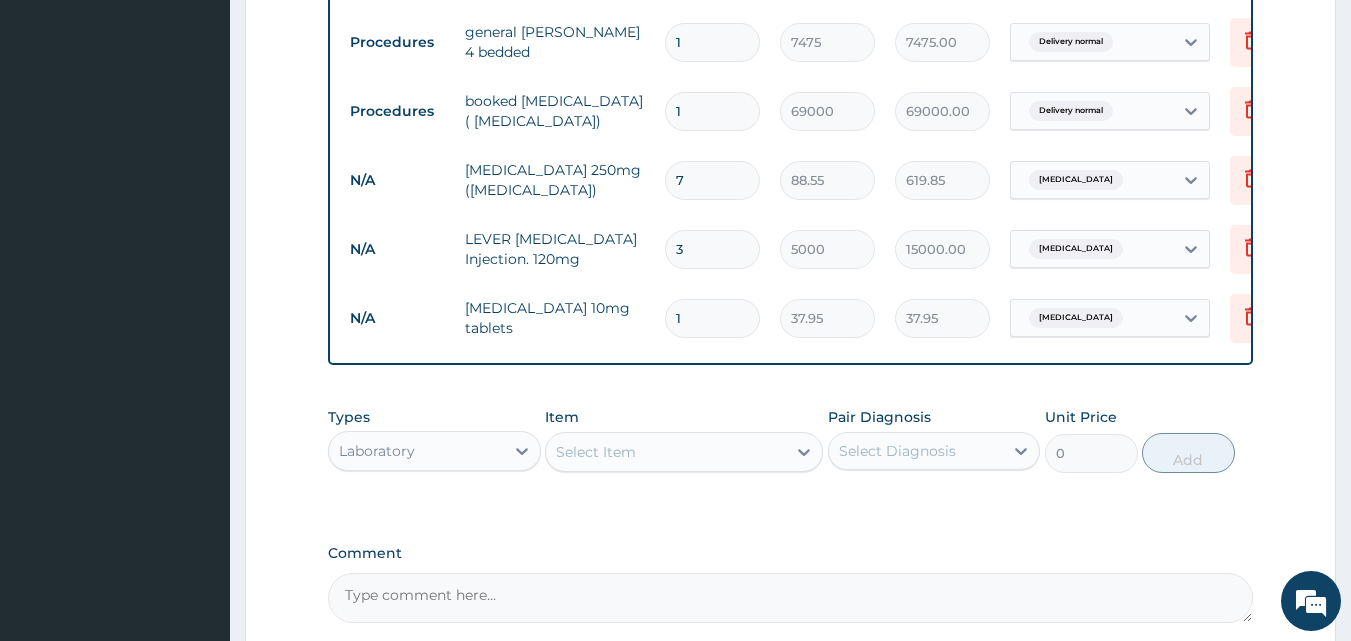 click on "Select Item" at bounding box center [596, 452] 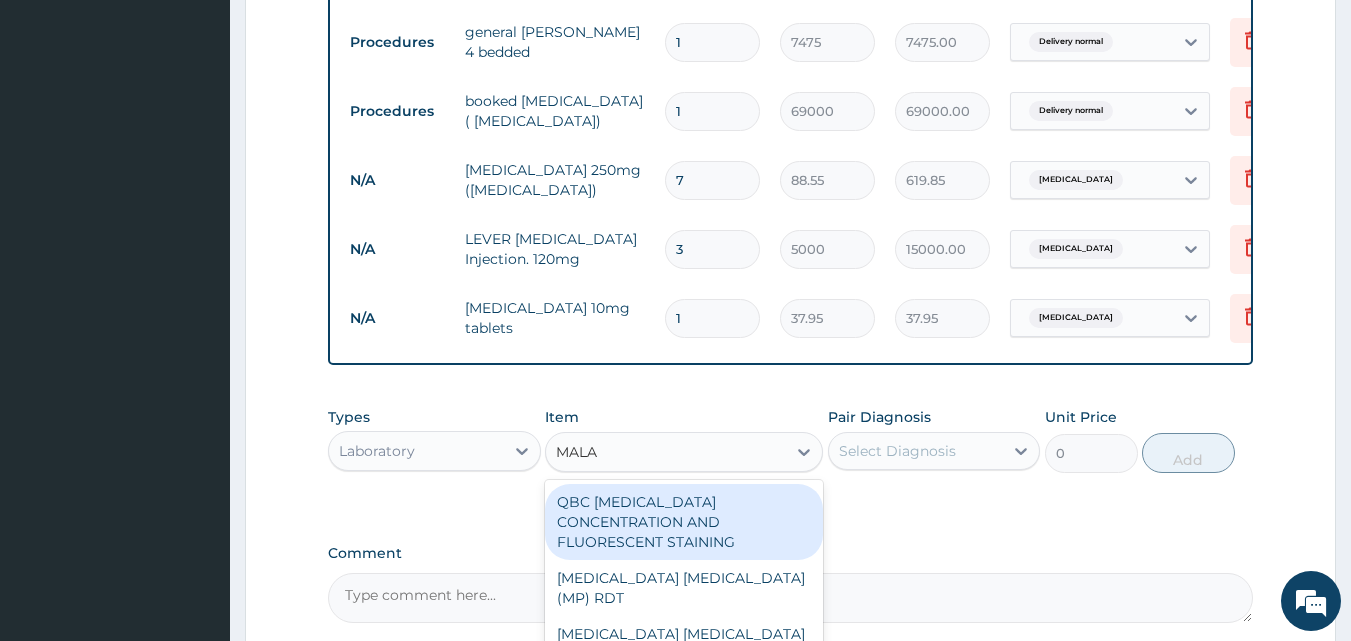 type on "MALAR" 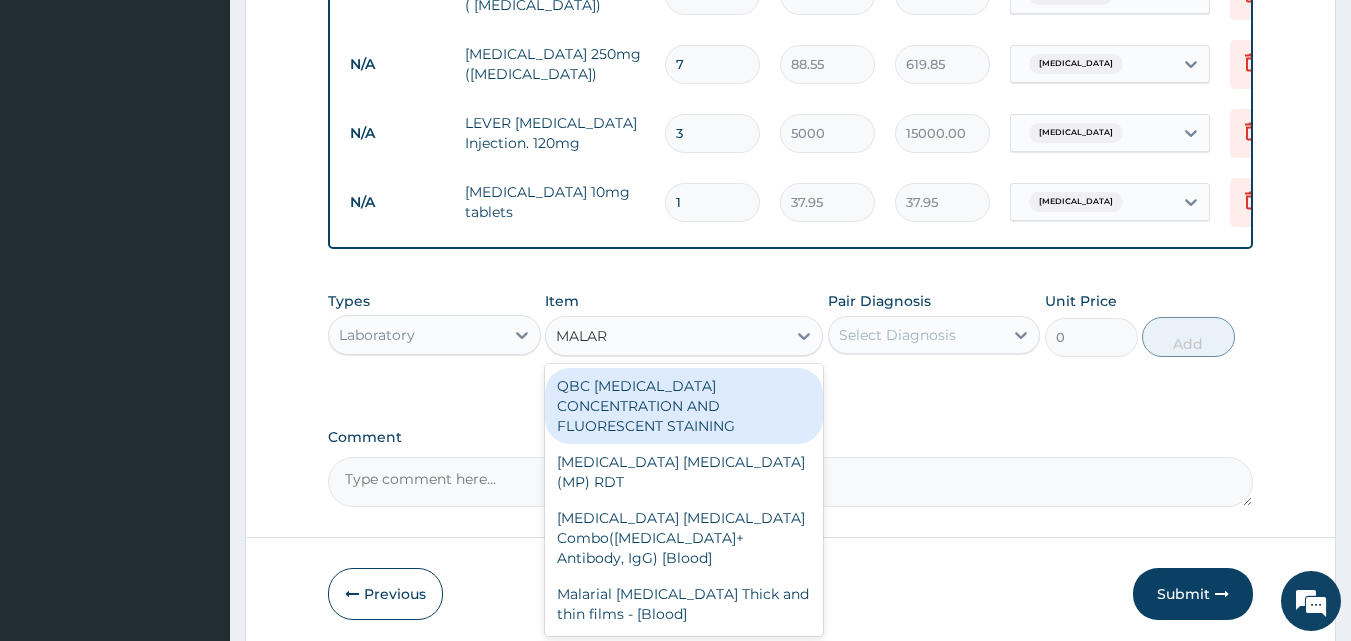 scroll, scrollTop: 1535, scrollLeft: 0, axis: vertical 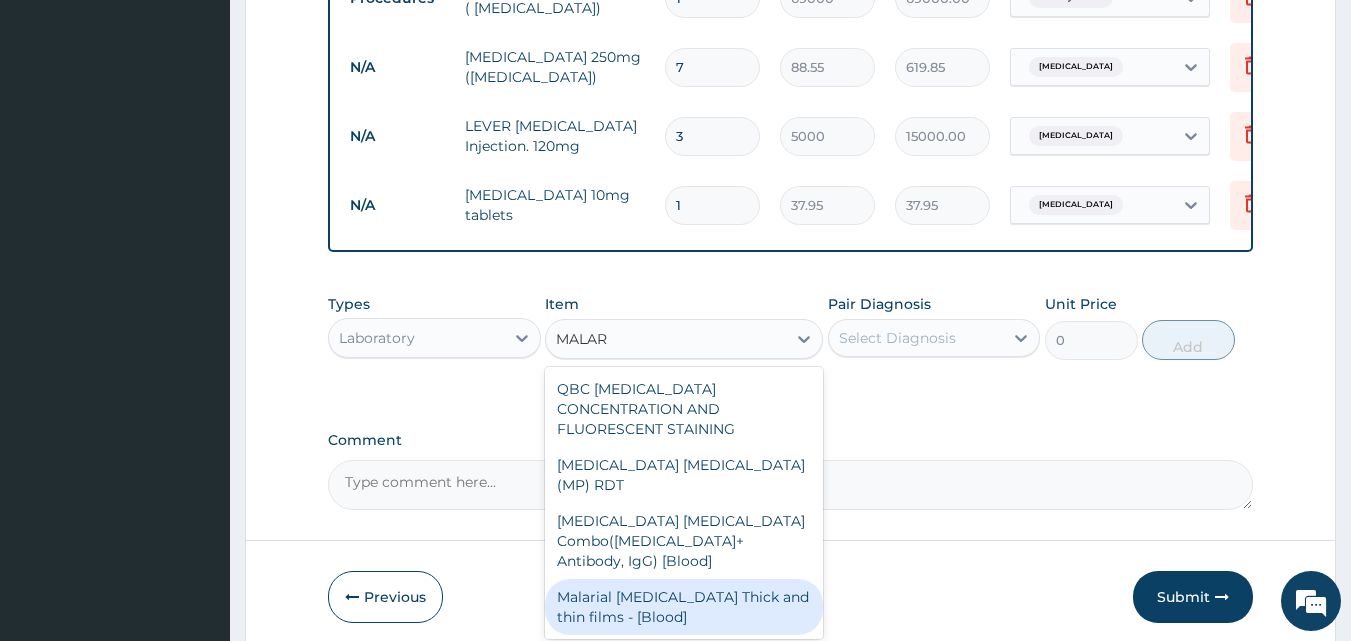 click on "Malarial Parasite Thick and thin films - [Blood]" at bounding box center [684, 607] 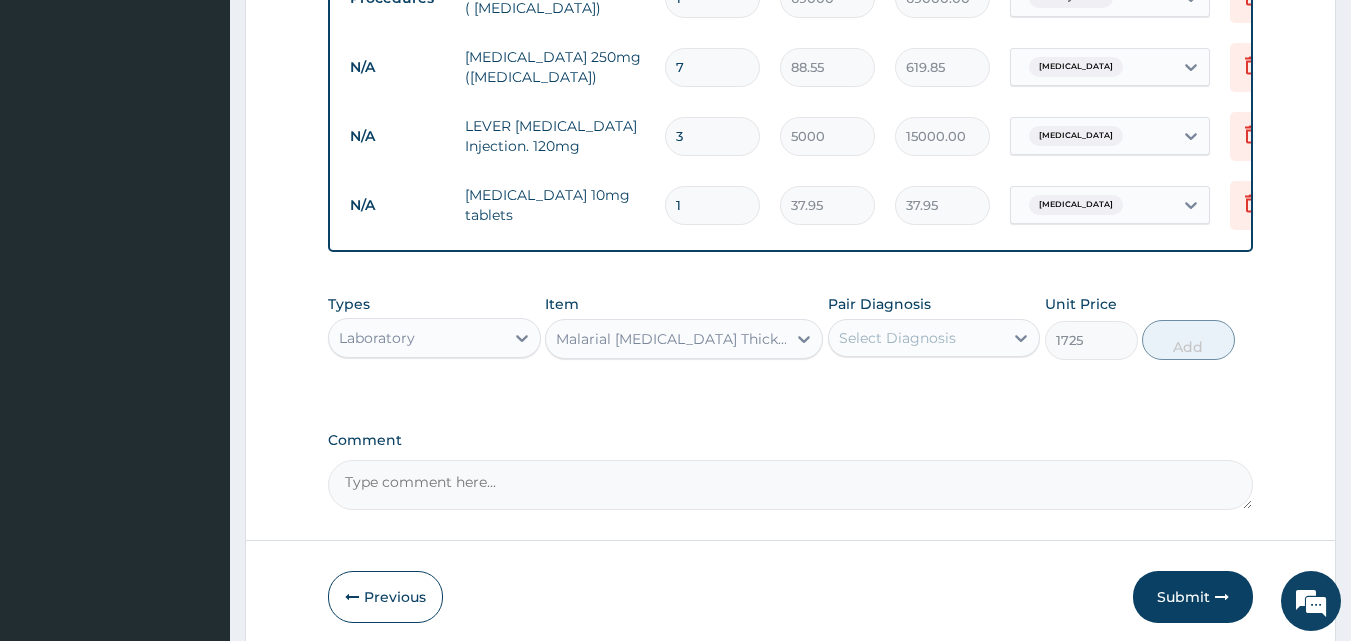 click on "Select Diagnosis" at bounding box center (897, 338) 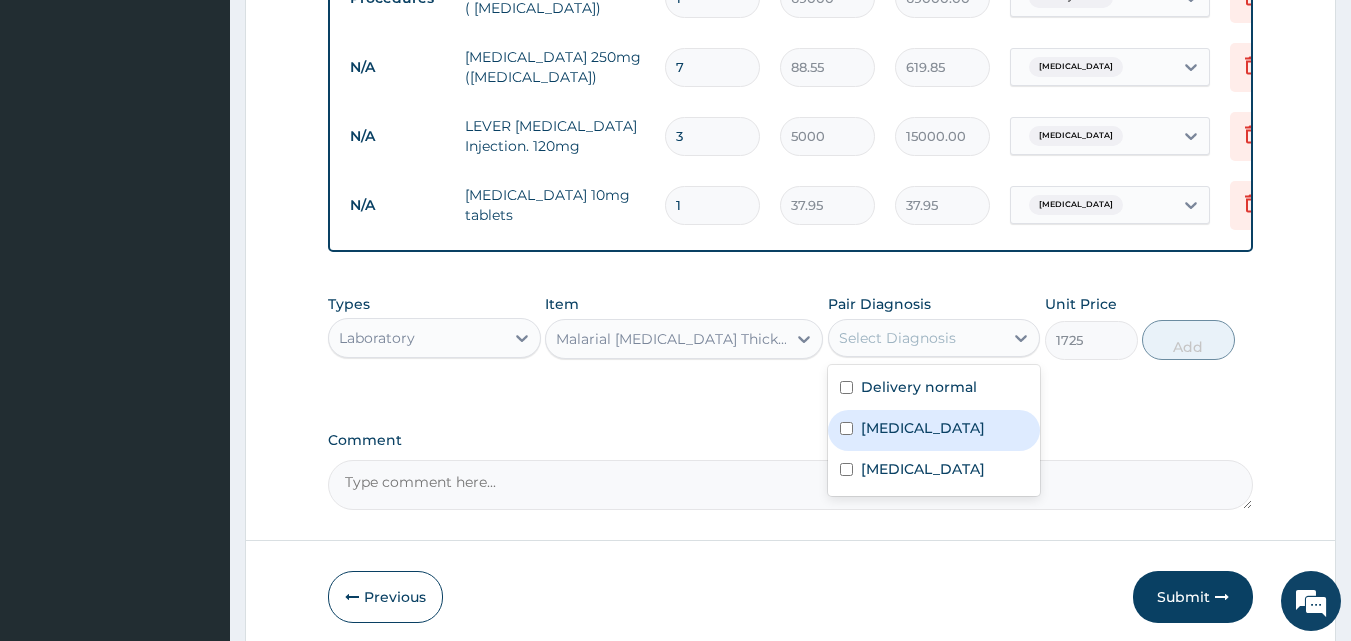 click on "Malaria" at bounding box center (923, 428) 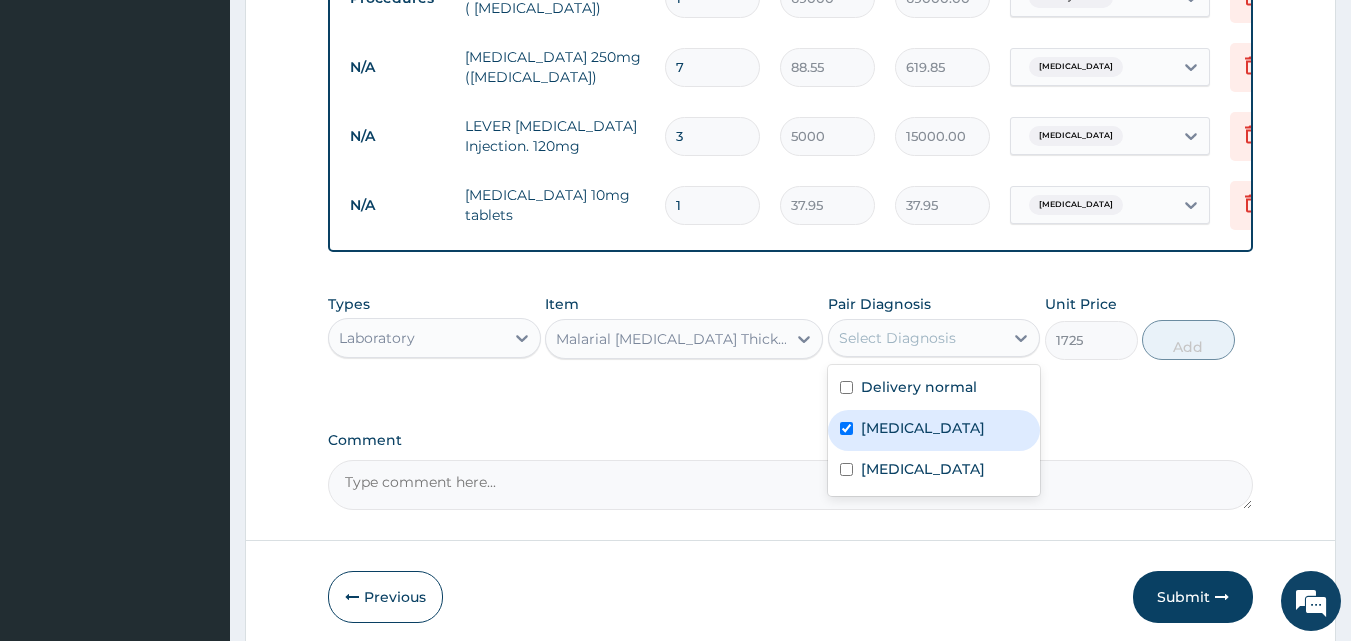 checkbox on "true" 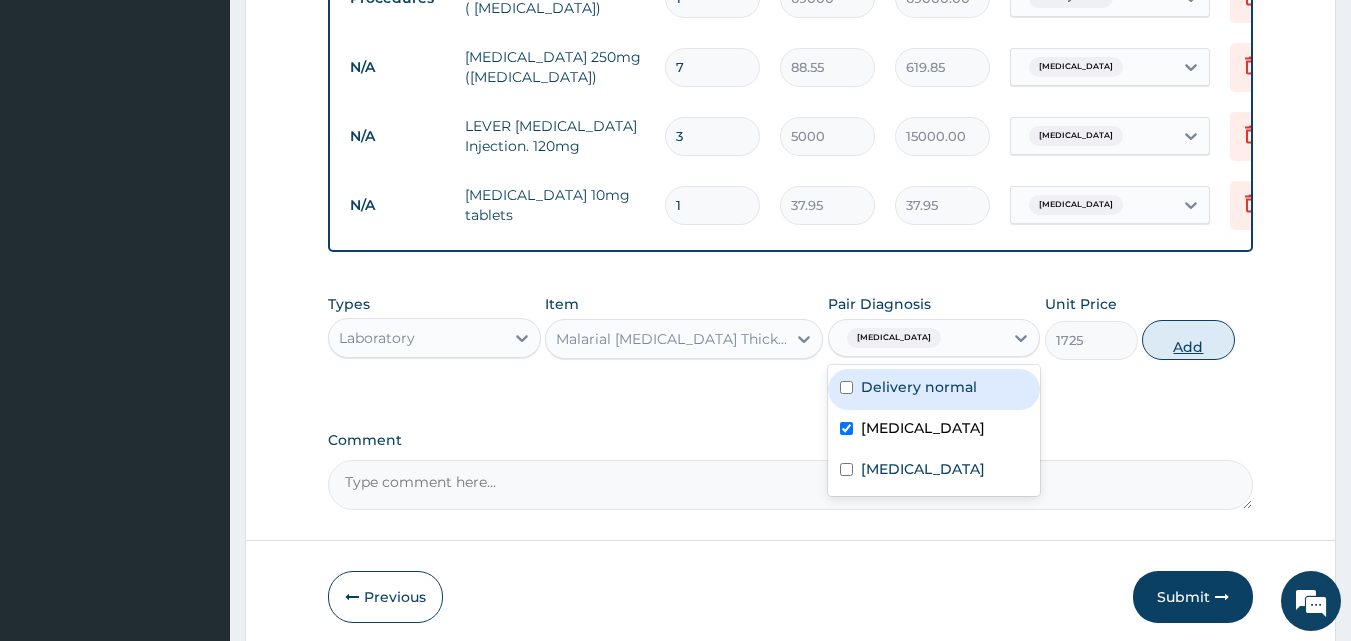 click on "Add" at bounding box center (1188, 340) 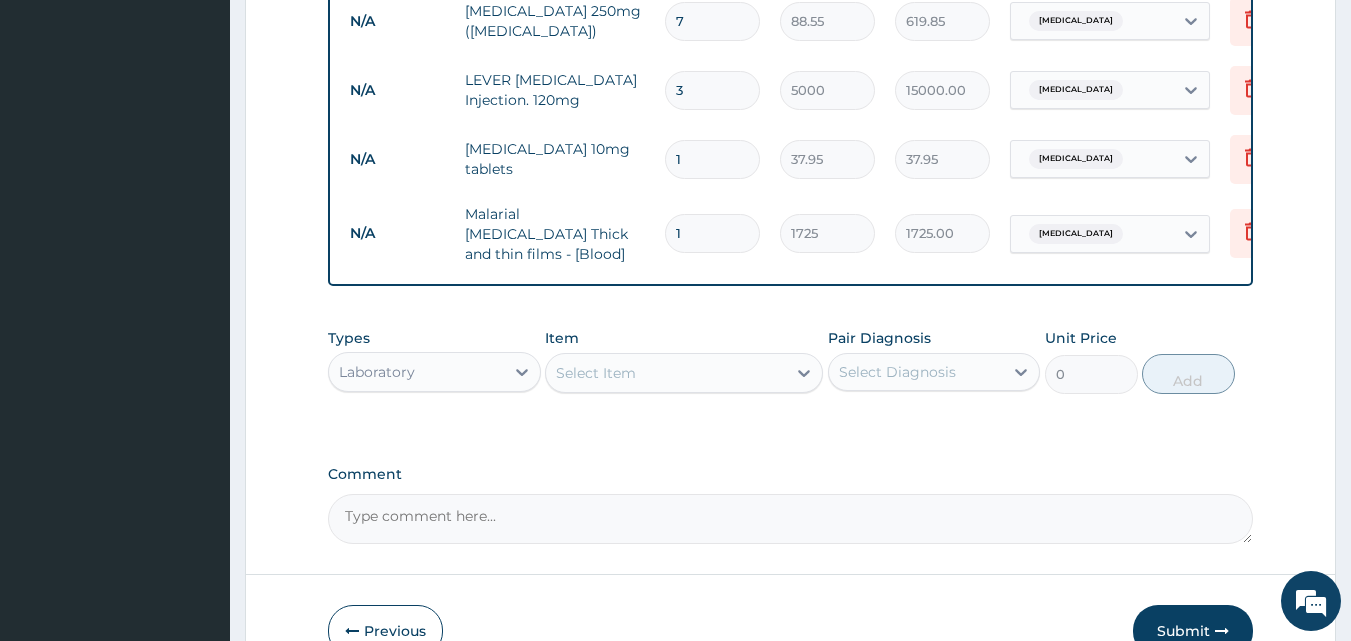 scroll, scrollTop: 1655, scrollLeft: 0, axis: vertical 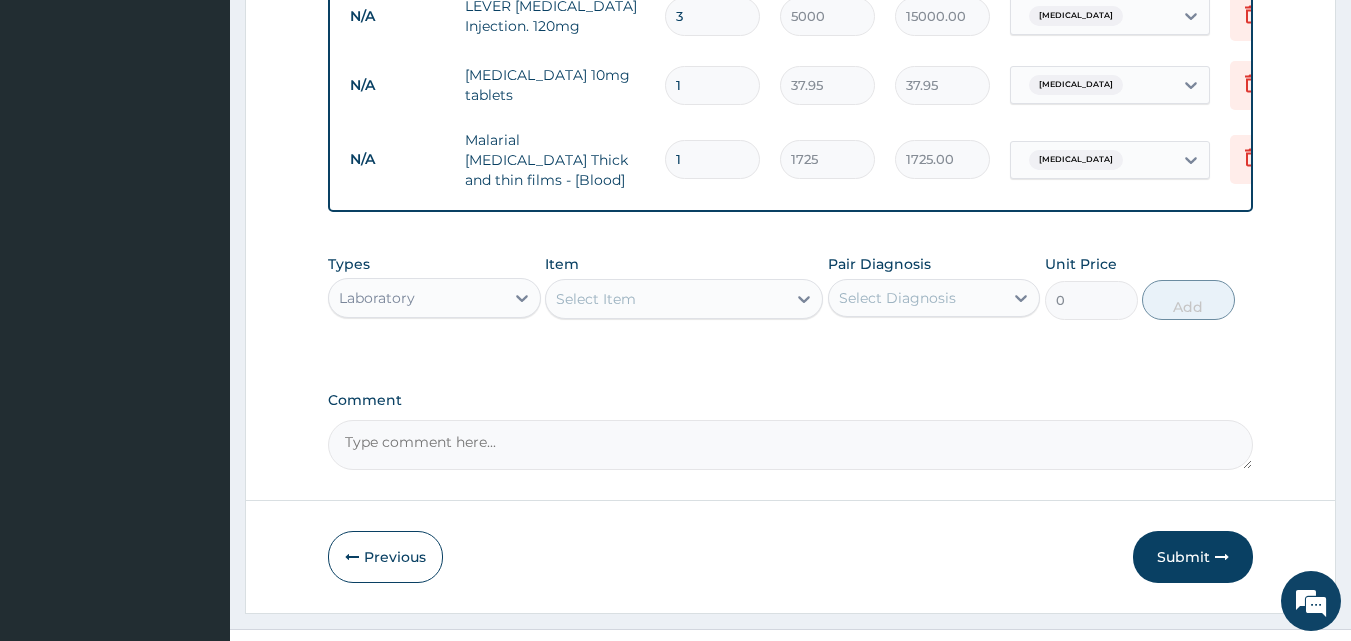 click on "Select Item" at bounding box center [596, 299] 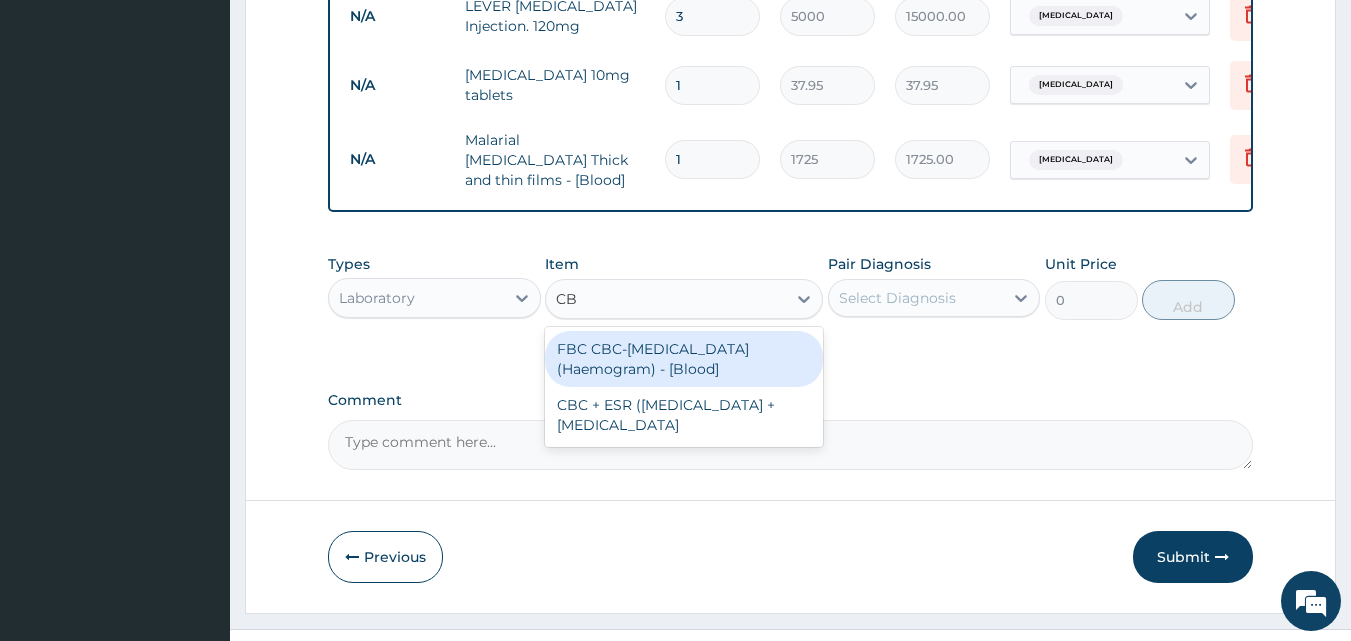 type on "CBC" 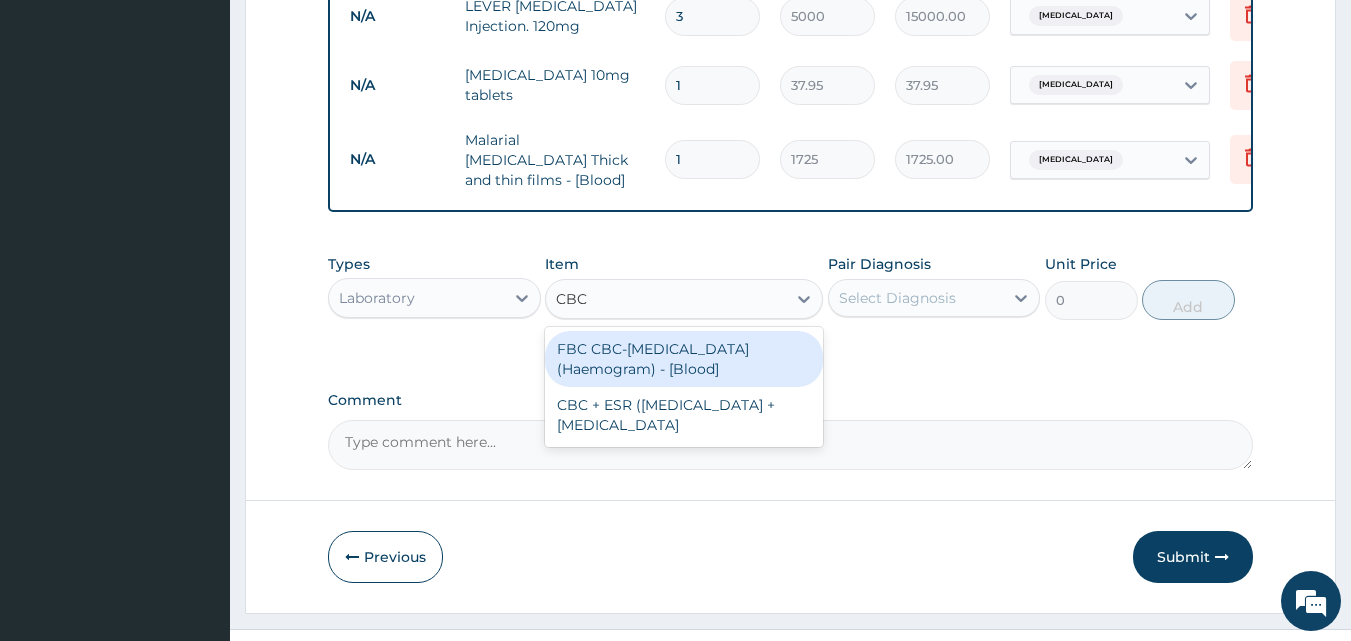 click on "FBC CBC-Complete Blood Count (Haemogram) - [Blood]" at bounding box center [684, 359] 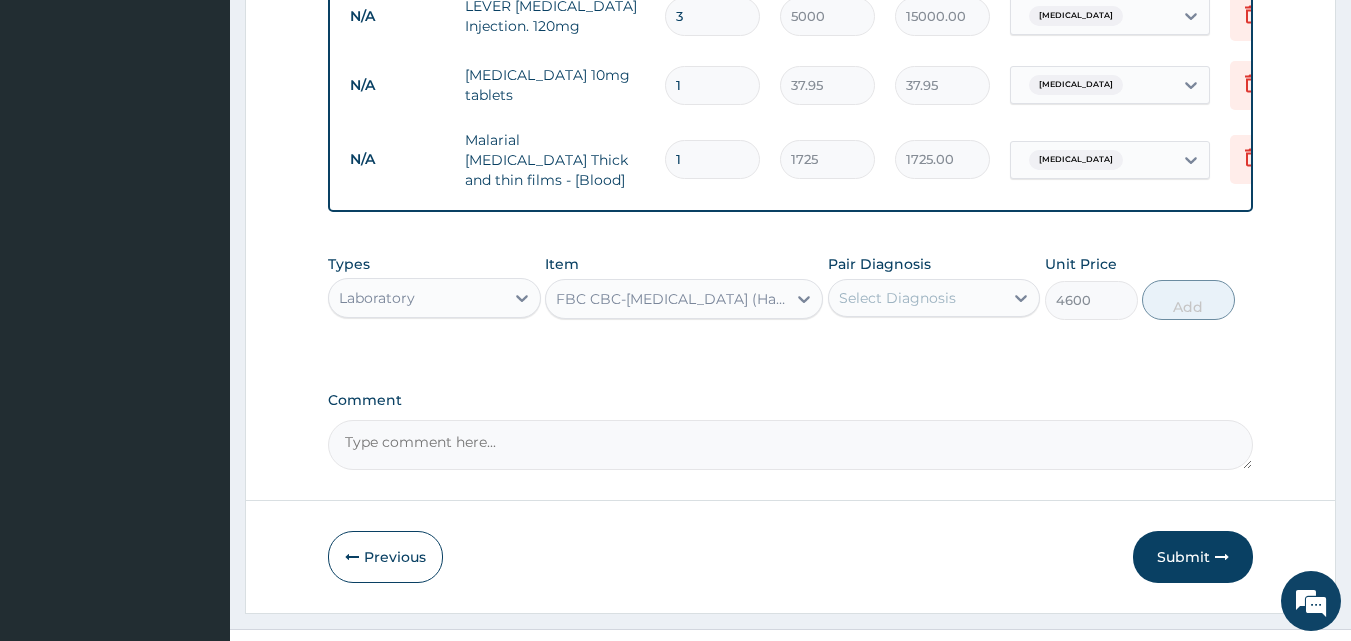 click on "Select Diagnosis" at bounding box center (916, 298) 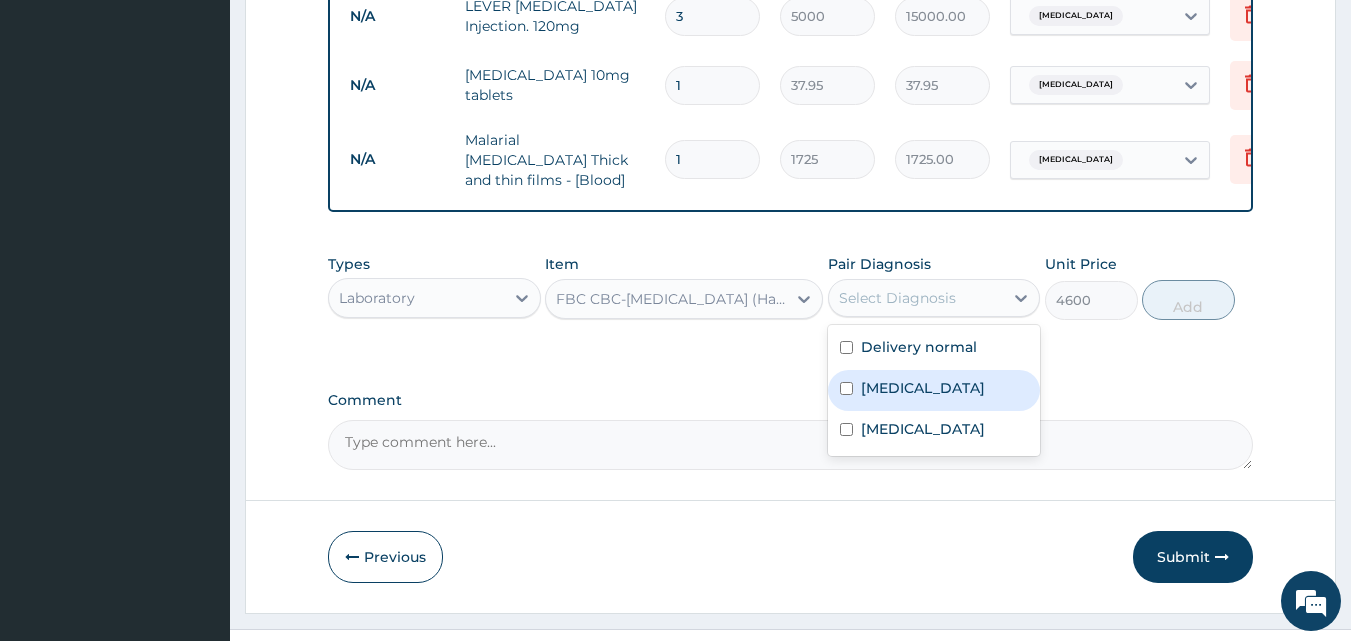 click on "Malaria" at bounding box center [923, 388] 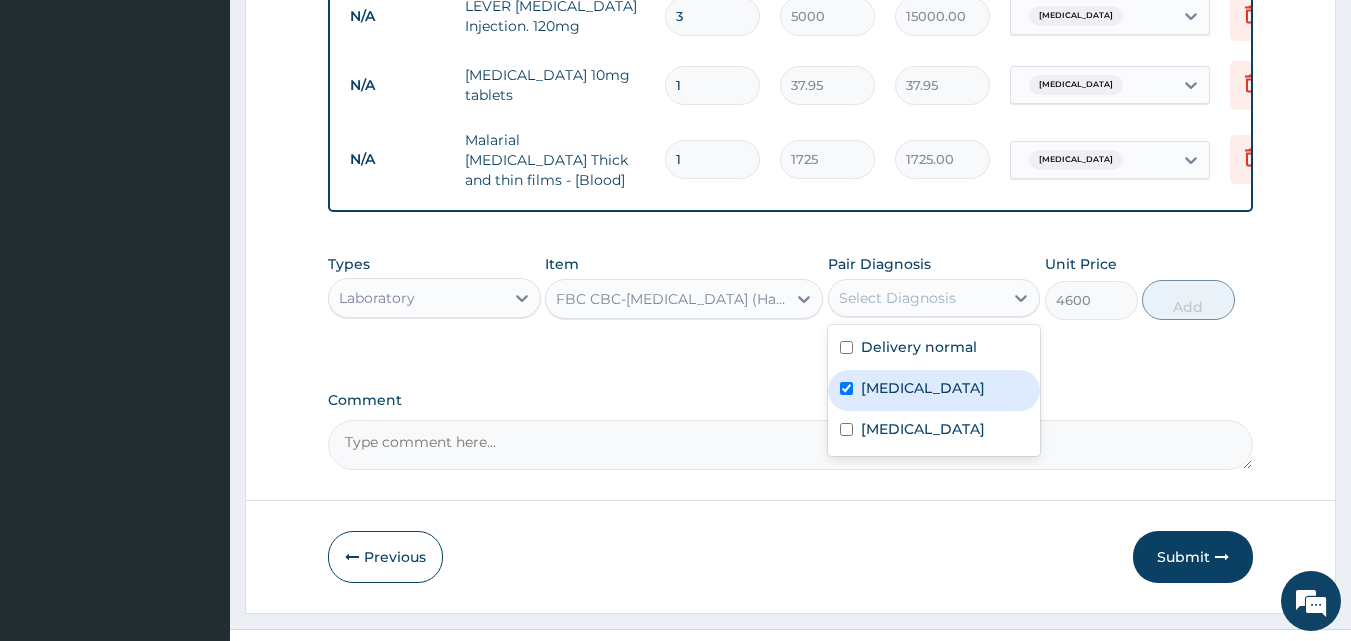 checkbox on "true" 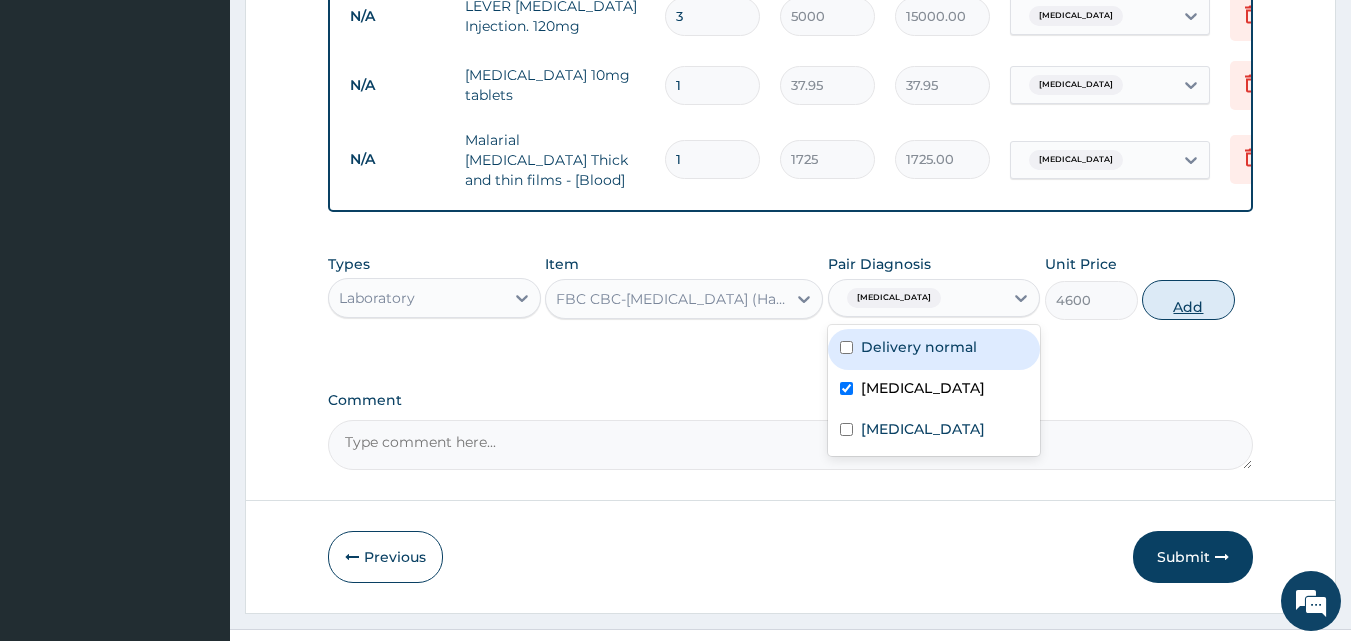 click on "Add" at bounding box center (1188, 300) 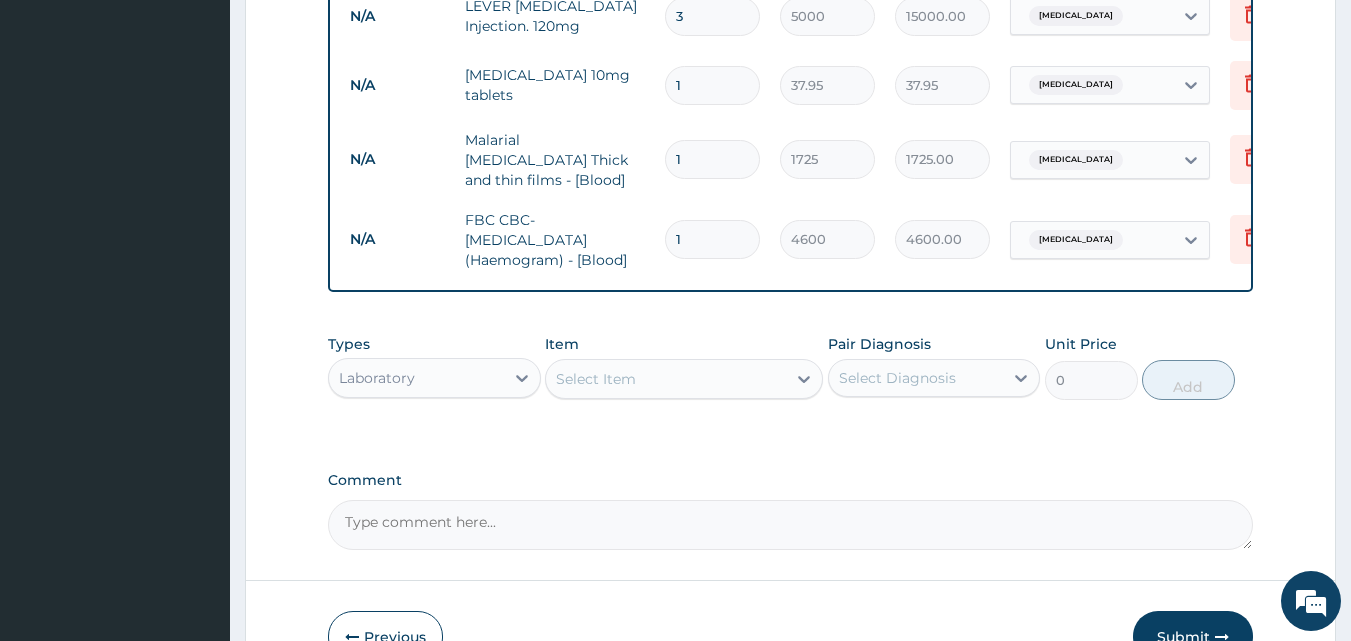 click on "Select Item" at bounding box center [596, 379] 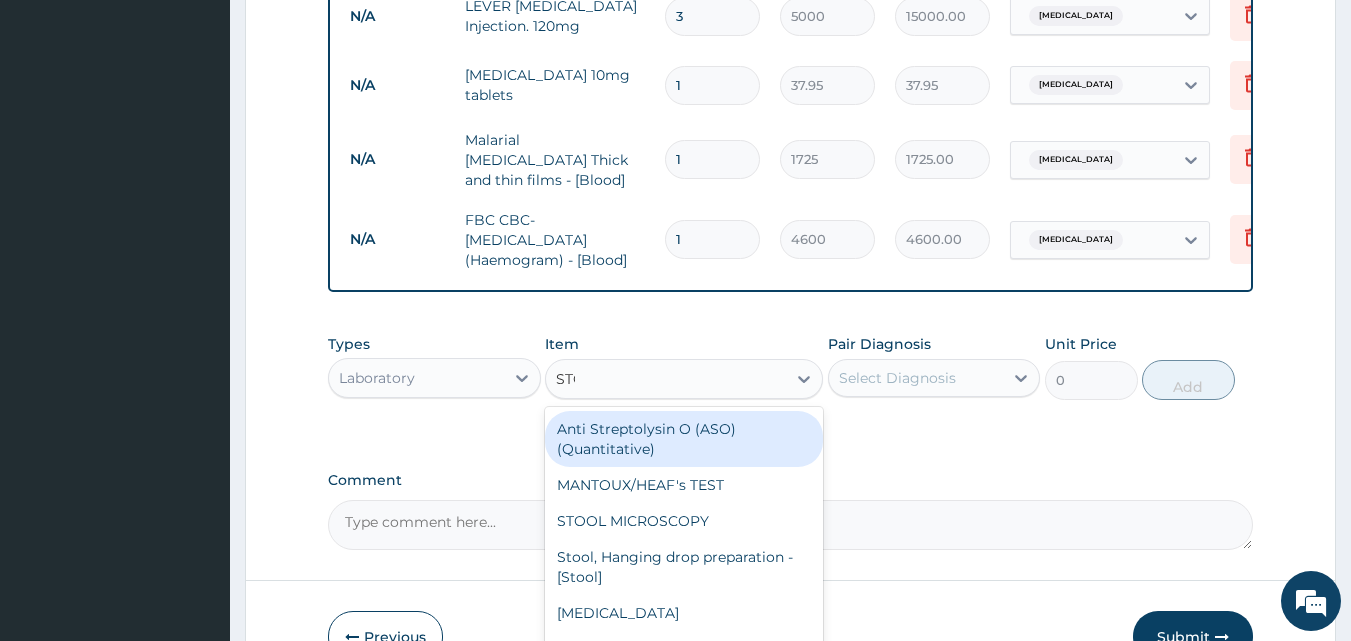 type on "STOO" 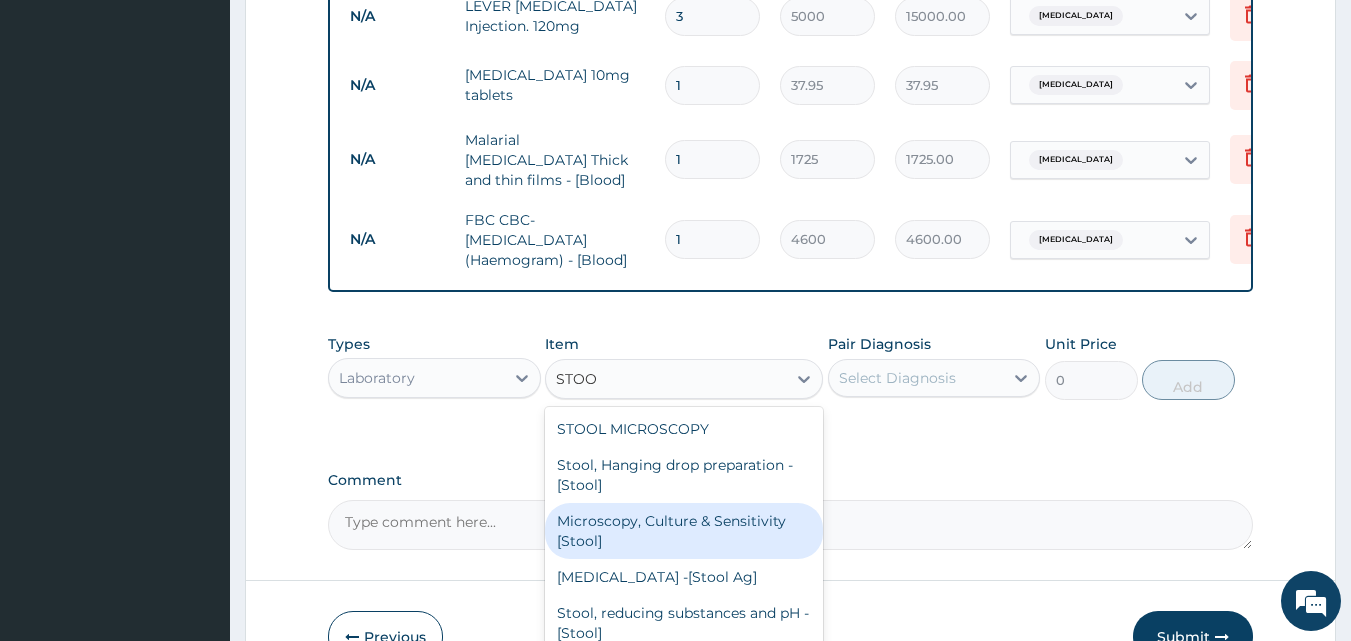 click on "Microscopy, Culture & Sensitivity [Stool]" at bounding box center [684, 531] 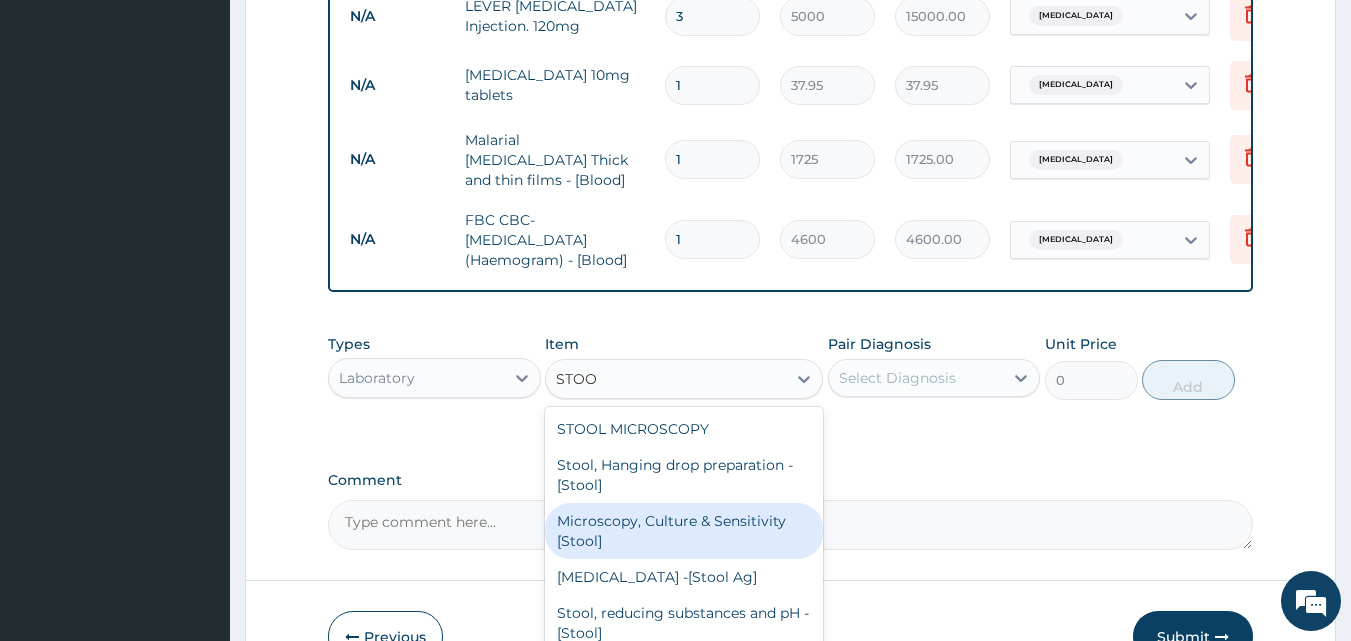 type 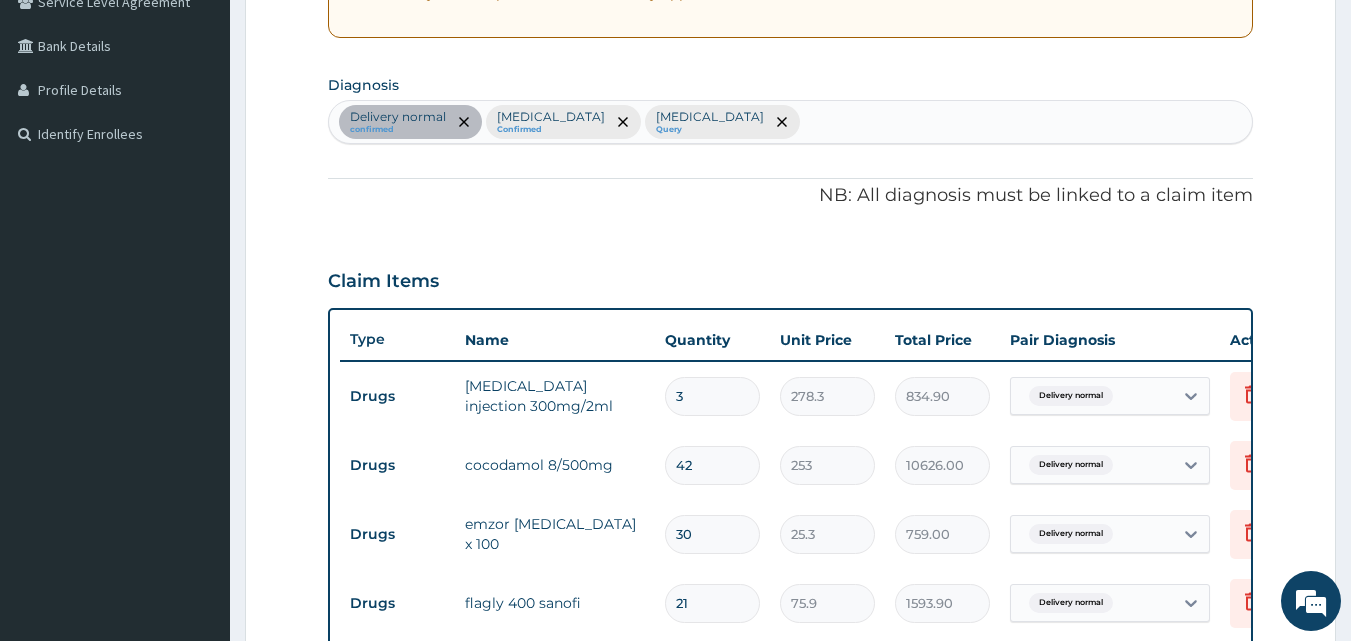 scroll, scrollTop: 432, scrollLeft: 0, axis: vertical 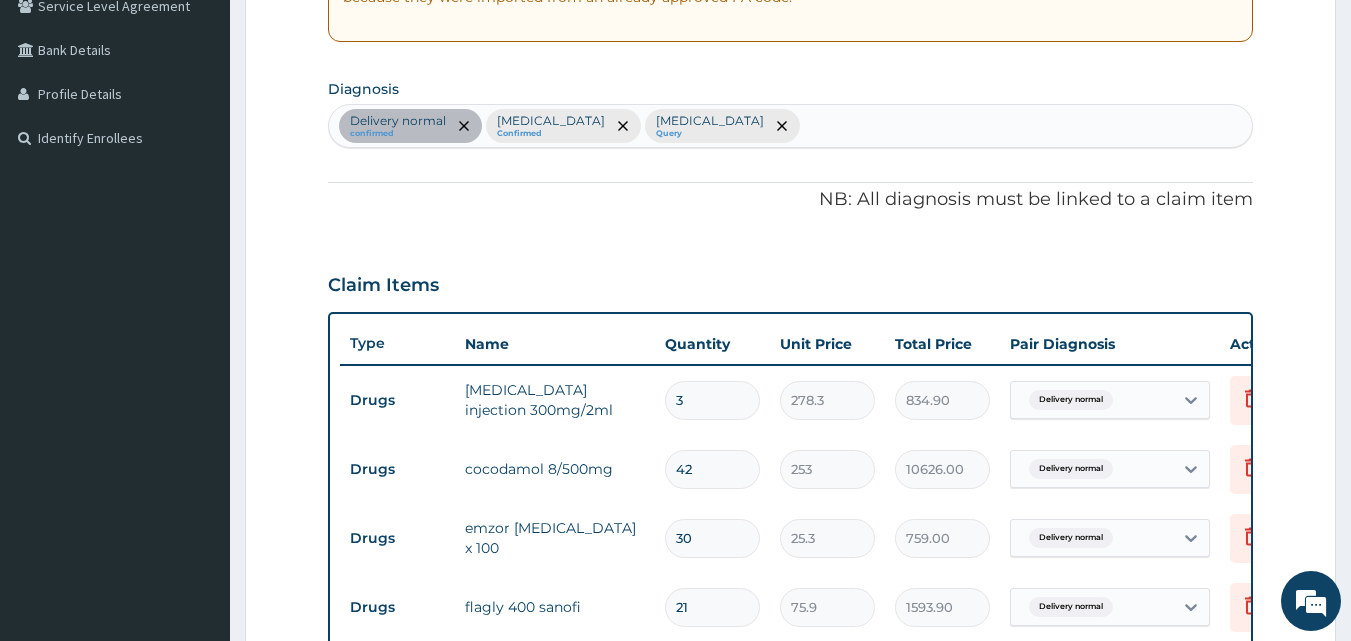 click on "Delivery normal confirmed Malaria Confirmed Pre-eclampsia Query" at bounding box center (791, 126) 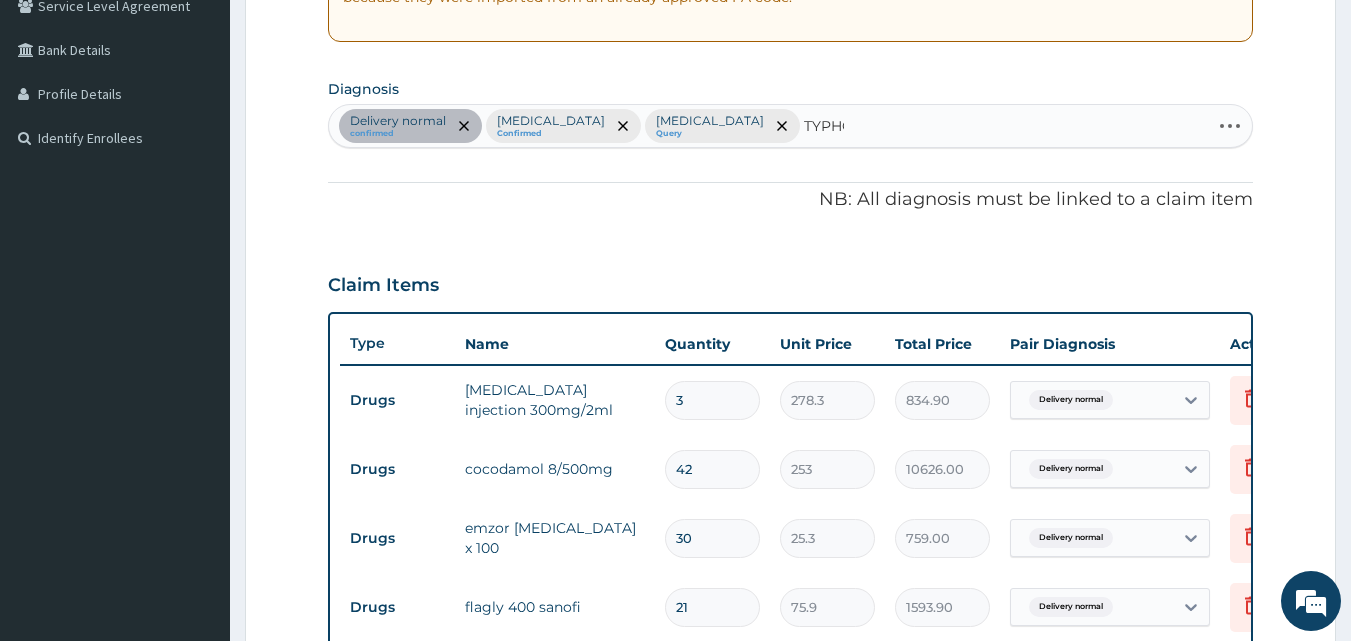 type on "TYPHOI" 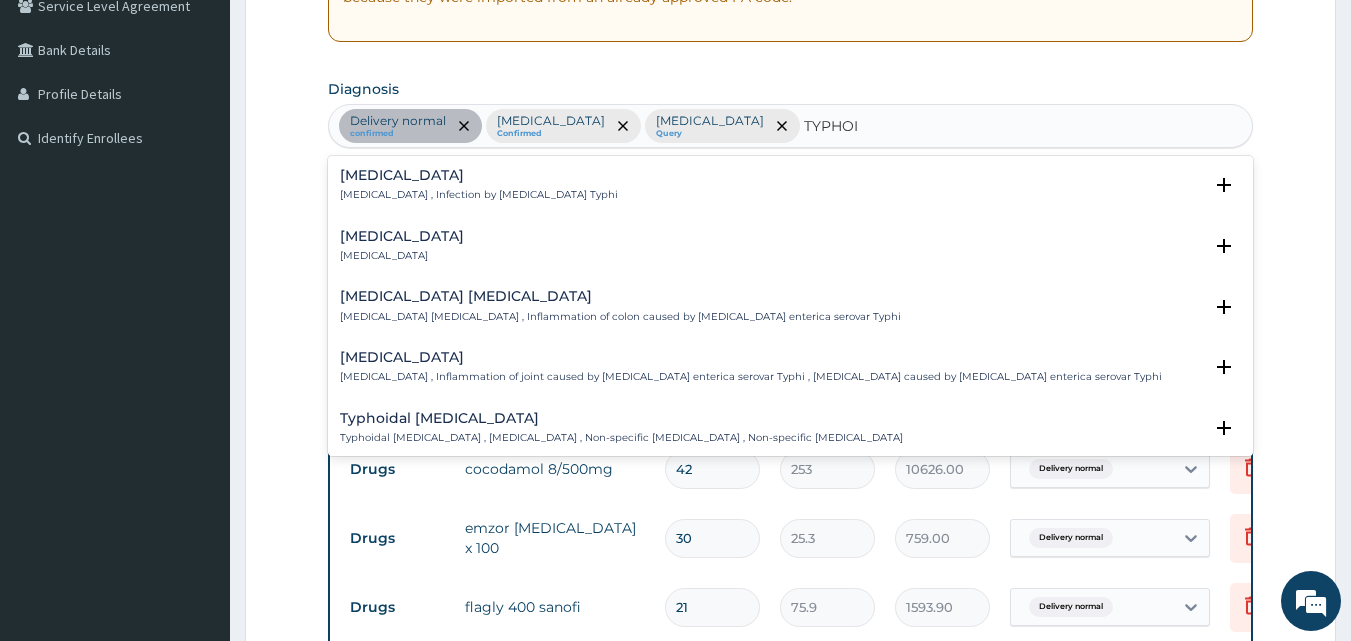 click on "Typhoid fever" at bounding box center (479, 175) 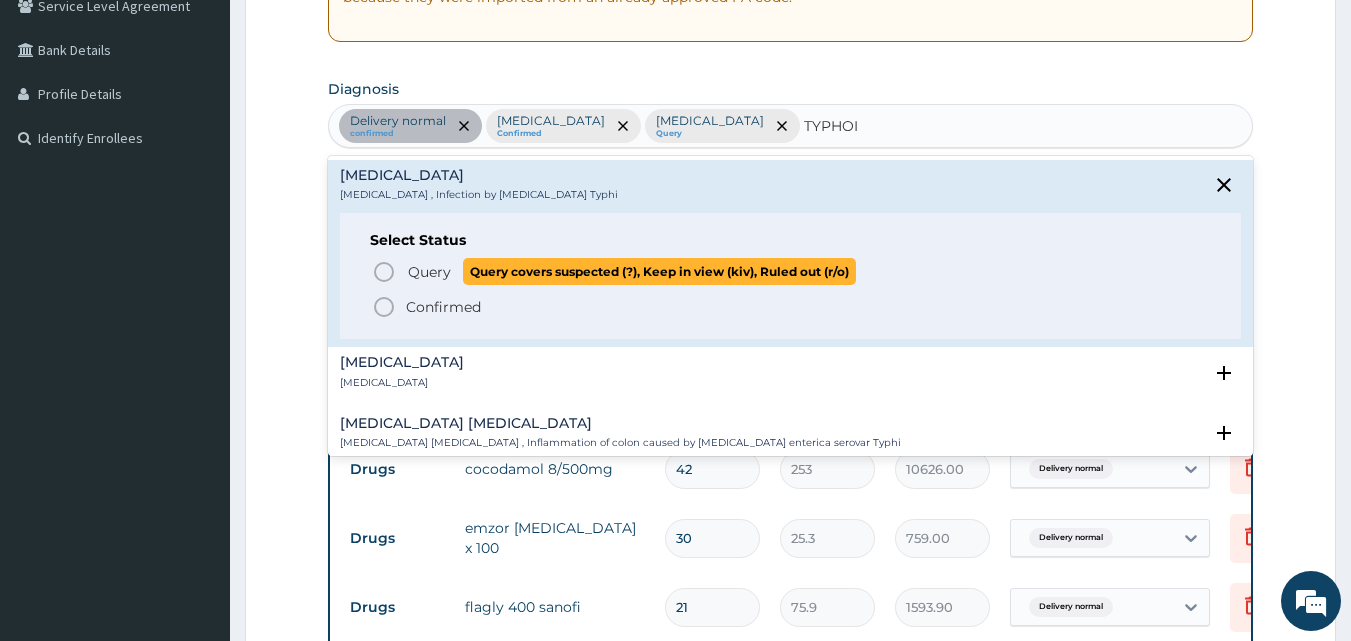 click on "Query" at bounding box center (429, 272) 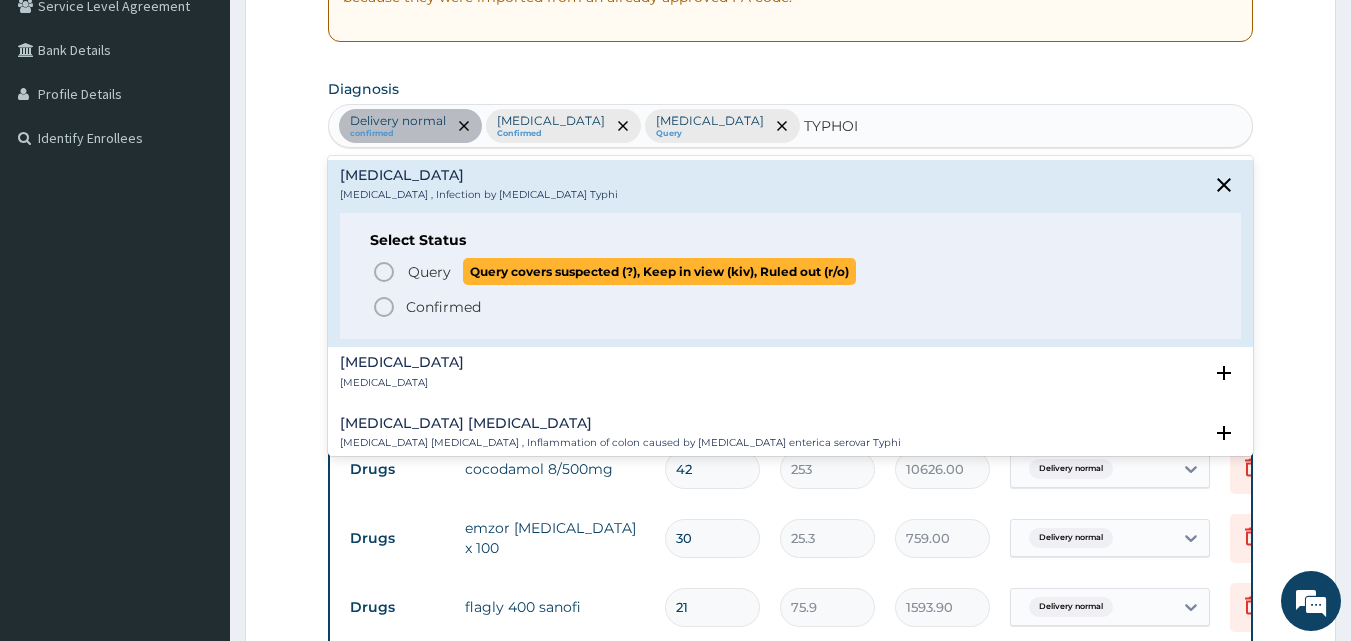 type 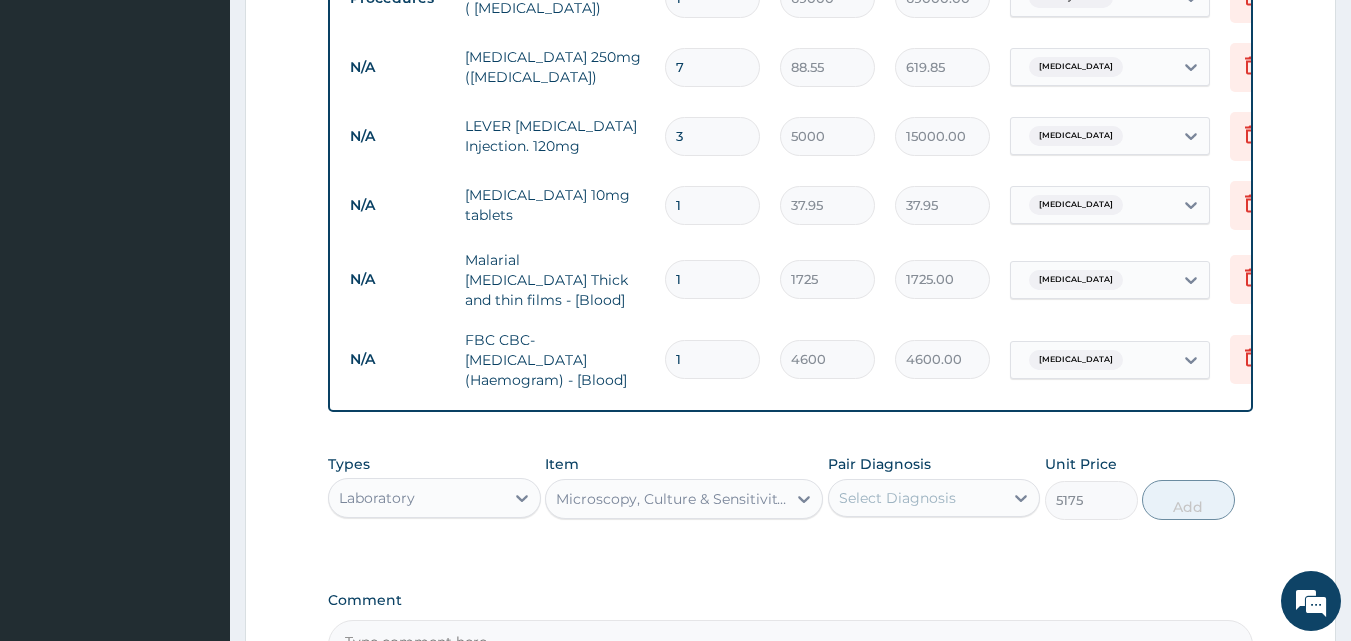 scroll, scrollTop: 1702, scrollLeft: 0, axis: vertical 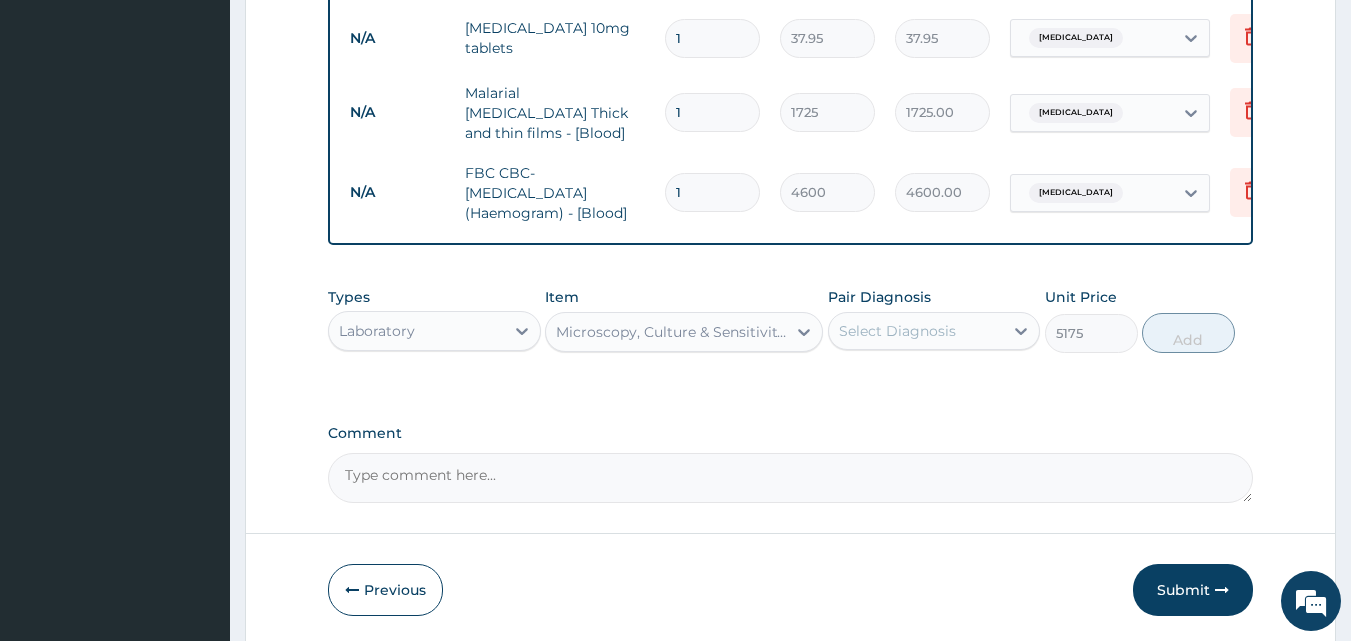 click on "Select Diagnosis" at bounding box center [897, 331] 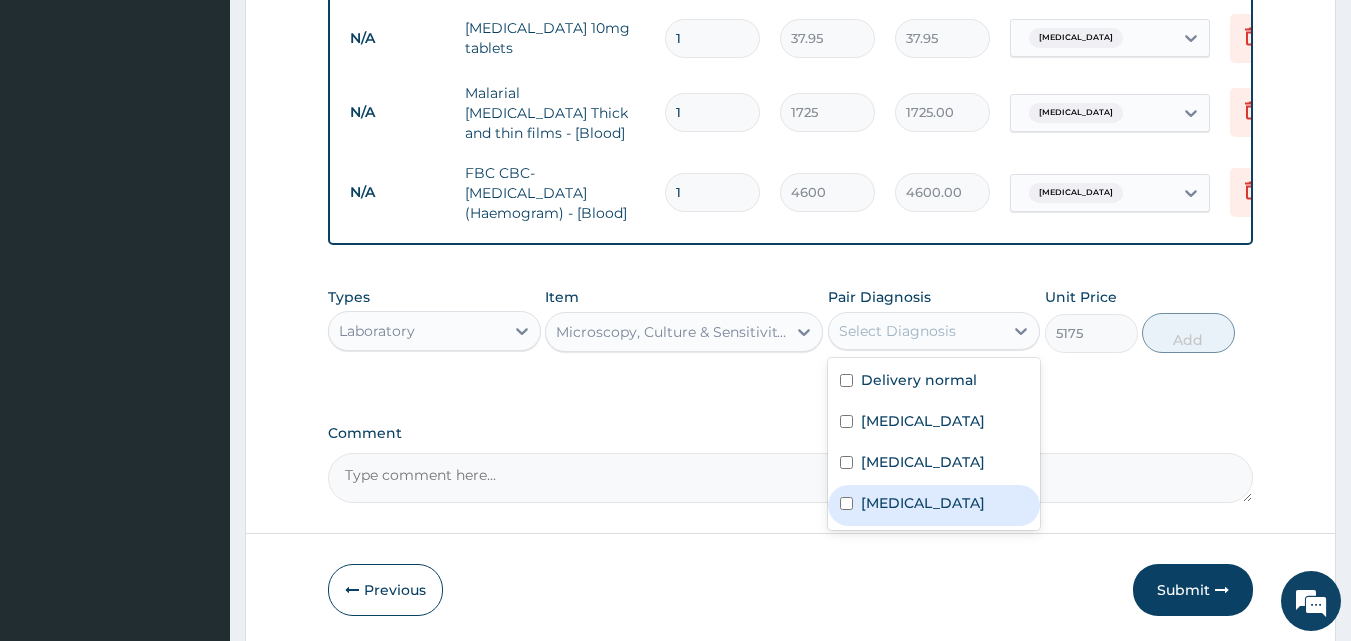 click on "Typhoid fever" at bounding box center [923, 503] 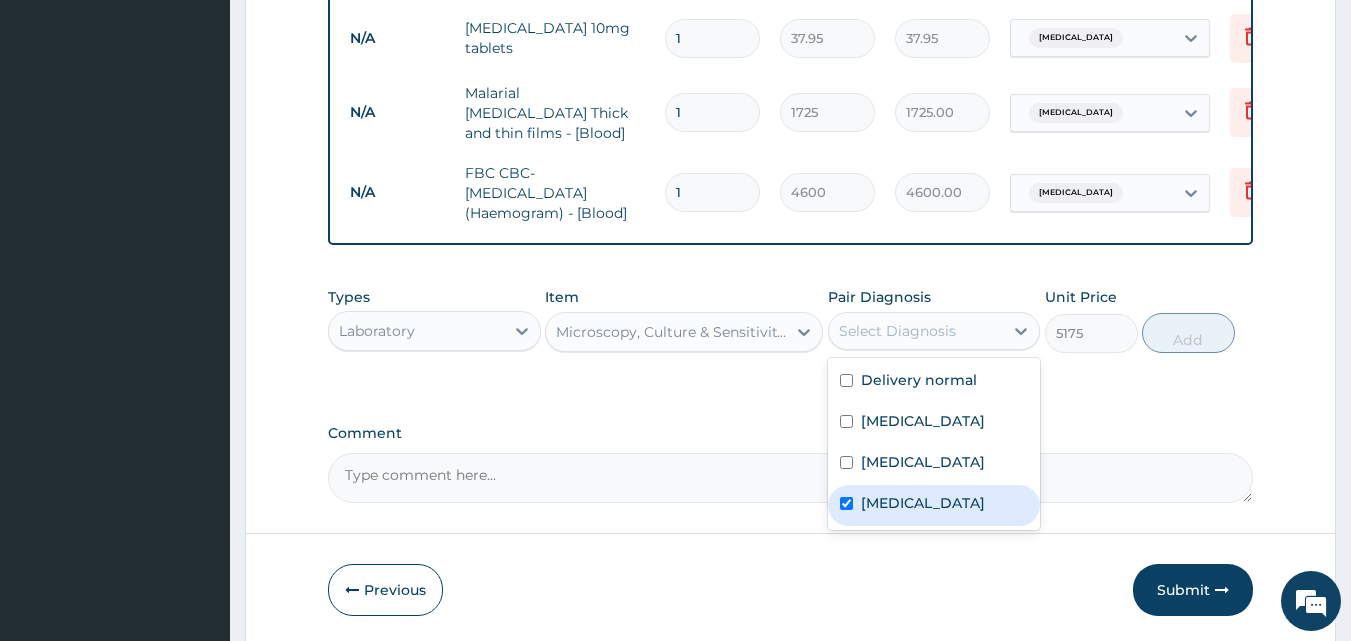 checkbox on "true" 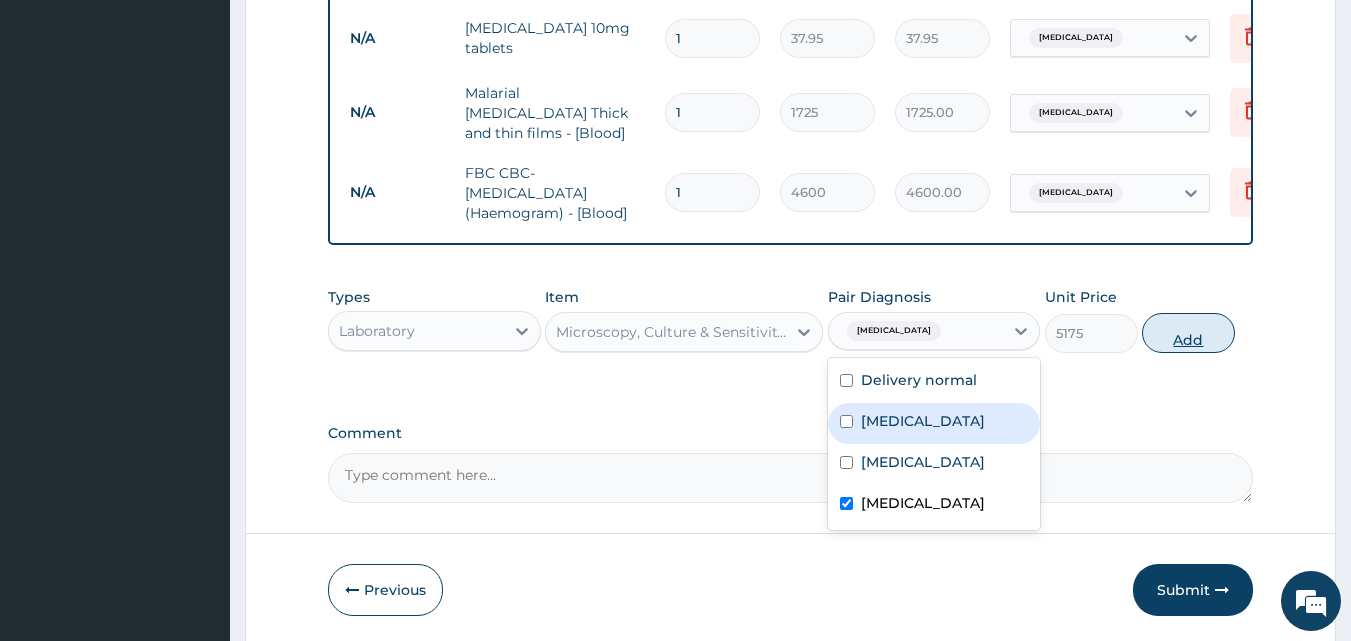 click on "Add" at bounding box center (1188, 333) 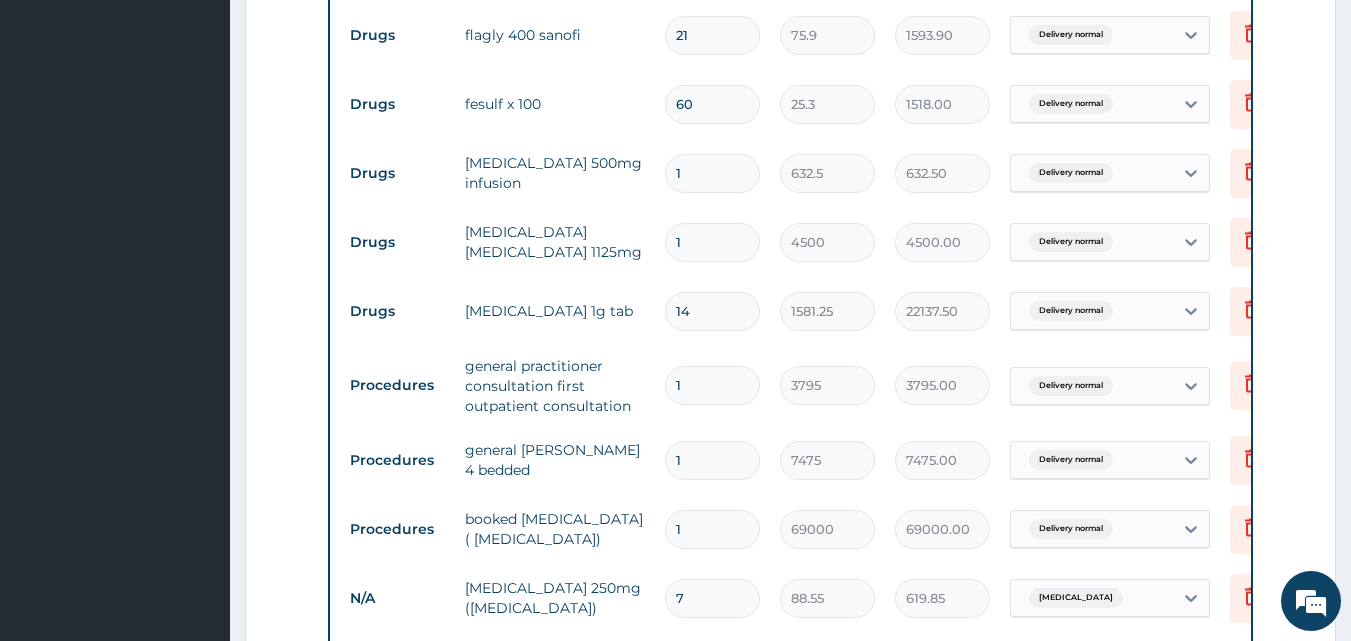 scroll, scrollTop: 1020, scrollLeft: 0, axis: vertical 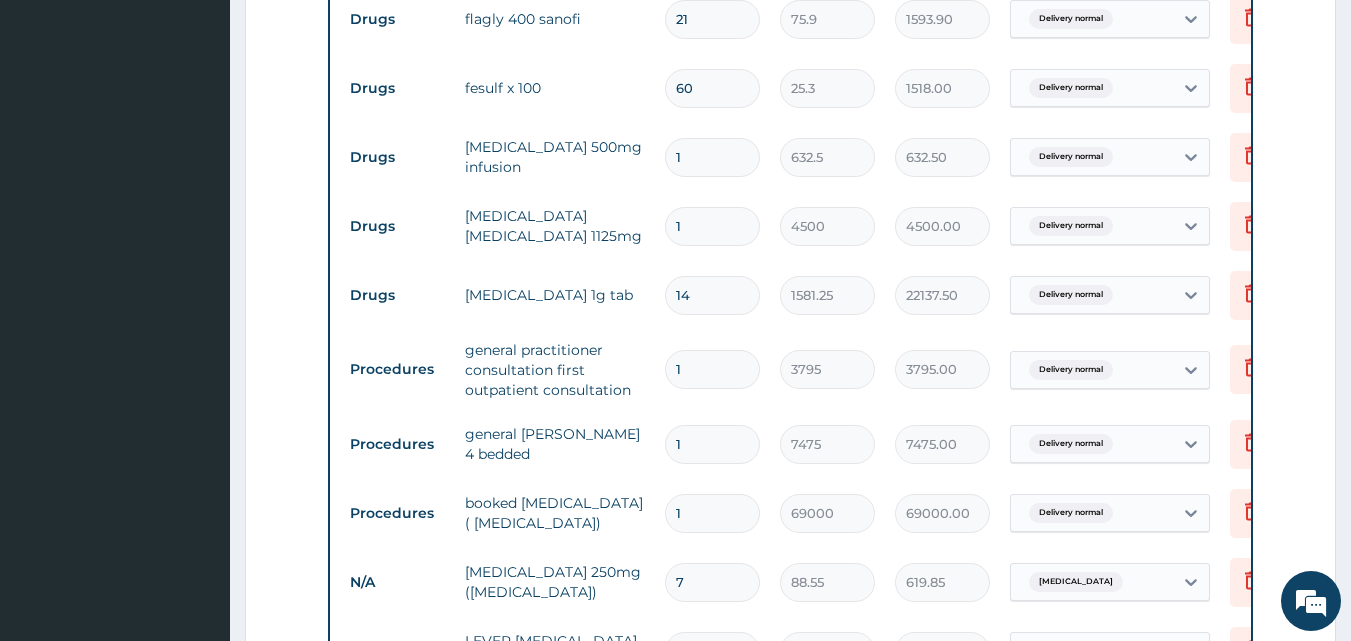 click on "1" at bounding box center [712, 444] 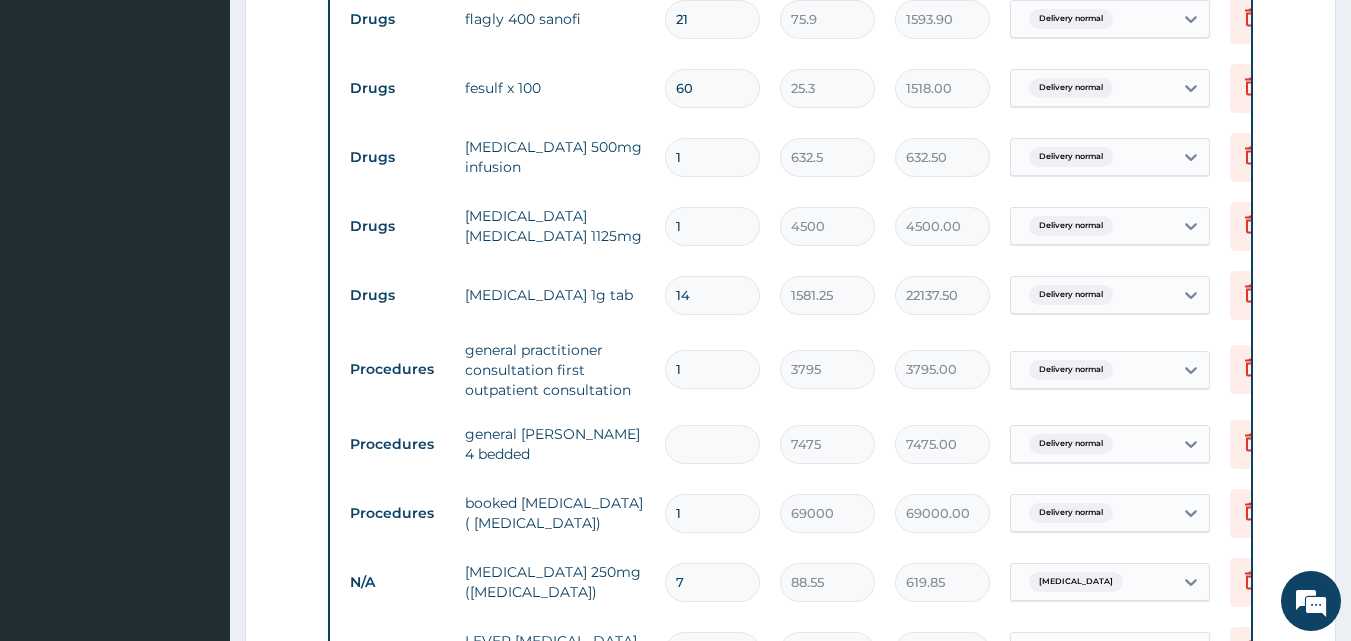 type on "0.00" 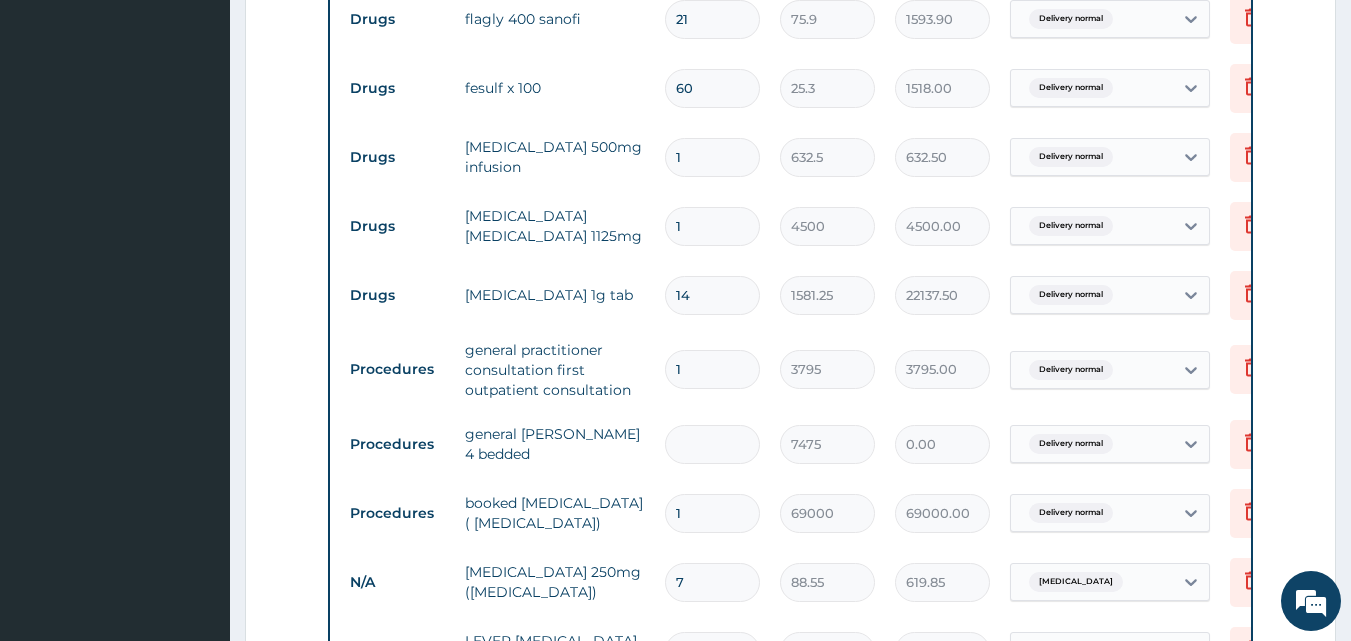 type on "2" 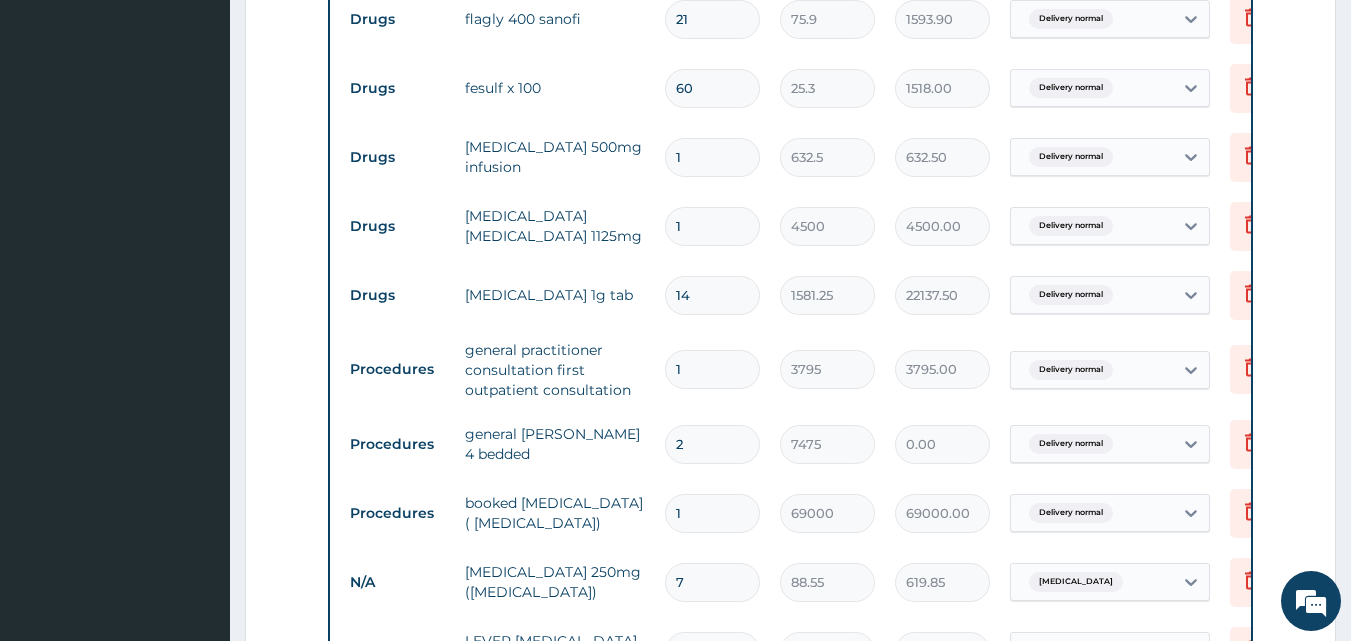 type on "14950.00" 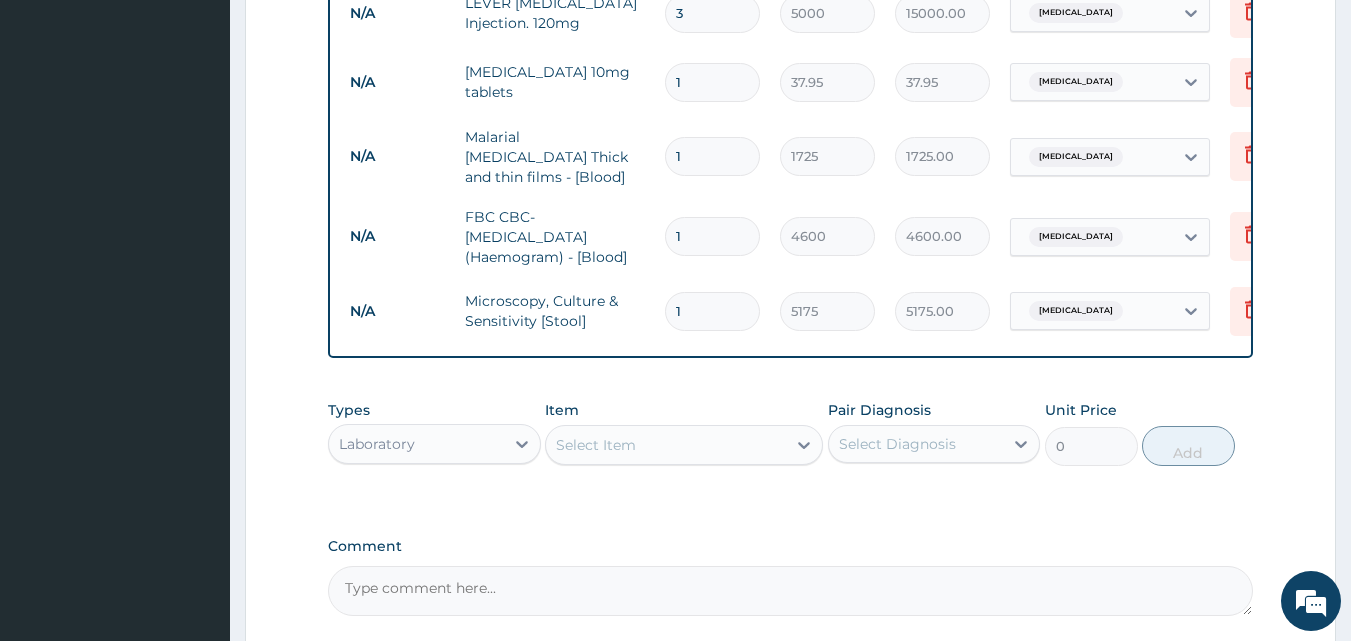 scroll, scrollTop: 1843, scrollLeft: 0, axis: vertical 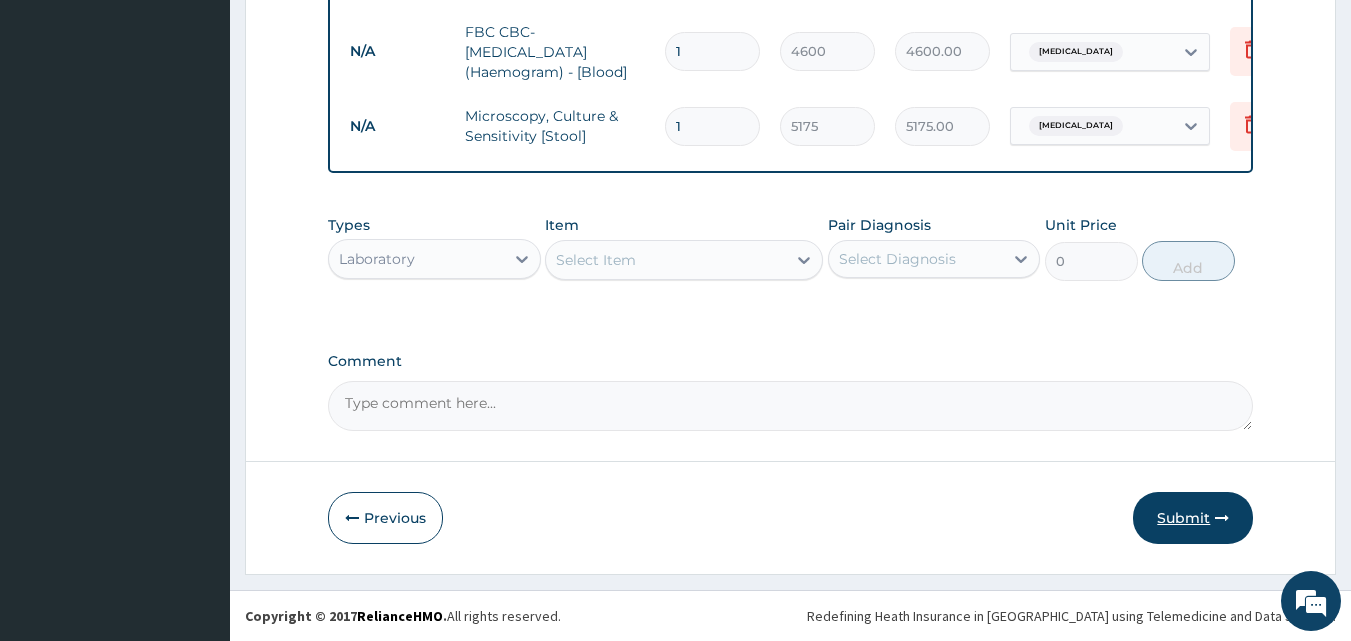 click on "Submit" at bounding box center [1193, 518] 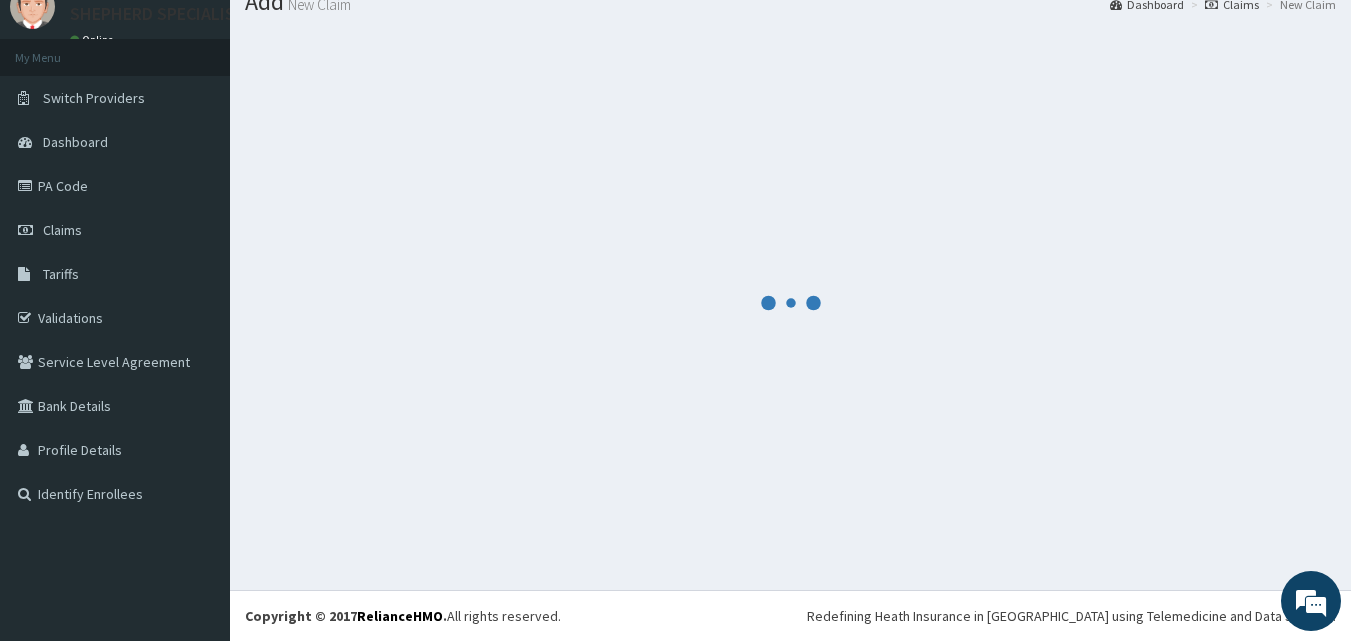 scroll, scrollTop: 1843, scrollLeft: 0, axis: vertical 